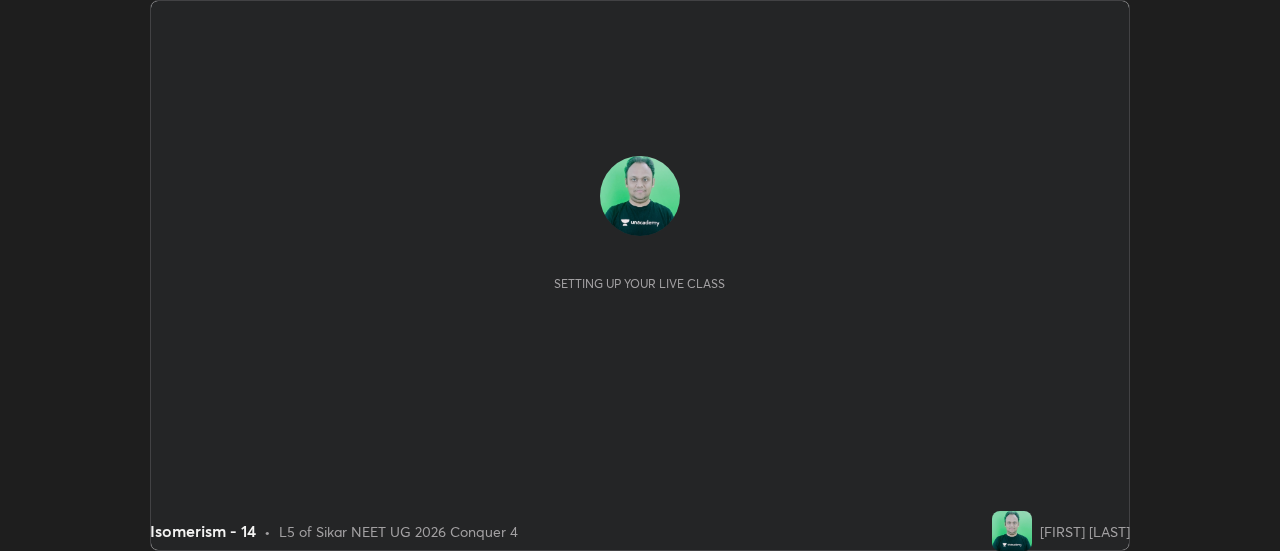 scroll, scrollTop: 0, scrollLeft: 0, axis: both 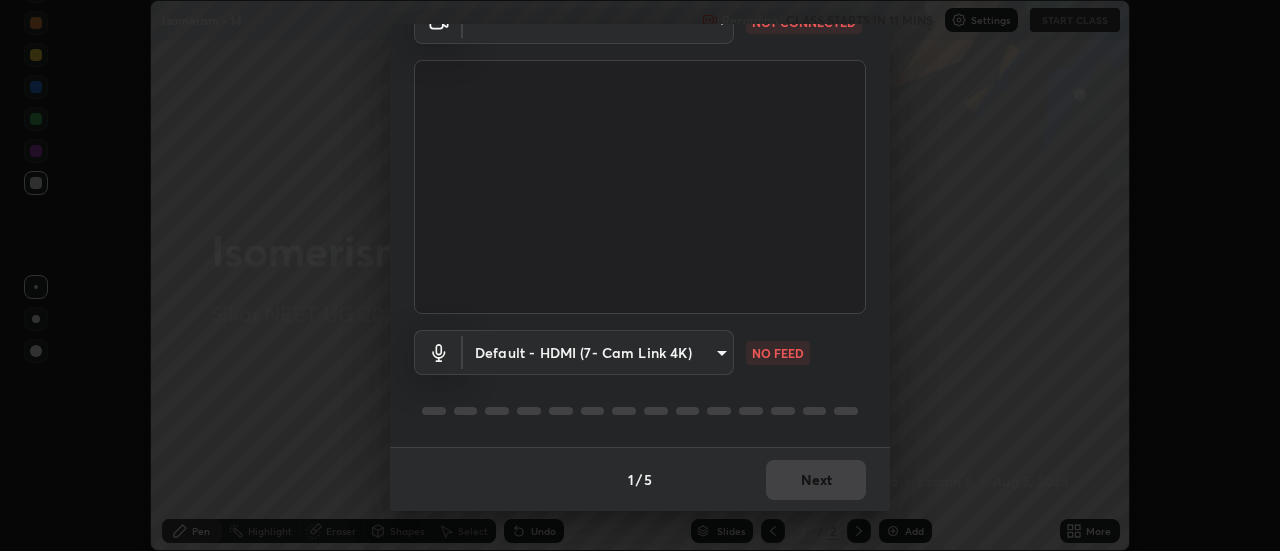 click on "Erase all Isomerism - 14 Recording CLASS STARTS IN 11 MINS Settings START CLASS Setting up your live class Isomerism - 14 • L5 of Sikar NEET UG 2026 Conquer 4 [NAME] Pen Highlight Eraser Shapes Select Undo Slides 2 / 2 Add More No doubts shared Encourage your learners to ask a doubt for better clarity Report an issue Reason for reporting Buffering Chat not working Audio - Video sync issue Educator video quality low ​ Attach an image Report Media settings ​ NOT CONNECTED Default - HDMI (7- Cam Link 4K) default NO FEED 1 / 5 Next" at bounding box center [640, 275] 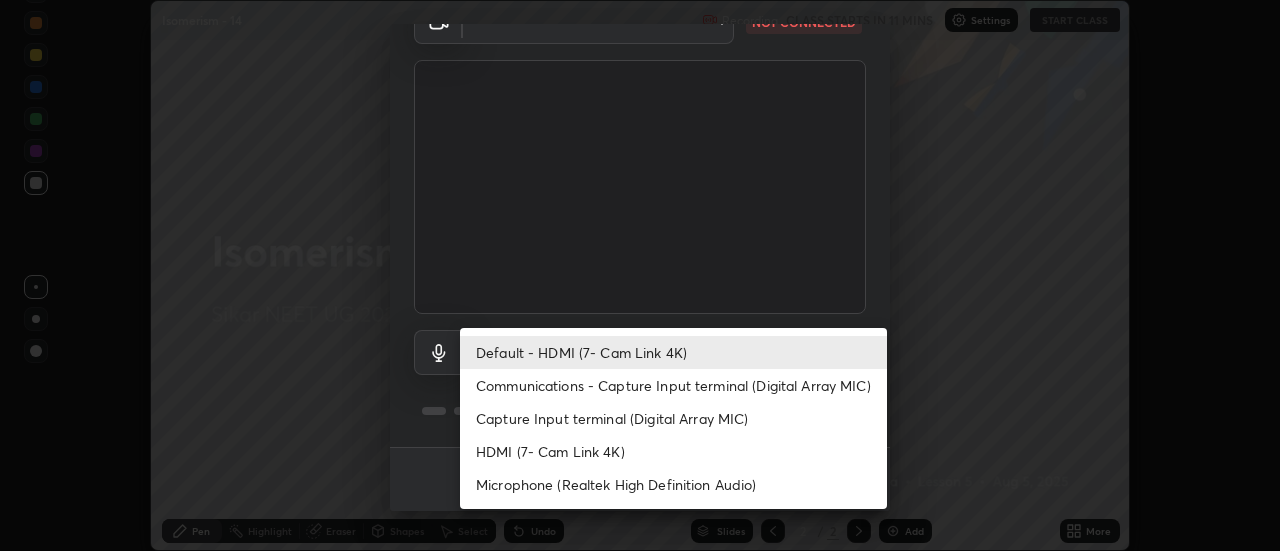 click on "Capture Input terminal (Digital Array MIC)" at bounding box center [673, 418] 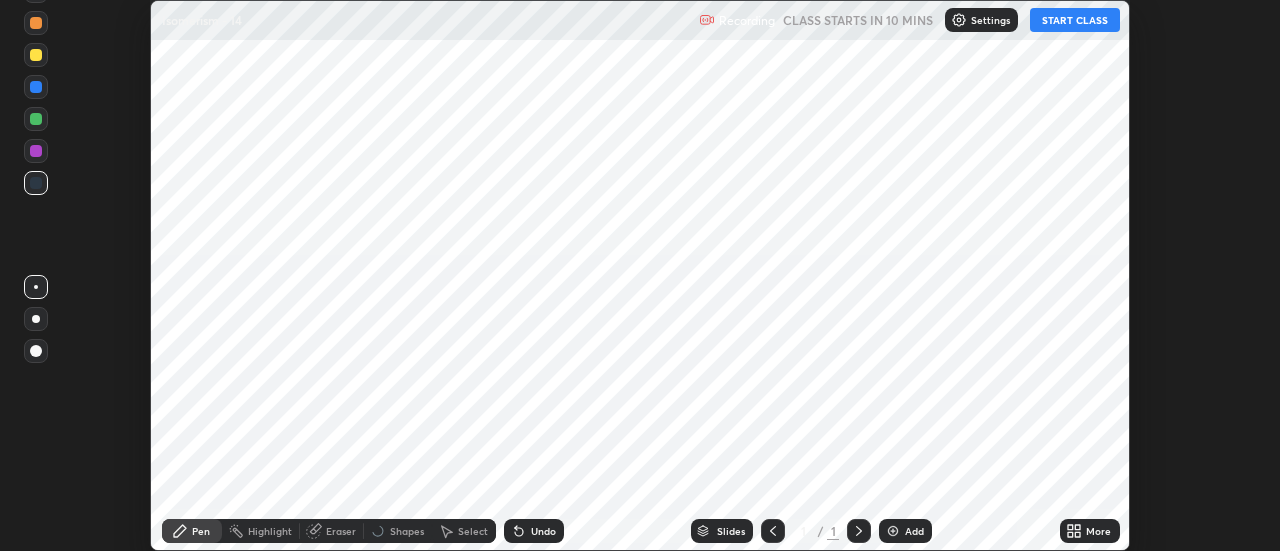 scroll, scrollTop: 0, scrollLeft: 0, axis: both 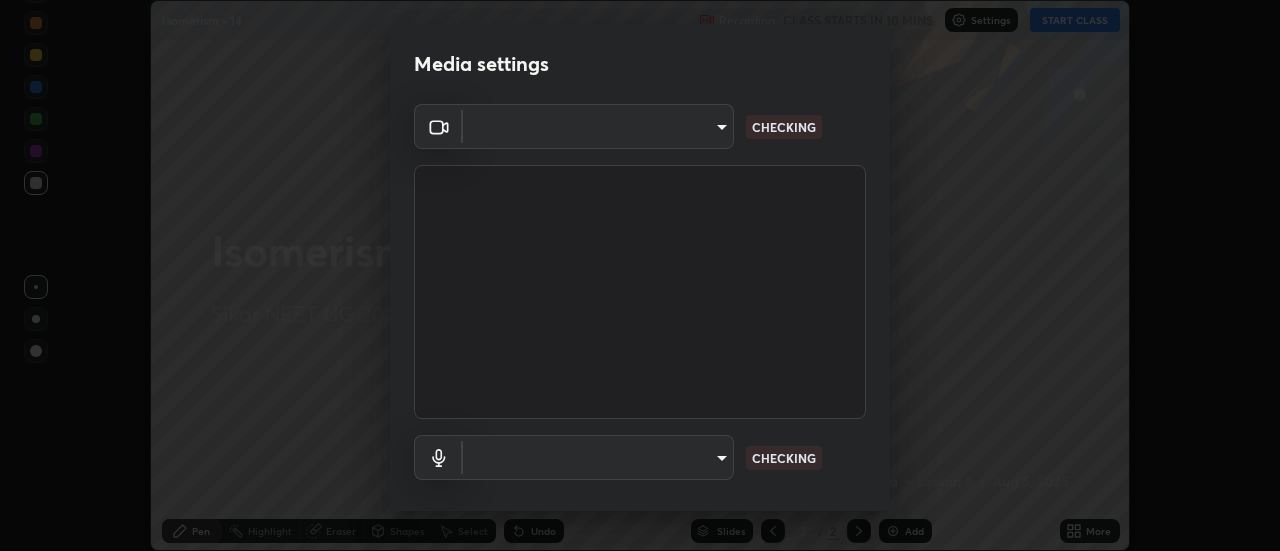 type on "b824b6a50507c2aa7935cbbe04181019069ab9832a06c4c86264e2e57790493c" 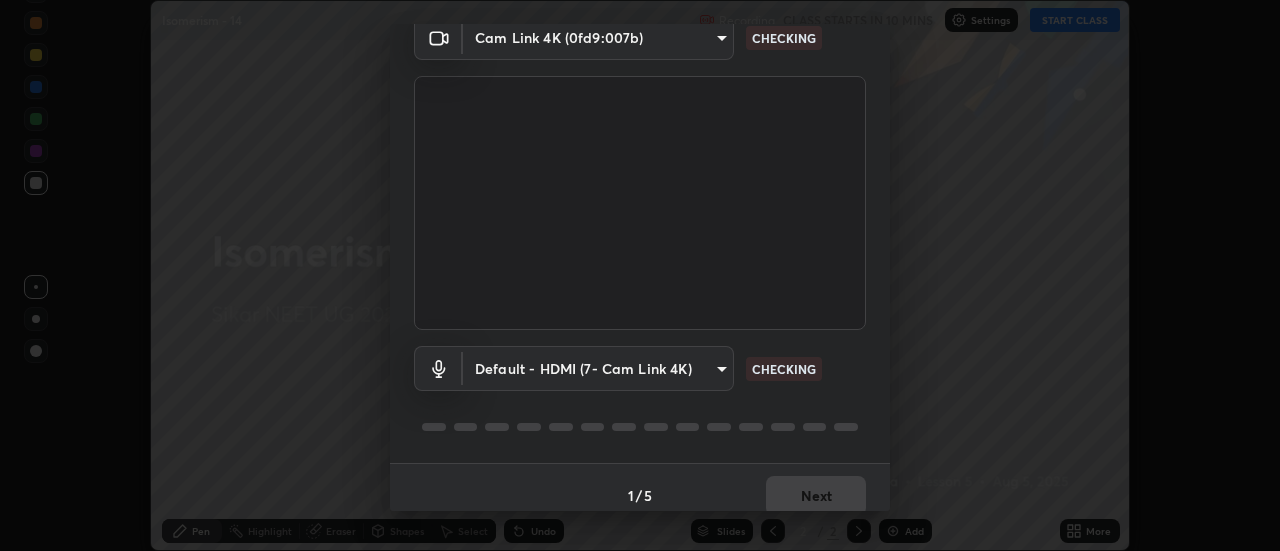 scroll, scrollTop: 105, scrollLeft: 0, axis: vertical 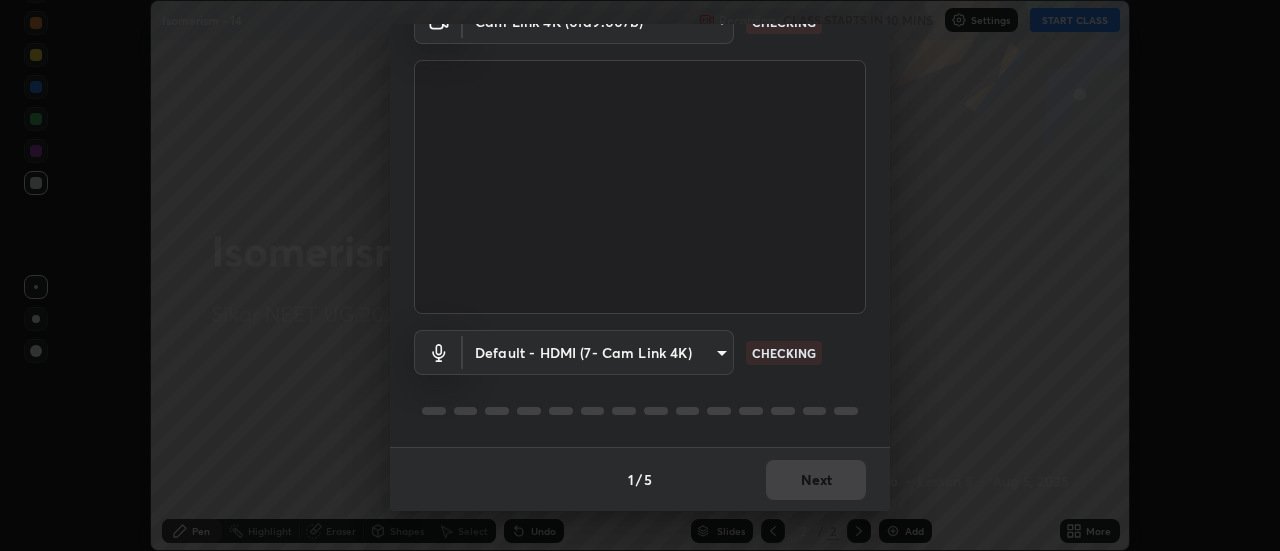 click on "Erase all Isomerism - 14 Recording CLASS STARTS IN 10 MINS Settings START CLASS Setting up your live class Isomerism - 14 • L5 of Sikar NEET UG 2026 Conquer 4 [FIRST] [LAST] Pen Highlight Eraser Shapes Select Undo Slides 2 / 2 Add More No doubts shared Encourage your learners to ask a doubt for better clarity Report an issue Reason for reporting Buffering Chat not working Audio - Video sync issue Educator video quality low ​ Attach an image Report Media settings Cam Link 4K (0fd9:007b) b824b6a50507c2aa7935cbbe04181019069ab9832a06c4c86264e2e57790493c CHECKING Default - HDMI (7- Cam Link 4K) default CHECKING 1 / 5 Next" at bounding box center (640, 275) 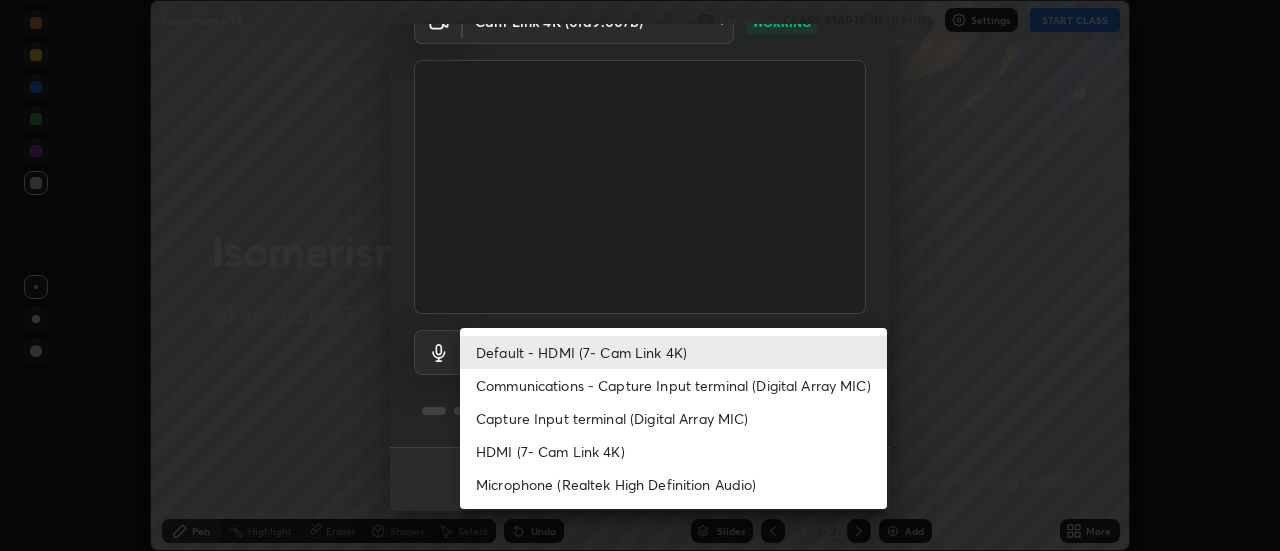 click on "Capture Input terminal (Digital Array MIC)" at bounding box center (673, 418) 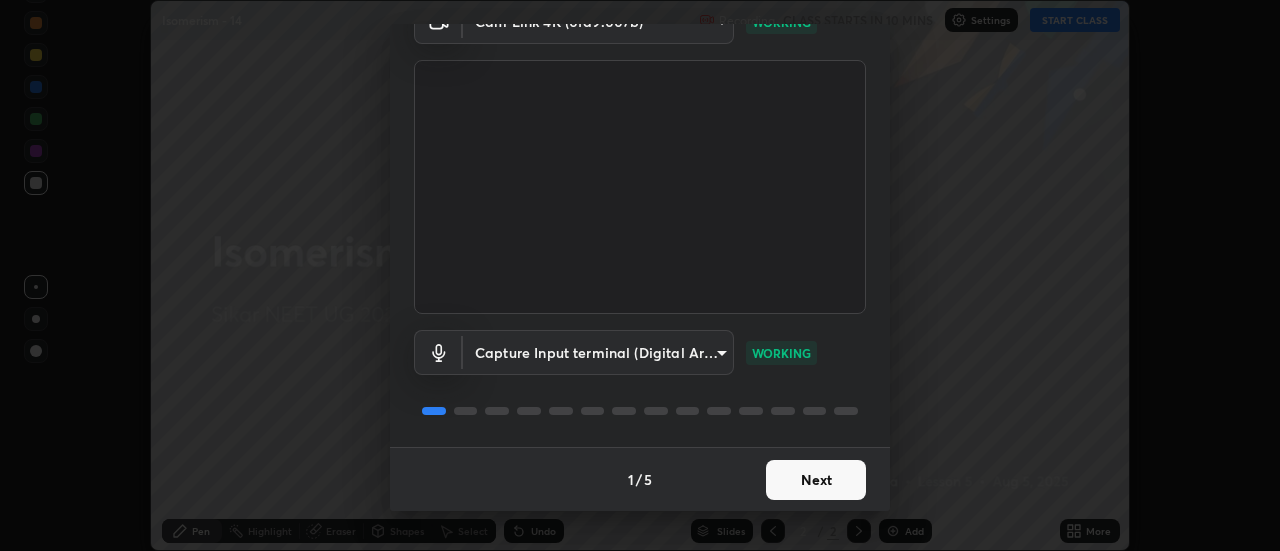 click on "Next" at bounding box center (816, 480) 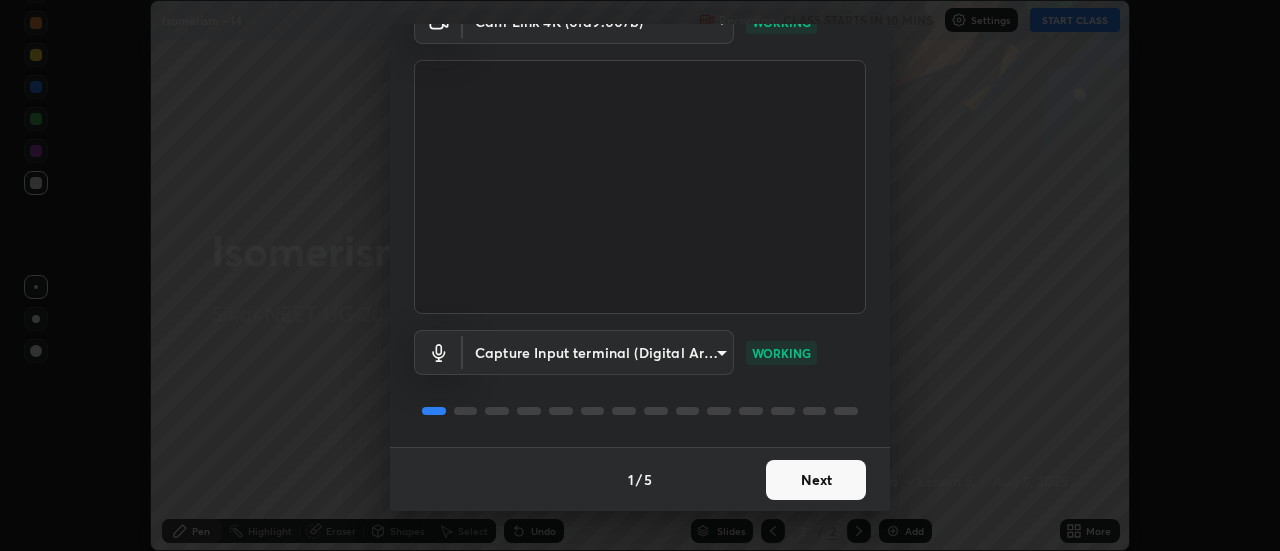 scroll, scrollTop: 0, scrollLeft: 0, axis: both 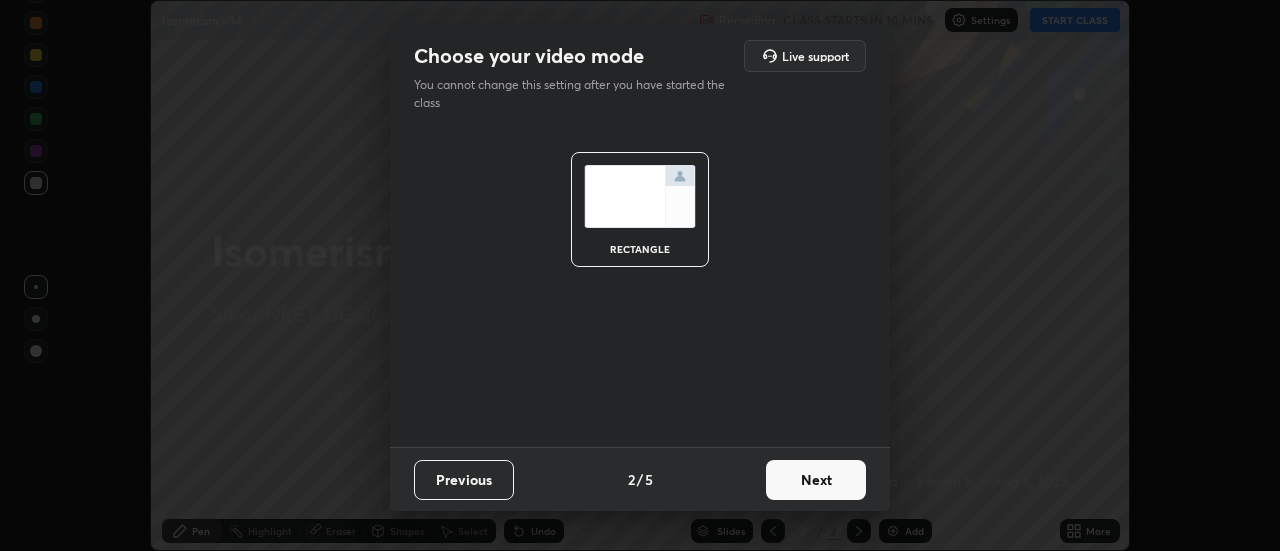 click on "Next" at bounding box center [816, 480] 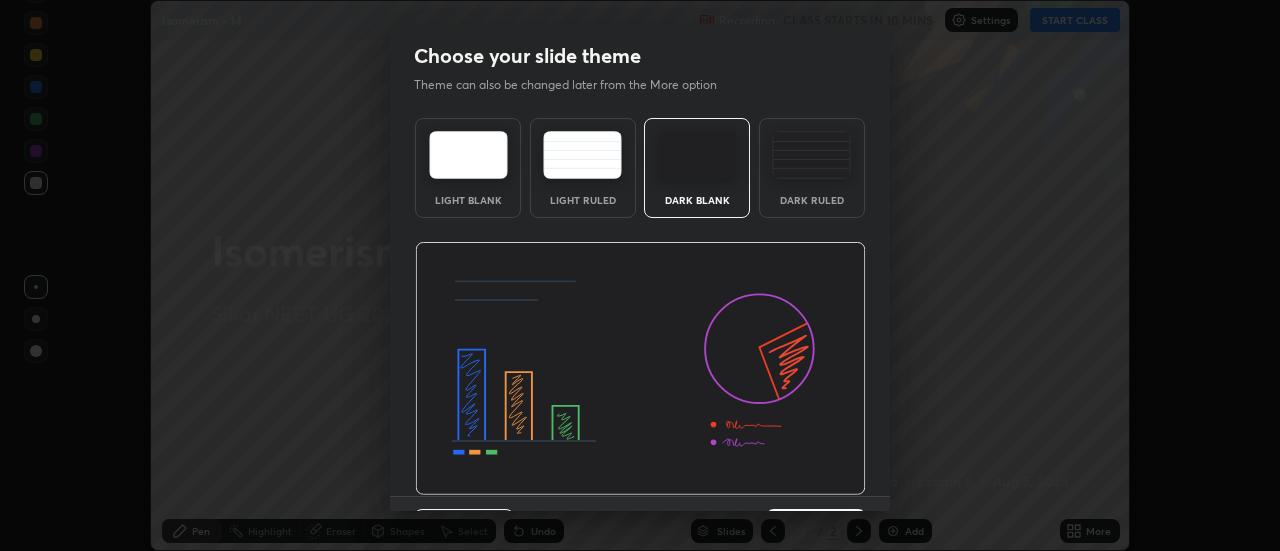 scroll, scrollTop: 49, scrollLeft: 0, axis: vertical 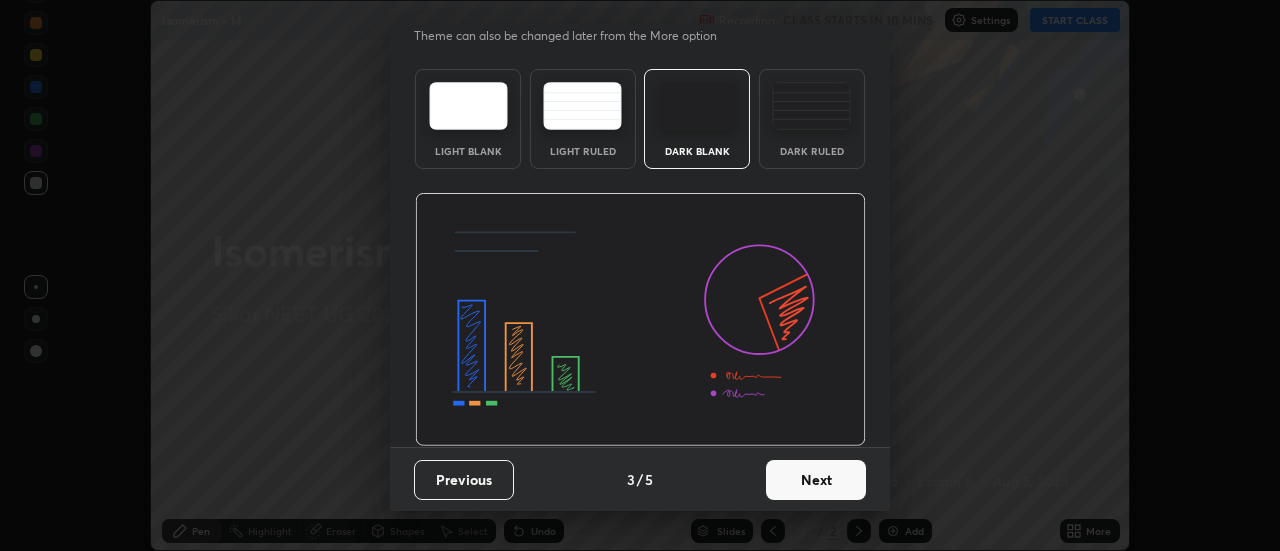 click on "Next" at bounding box center (816, 480) 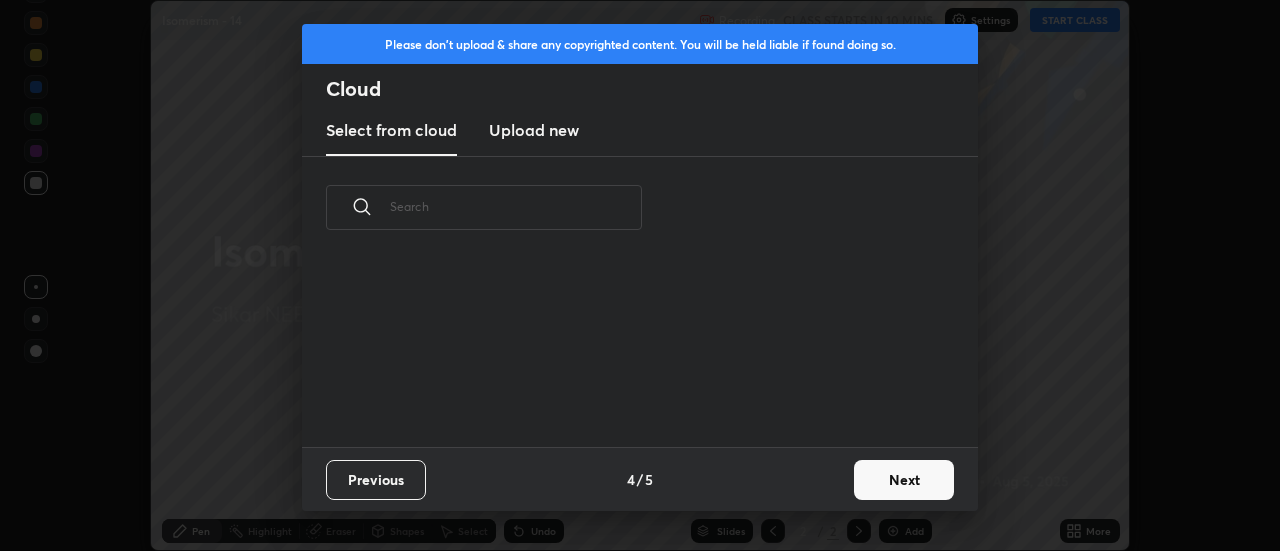 scroll, scrollTop: 0, scrollLeft: 0, axis: both 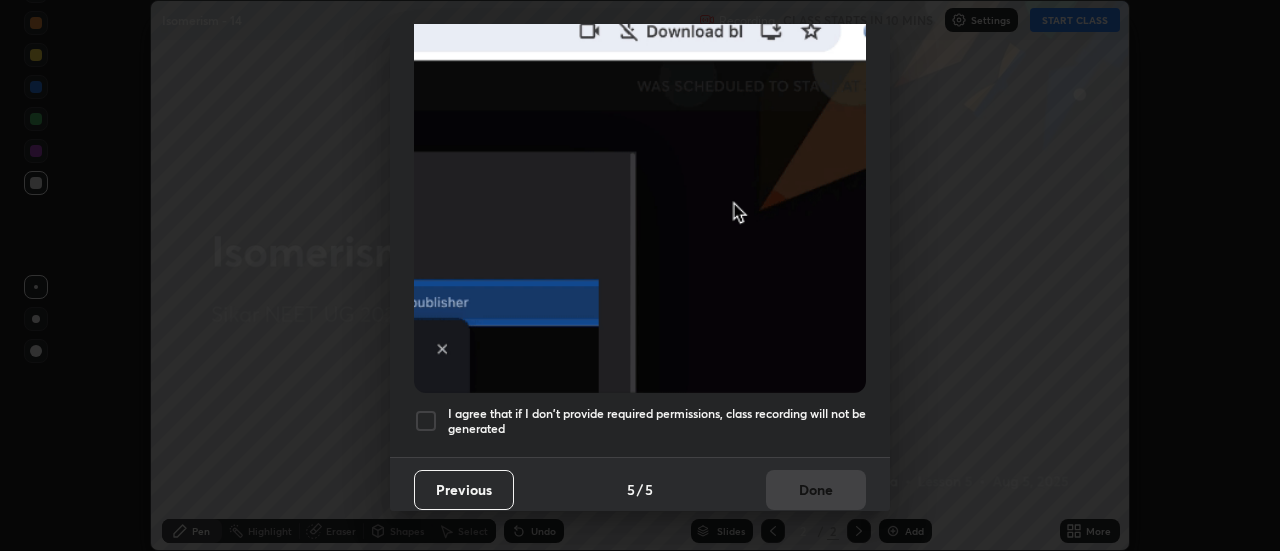 click on "Previous 5 / 5 Done" at bounding box center [640, 489] 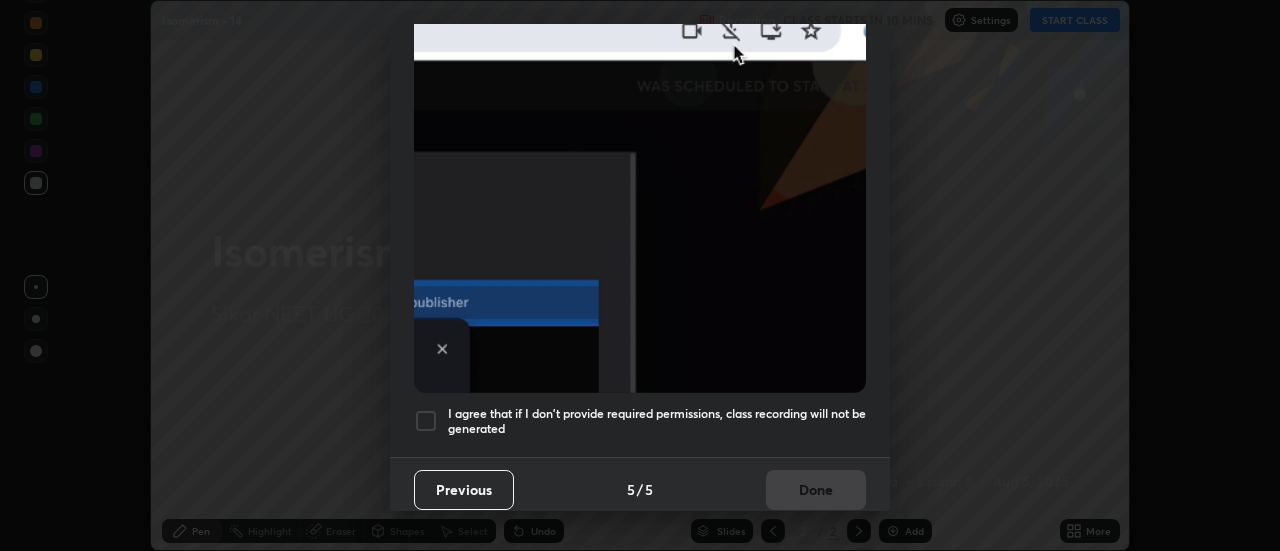 click on "I agree that if I don't provide required permissions, class recording will not be generated" at bounding box center [657, 421] 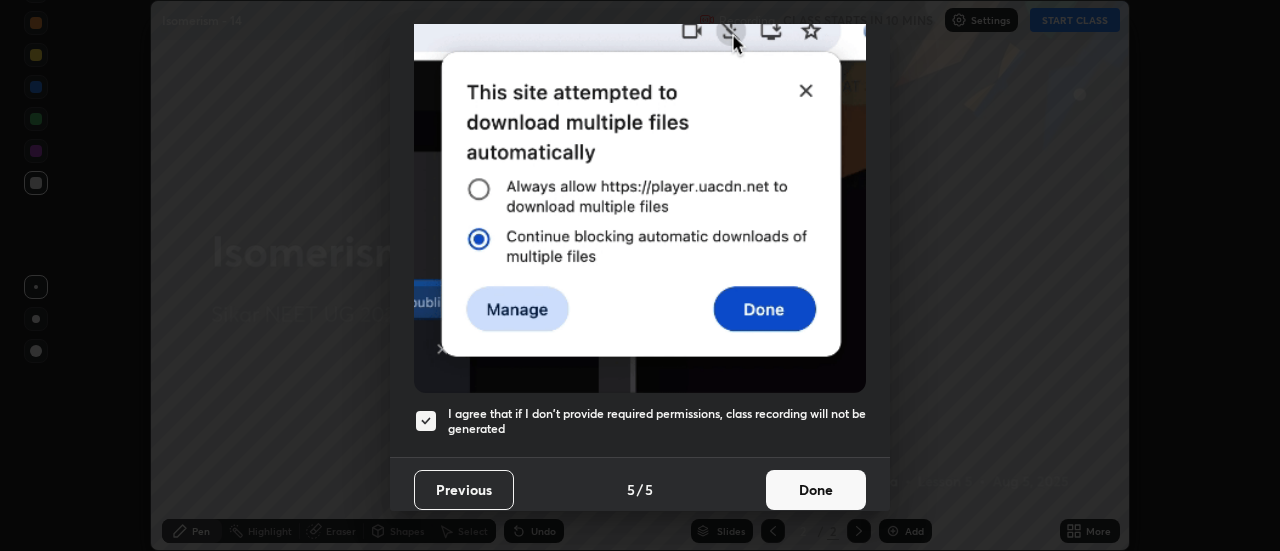 click on "Done" at bounding box center [816, 490] 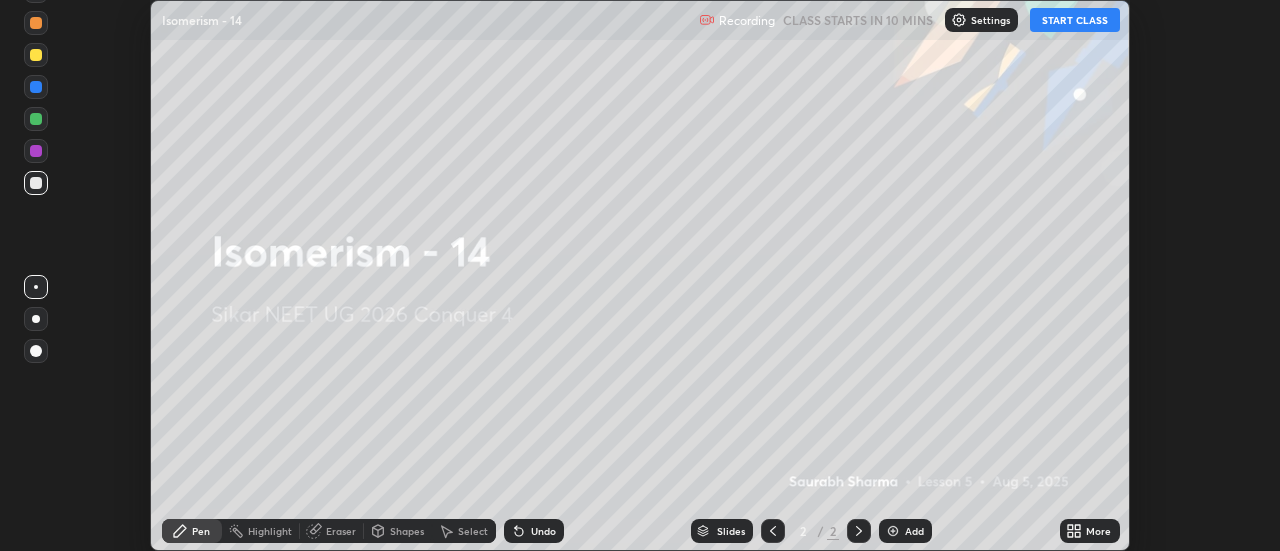 click 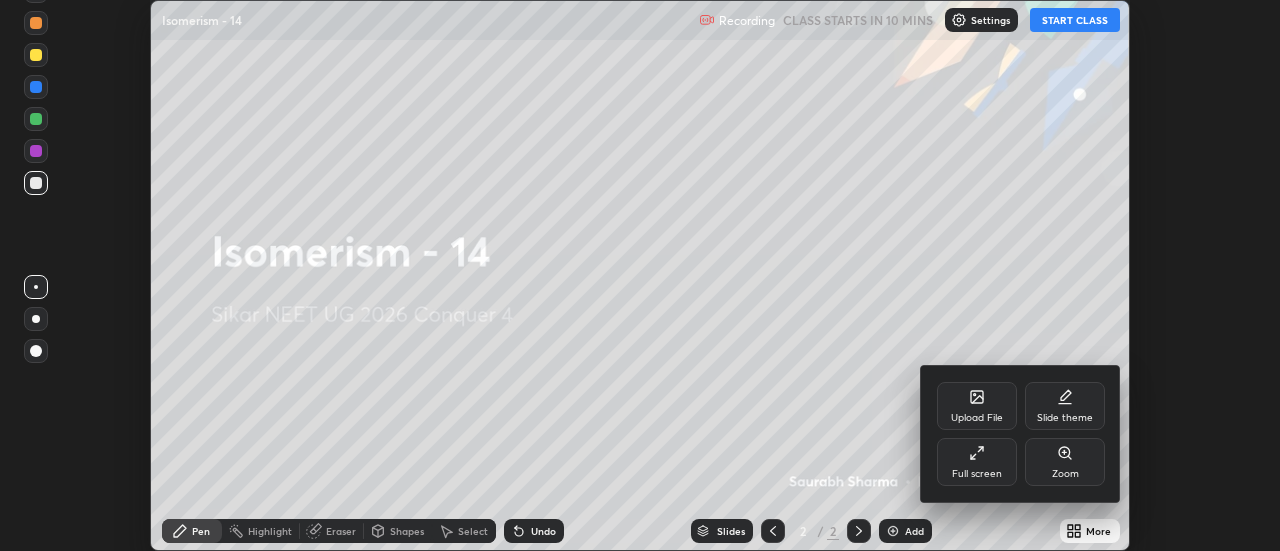click 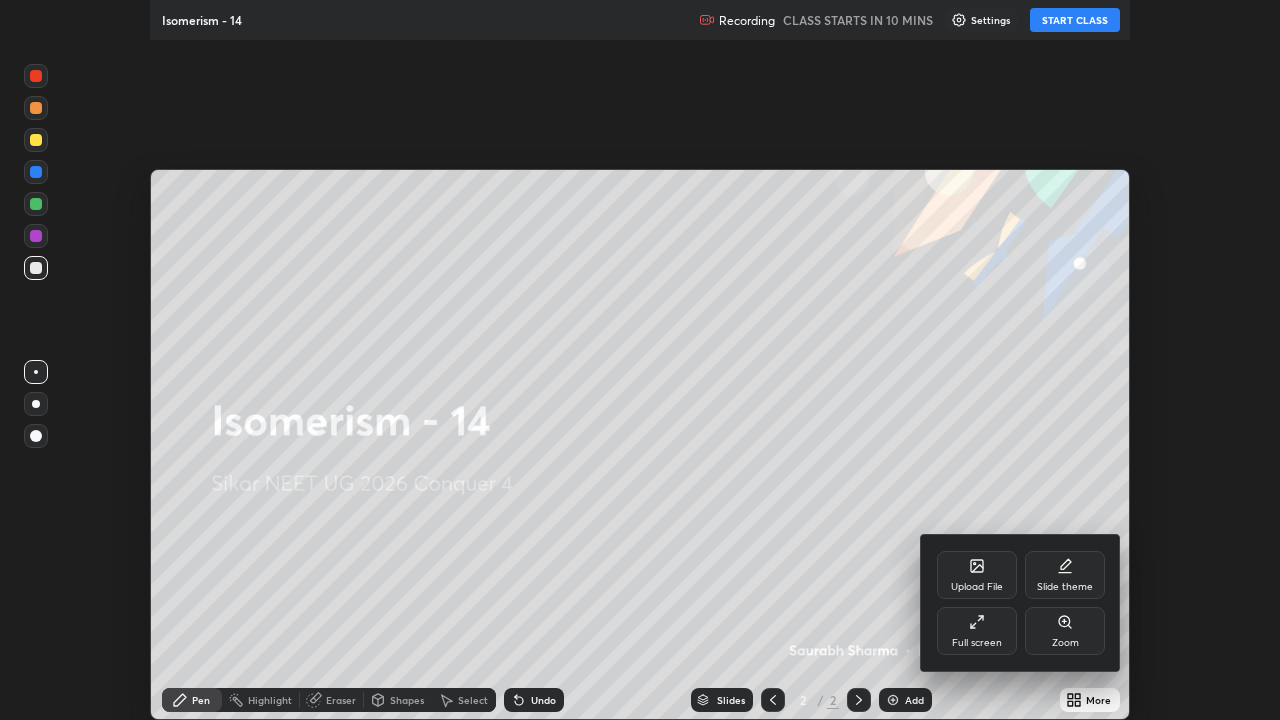 scroll, scrollTop: 99280, scrollLeft: 98720, axis: both 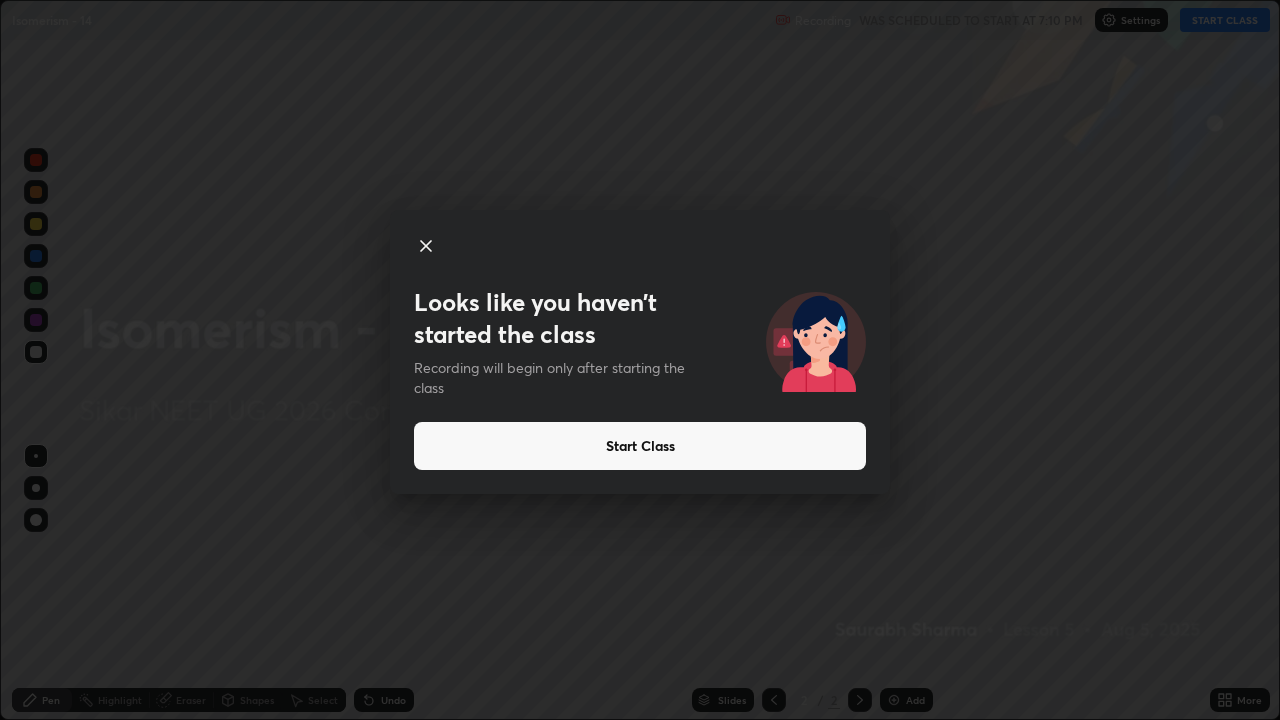 click on "Start Class" at bounding box center [640, 446] 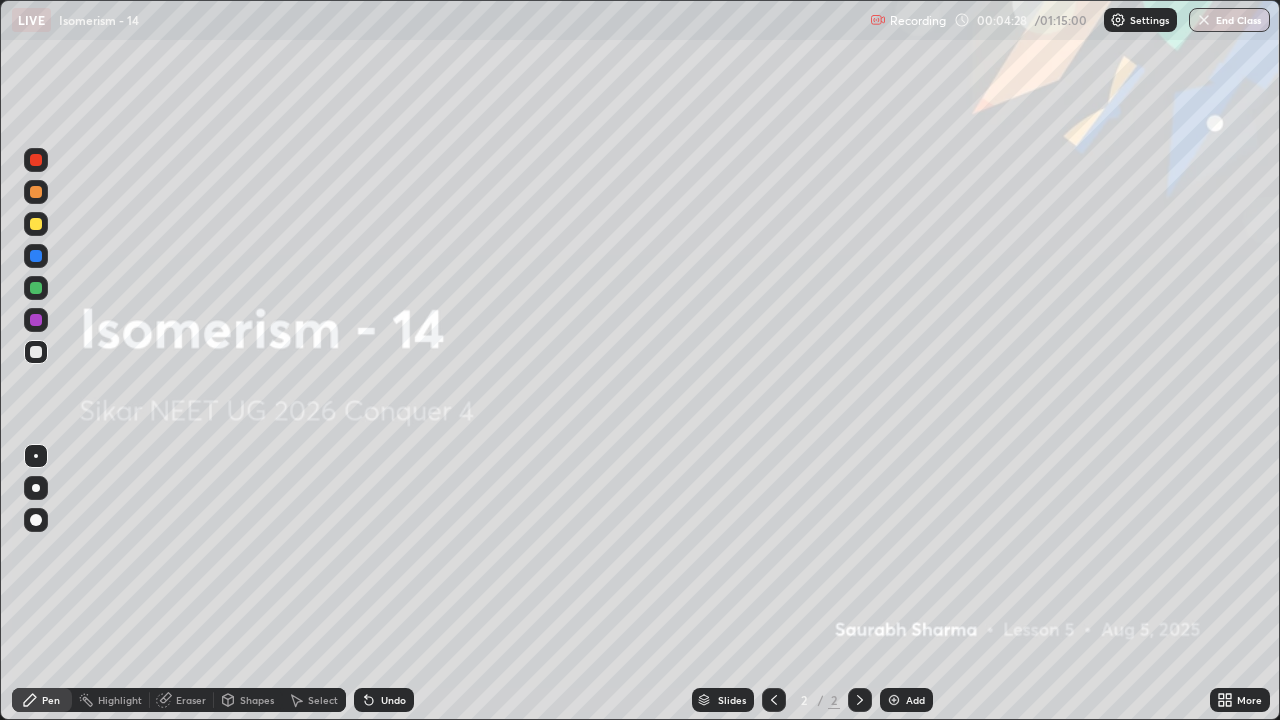 click at bounding box center (894, 700) 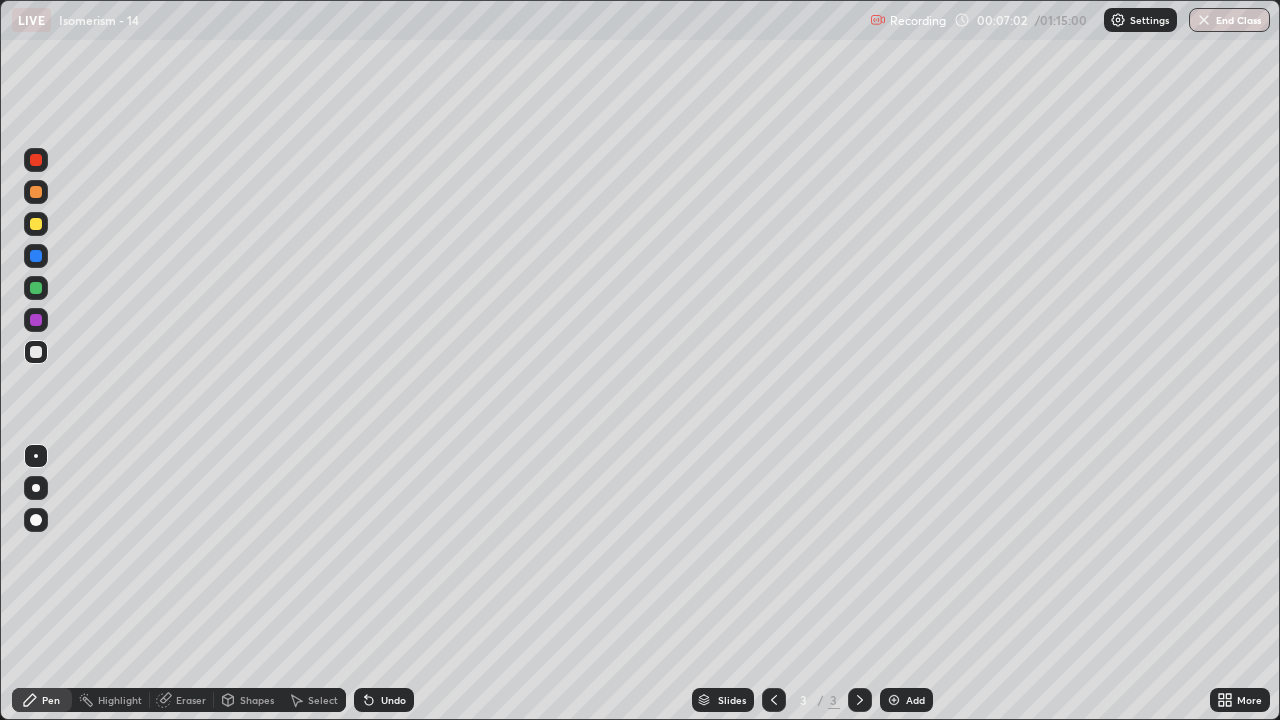 click on "Undo" at bounding box center [384, 700] 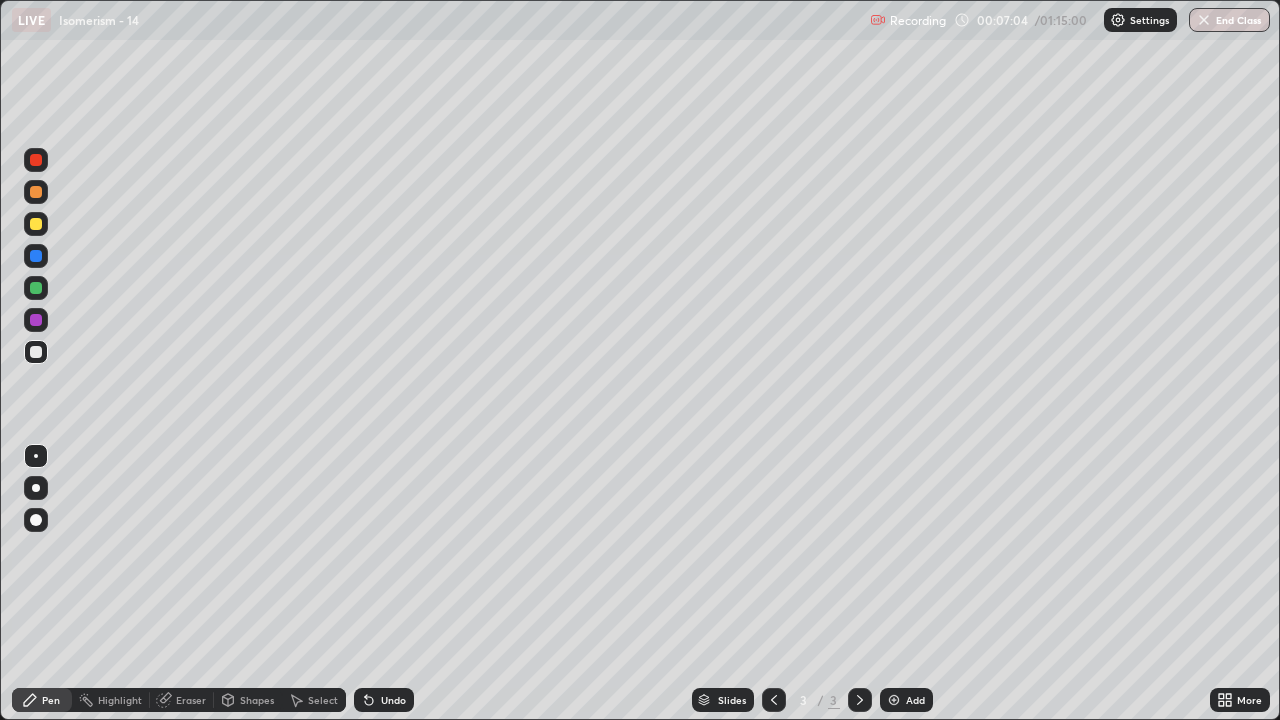 click on "Undo" at bounding box center (384, 700) 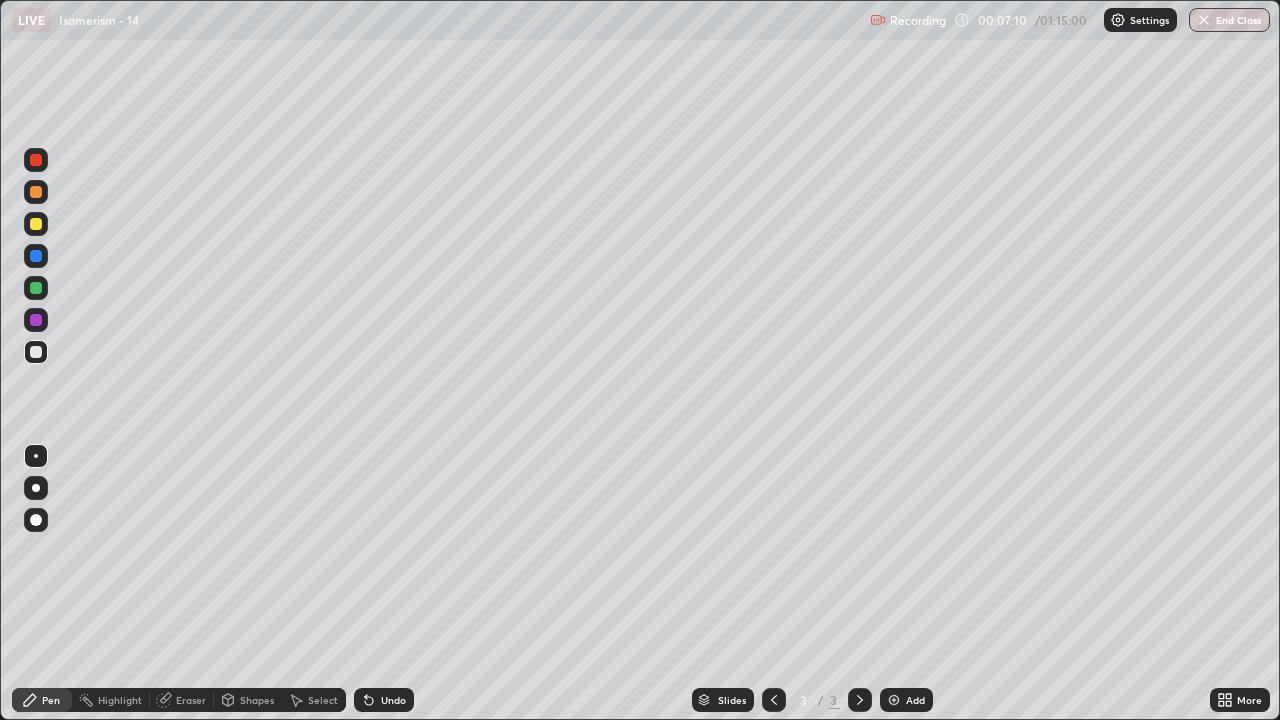 click on "Undo" at bounding box center [384, 700] 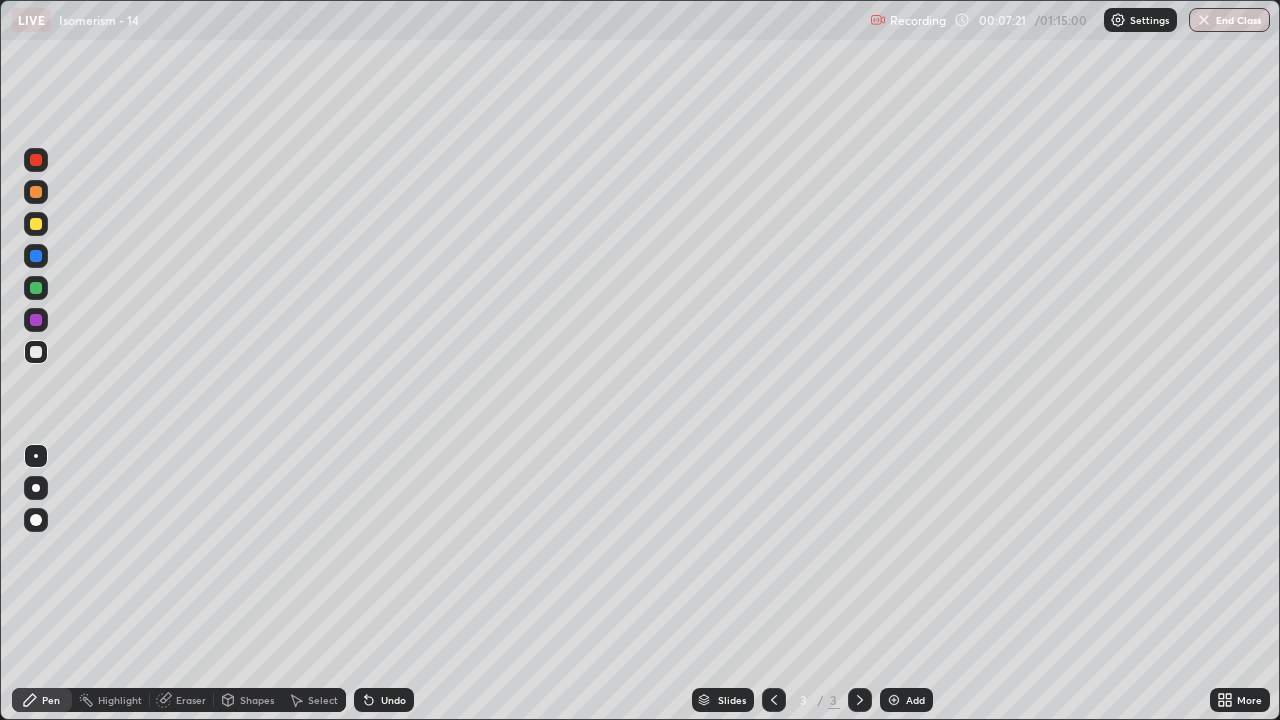 click at bounding box center [36, 224] 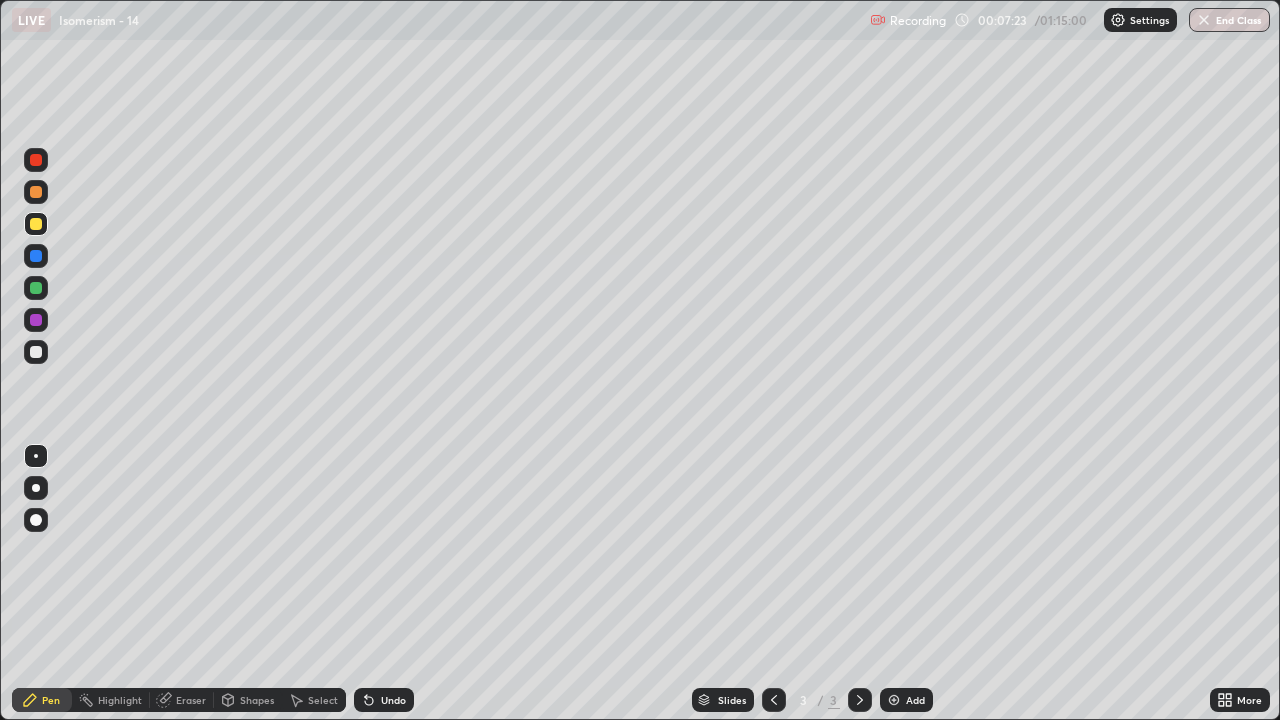 click on "Eraser" at bounding box center (191, 700) 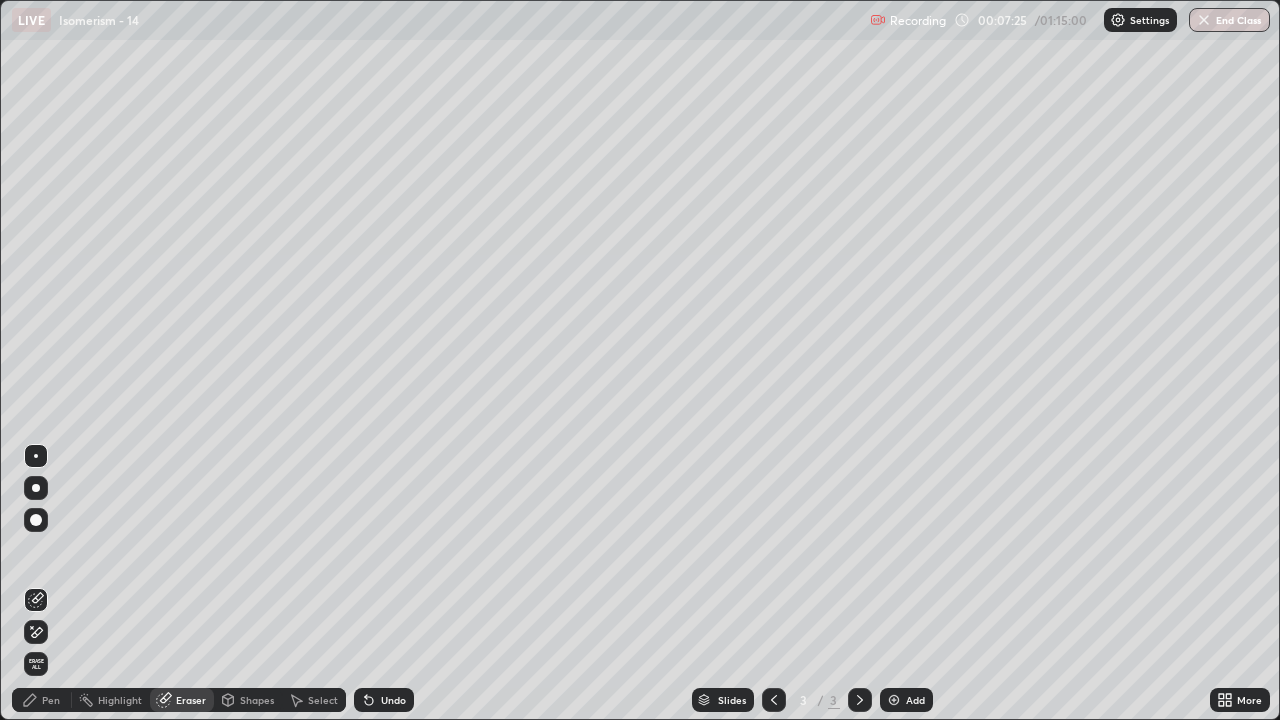 click on "Pen" at bounding box center (42, 700) 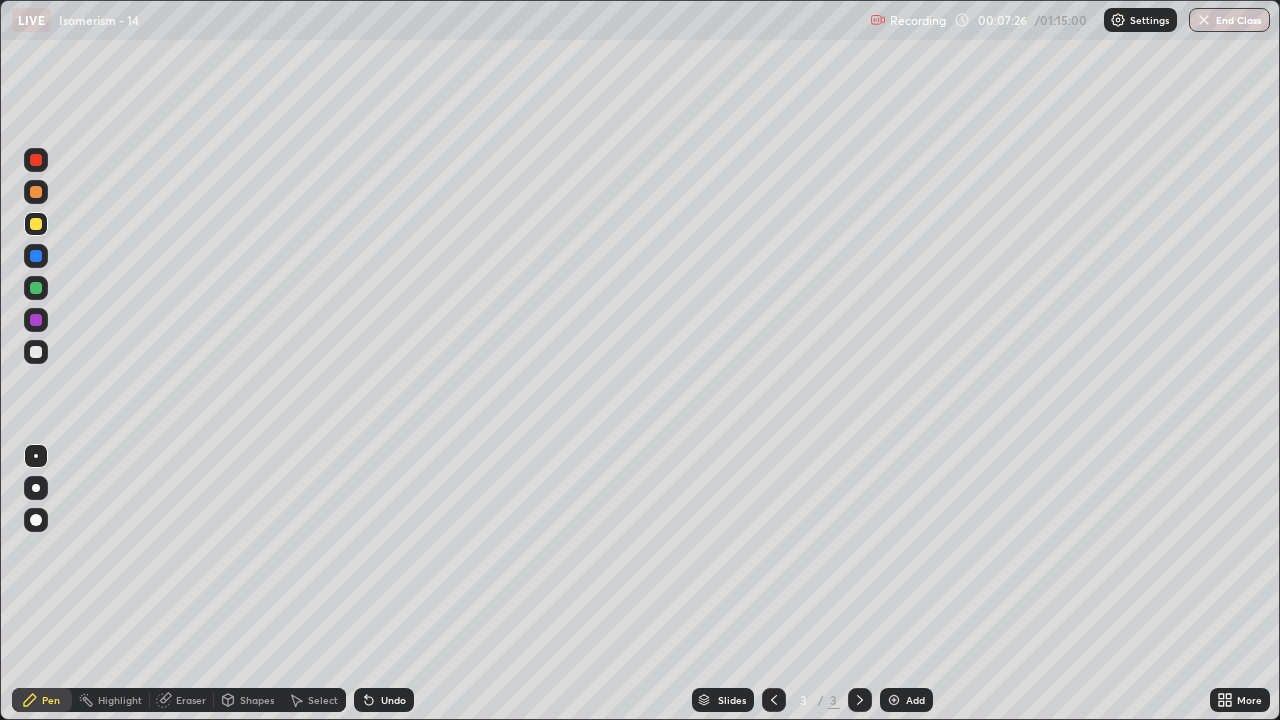 click at bounding box center (36, 352) 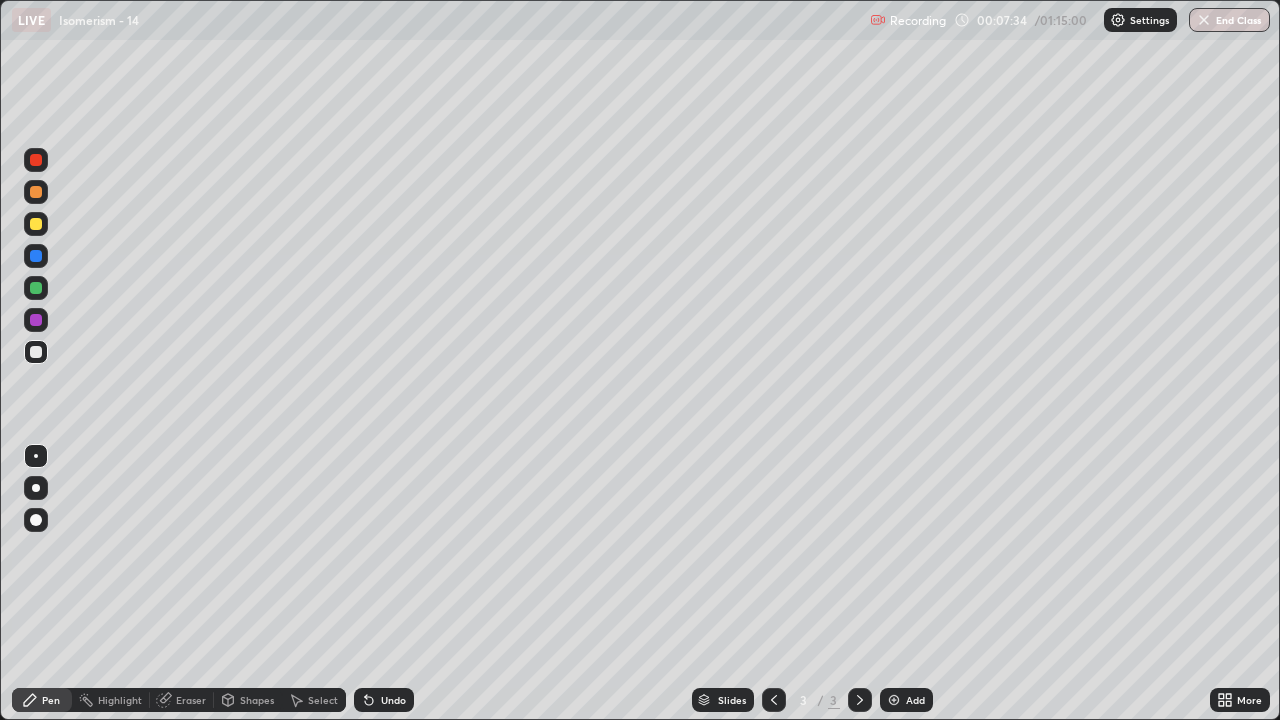 click at bounding box center (36, 224) 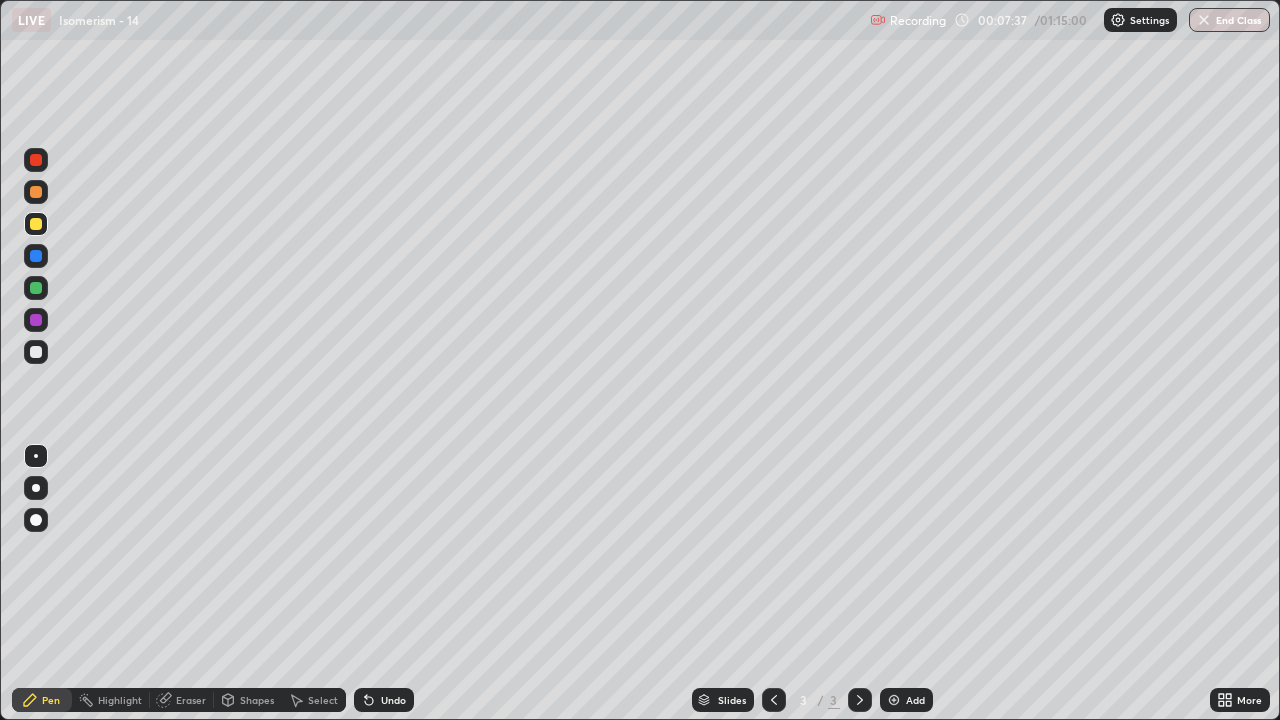 click at bounding box center (36, 352) 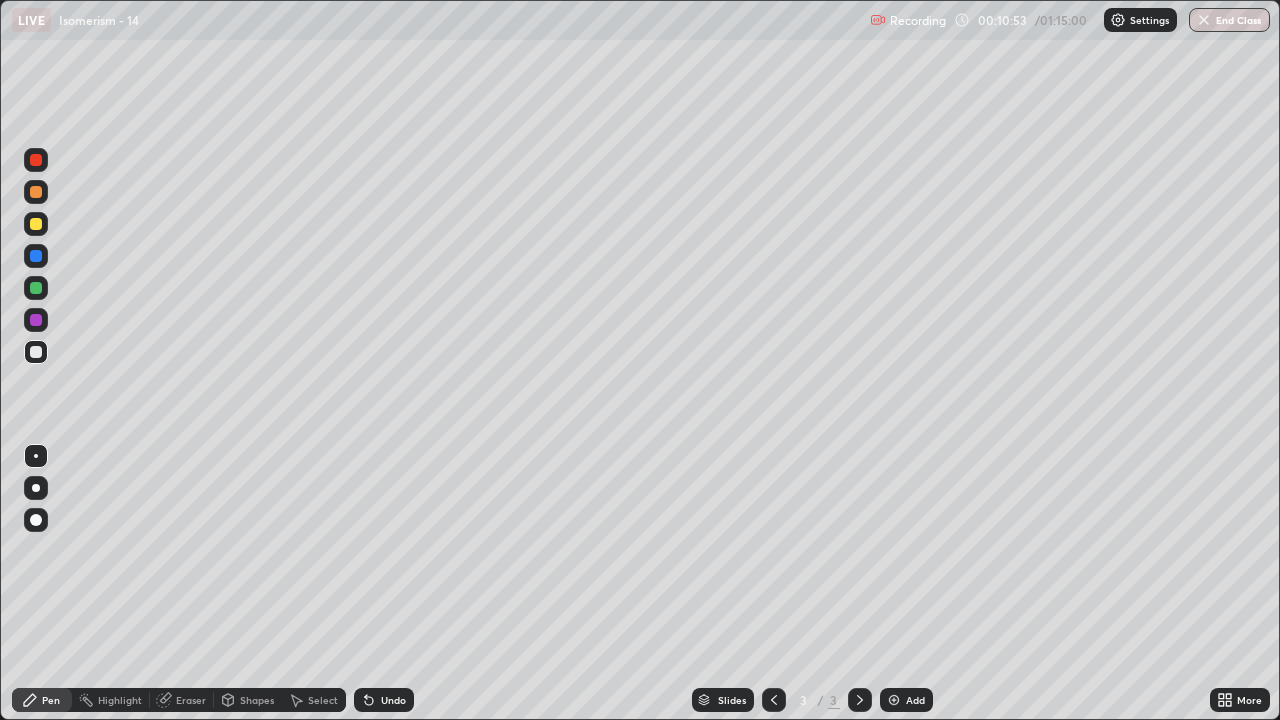 click at bounding box center [36, 192] 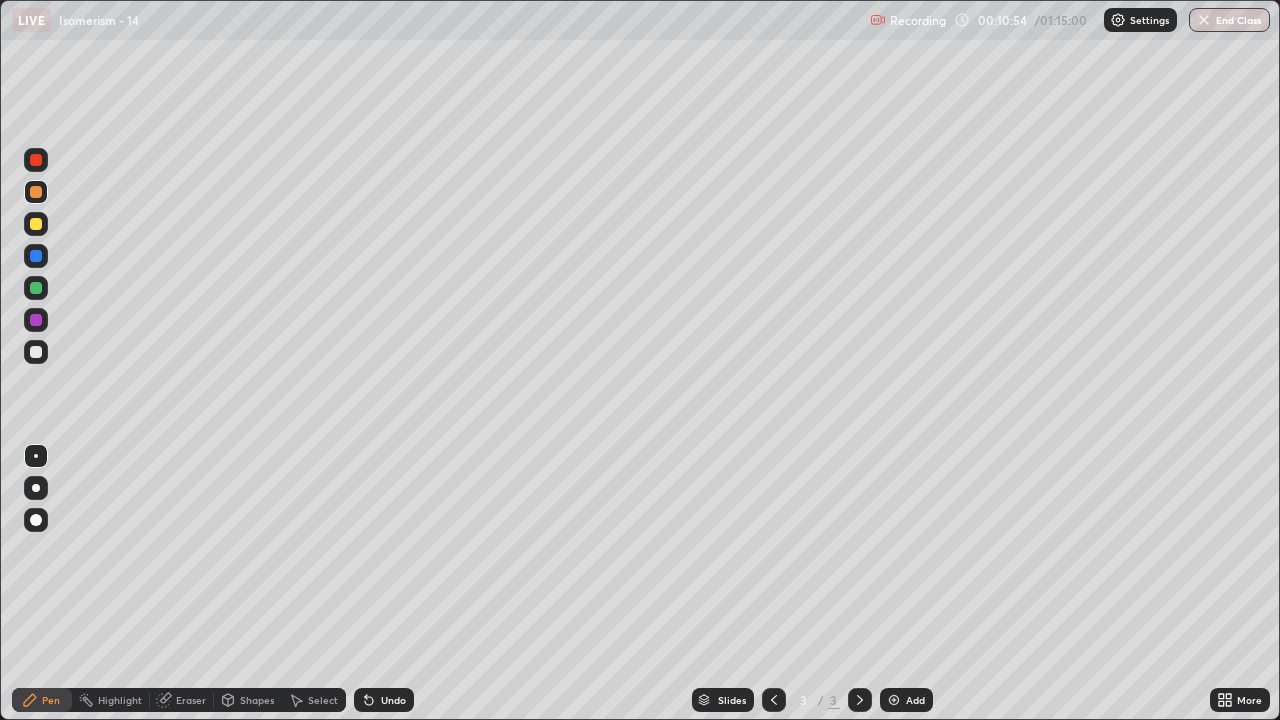click at bounding box center [36, 256] 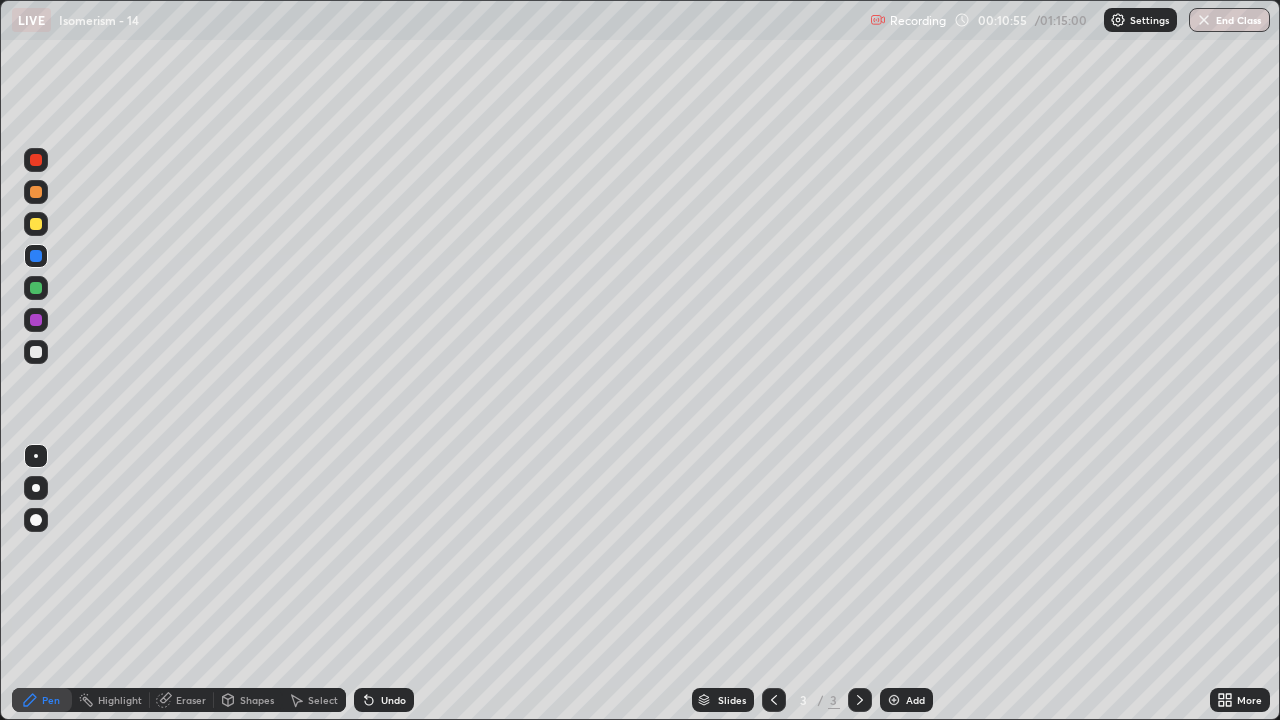 click 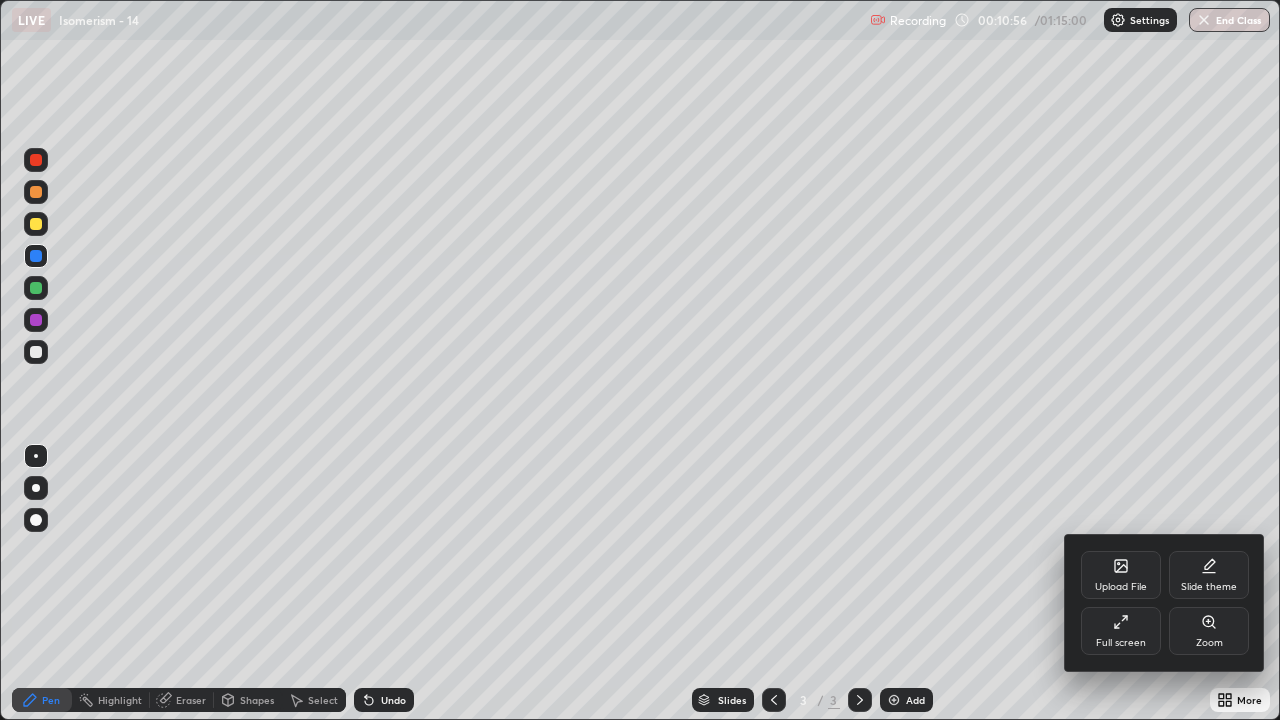click on "Zoom" at bounding box center (1209, 631) 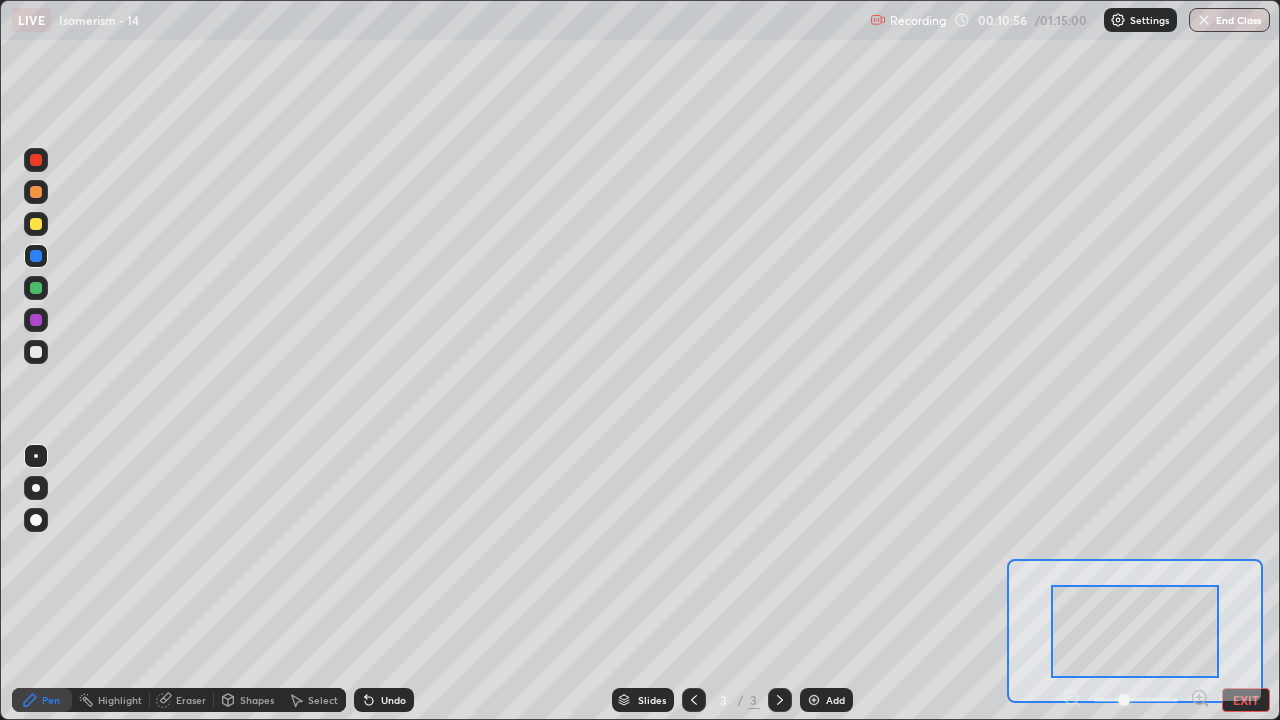 click at bounding box center [1136, 700] 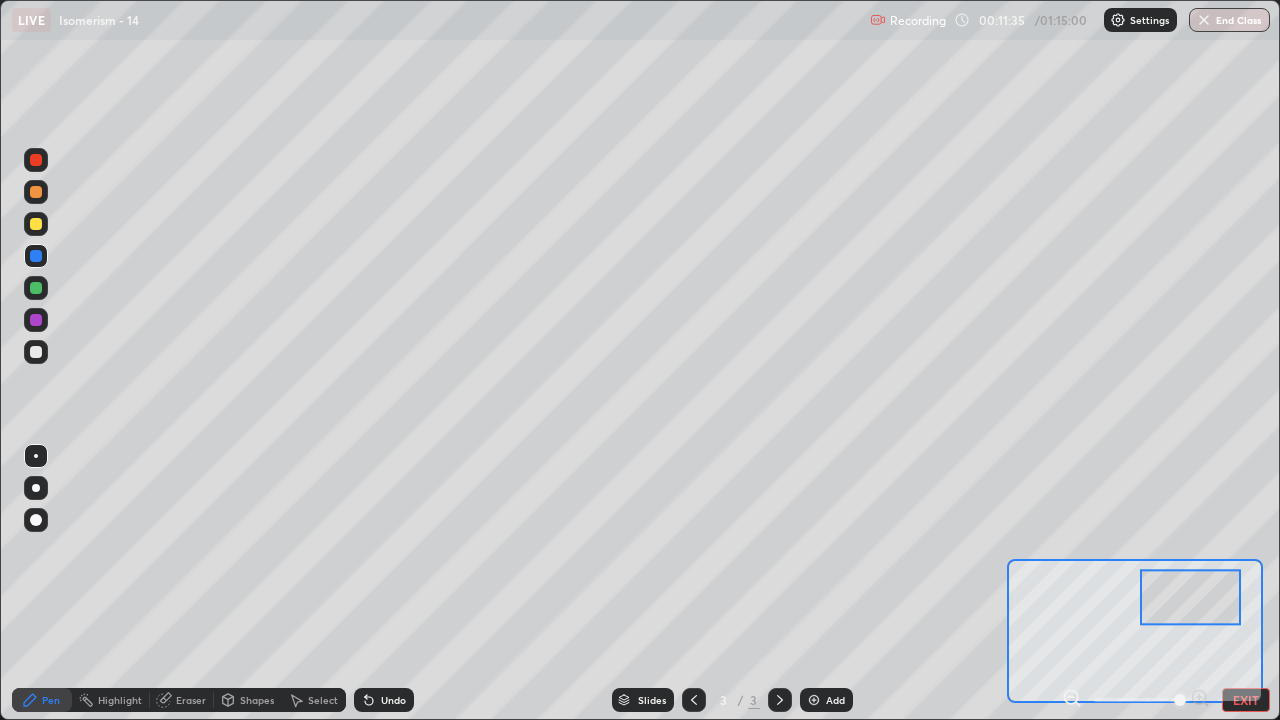 click on "Undo" at bounding box center [393, 700] 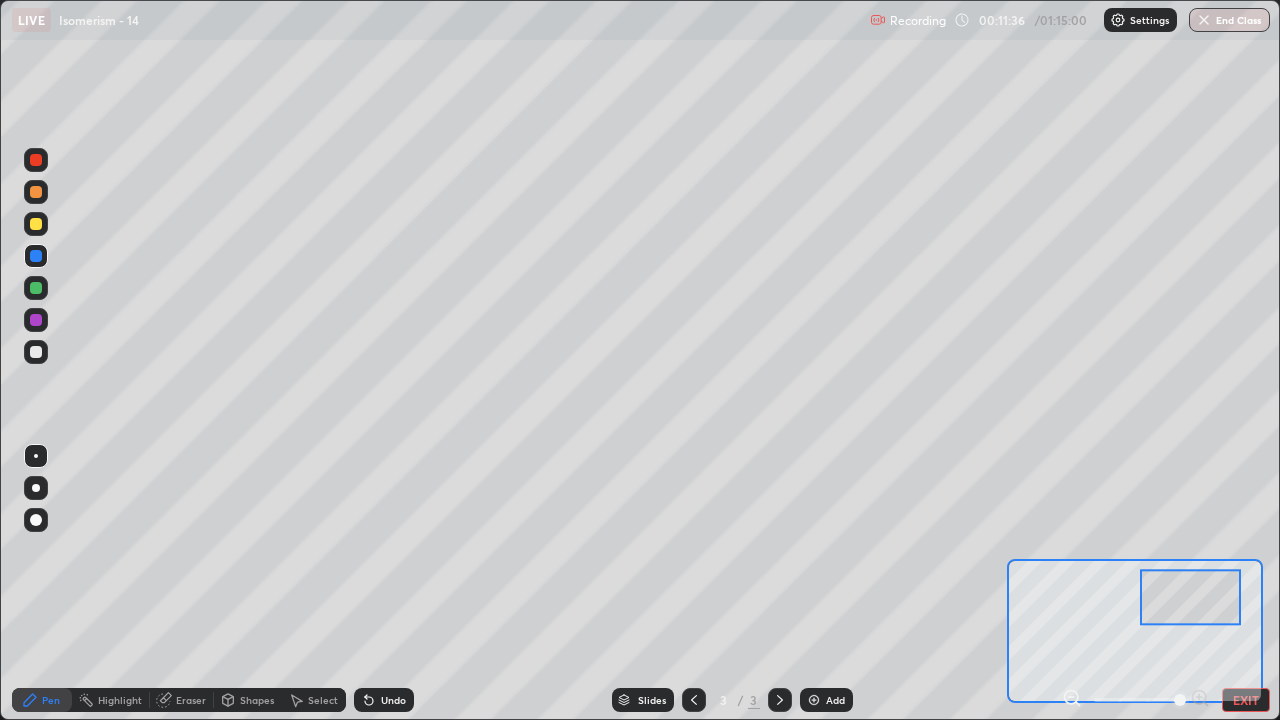click on "Undo" at bounding box center (384, 700) 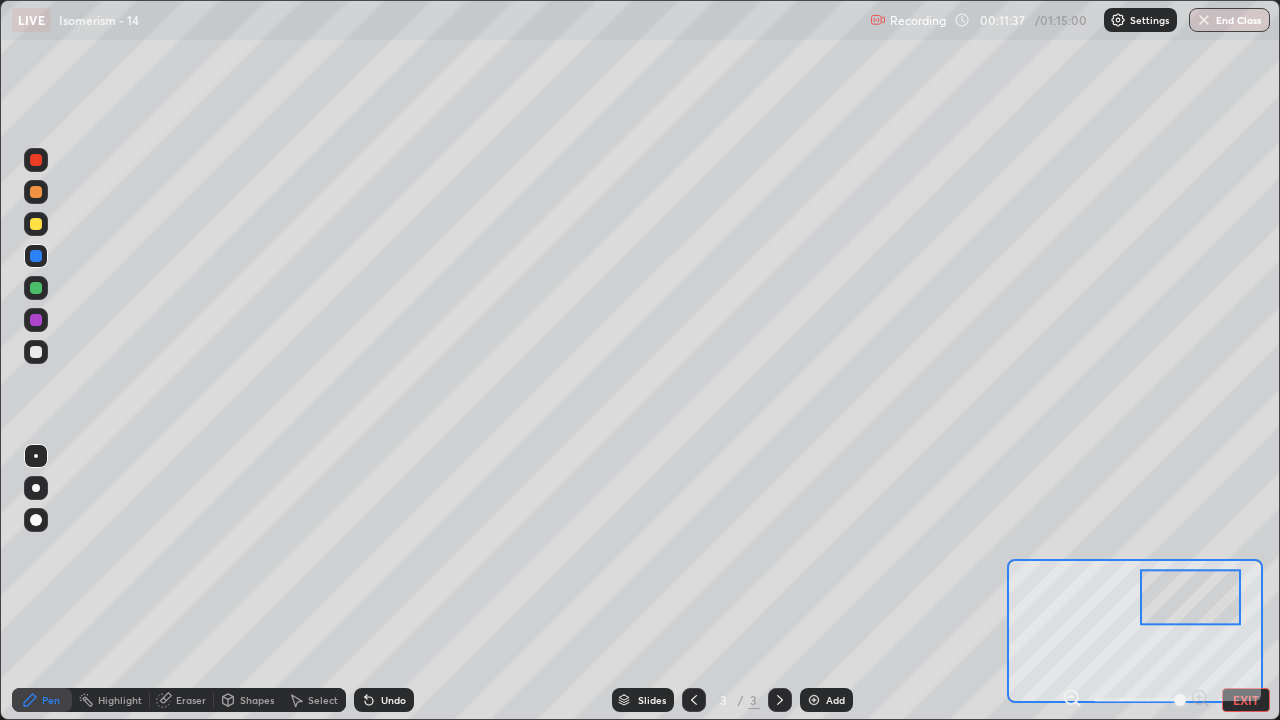 click on "Undo" at bounding box center [393, 700] 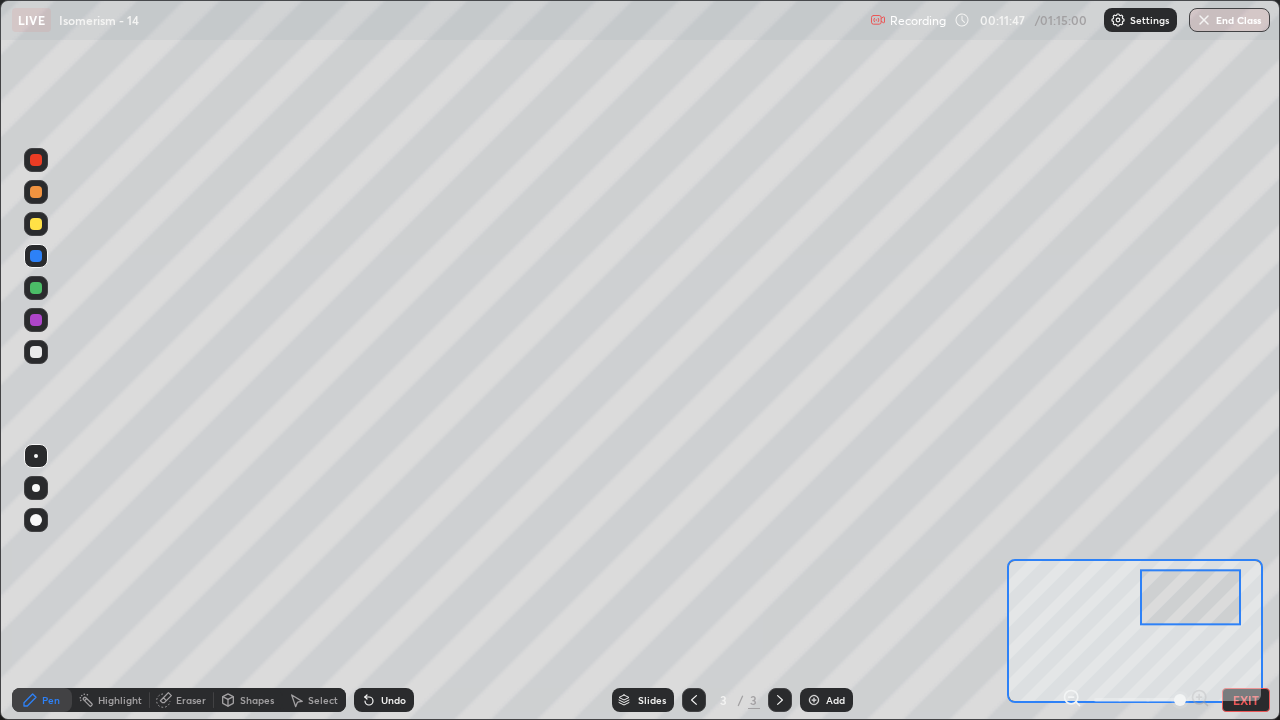 click on "Highlight" at bounding box center (120, 700) 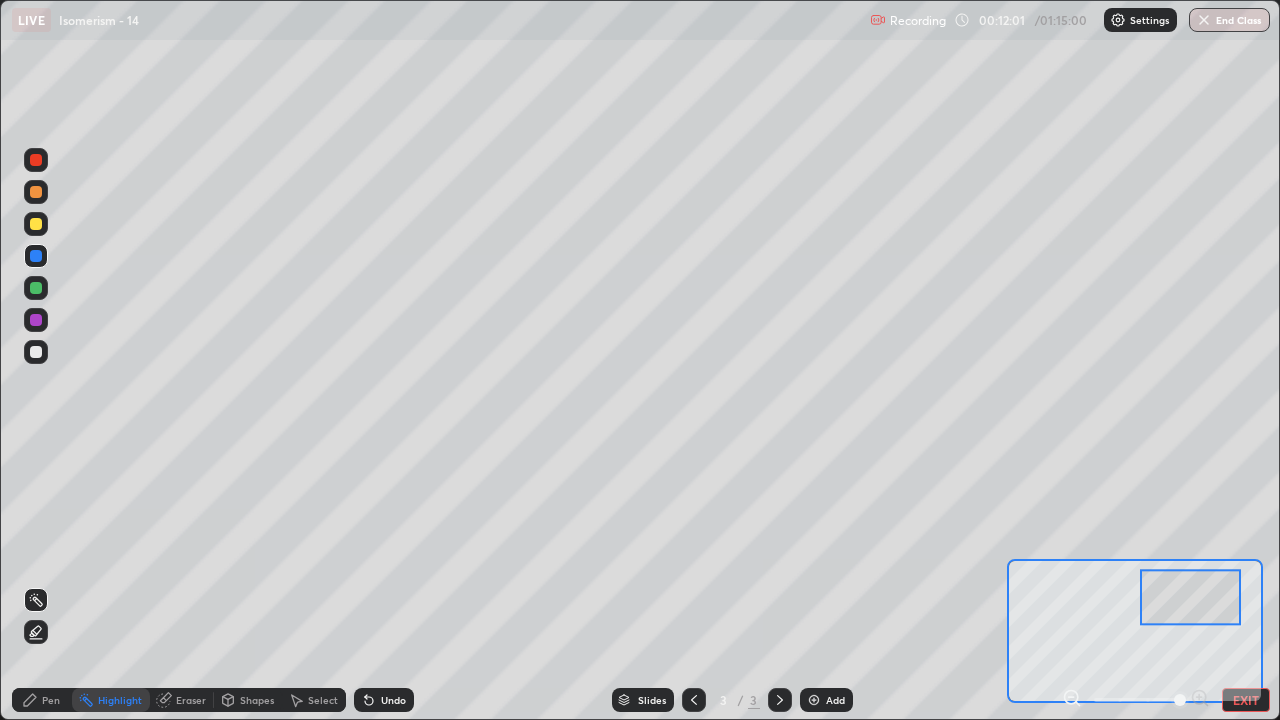 click on "Pen" at bounding box center (42, 700) 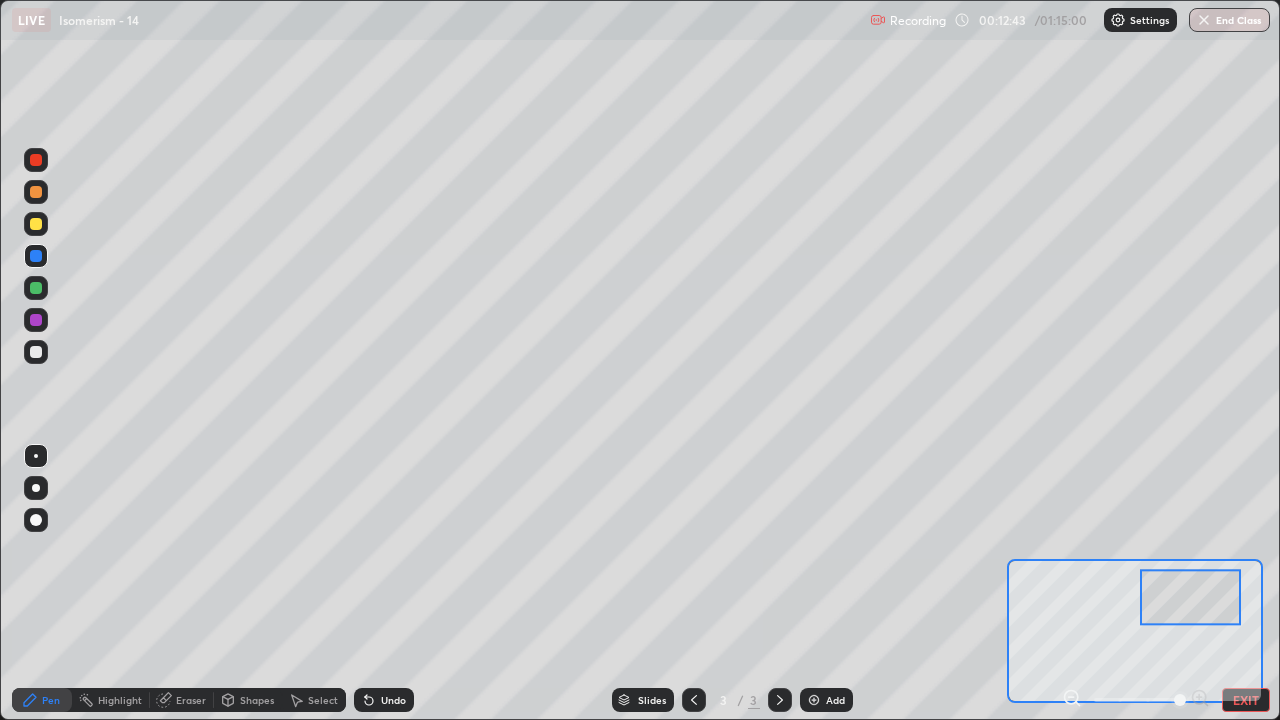 click on "EXIT" at bounding box center (1246, 700) 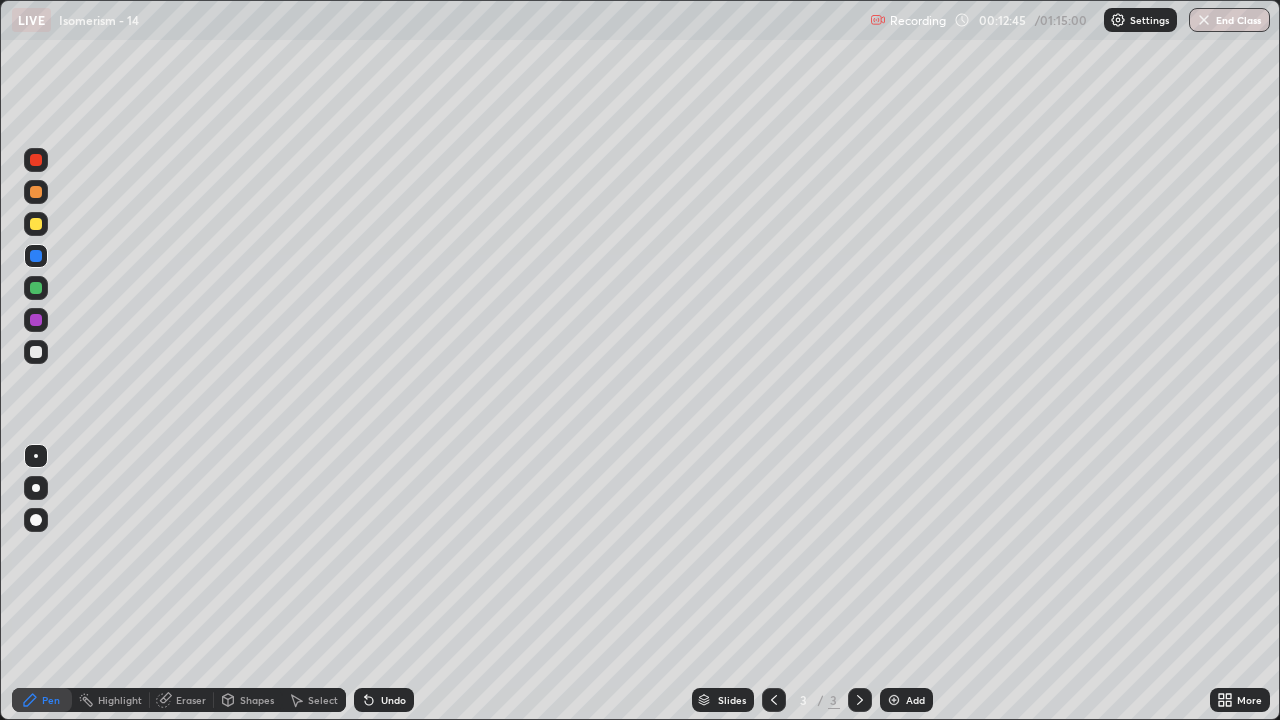click at bounding box center (36, 352) 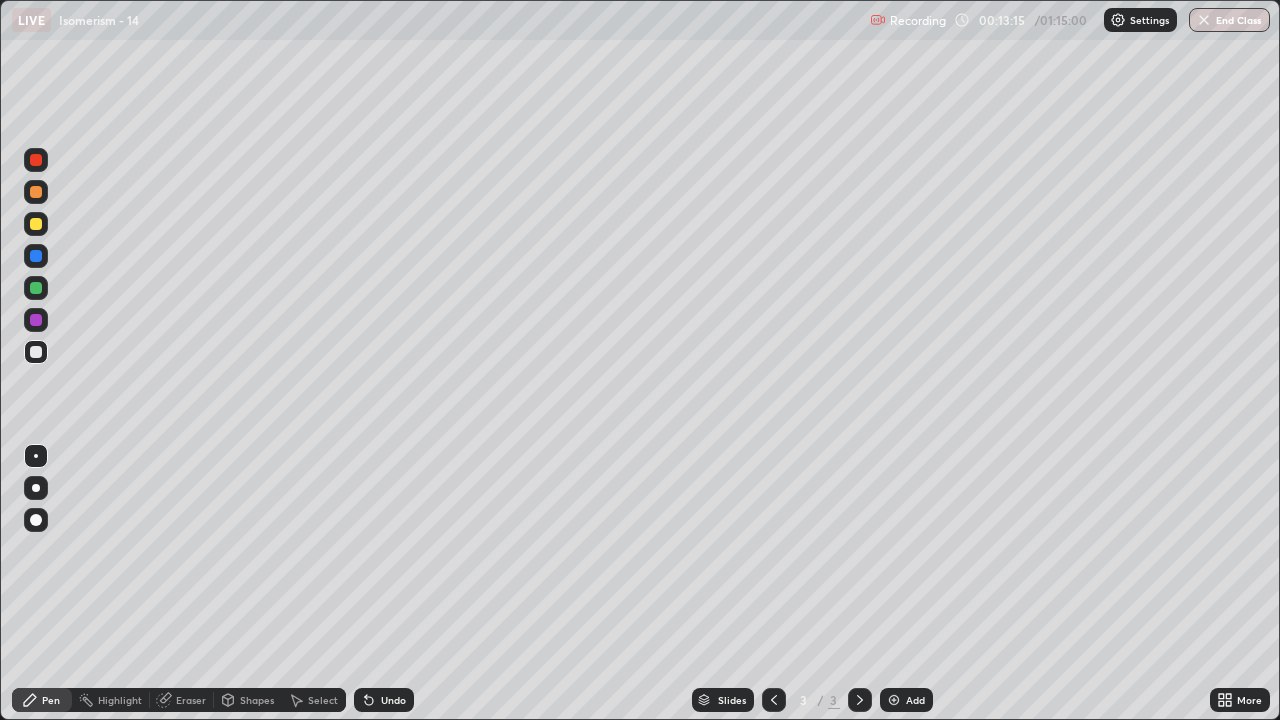 click on "Add" at bounding box center [906, 700] 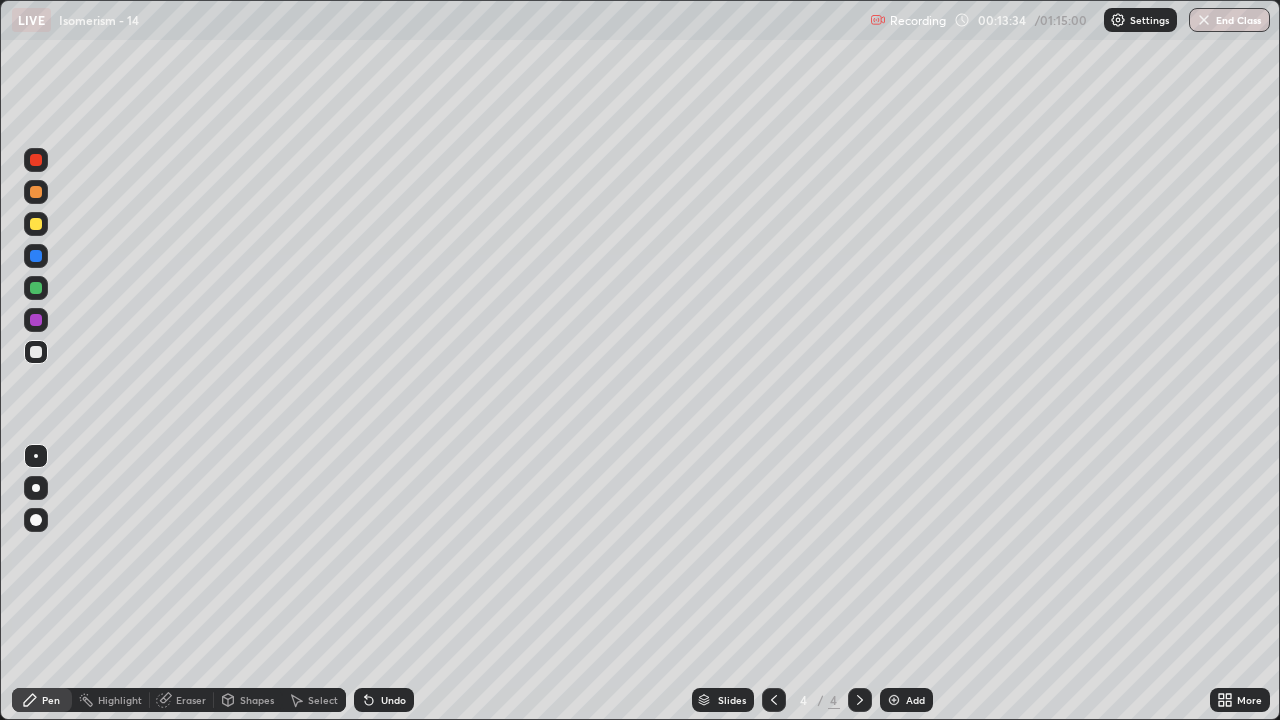 click on "Eraser" at bounding box center [191, 700] 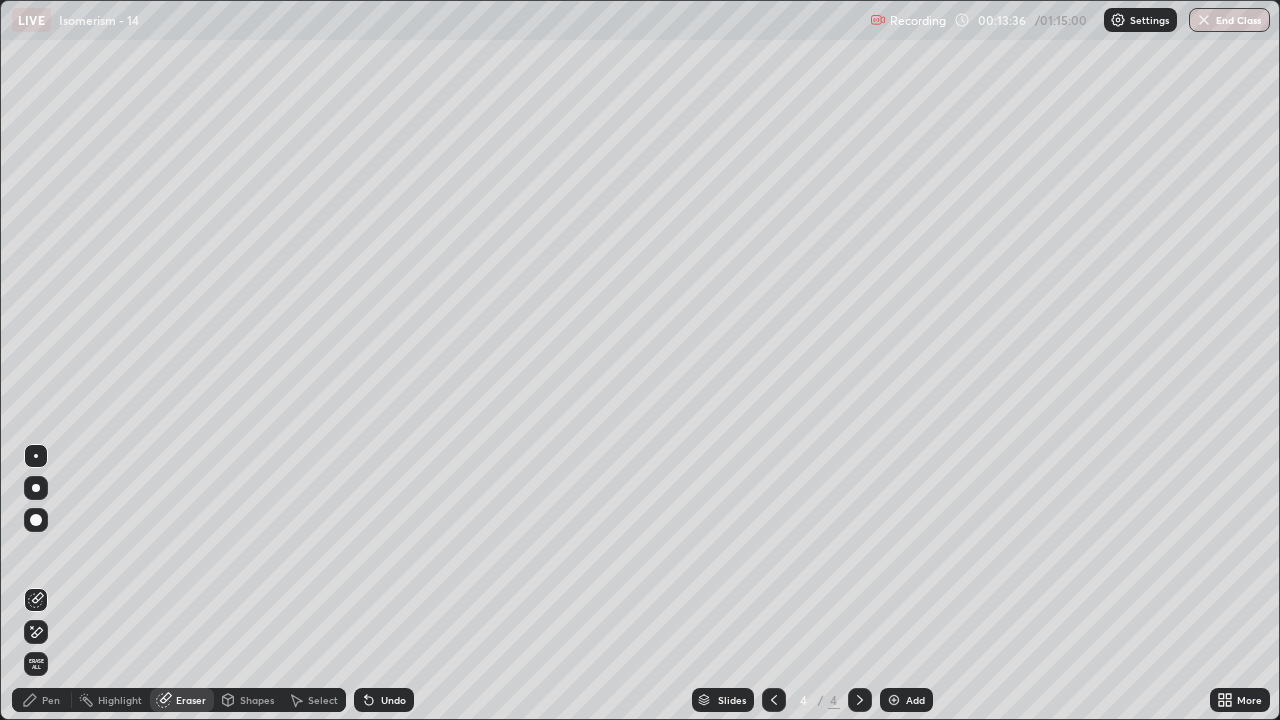click on "Pen" at bounding box center (42, 700) 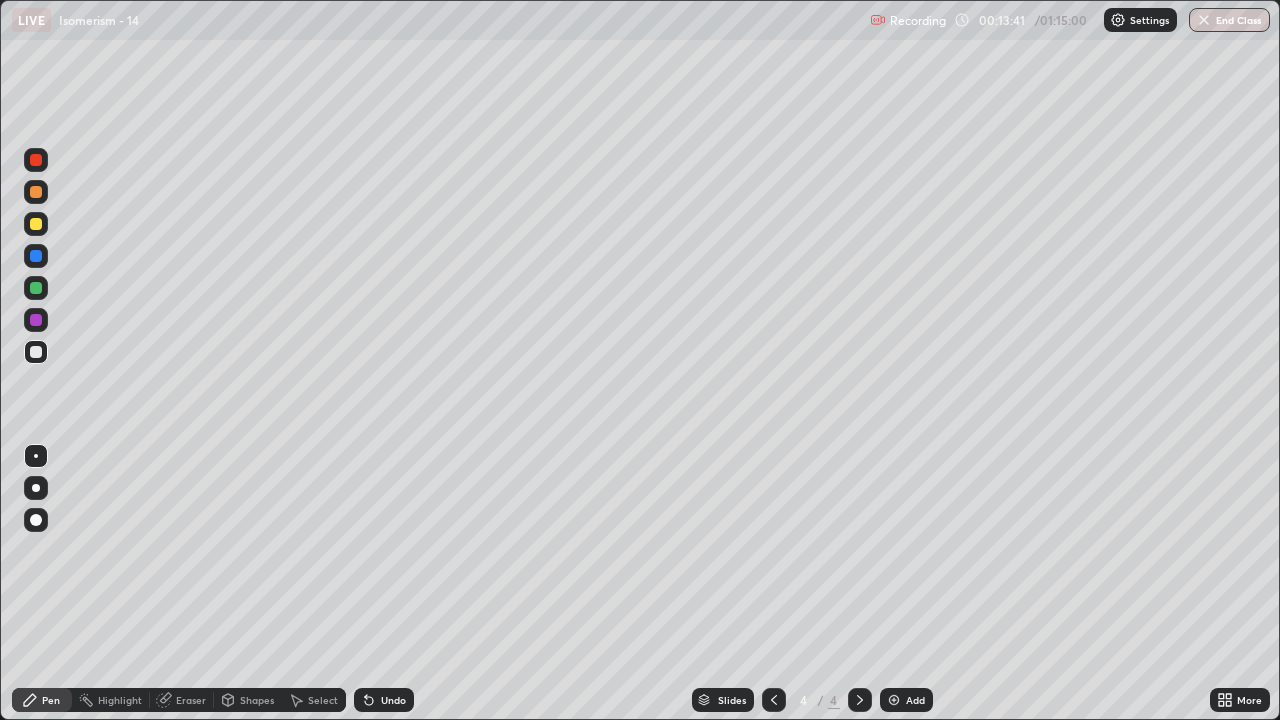 click on "Undo" at bounding box center [384, 700] 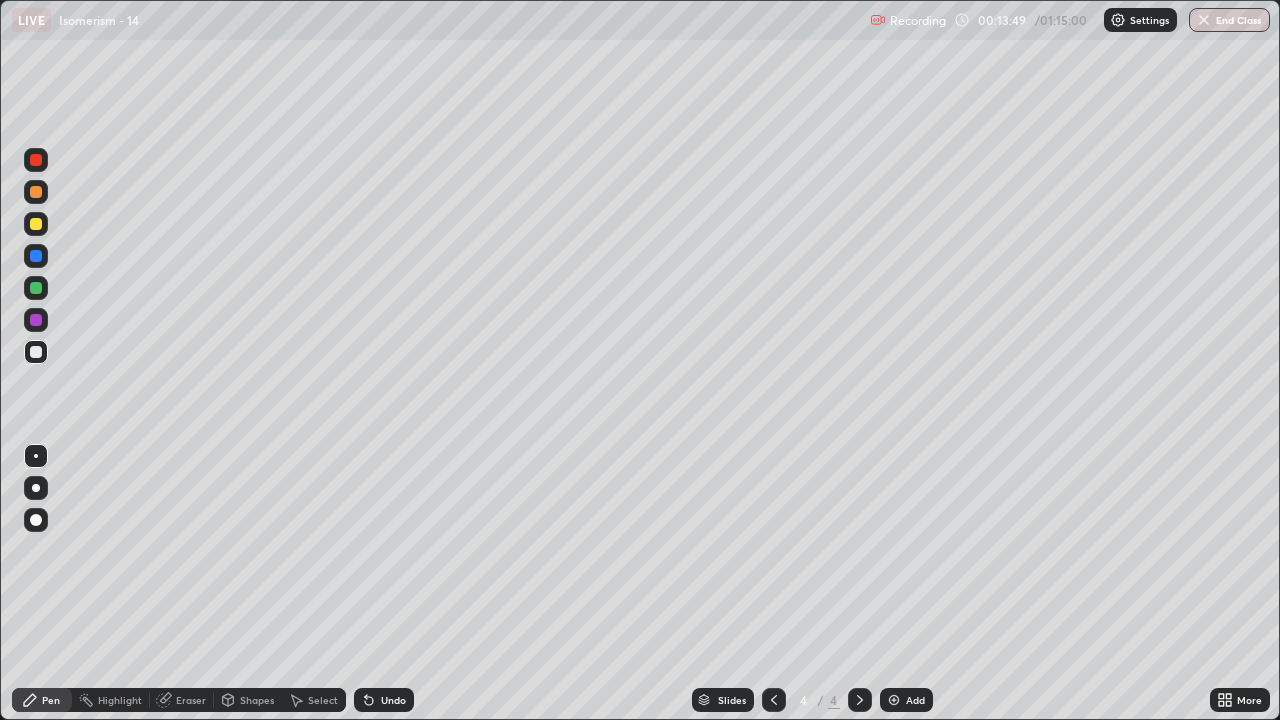 click on "Select" at bounding box center [314, 700] 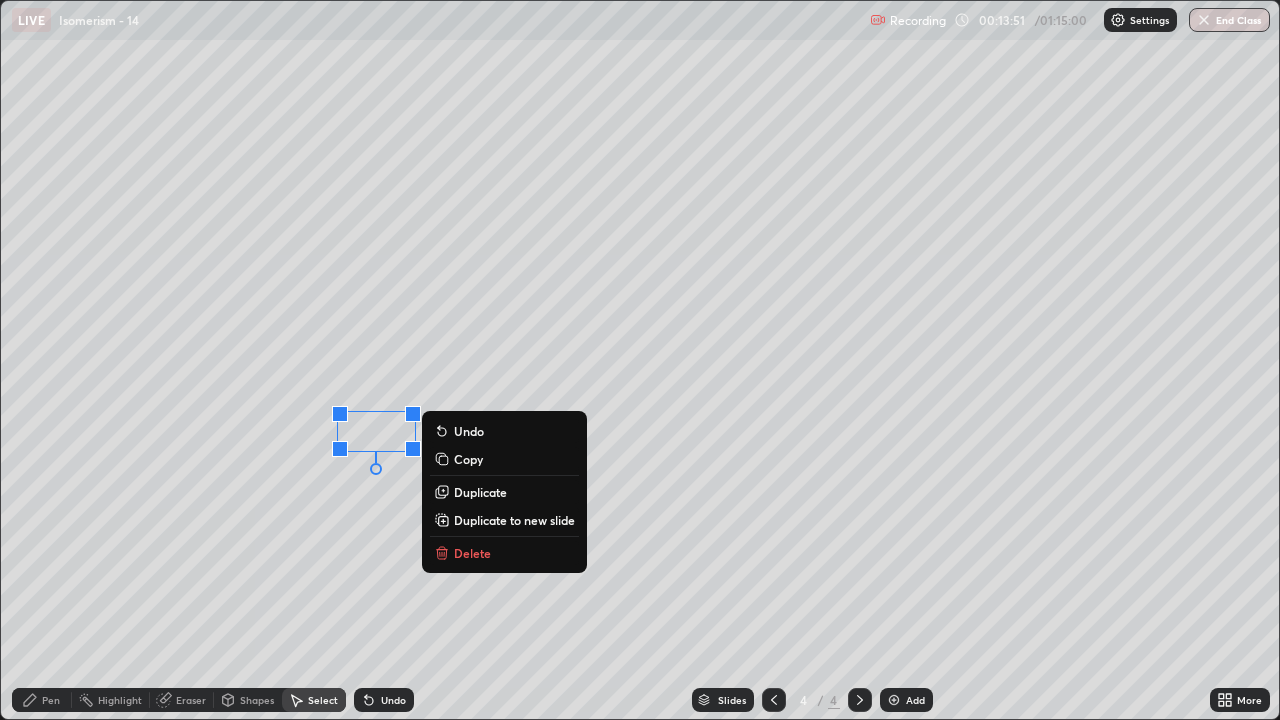 click on "0 ° Undo Copy Duplicate Duplicate to new slide Delete" at bounding box center [640, 360] 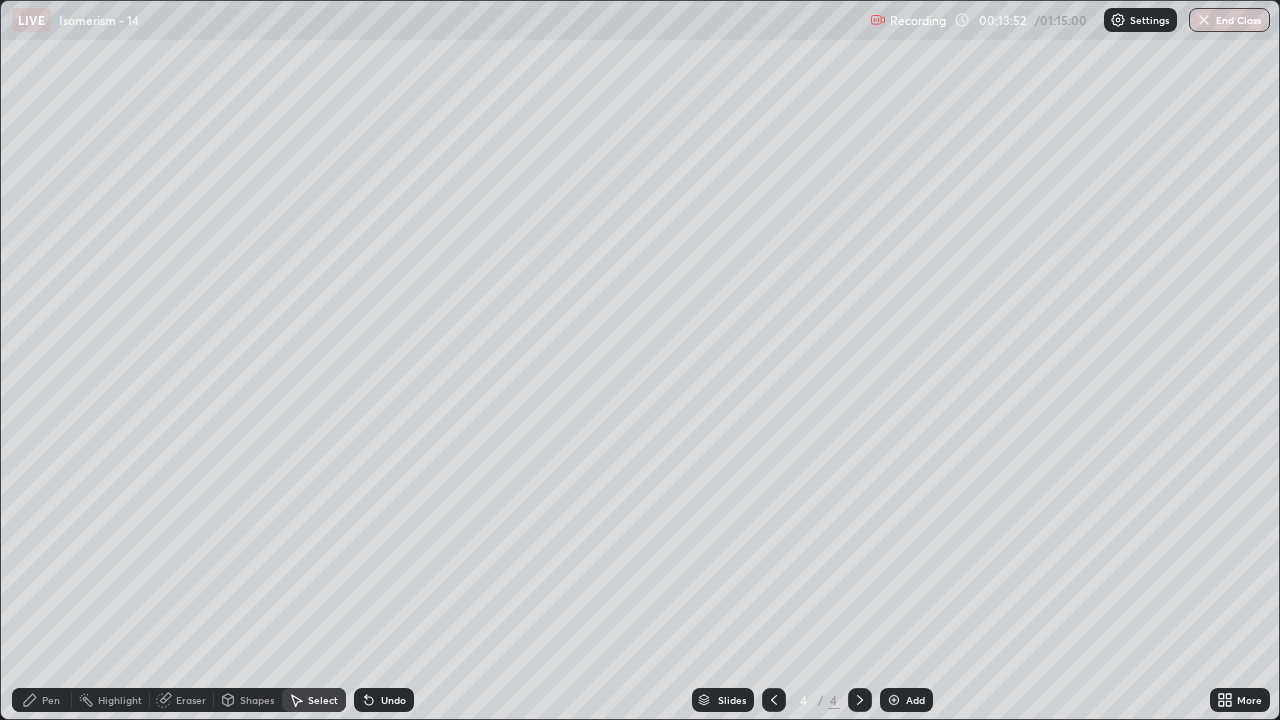 click on "Pen" at bounding box center [42, 700] 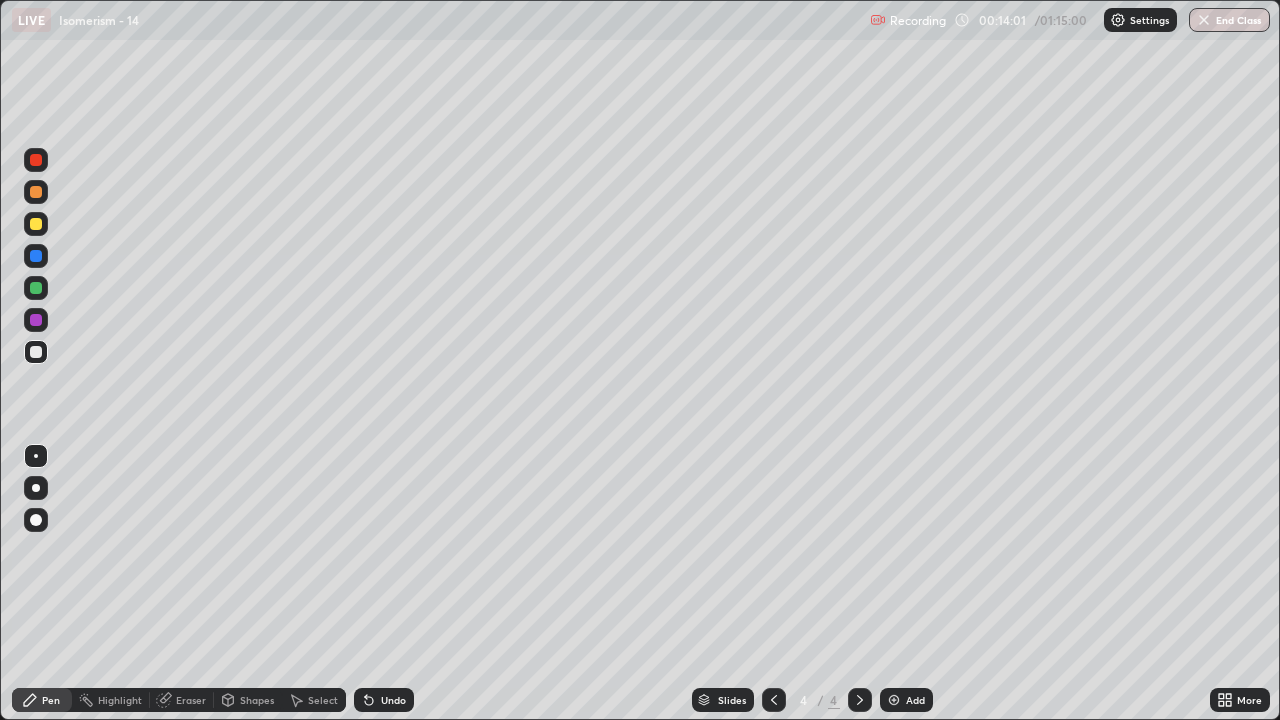 click at bounding box center [36, 224] 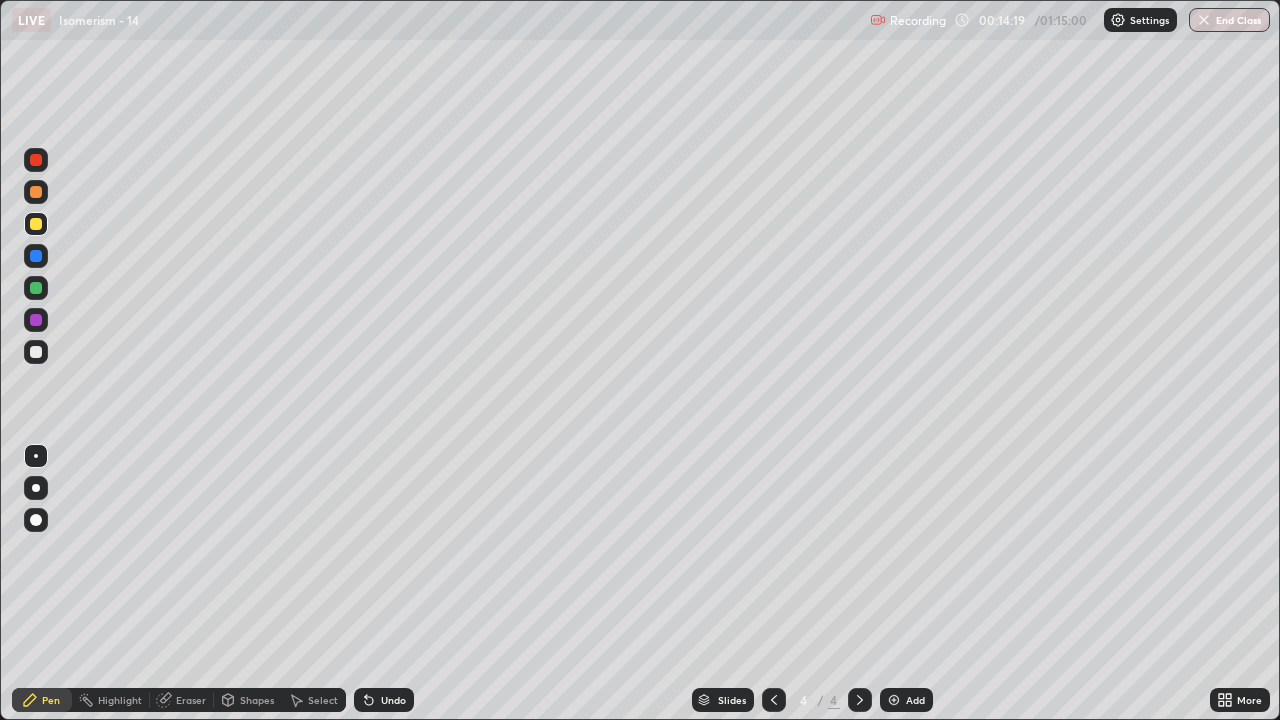 click at bounding box center [36, 352] 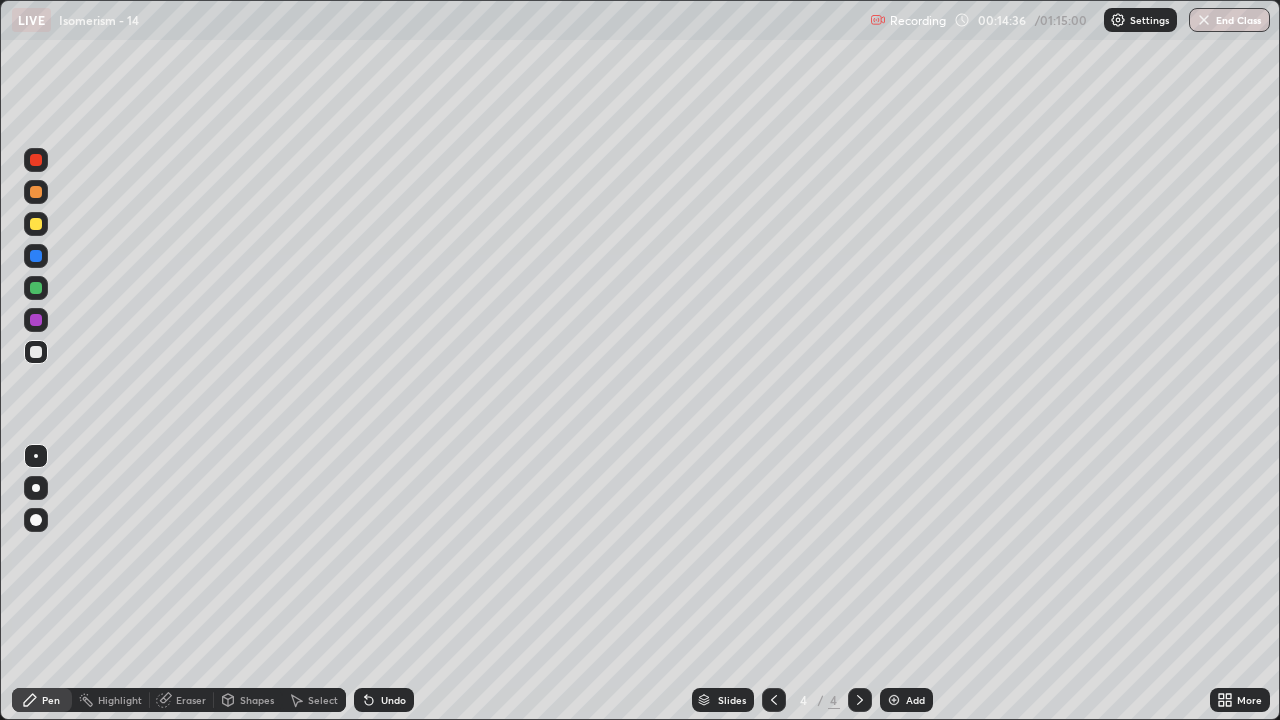 click at bounding box center [36, 352] 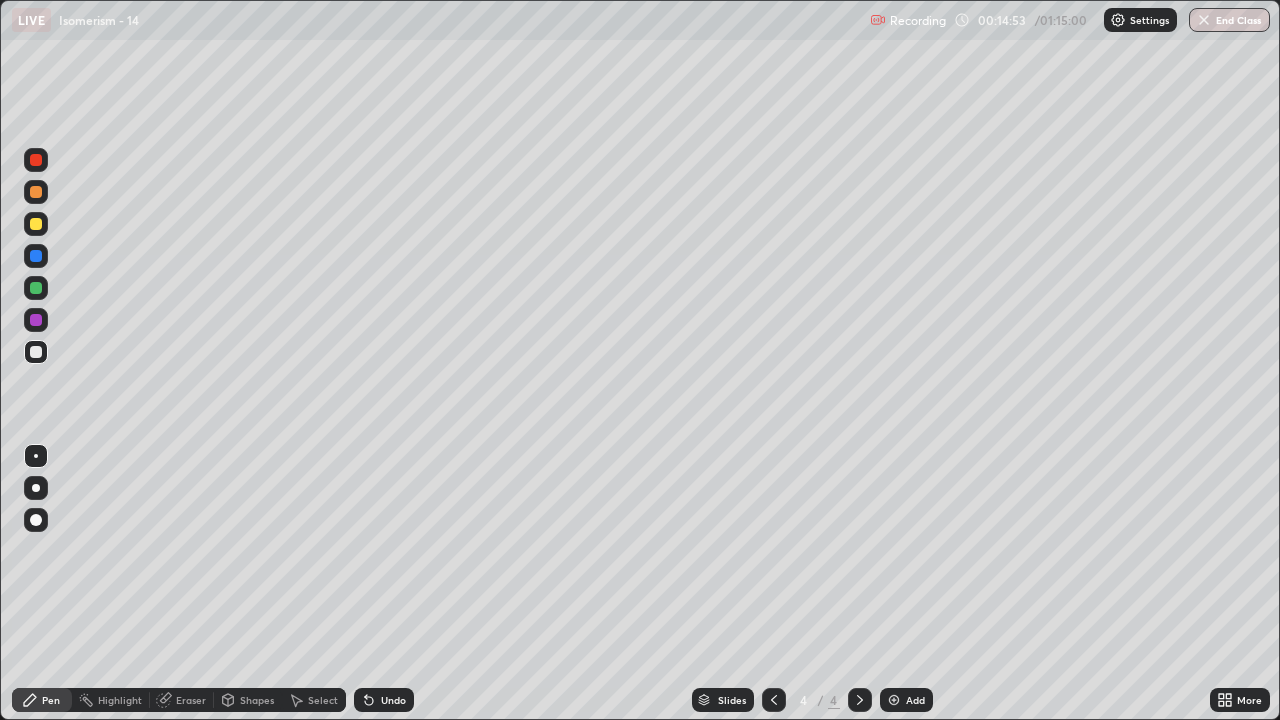 click on "Undo" at bounding box center [393, 700] 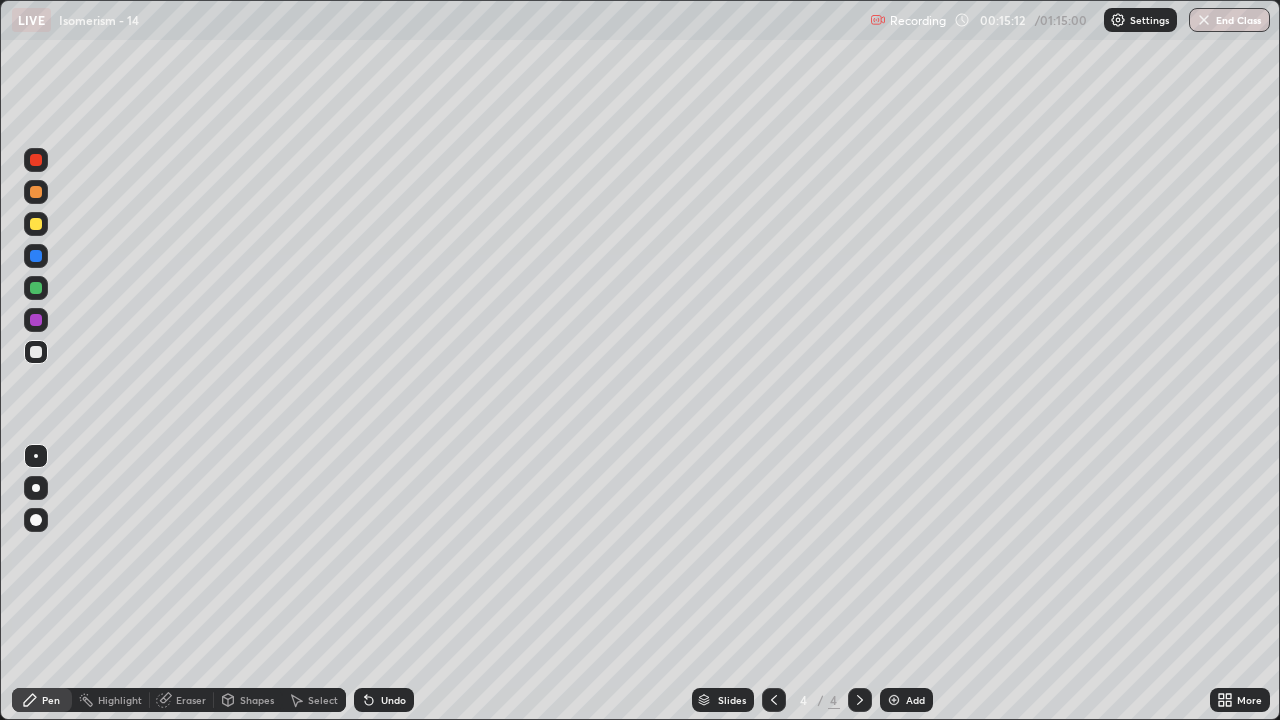 click at bounding box center (36, 224) 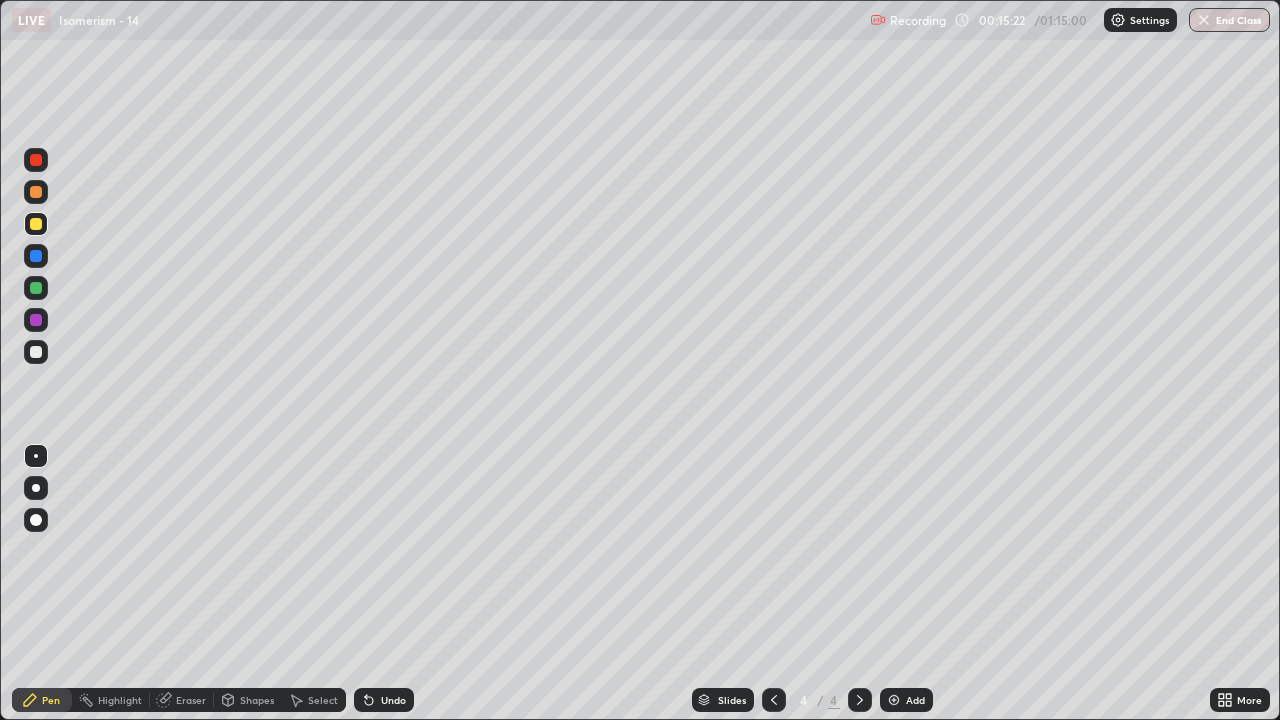 click at bounding box center (36, 352) 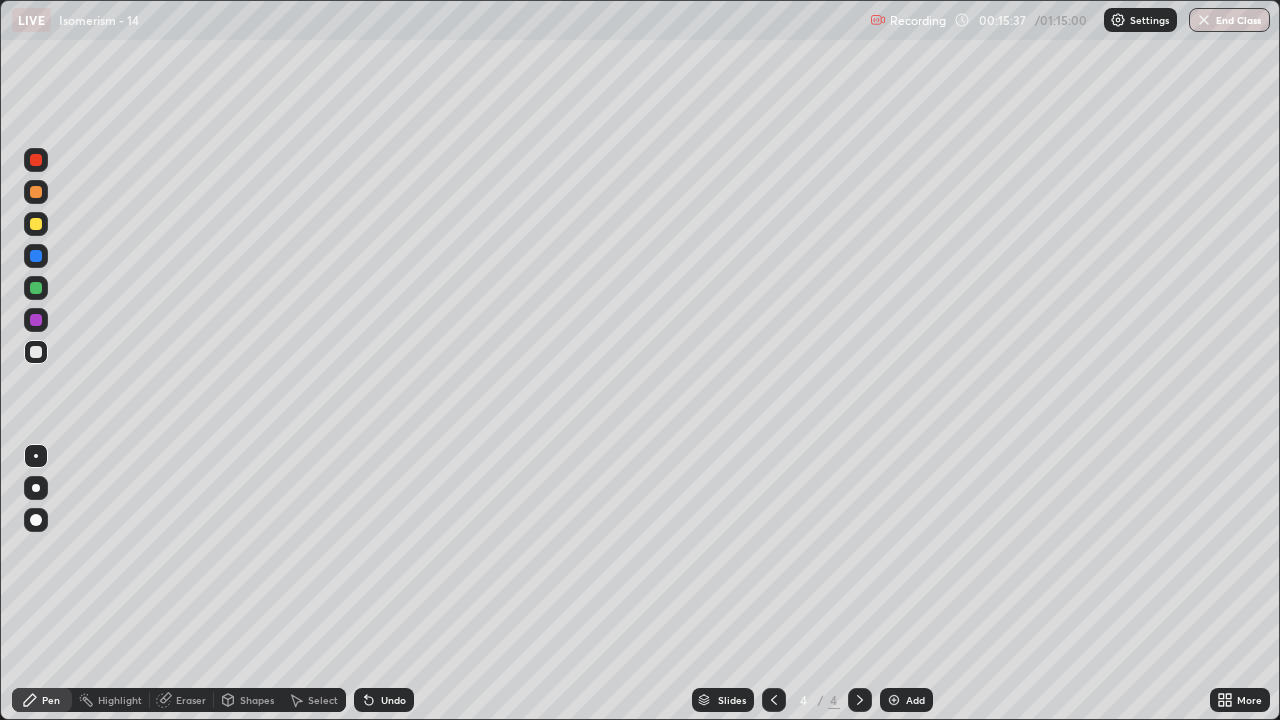 click on "Add" at bounding box center (906, 700) 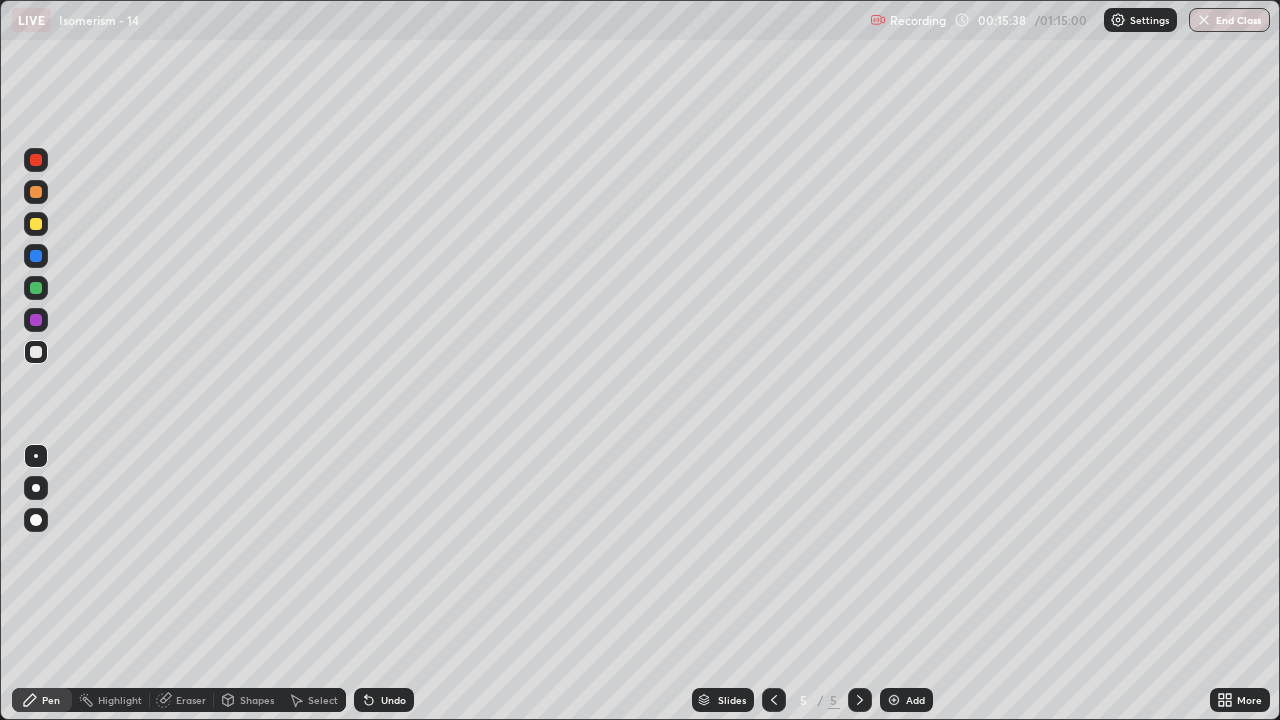 click at bounding box center [36, 520] 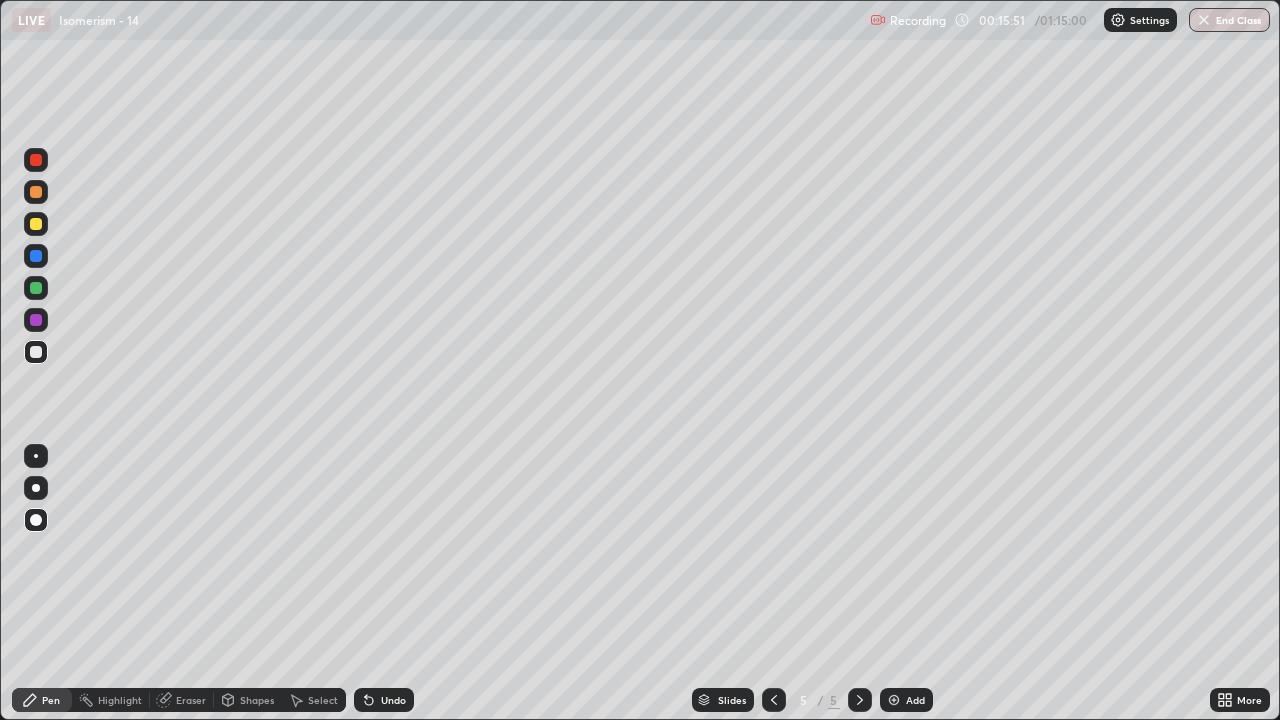 click at bounding box center [36, 224] 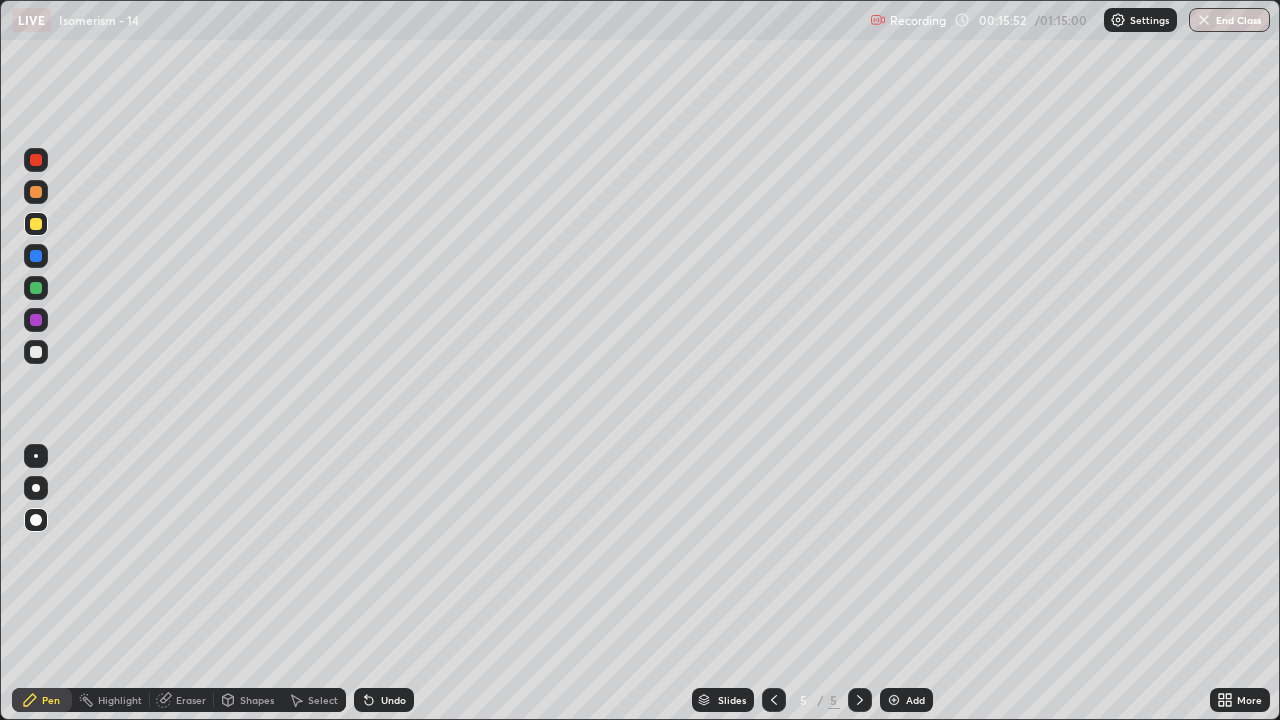 click on "Shapes" at bounding box center (257, 700) 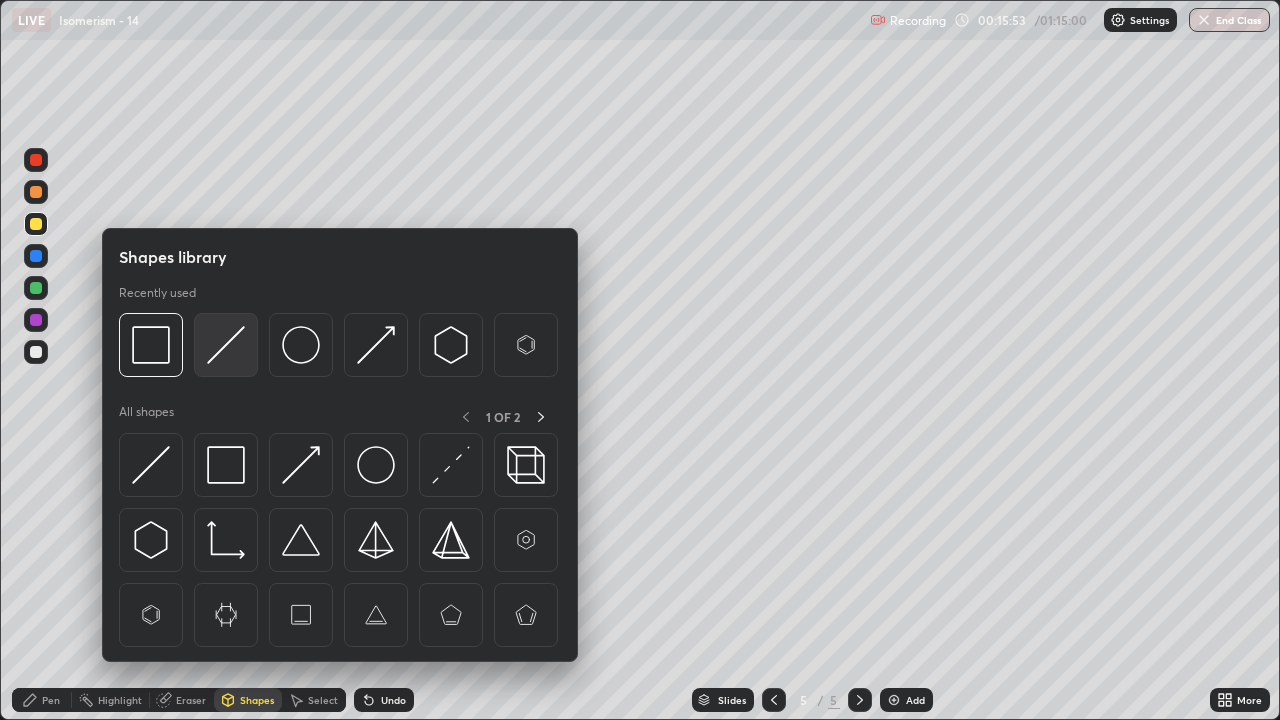 click at bounding box center (226, 345) 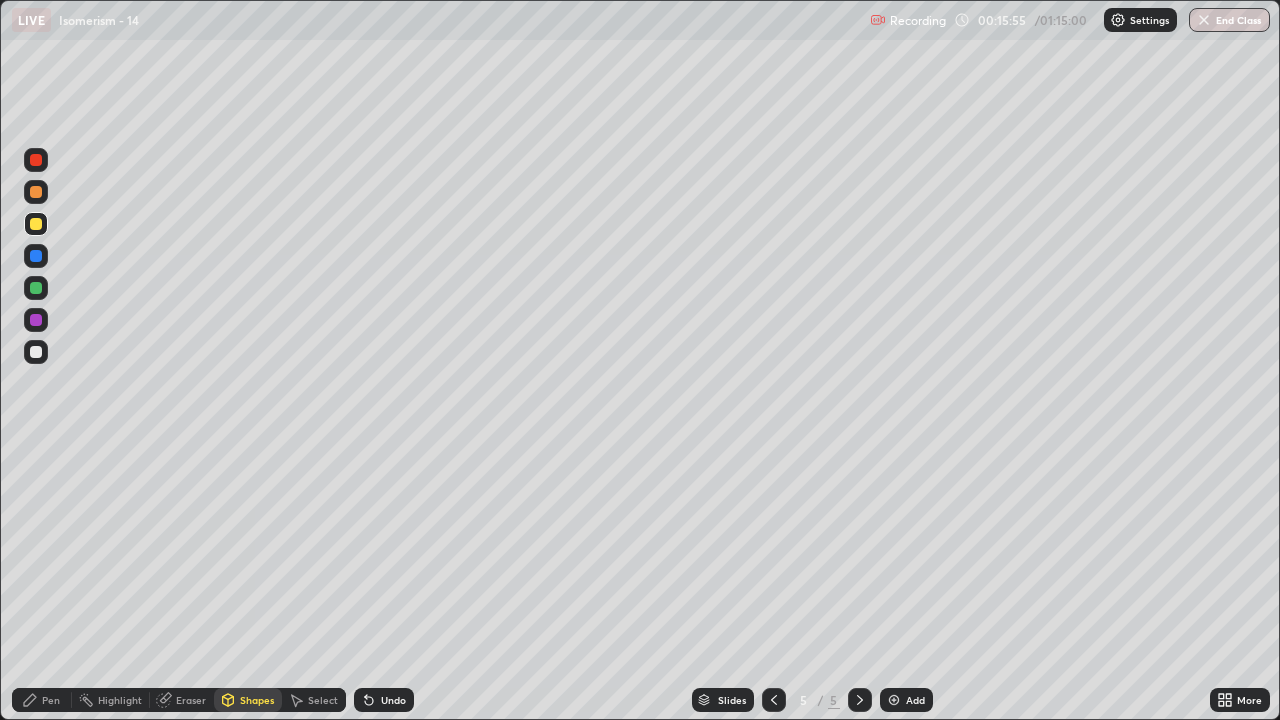 click 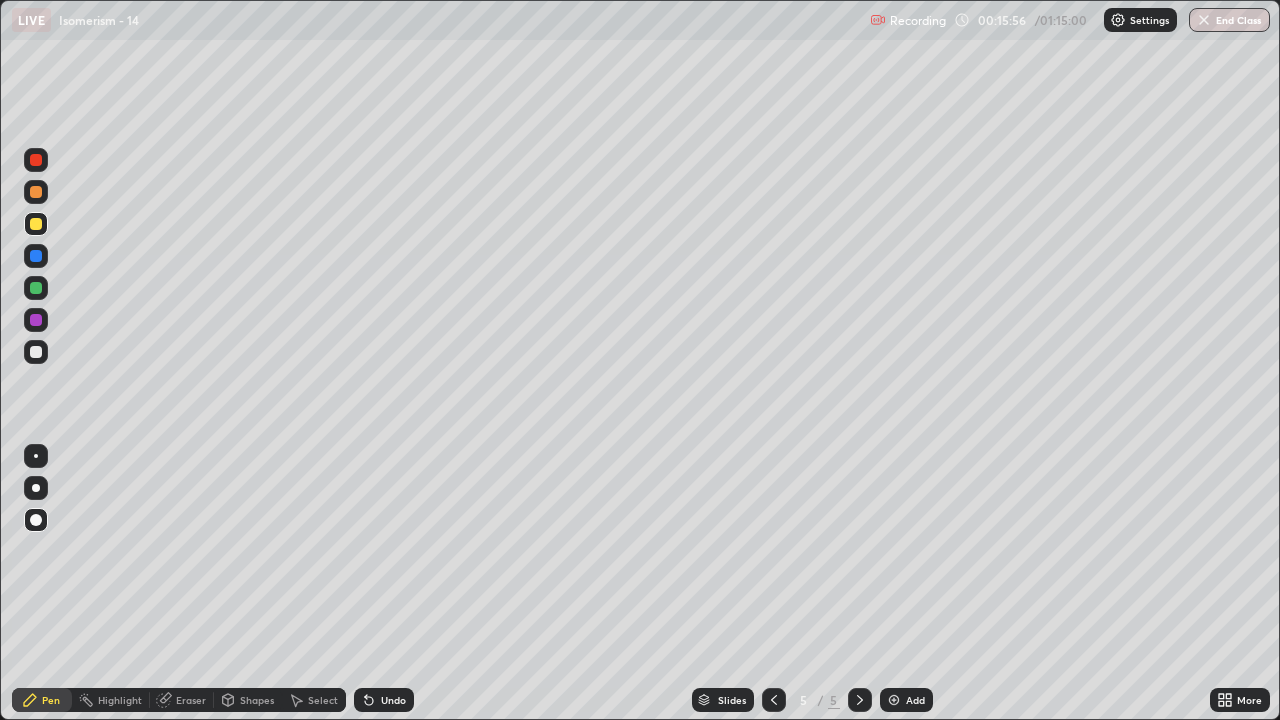 click at bounding box center [36, 456] 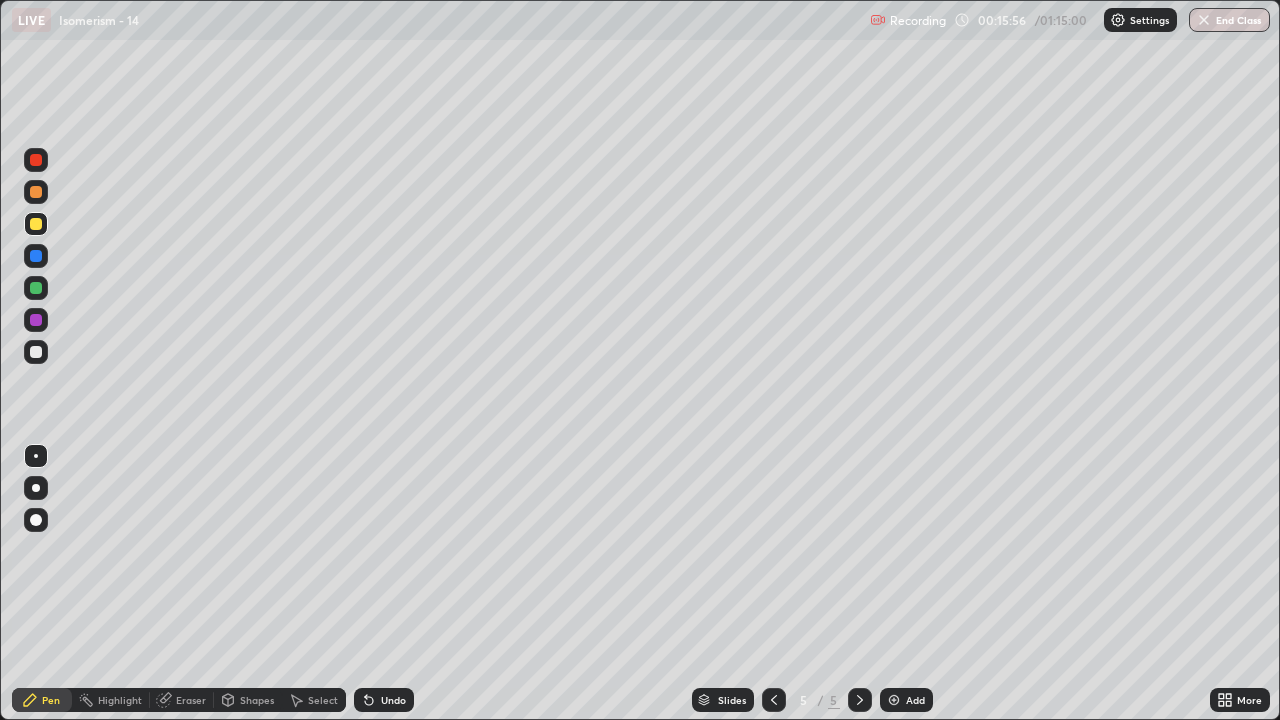 click at bounding box center [36, 352] 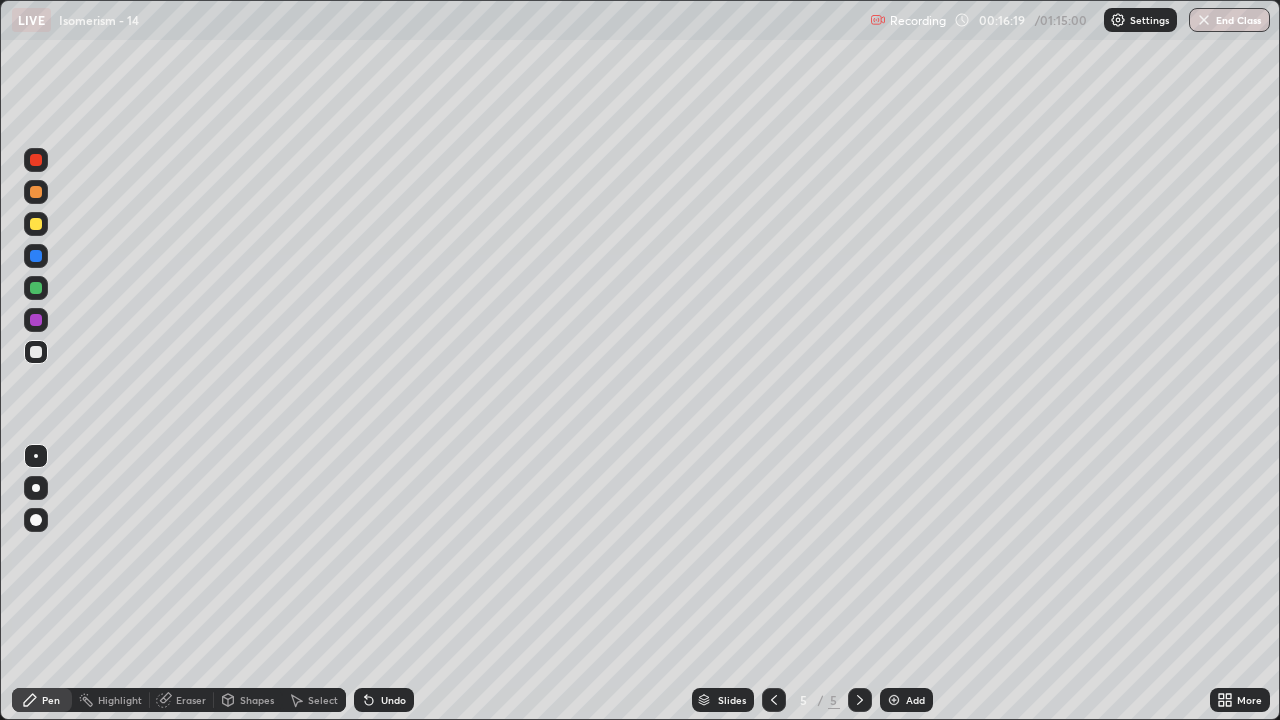click on "Select" at bounding box center [314, 700] 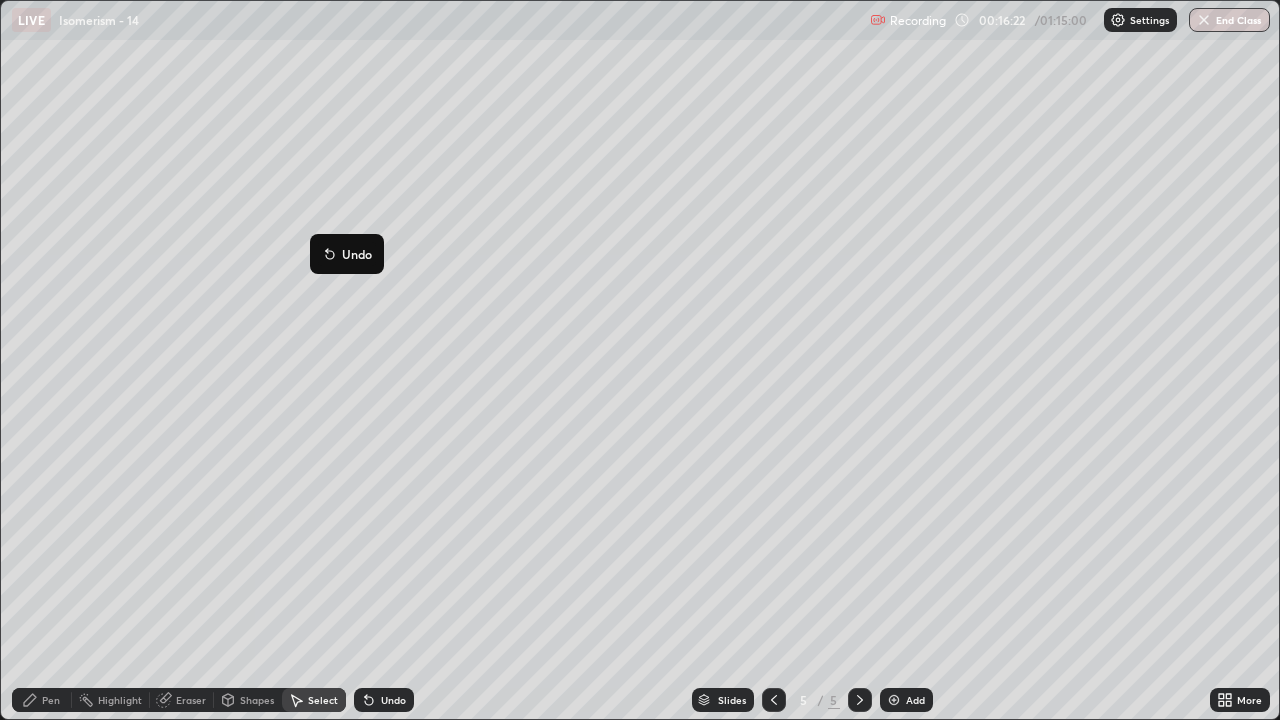 click on "0 ° Undo Copy Duplicate Duplicate to new slide Delete" at bounding box center (640, 360) 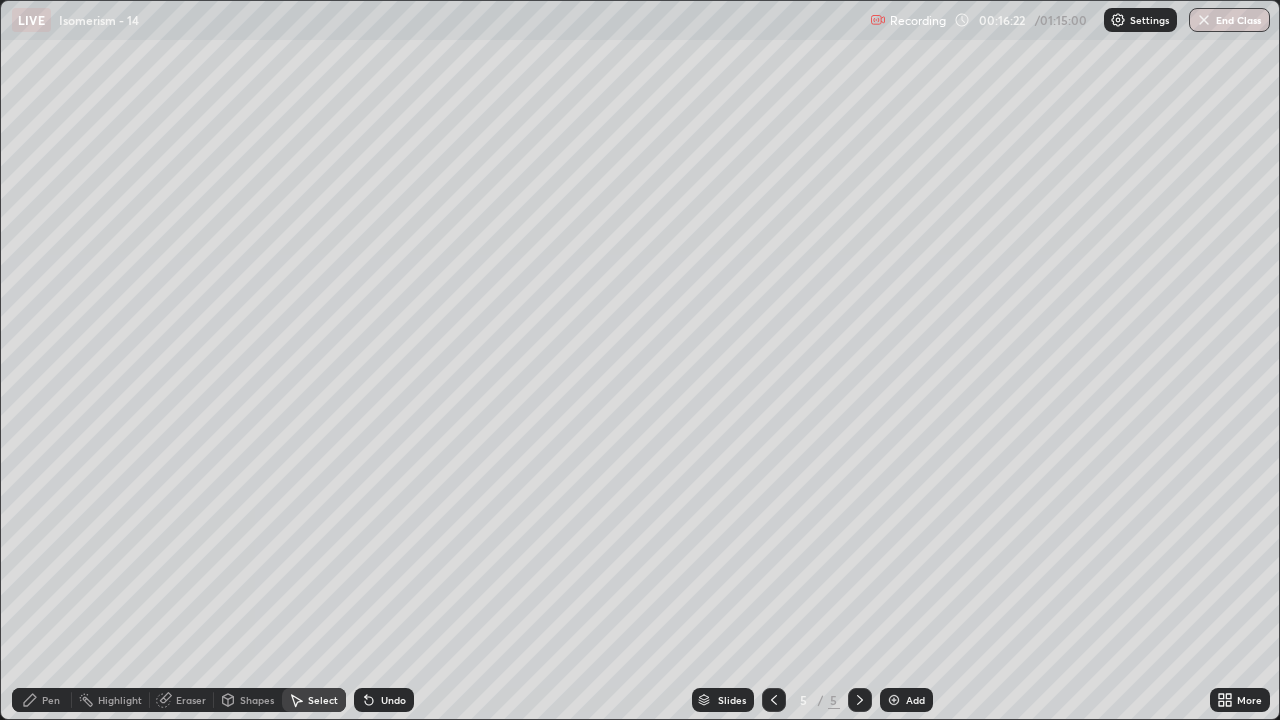 click on "Pen" at bounding box center (51, 700) 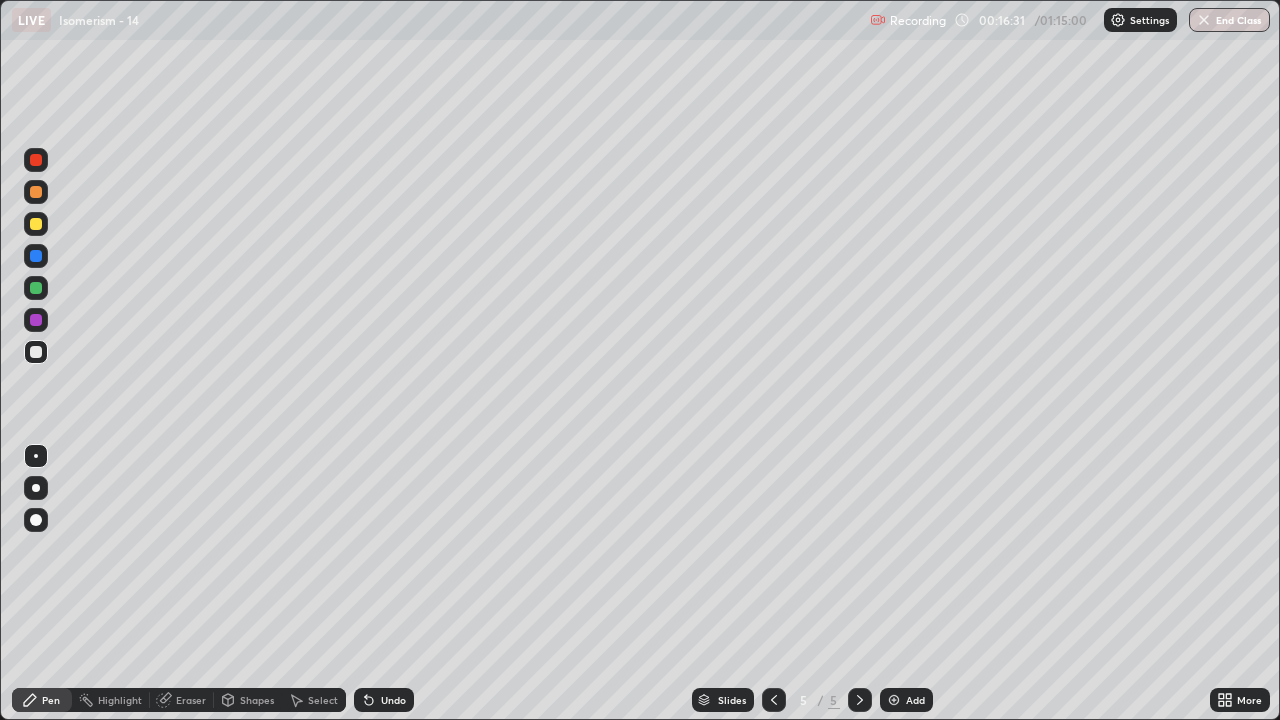 click at bounding box center [36, 224] 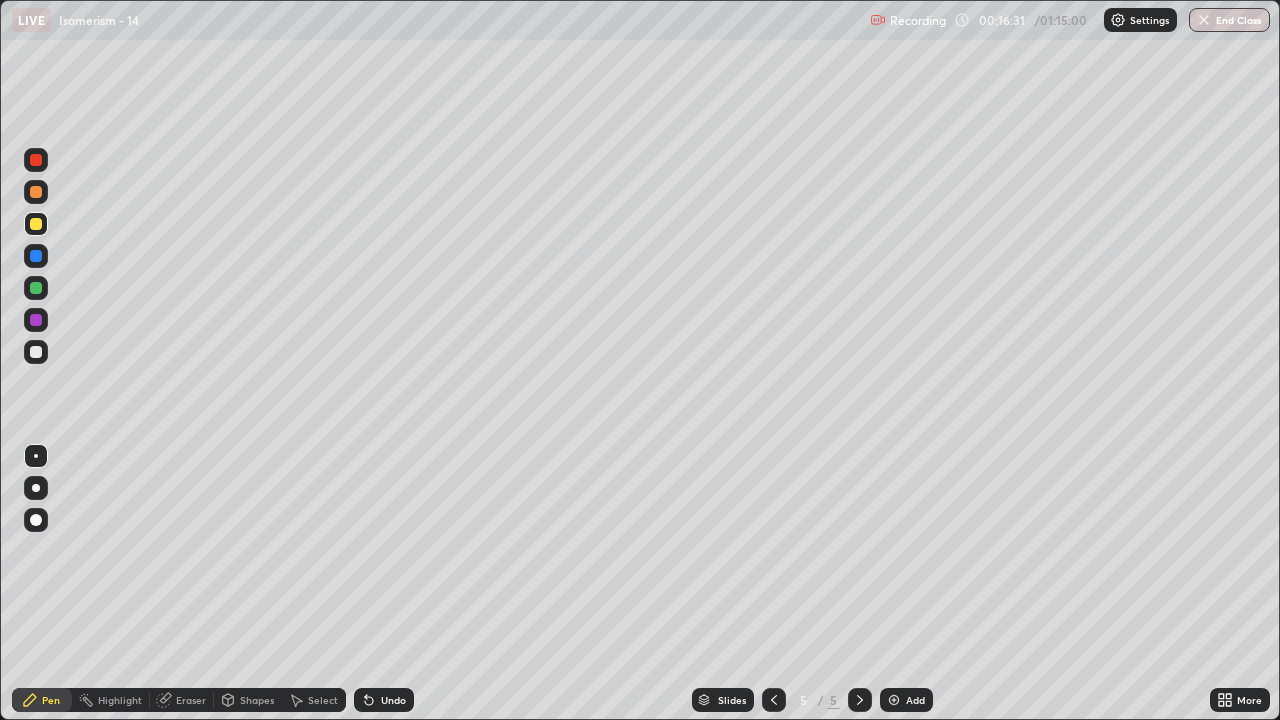 click on "Shapes" at bounding box center (248, 700) 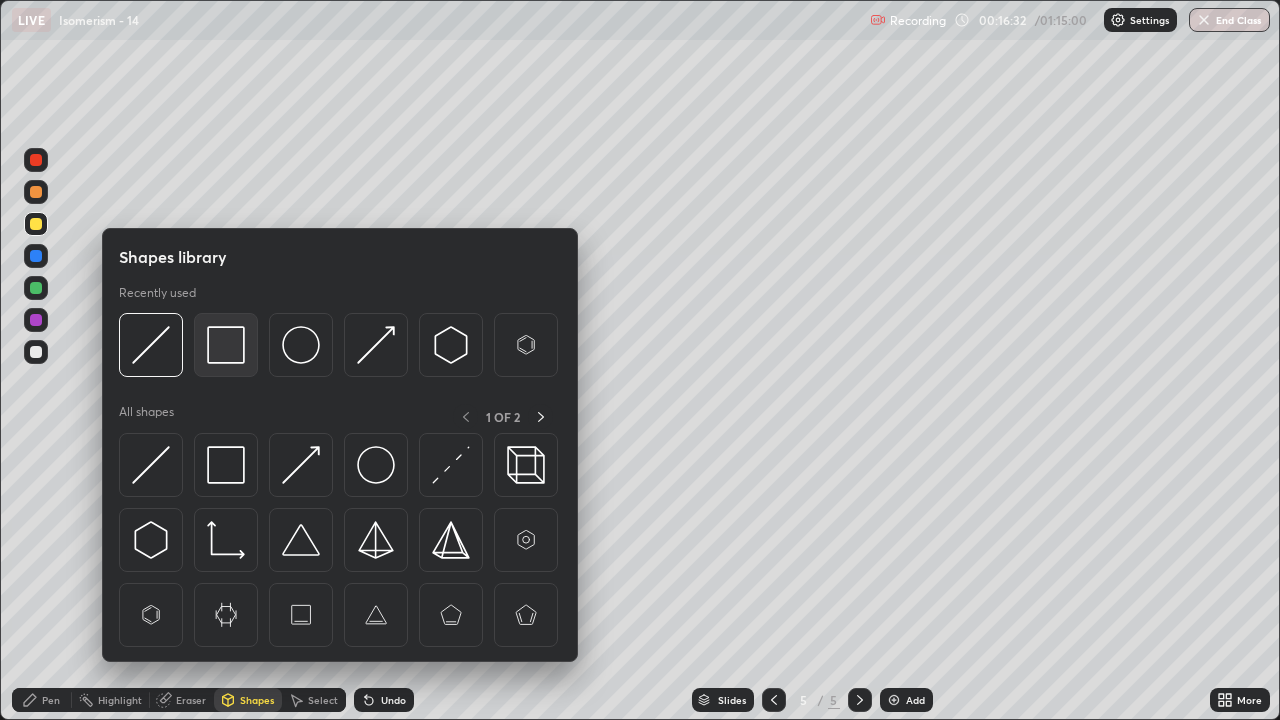 click at bounding box center [226, 345] 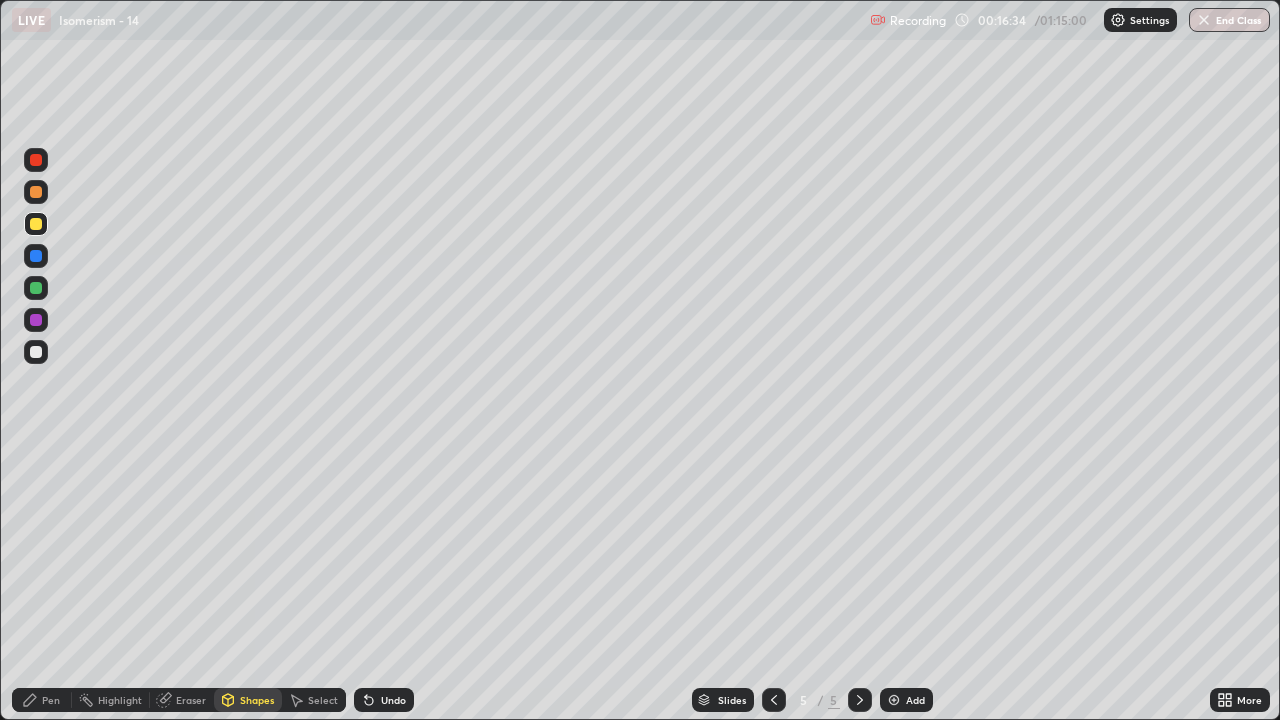 click on "Pen" at bounding box center [51, 700] 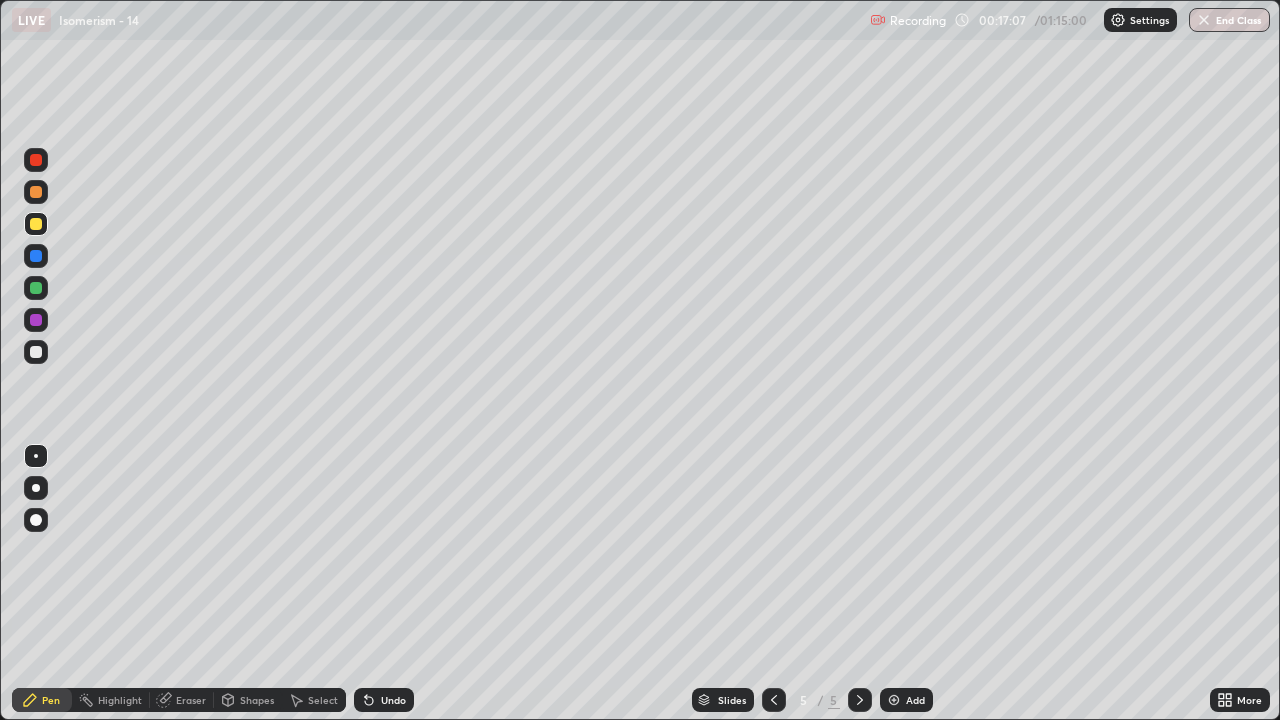 click at bounding box center [36, 352] 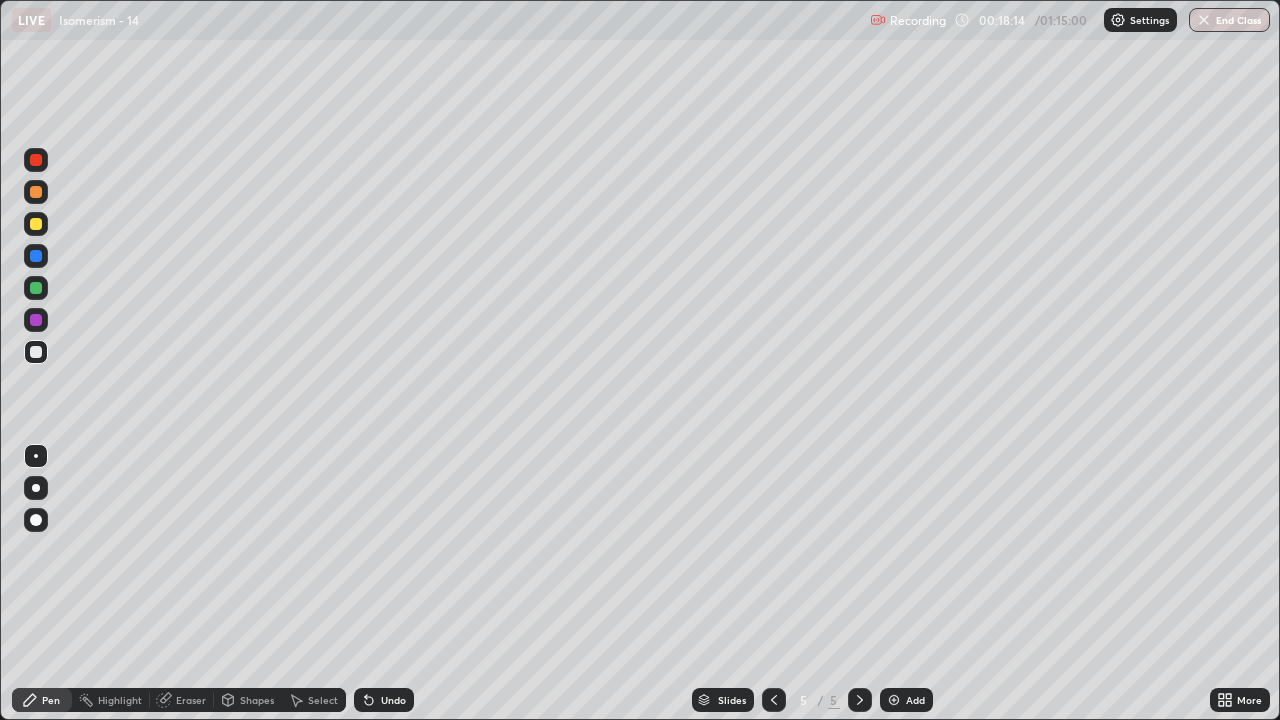 click on "Undo" at bounding box center [393, 700] 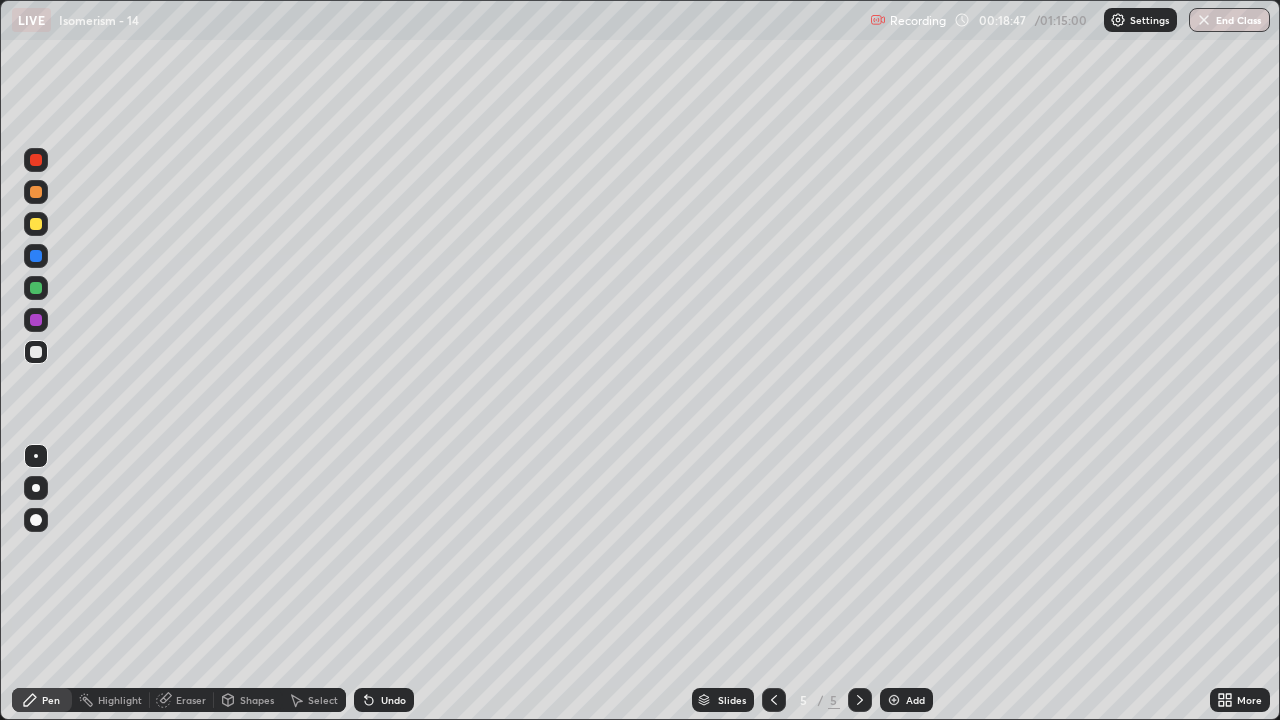 click on "Select" at bounding box center [323, 700] 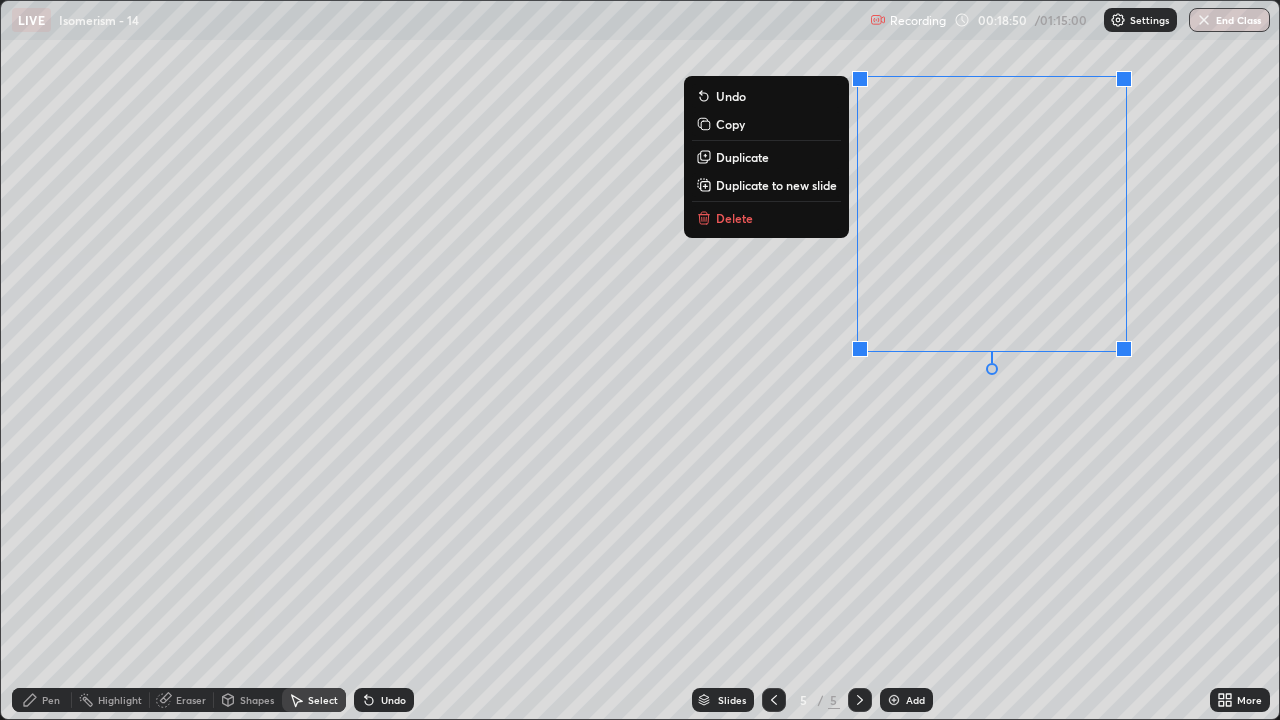 click on "Delete" at bounding box center (766, 218) 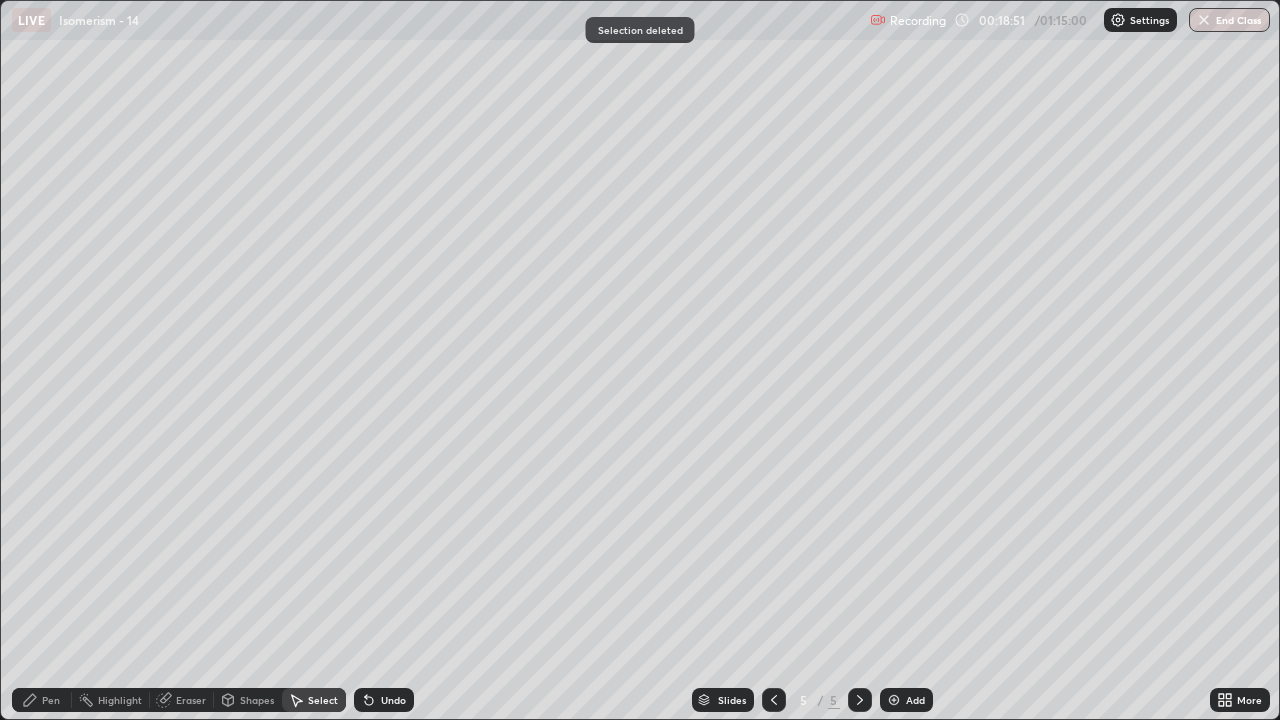 click on "Pen" at bounding box center (42, 700) 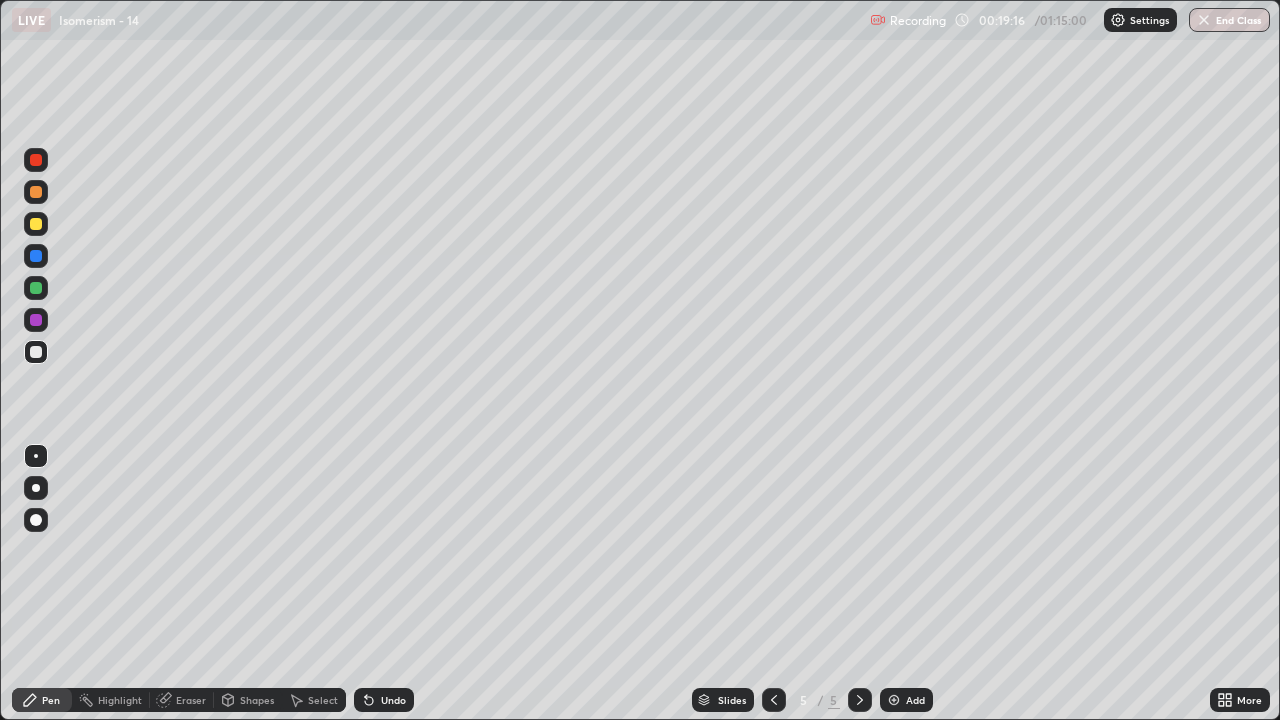 click on "Add" at bounding box center (906, 700) 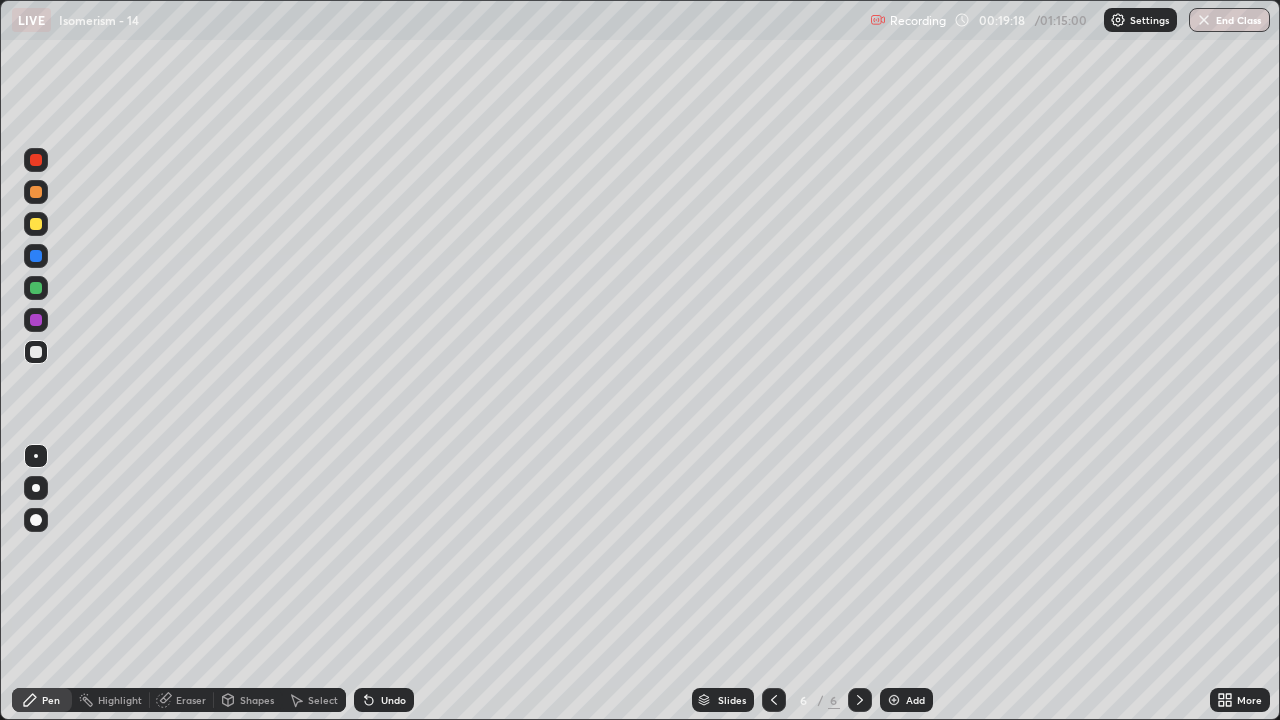 click at bounding box center [36, 520] 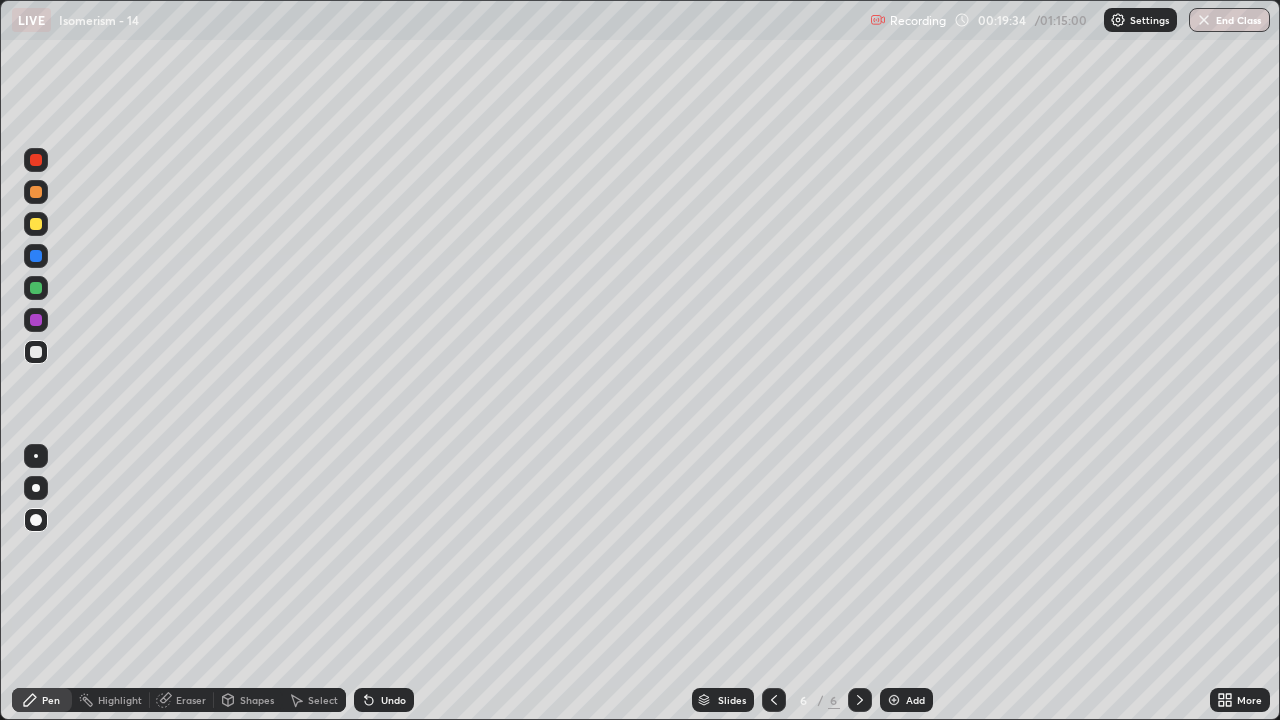 click at bounding box center [36, 456] 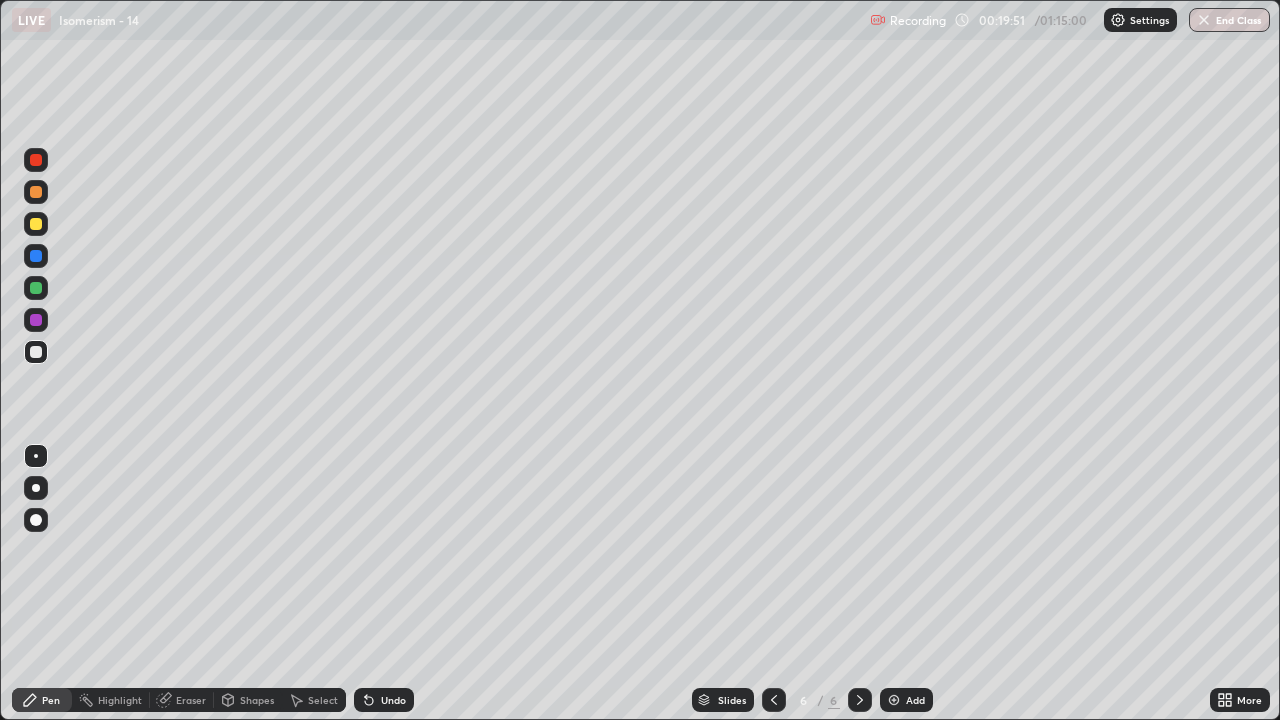 click at bounding box center (36, 456) 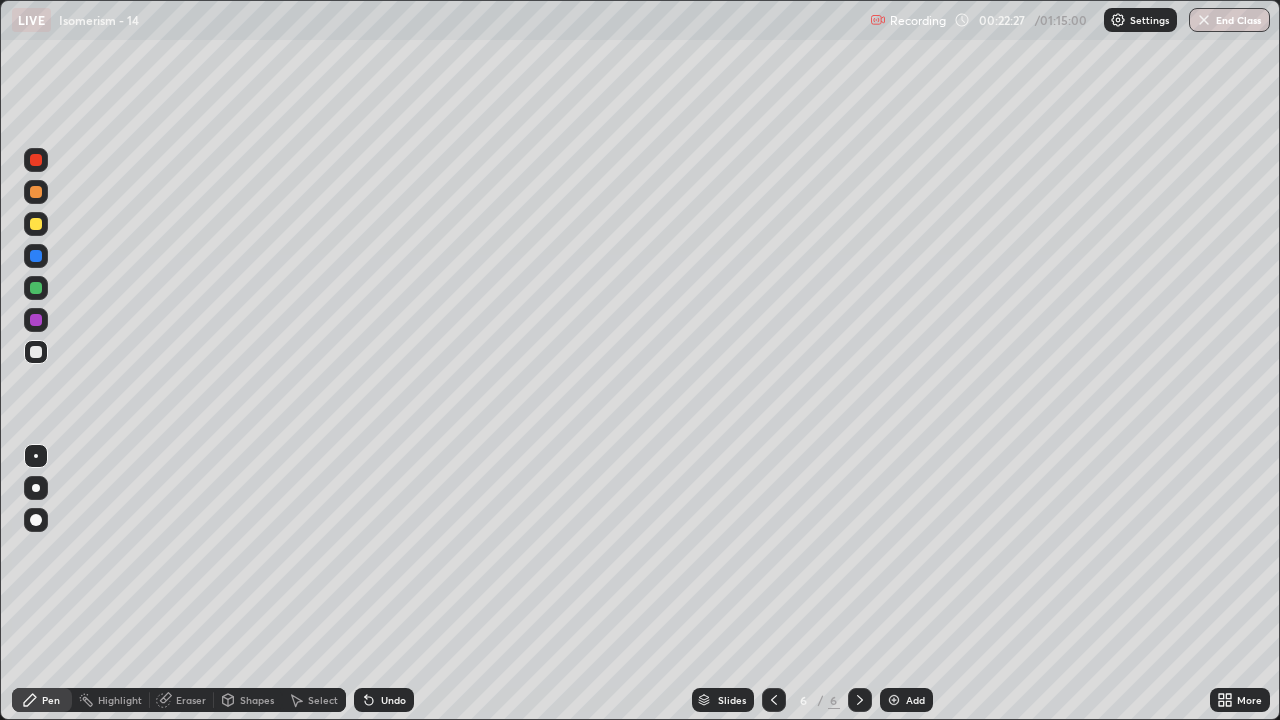 click on "Select" at bounding box center (314, 700) 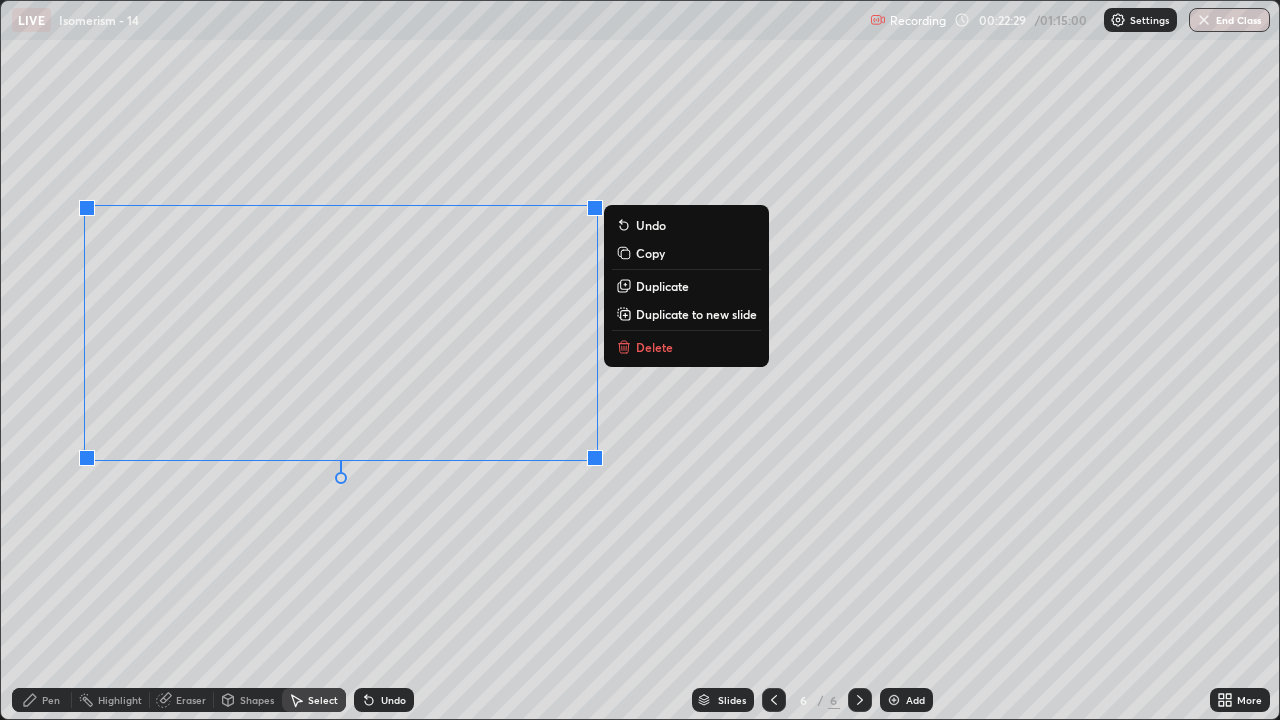 click on "Duplicate to new slide" at bounding box center [696, 314] 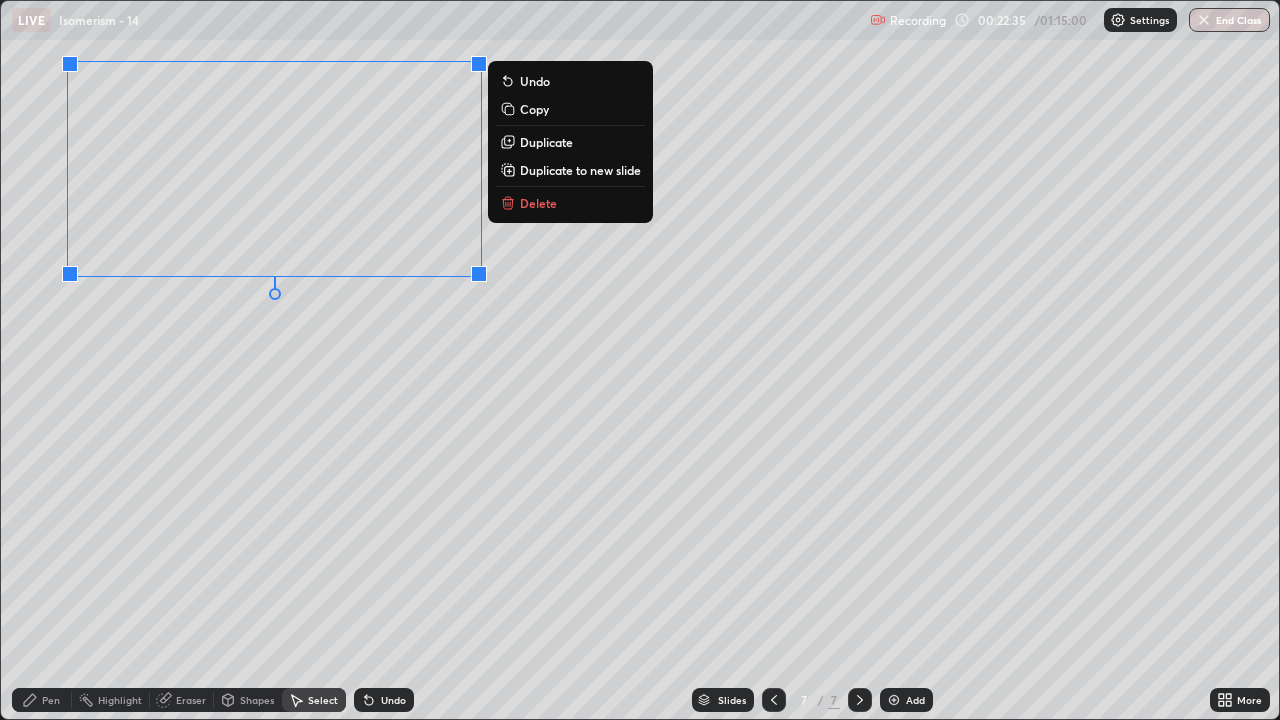 click on "0 ° Undo Copy Duplicate Duplicate to new slide Delete" at bounding box center [640, 360] 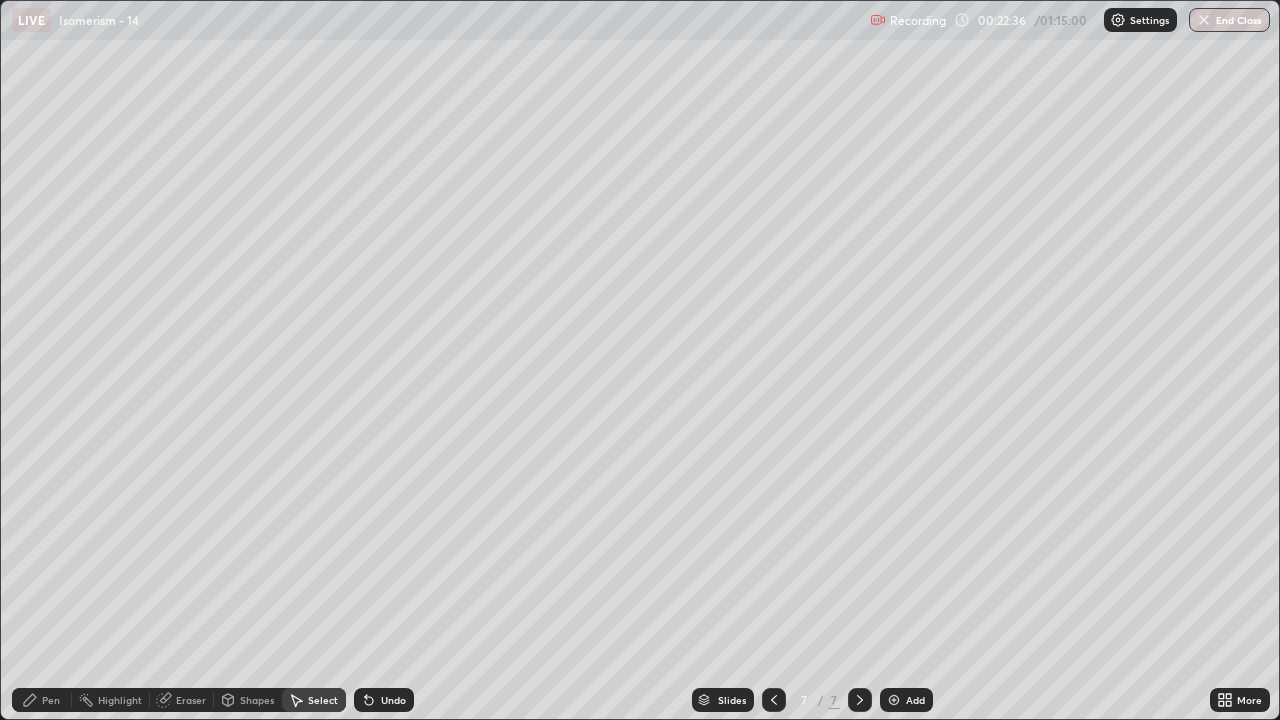 click on "Pen" at bounding box center [42, 700] 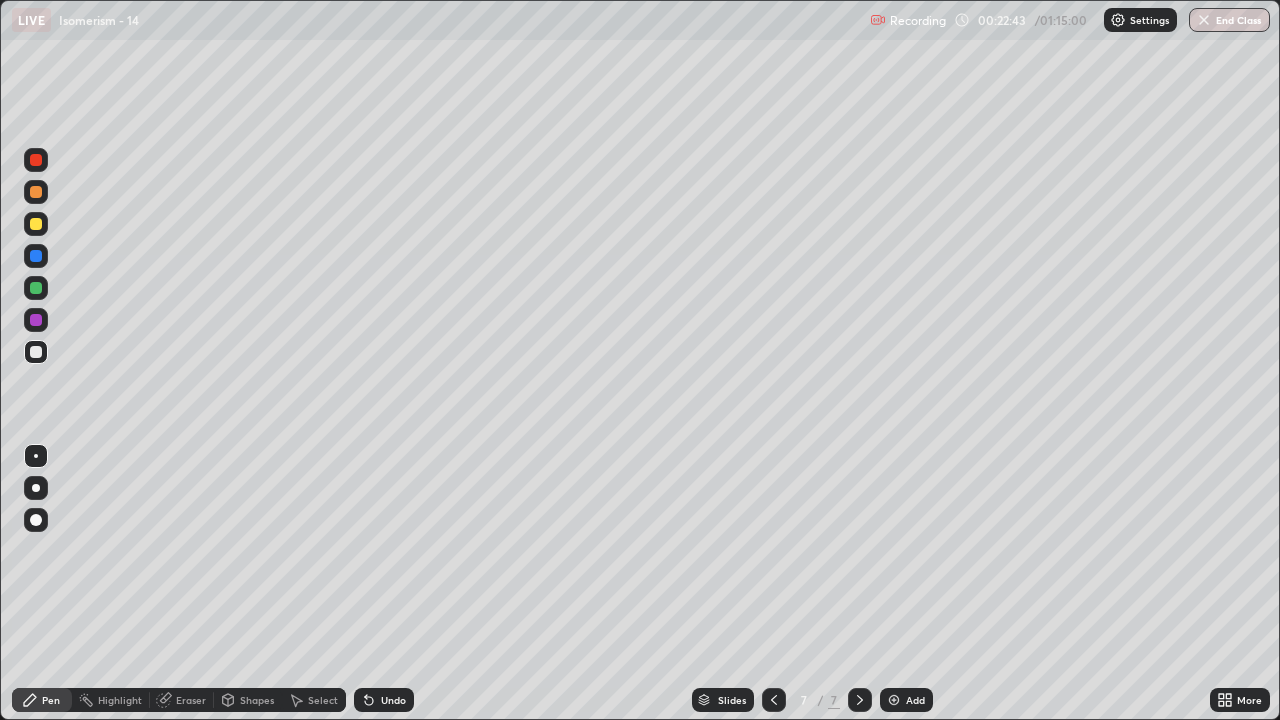 click on "Select" at bounding box center [314, 700] 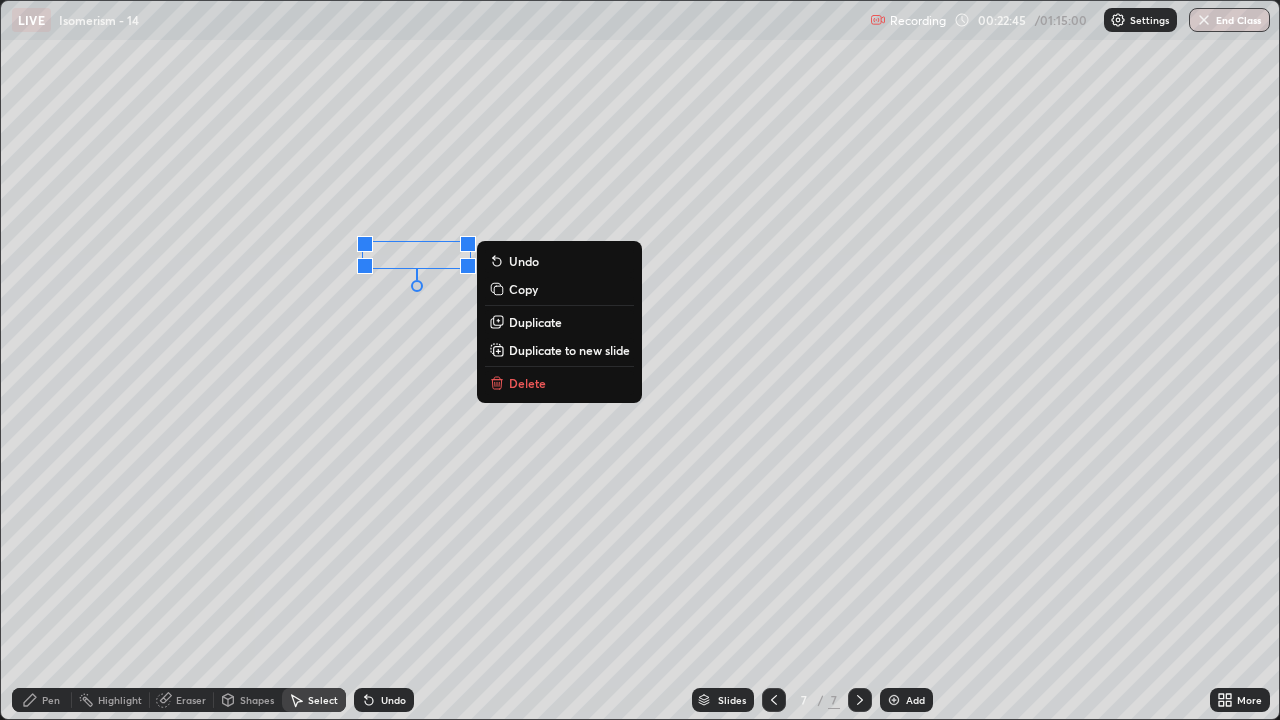 click on "0 ° Undo Copy Duplicate Duplicate to new slide Delete" at bounding box center (640, 360) 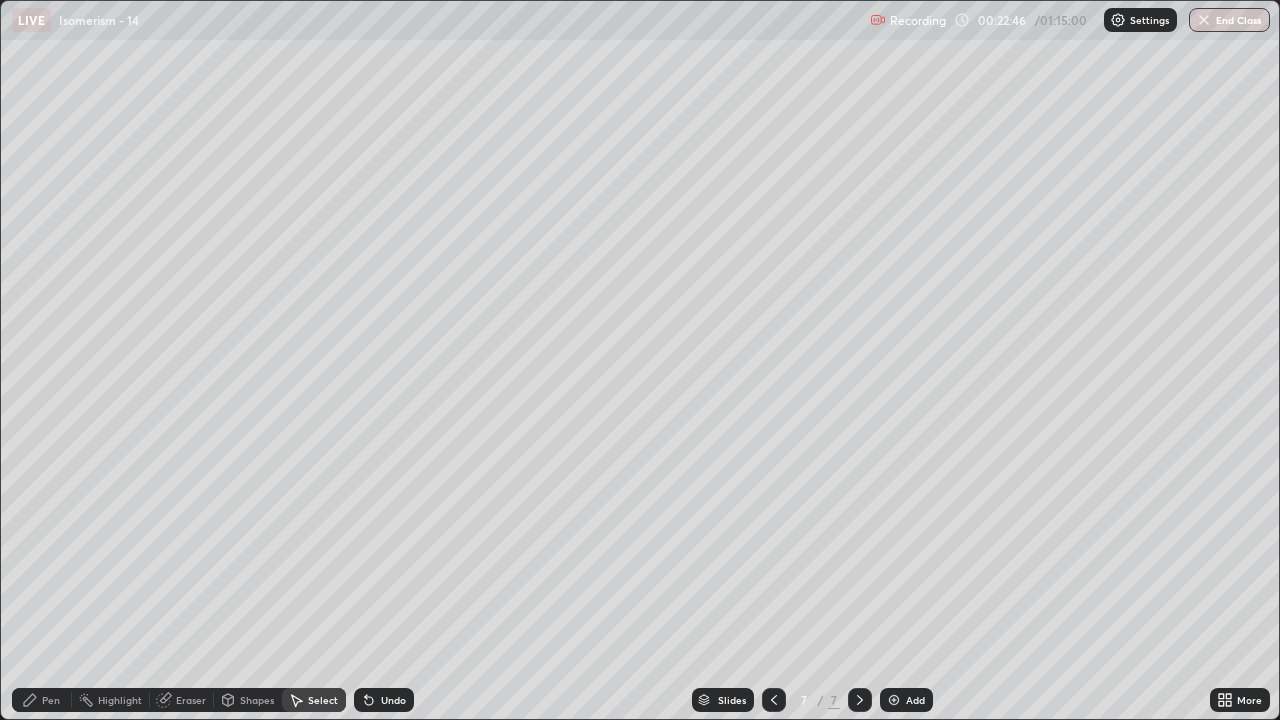 click on "Pen" at bounding box center (51, 700) 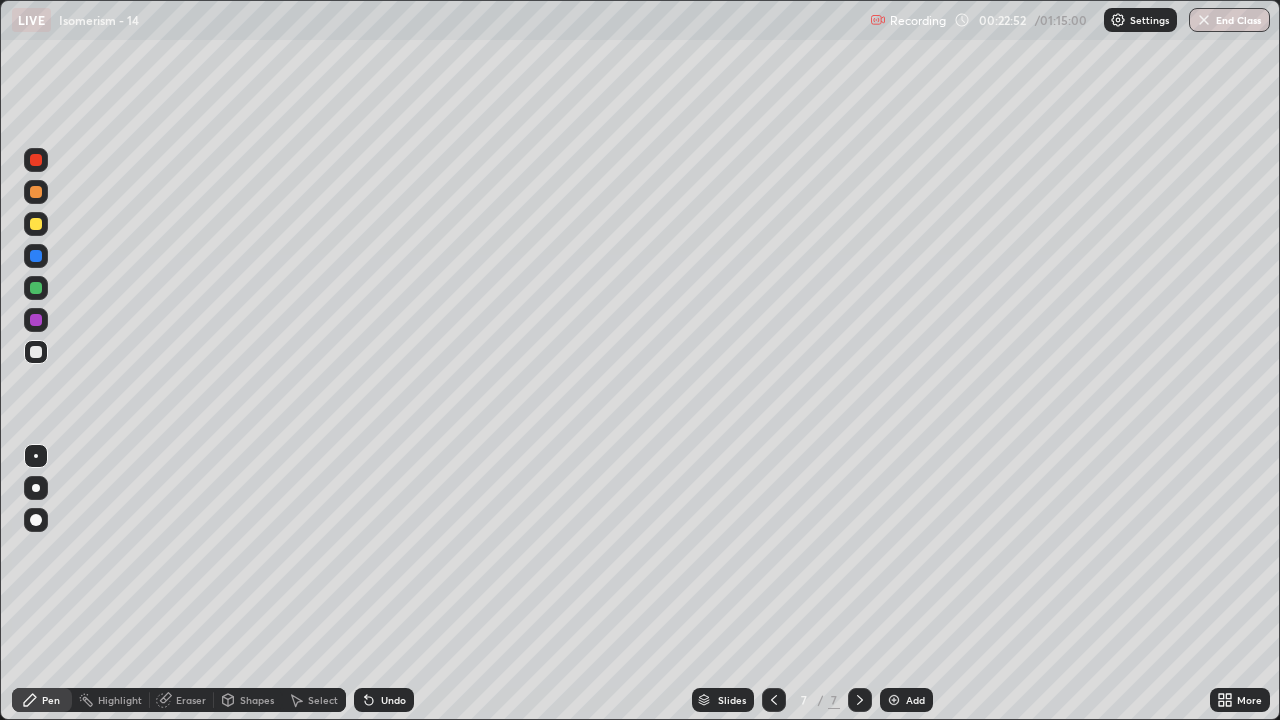 click on "Select" at bounding box center [323, 700] 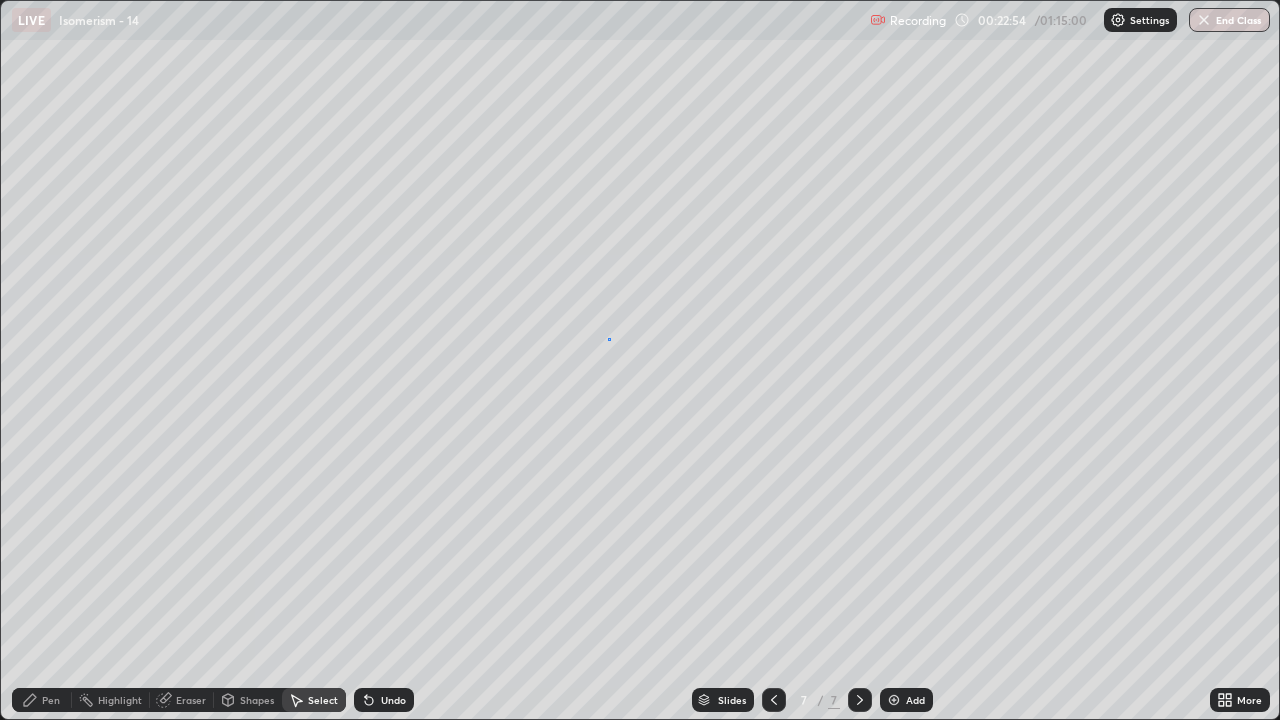 click on "0 ° Undo Copy Duplicate Duplicate to new slide Delete" at bounding box center (640, 360) 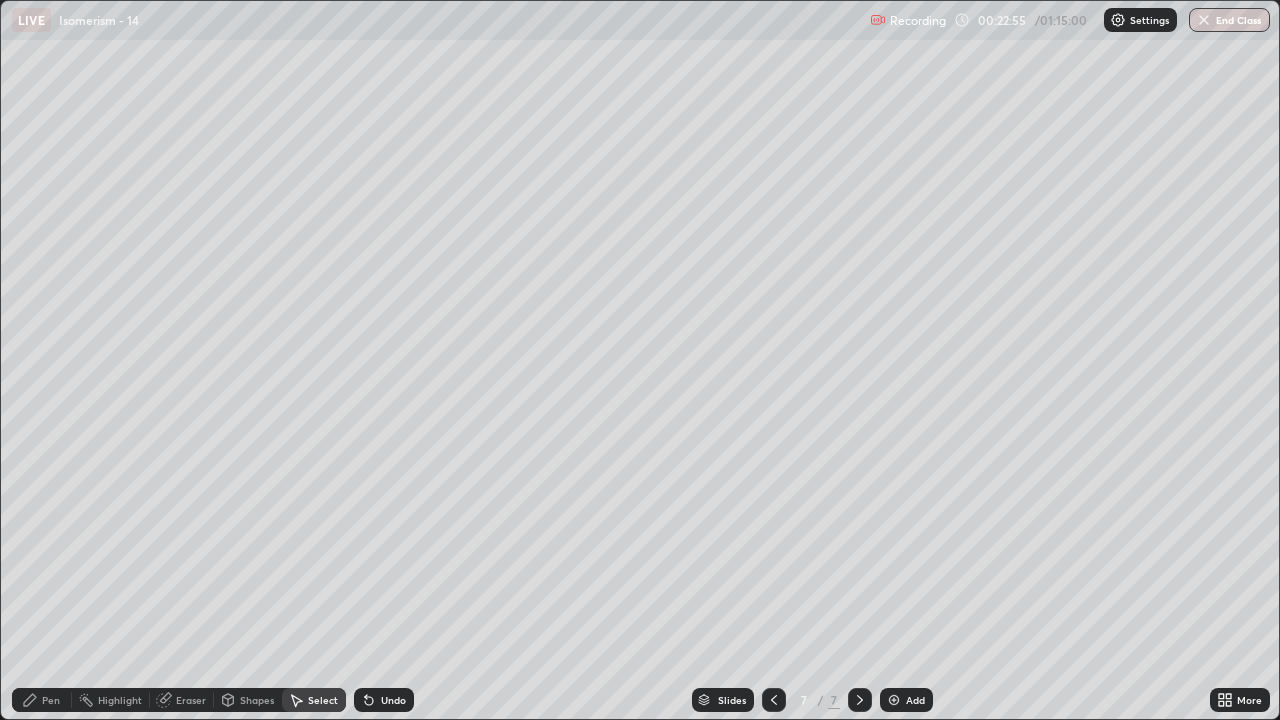 click on "Pen" at bounding box center [51, 700] 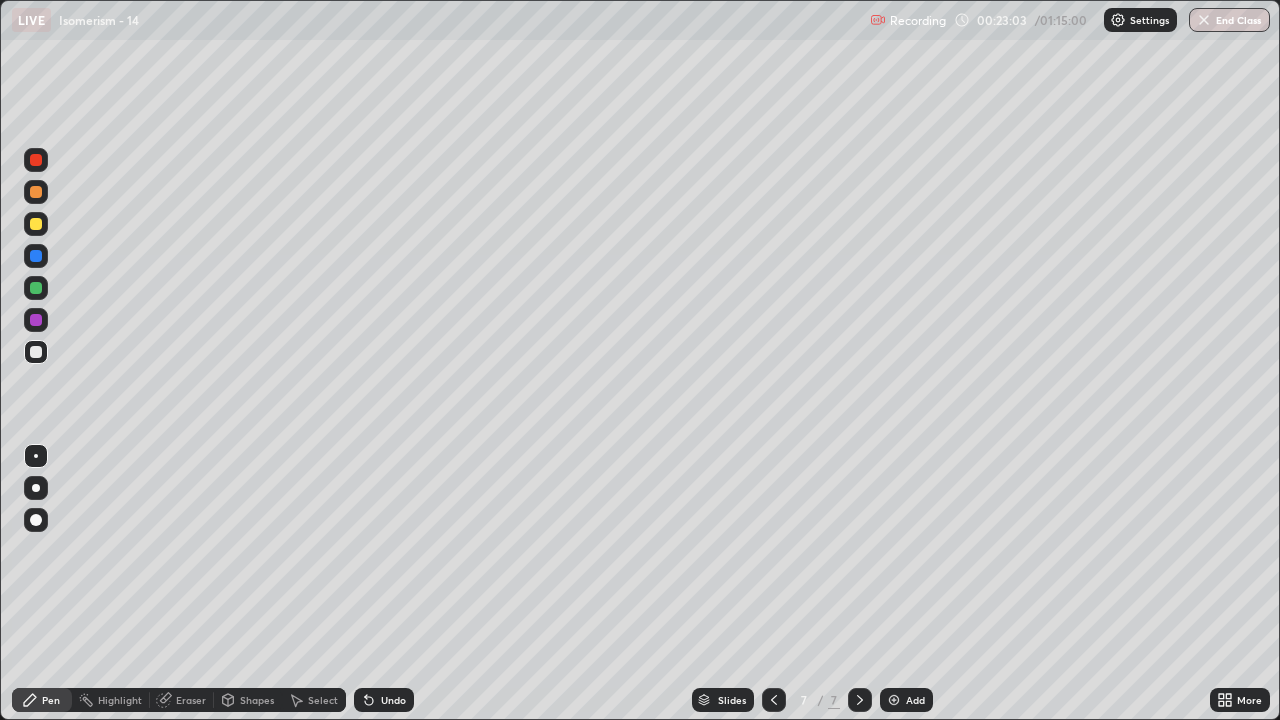 click on "Undo" at bounding box center (384, 700) 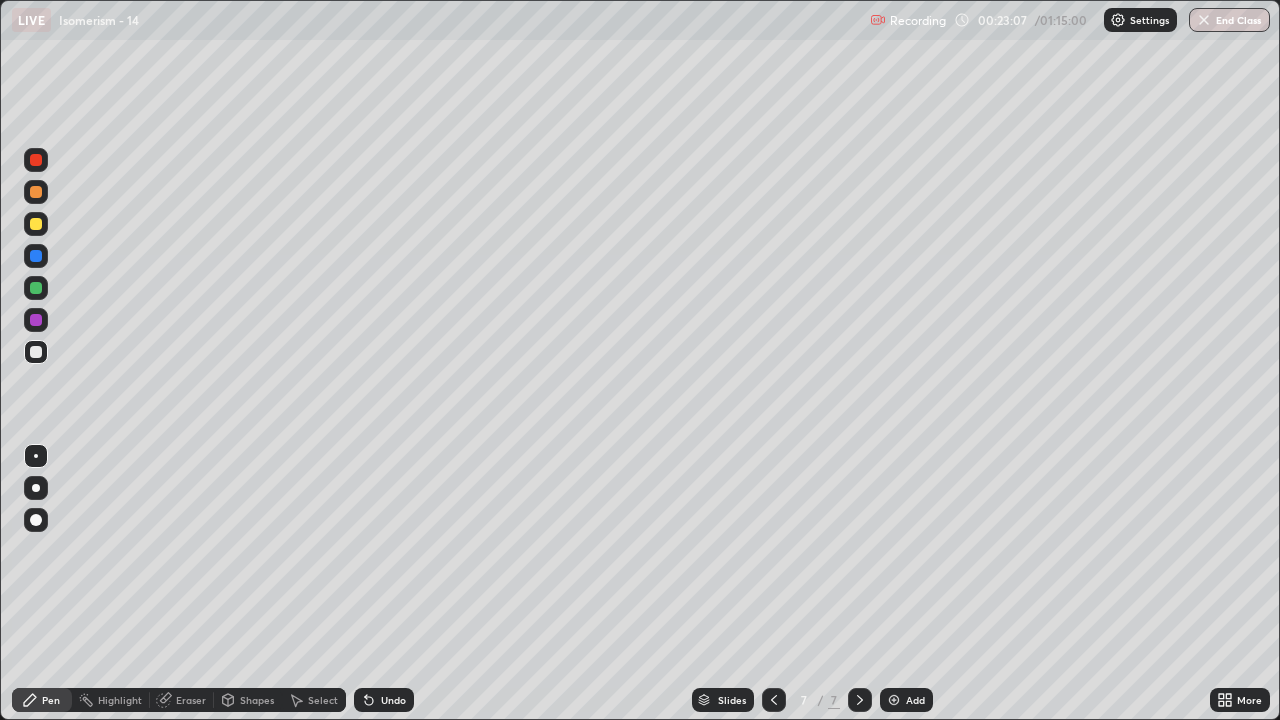 click on "Select" at bounding box center (314, 700) 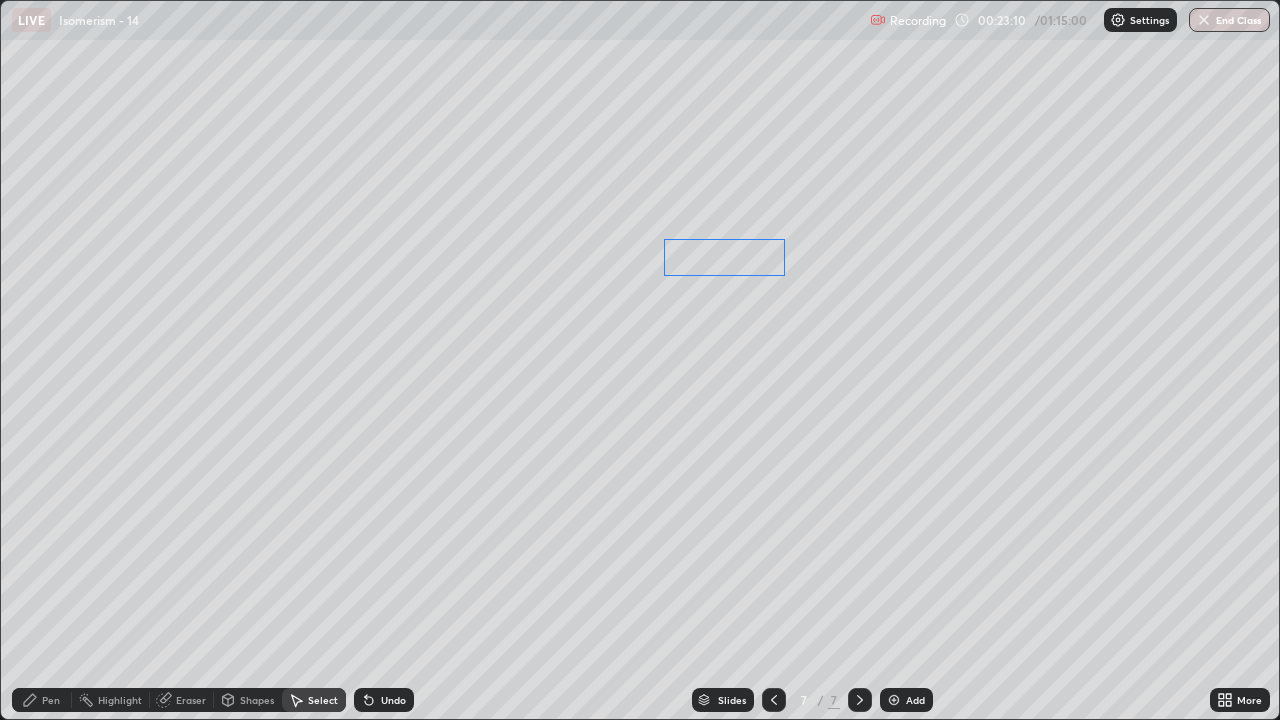 click on "0 ° Undo Copy Duplicate Duplicate to new slide Delete" at bounding box center (640, 360) 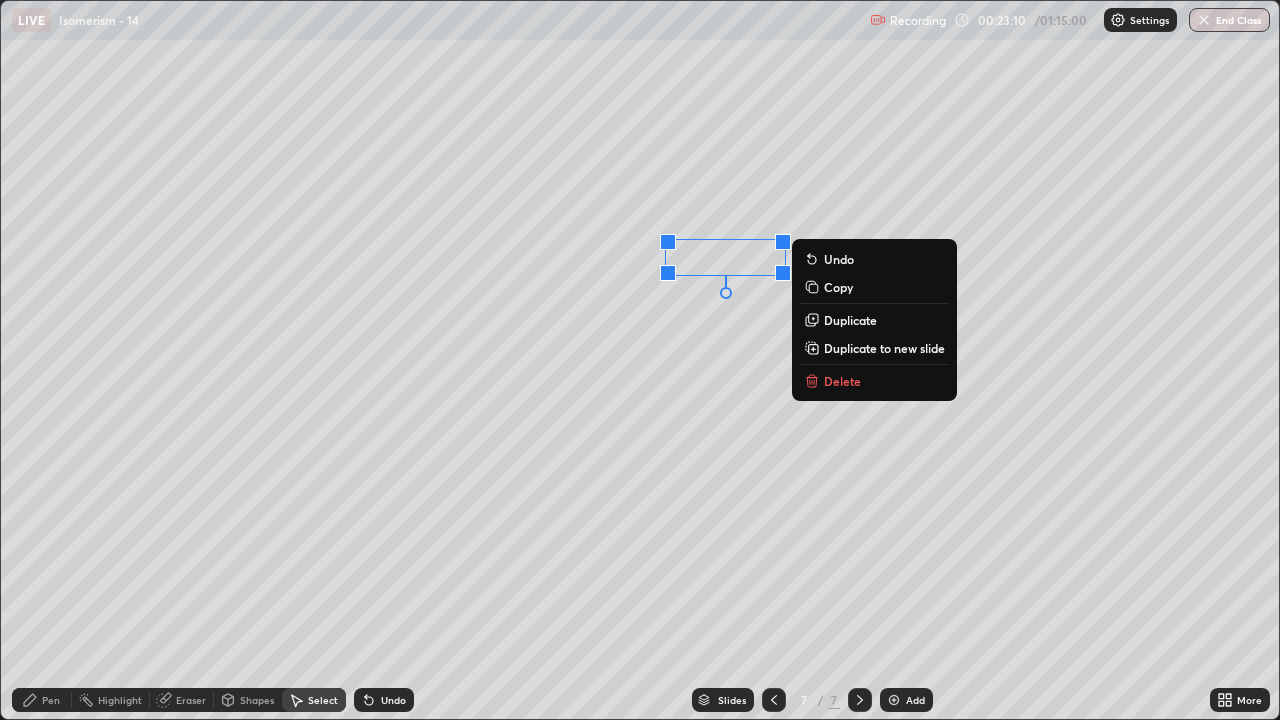 click on "0 ° Undo Copy Duplicate Duplicate to new slide Delete" at bounding box center [640, 360] 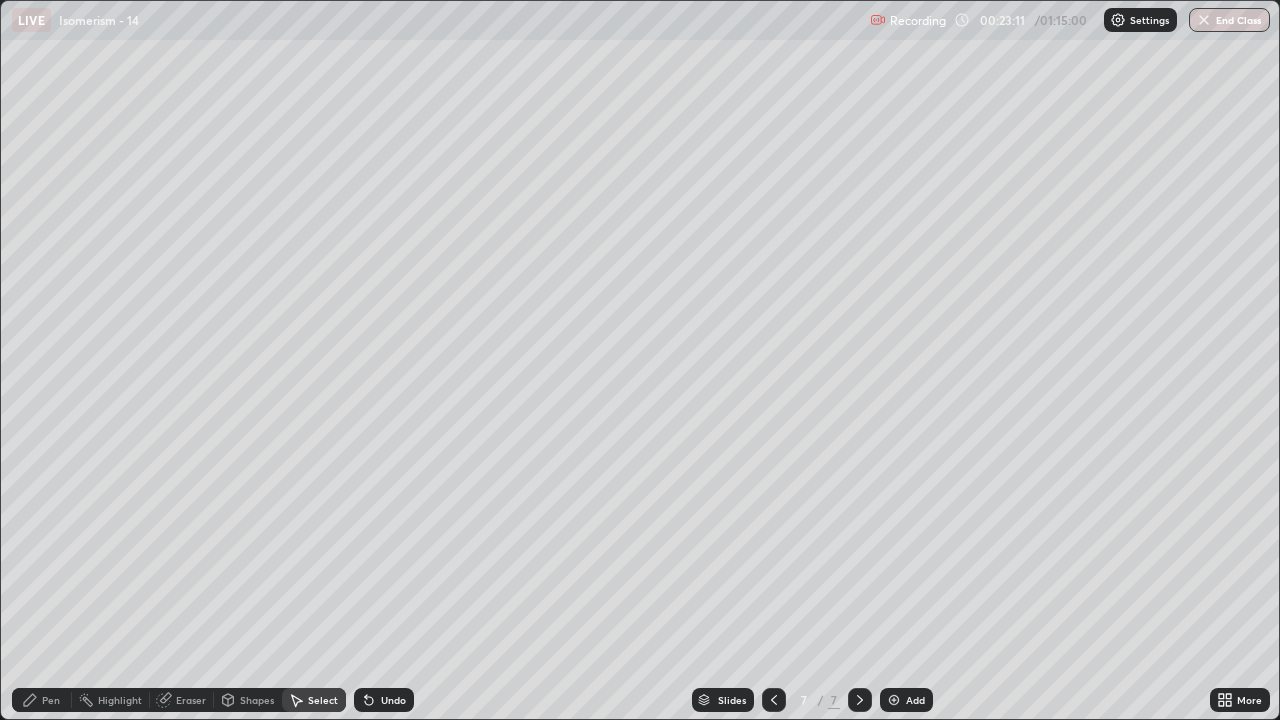 click on "Pen" at bounding box center [51, 700] 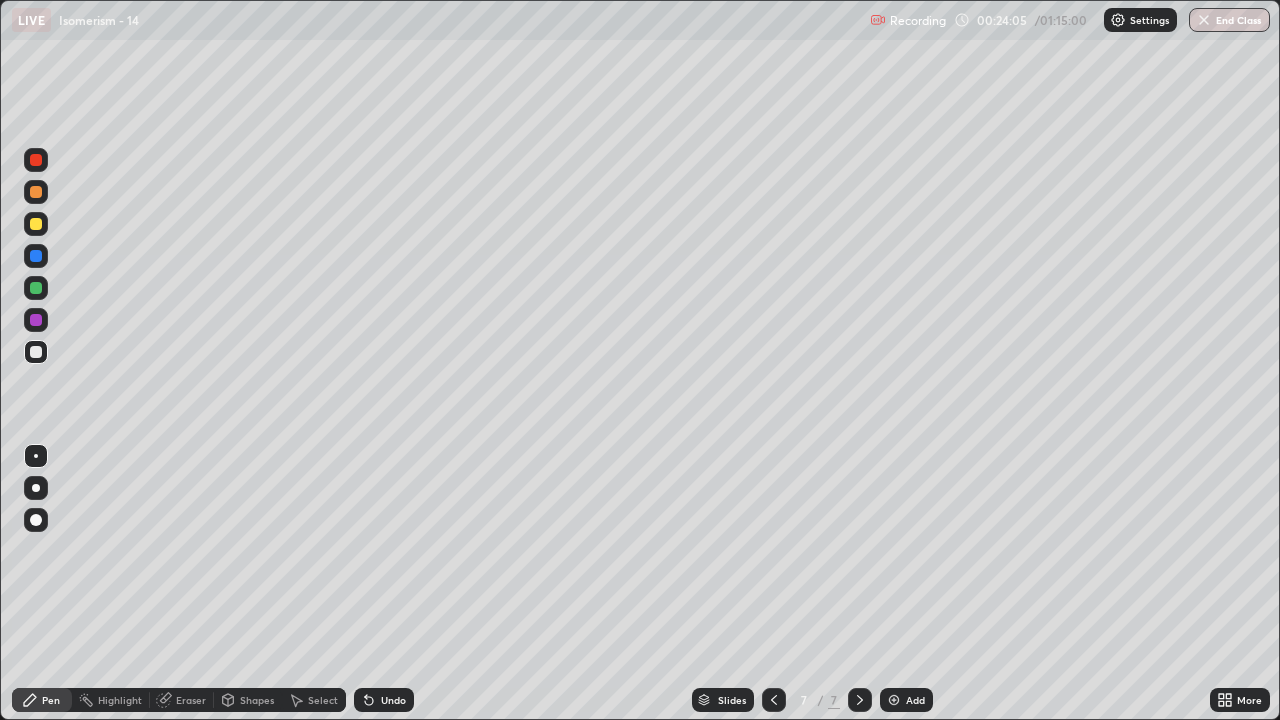 click on "Select" at bounding box center [323, 700] 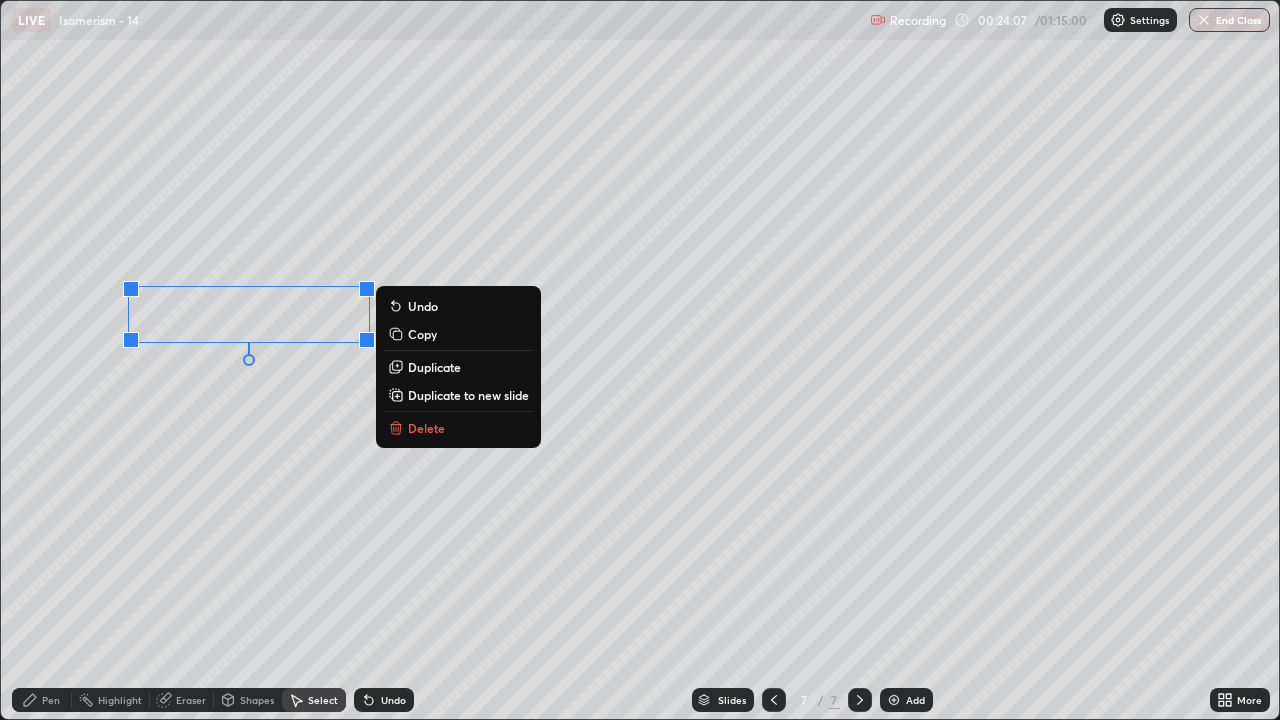 click on "Duplicate" at bounding box center [434, 367] 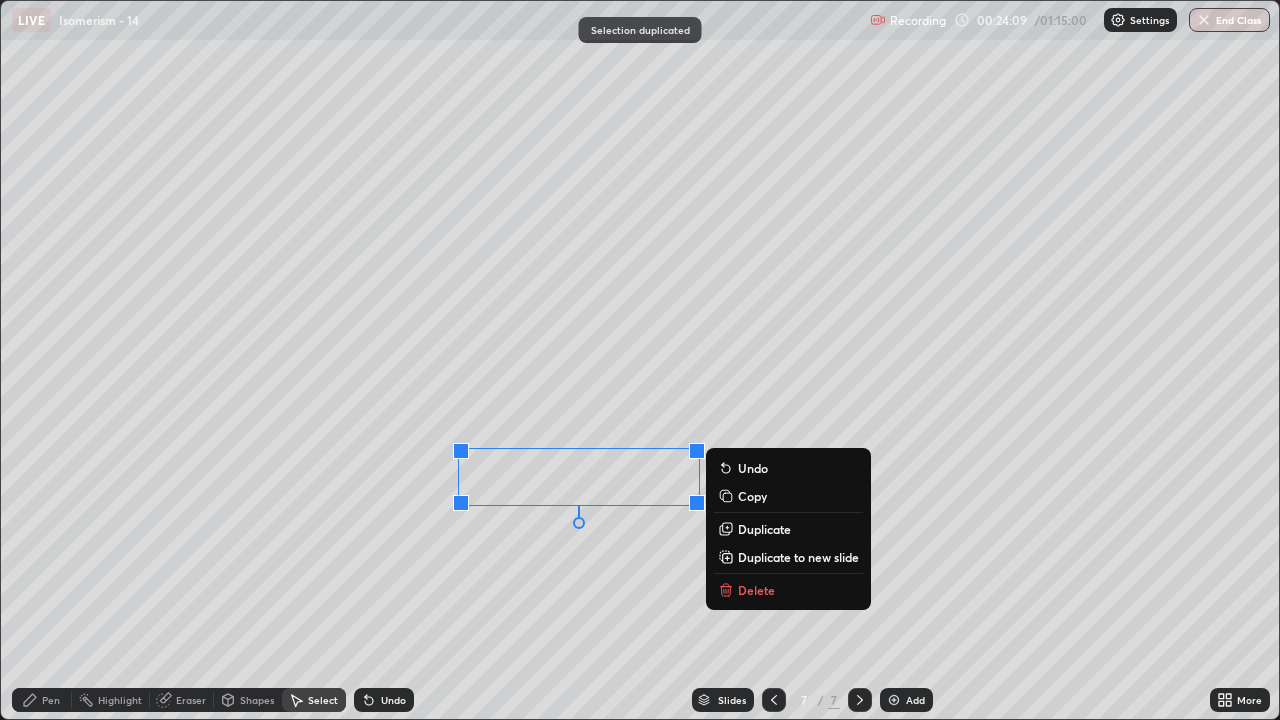 click on "0 ° Undo Copy Duplicate Duplicate to new slide Delete" at bounding box center [640, 360] 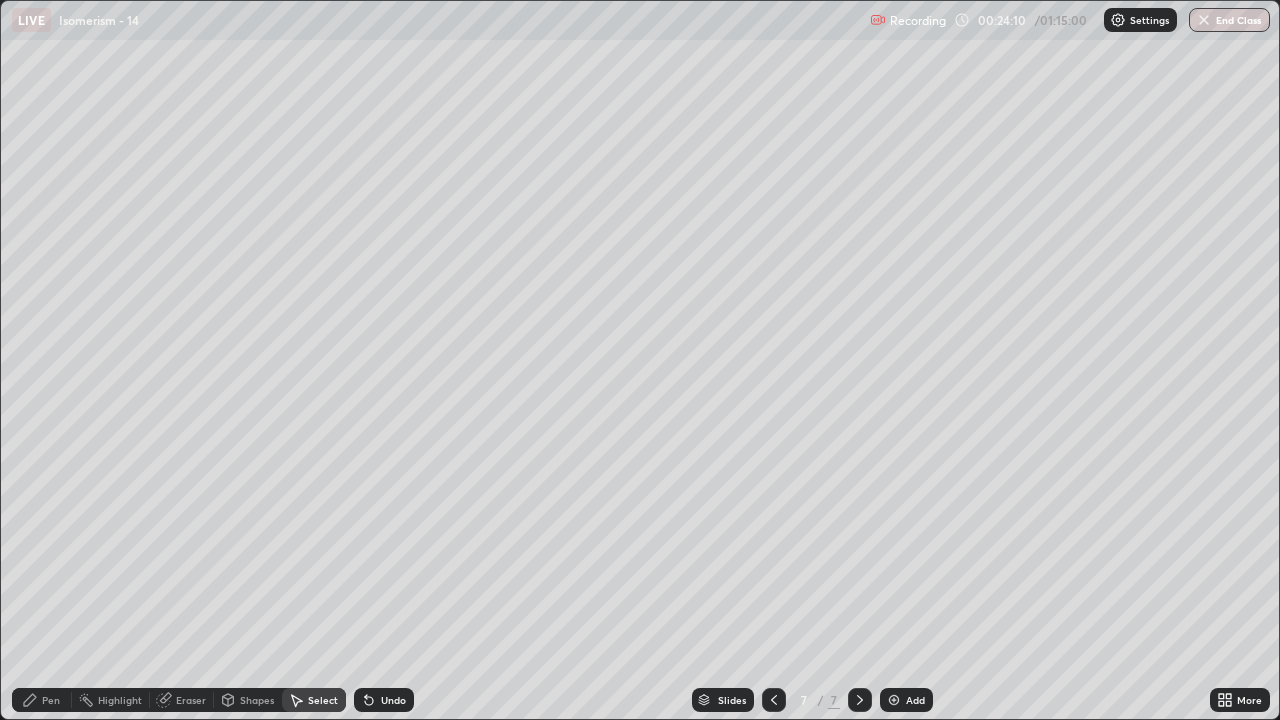 click on "Pen" at bounding box center (42, 700) 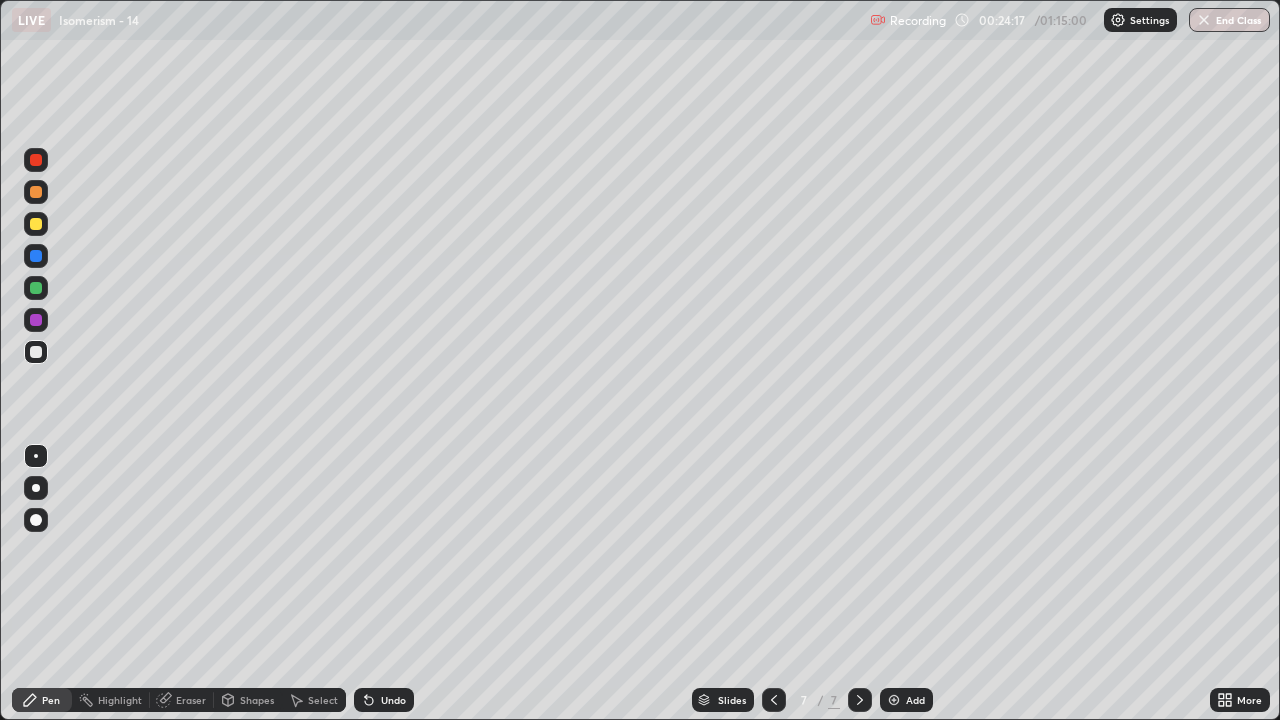 click 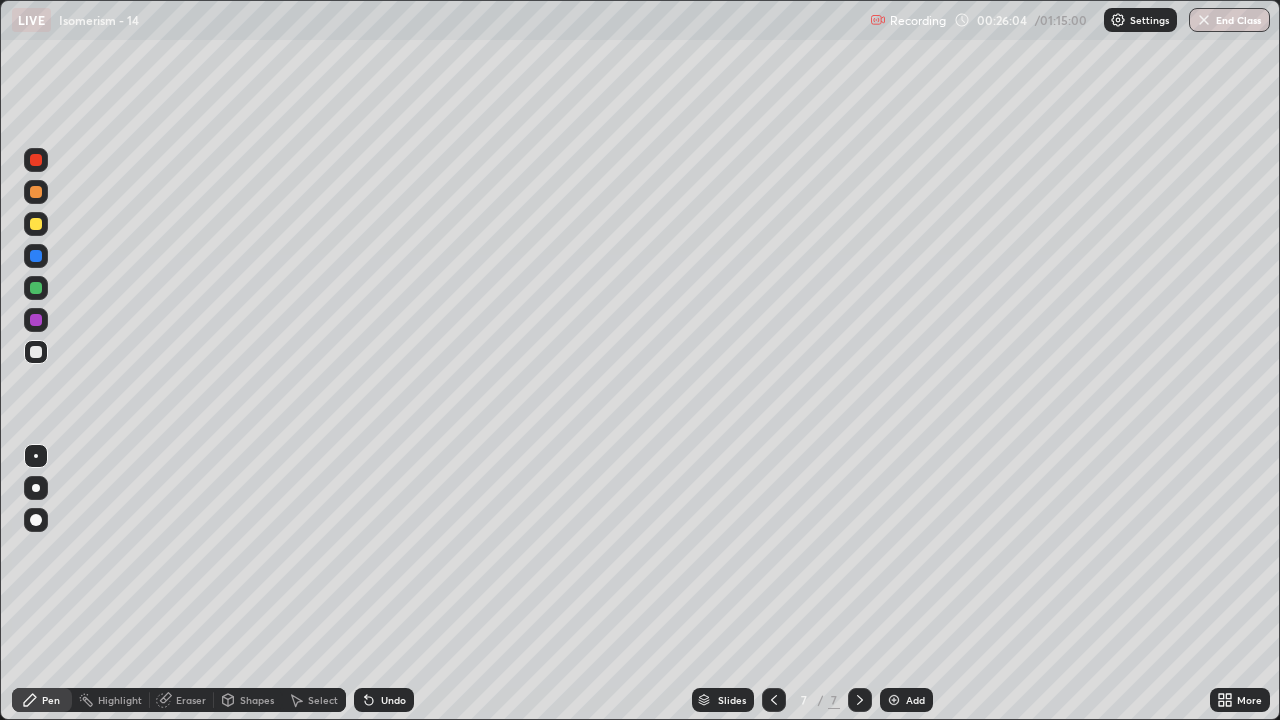 click on "Undo" at bounding box center (393, 700) 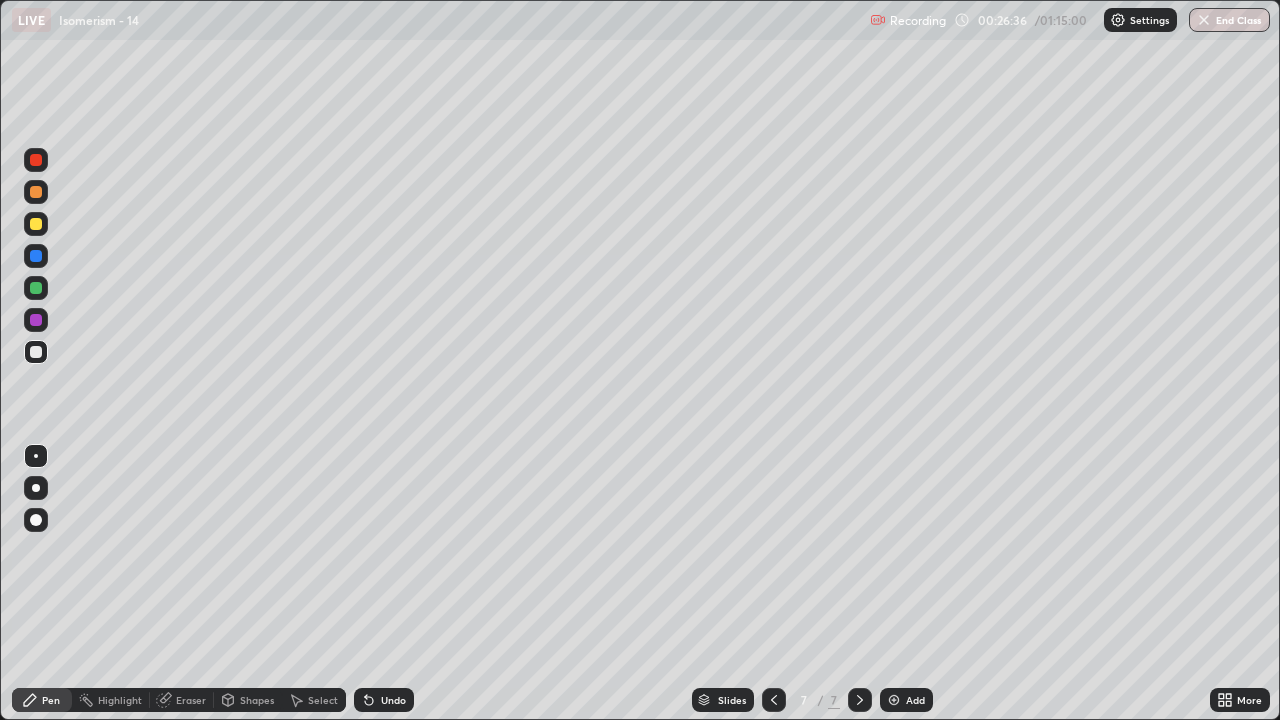 click at bounding box center [894, 700] 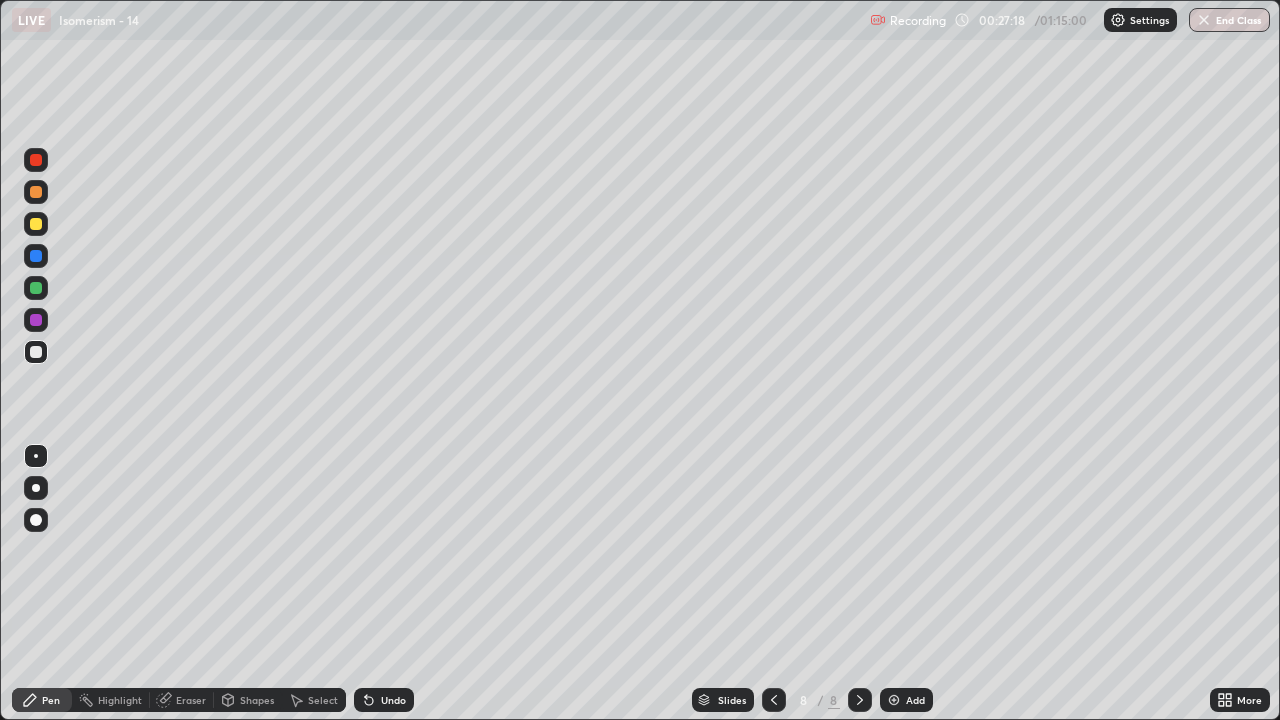 click at bounding box center (36, 224) 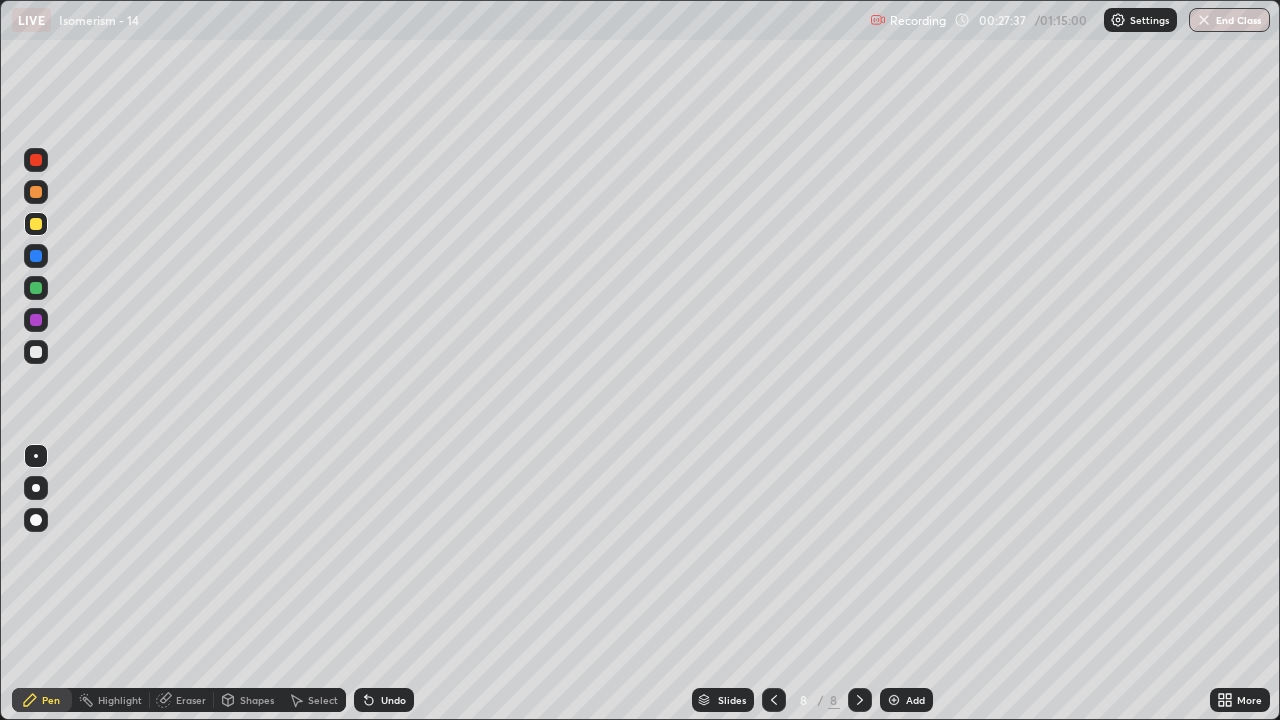 click at bounding box center [36, 352] 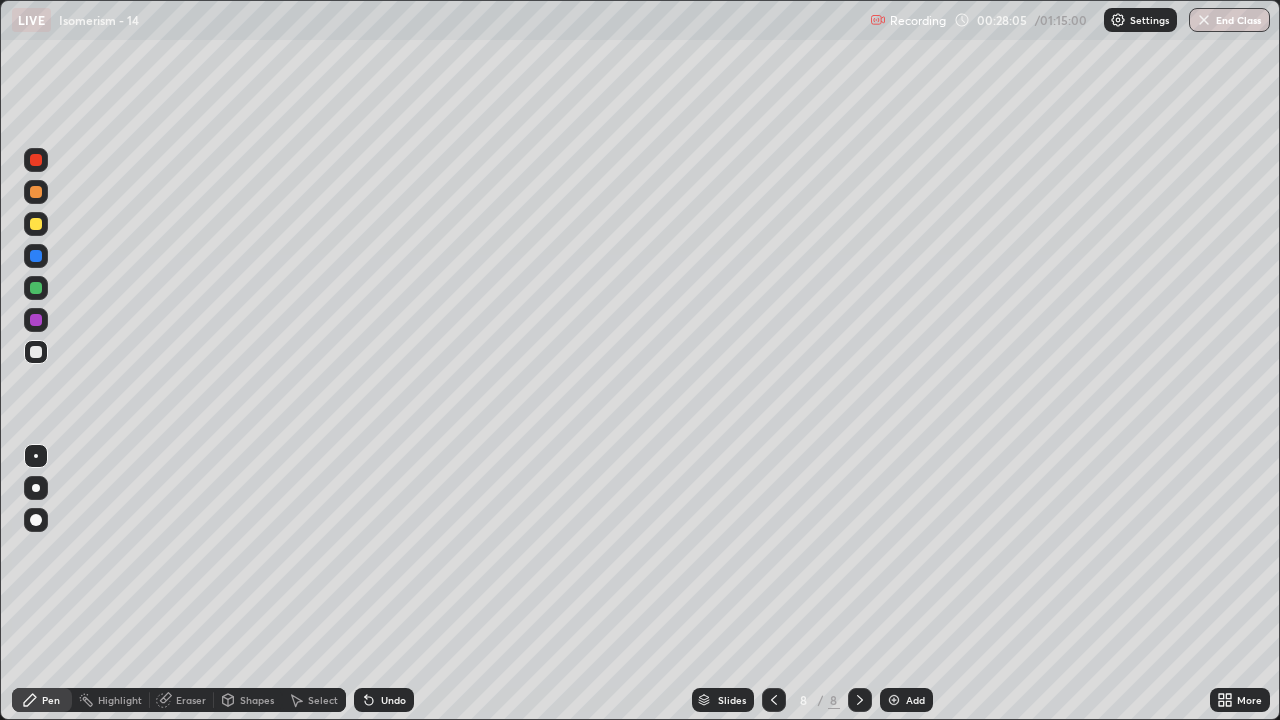 click at bounding box center [36, 352] 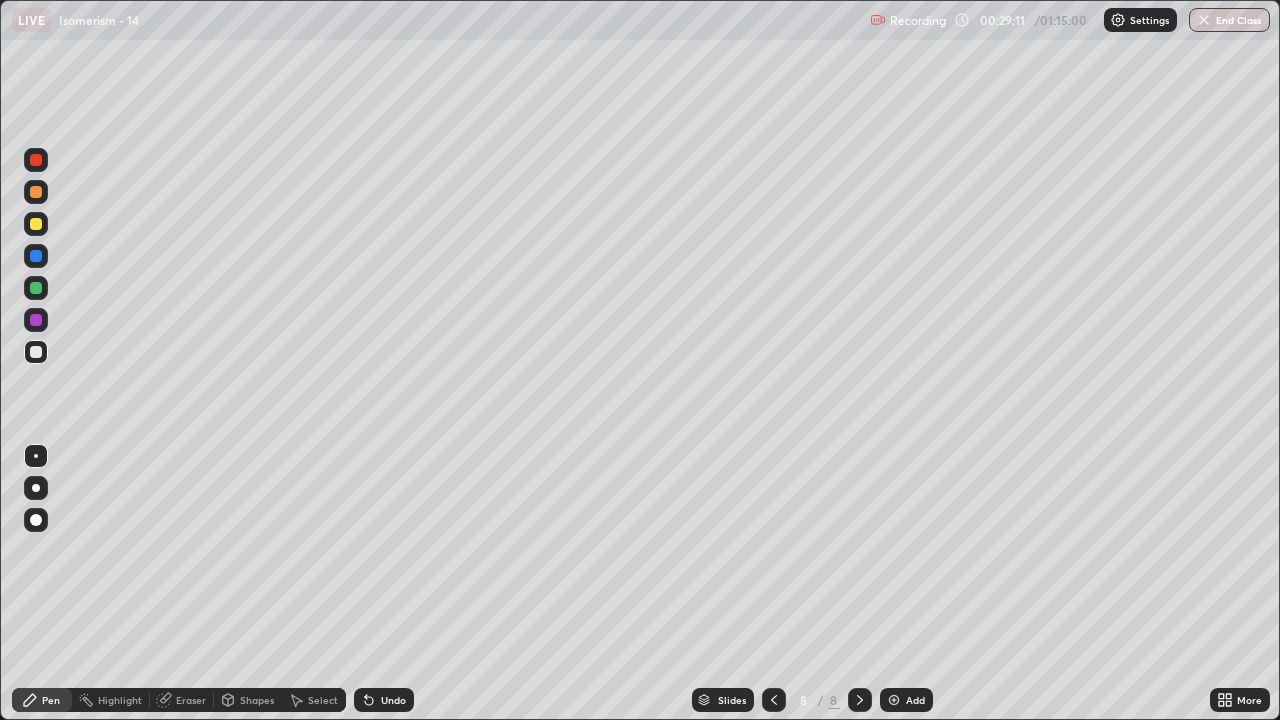 click on "Add" at bounding box center (906, 700) 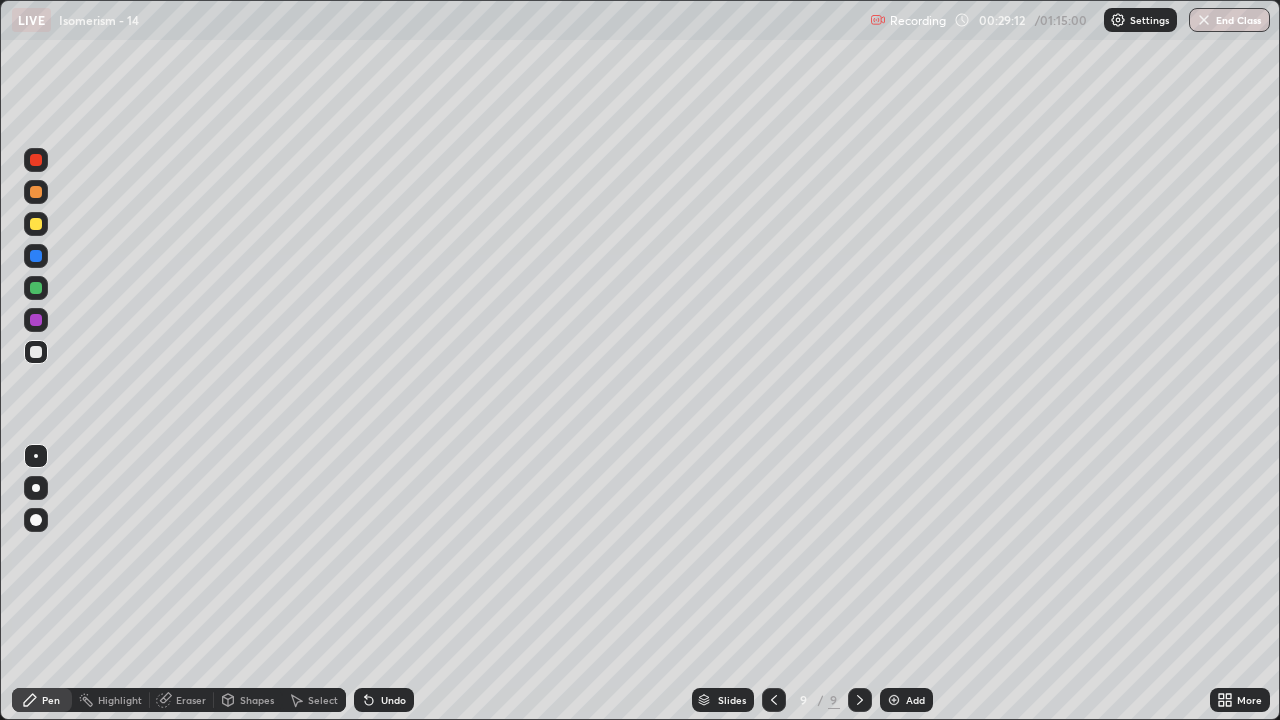 click at bounding box center (36, 488) 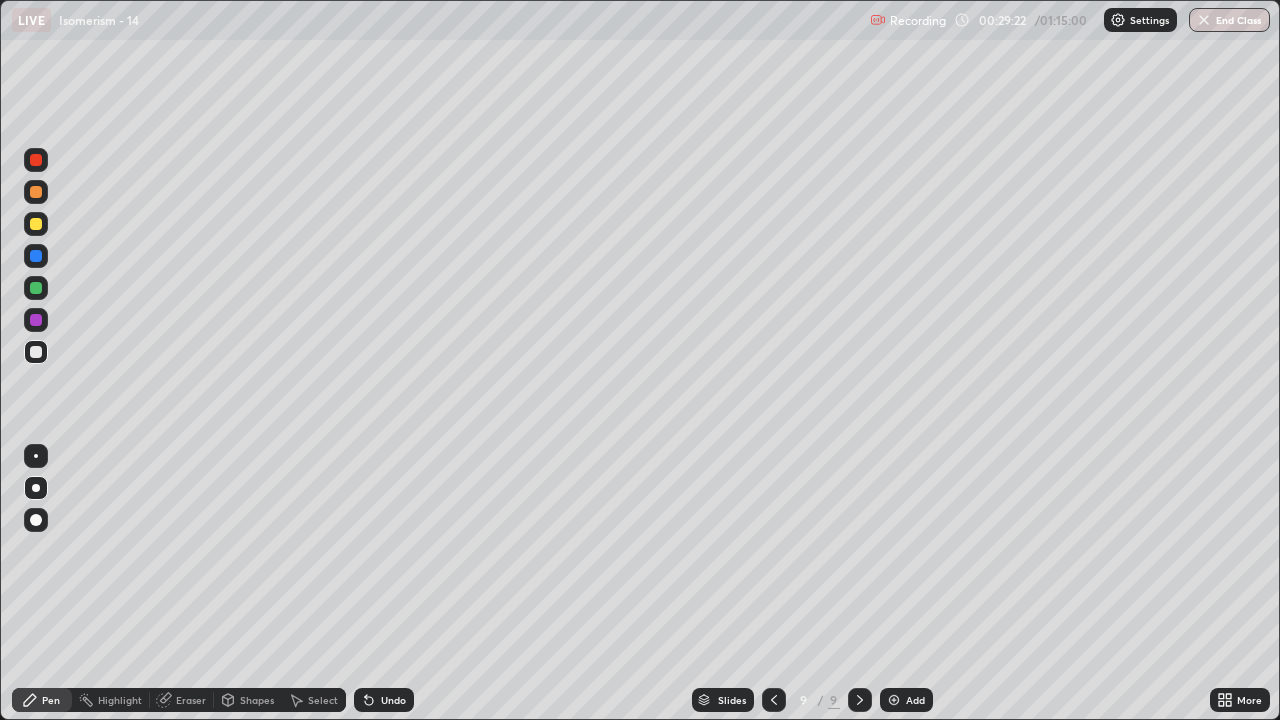 click at bounding box center (36, 192) 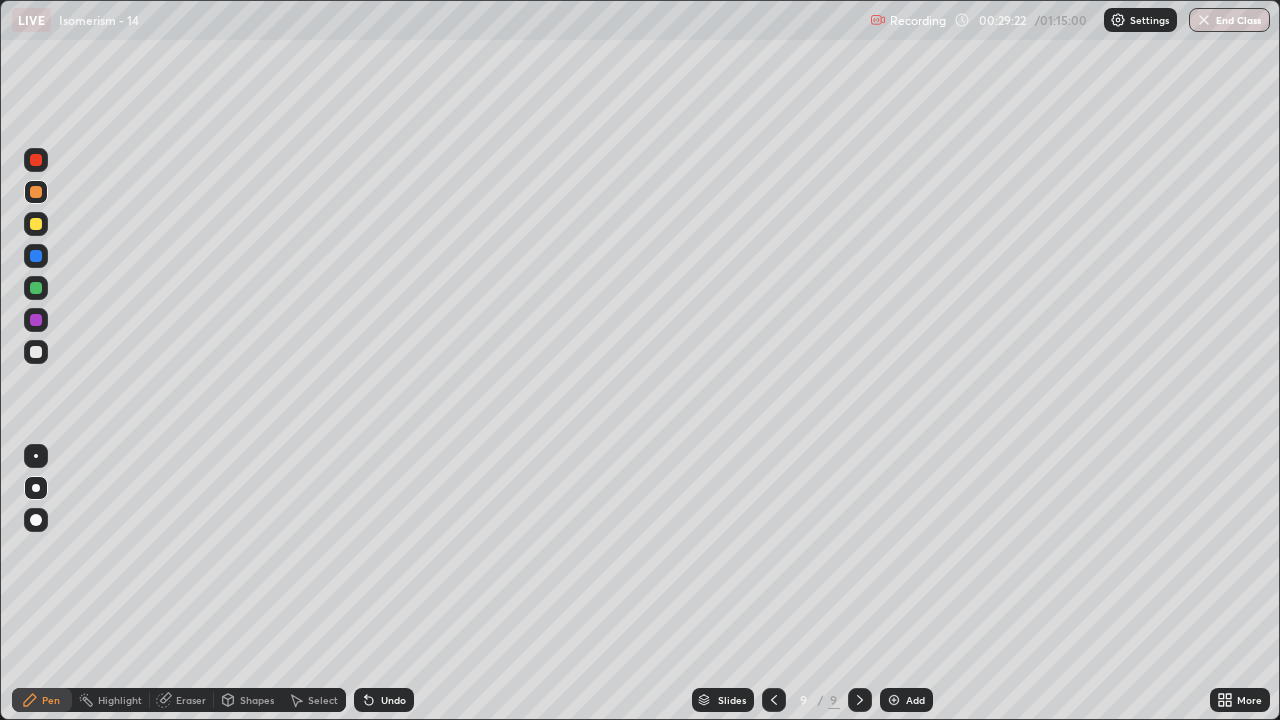 click at bounding box center [36, 224] 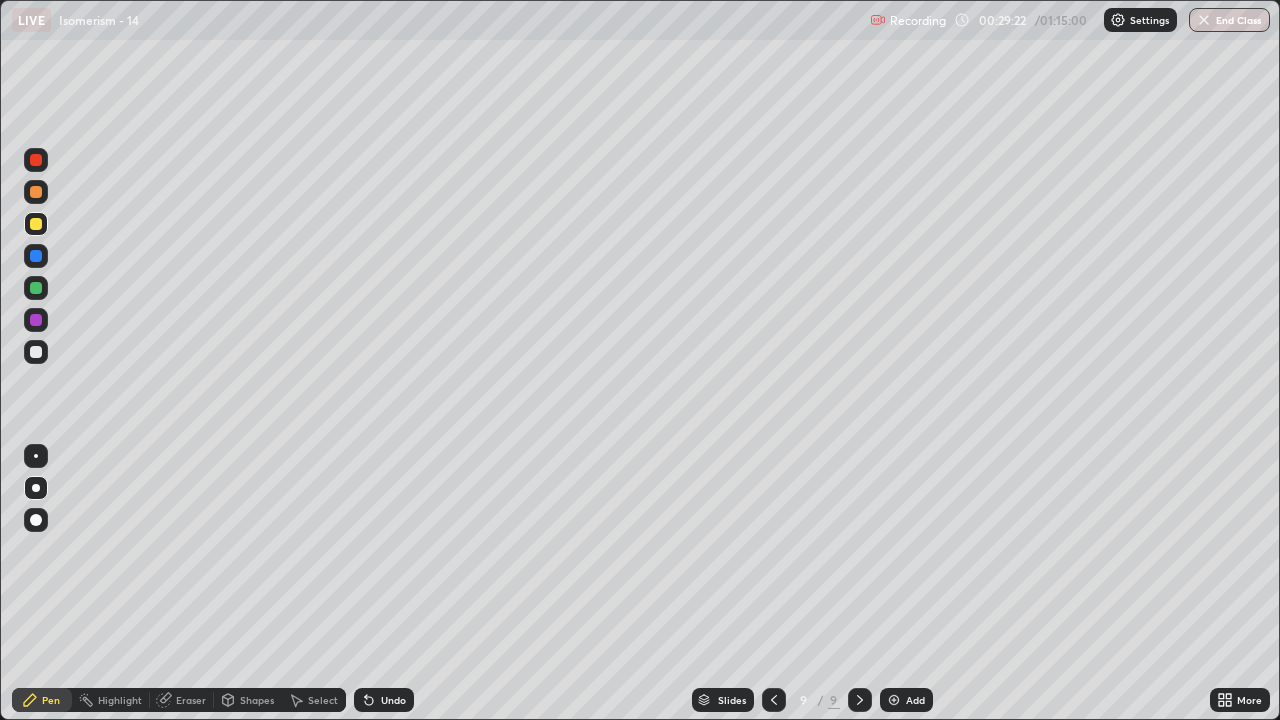 click at bounding box center [36, 456] 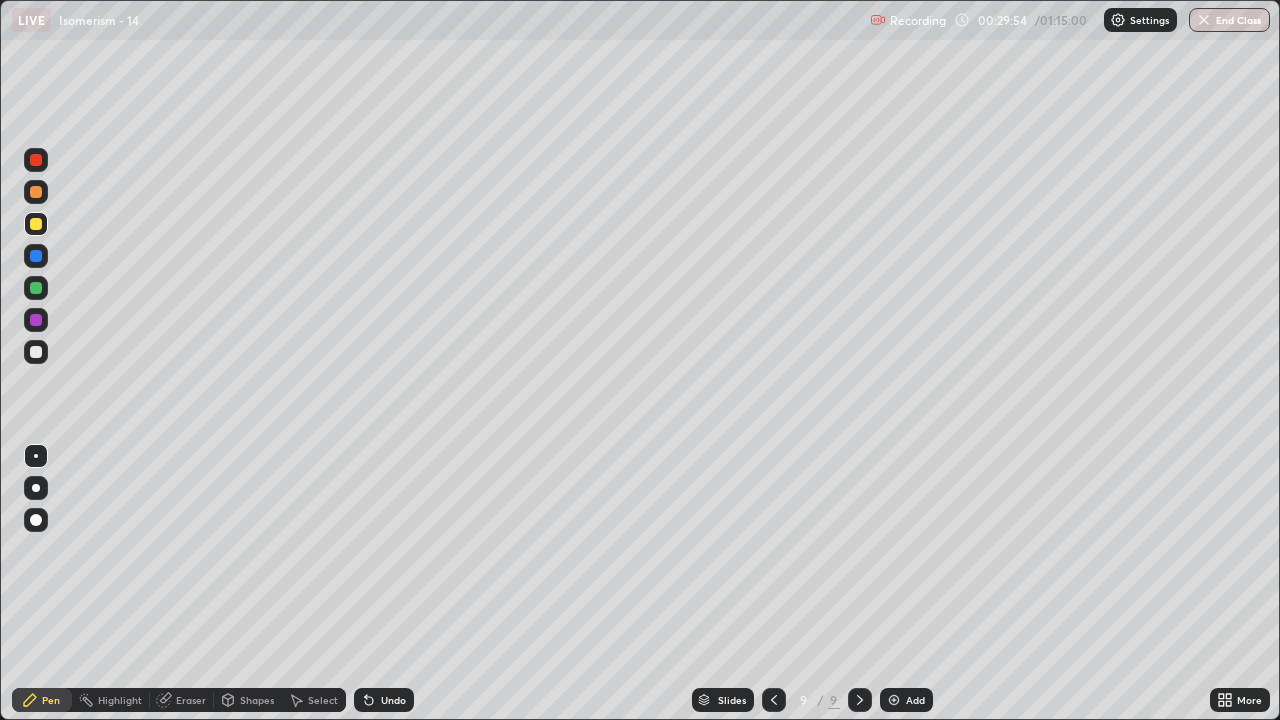 click 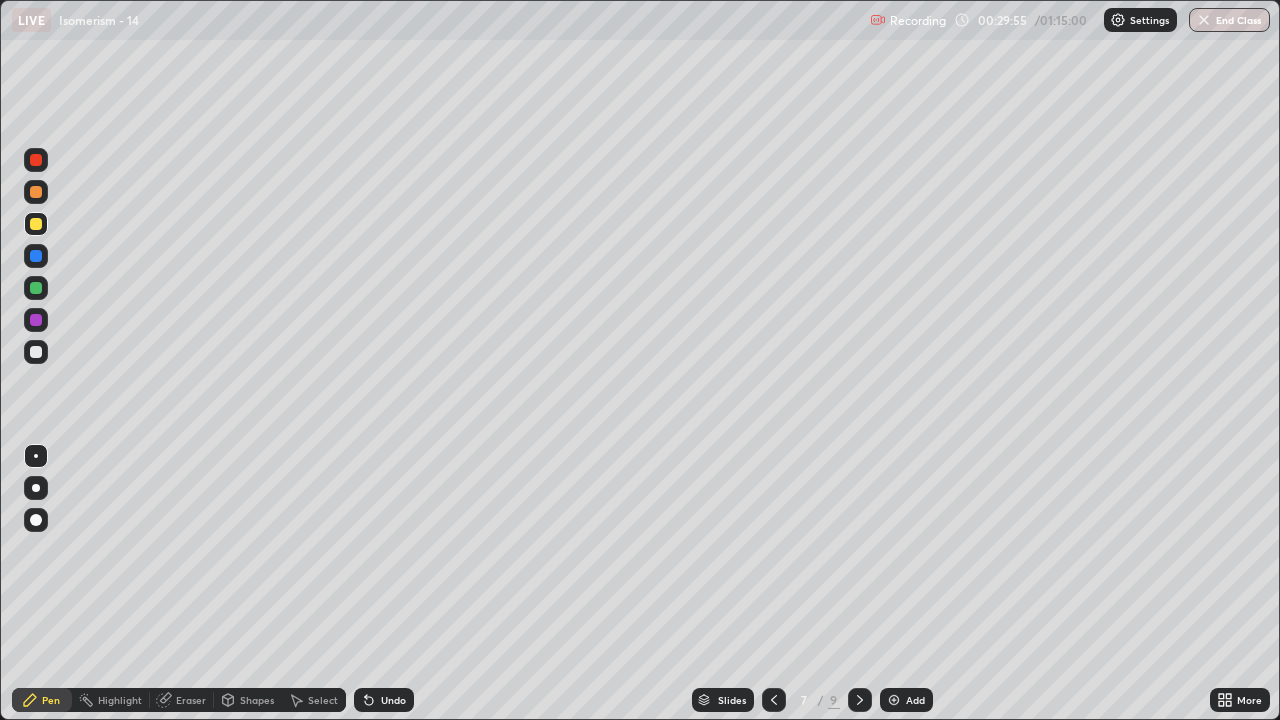 click at bounding box center (860, 700) 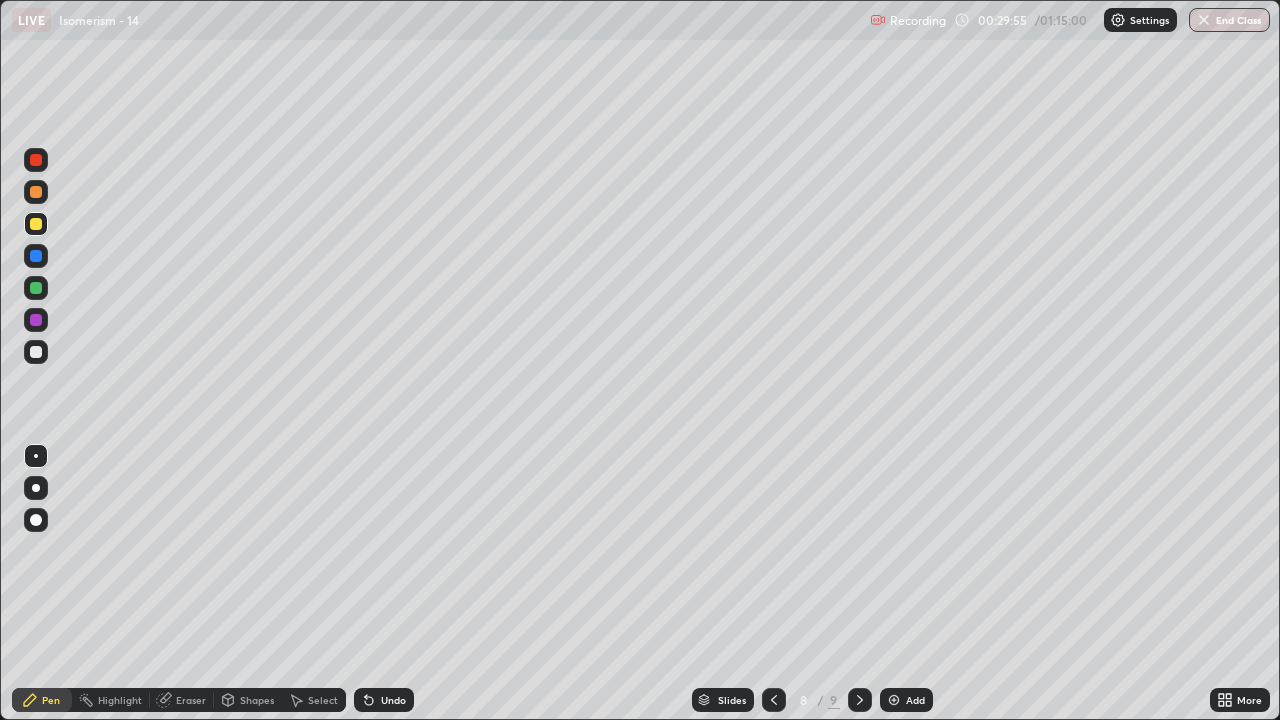 click 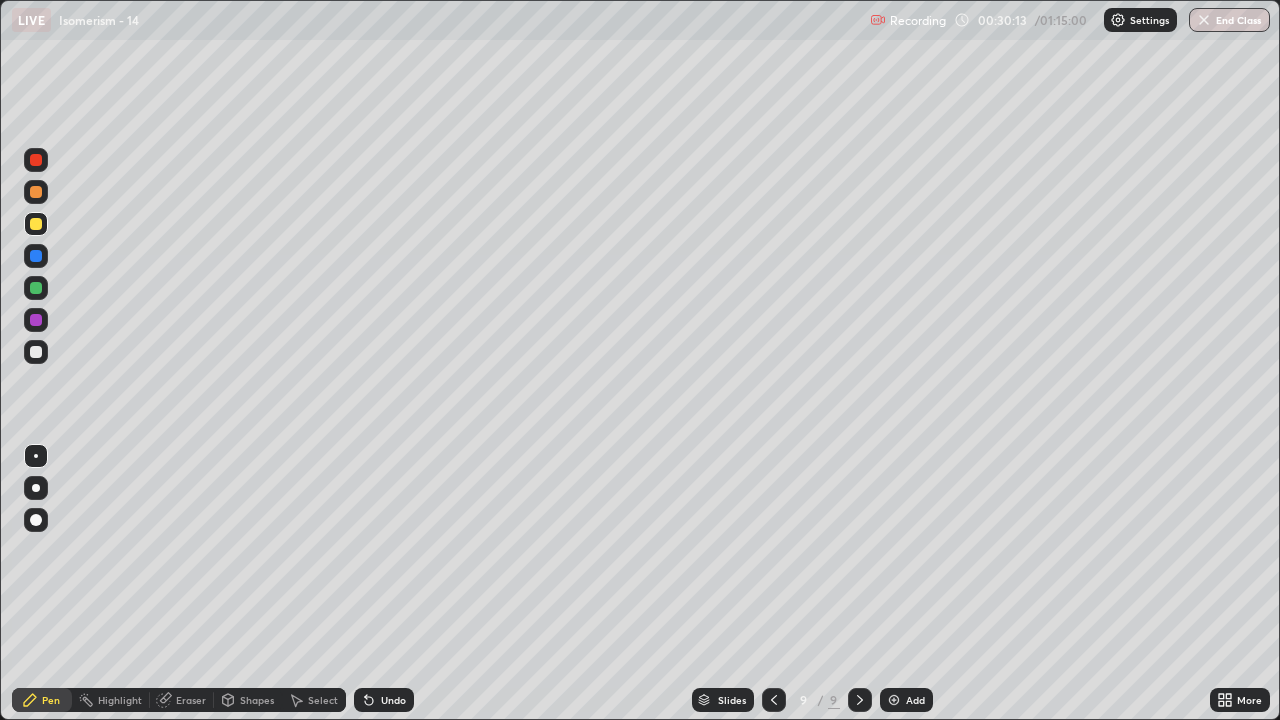 click on "Undo" at bounding box center [384, 700] 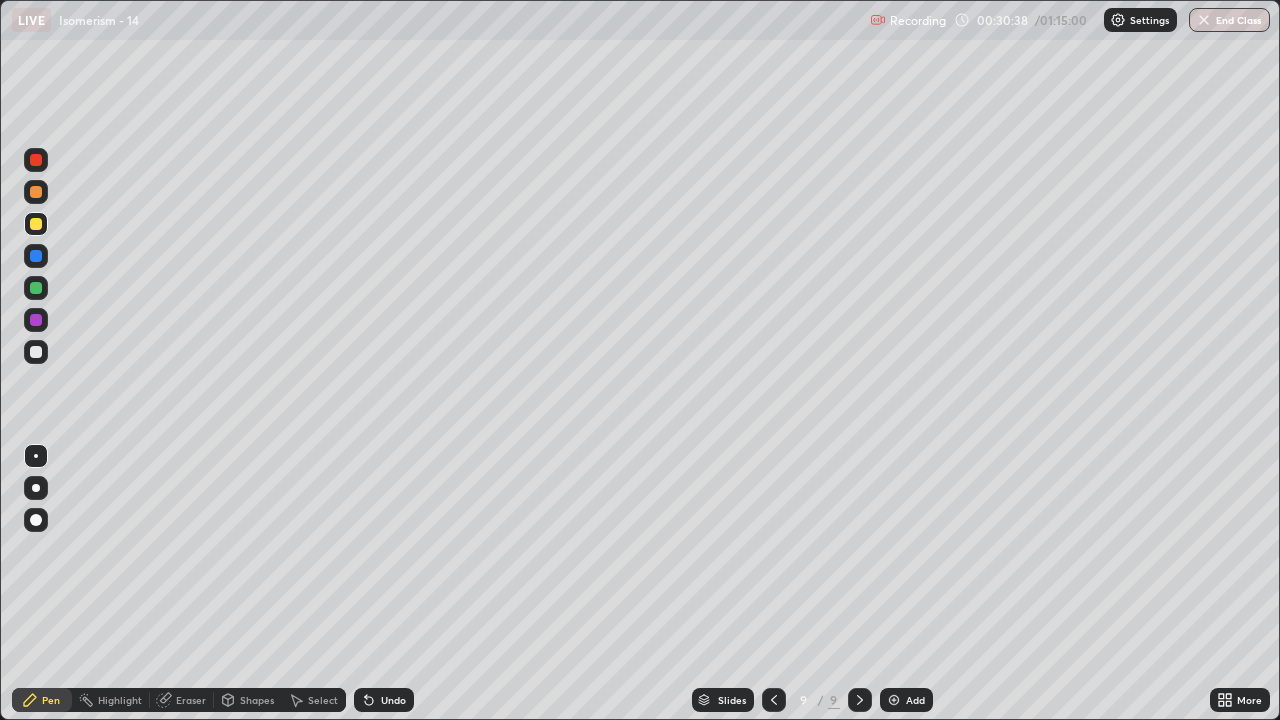 click at bounding box center (36, 352) 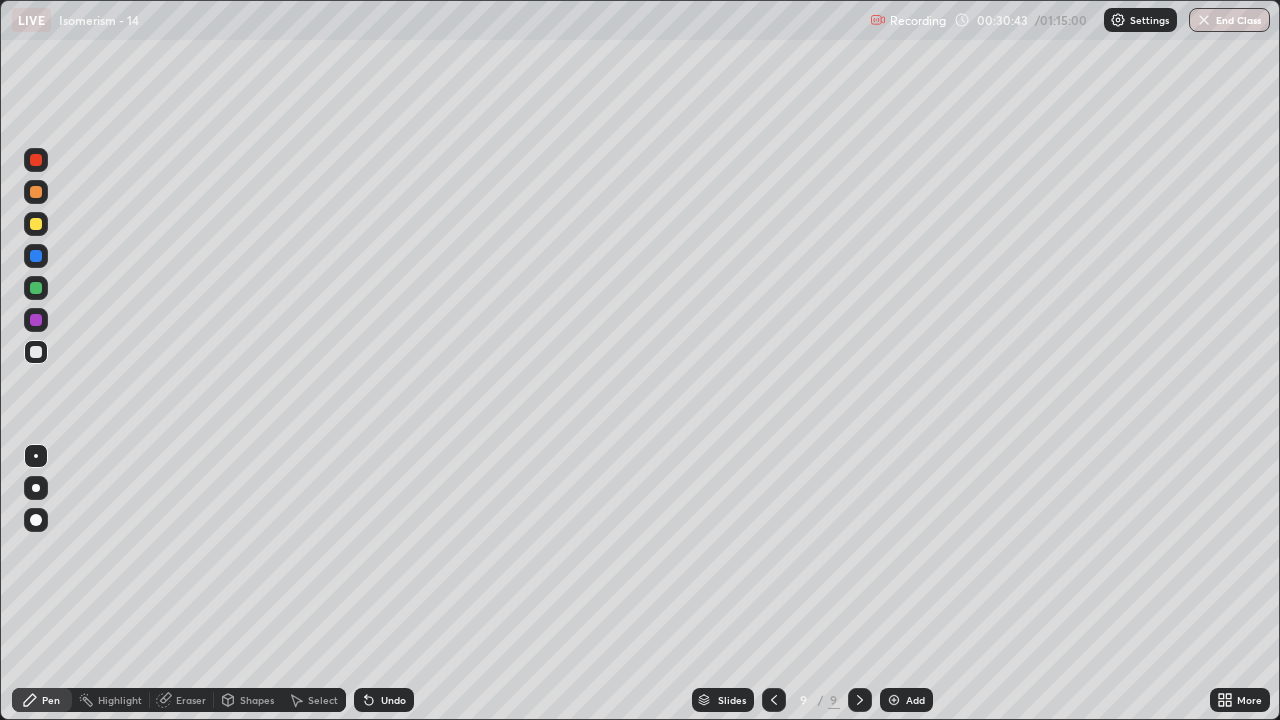 click on "Add" at bounding box center [906, 700] 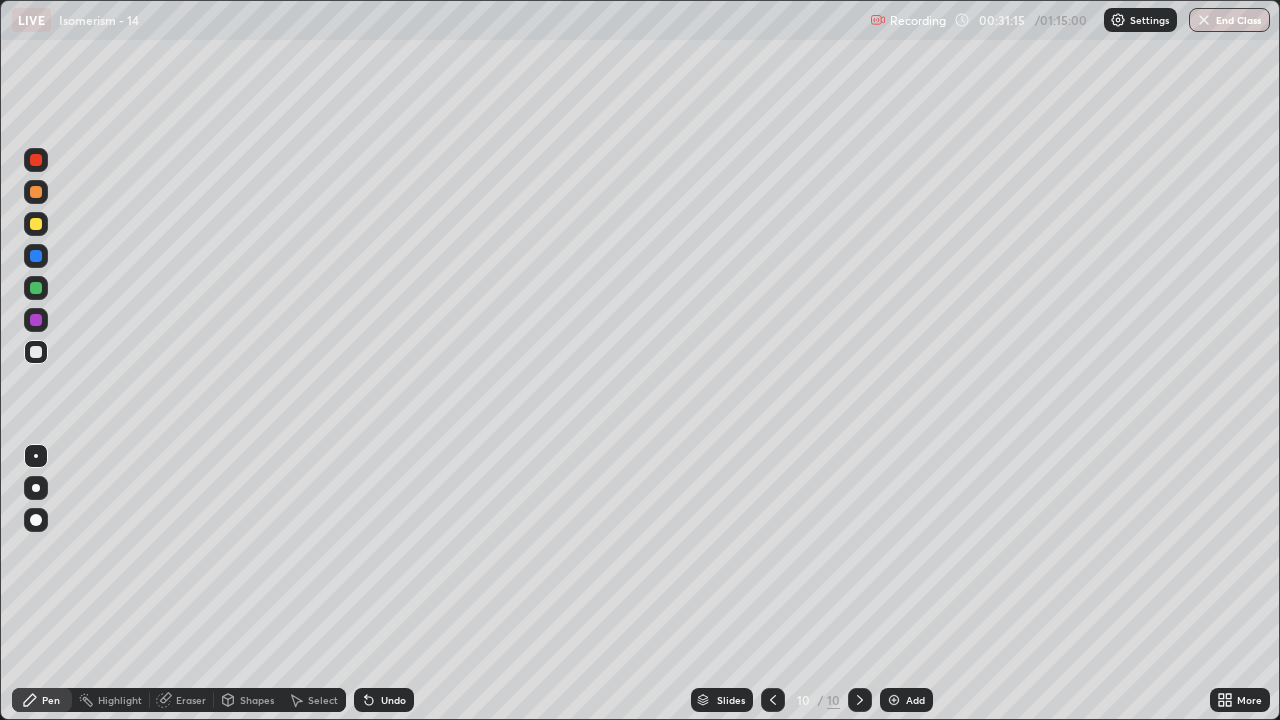 click 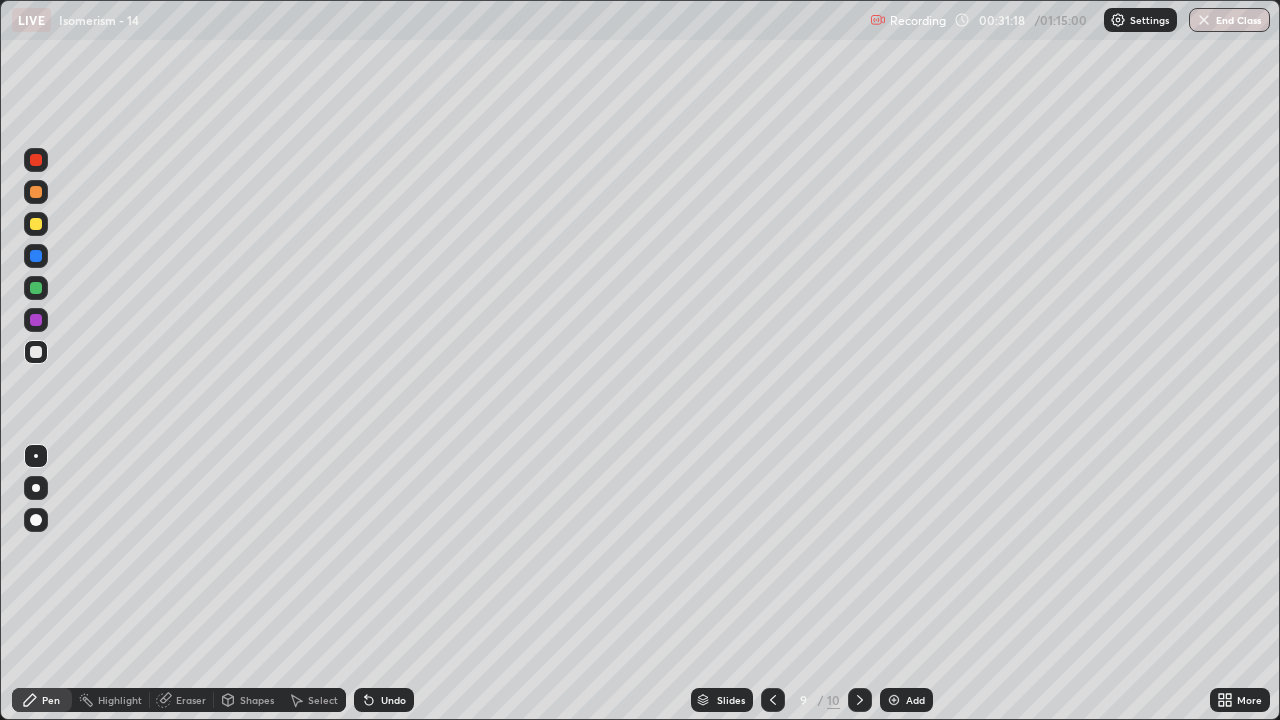 click 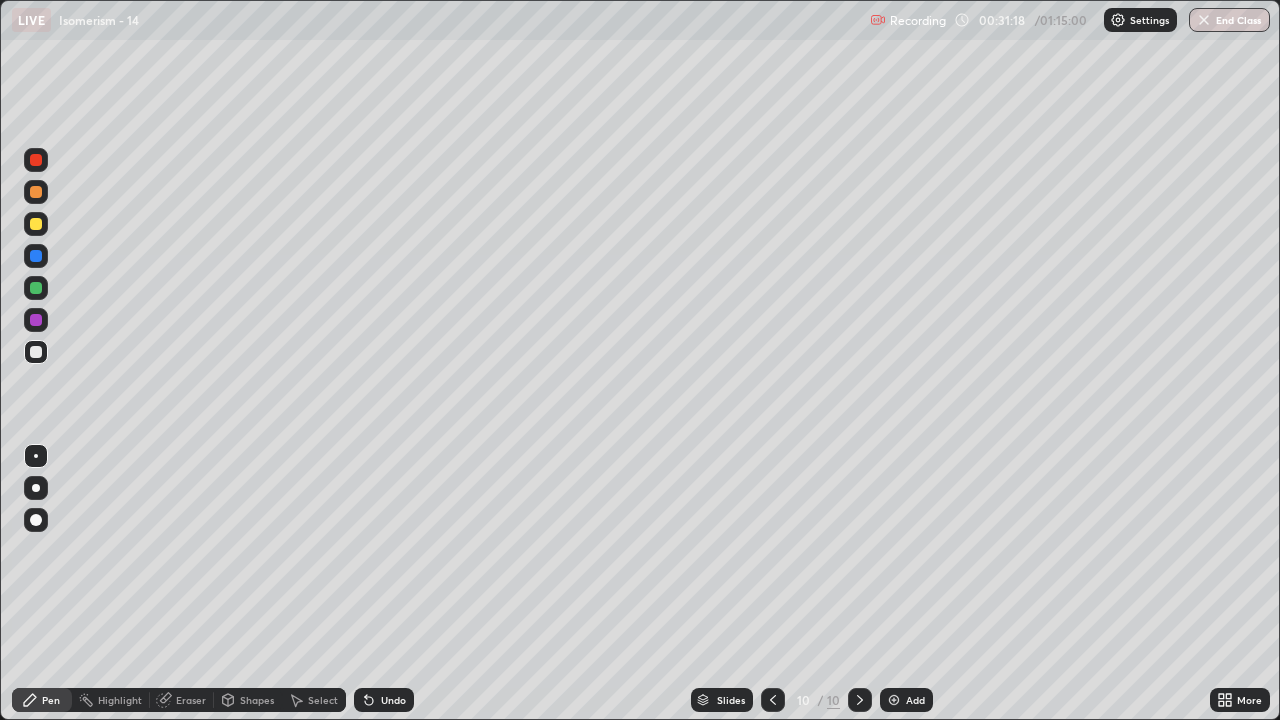 click 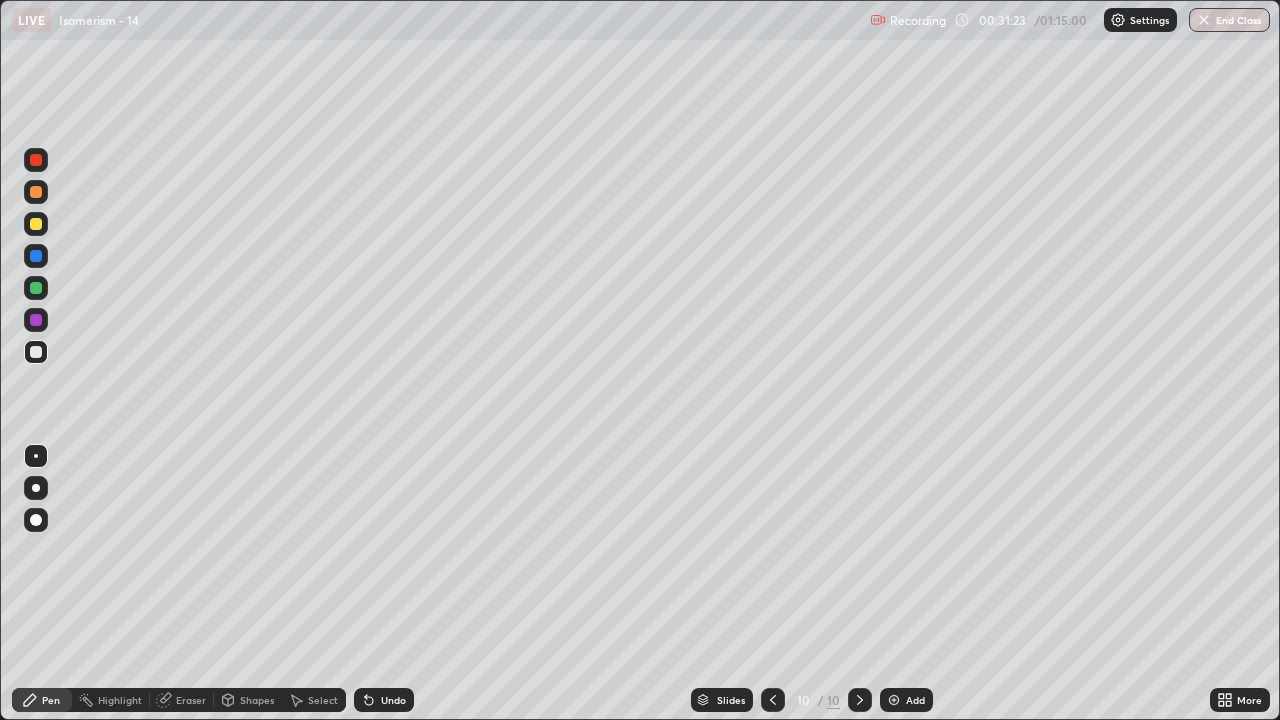 click at bounding box center (36, 160) 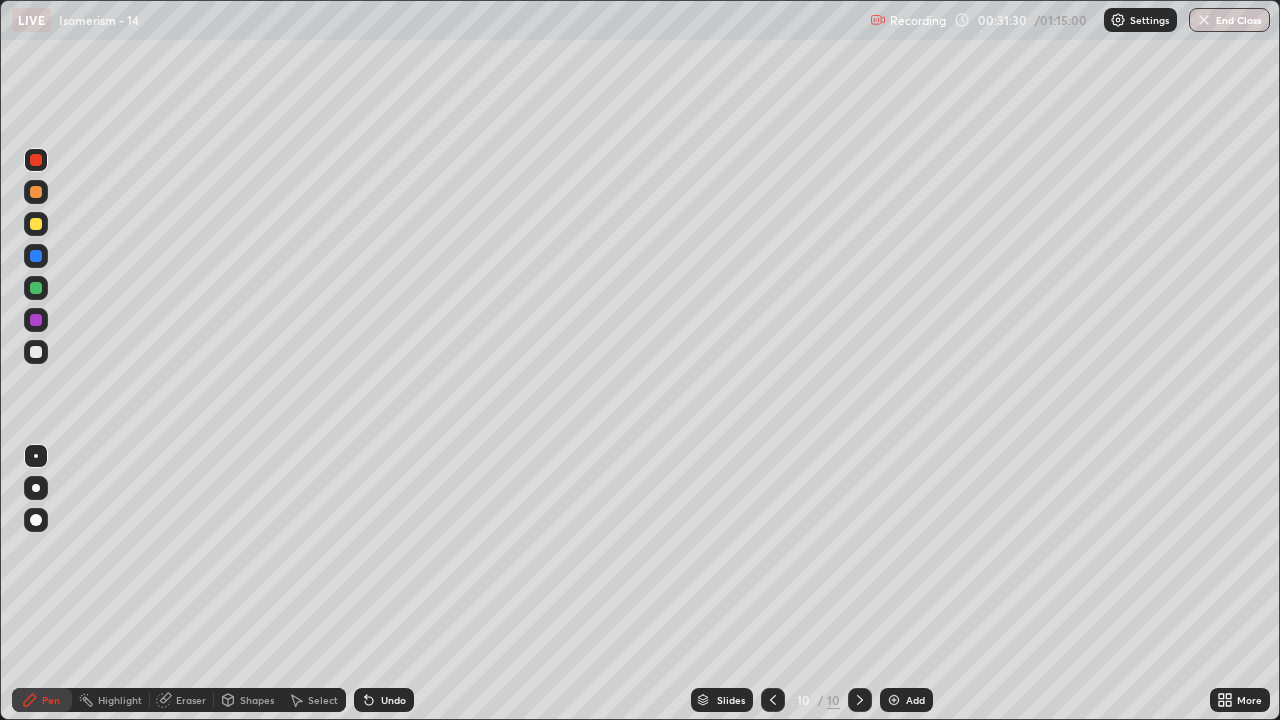 click on "Undo" at bounding box center (393, 700) 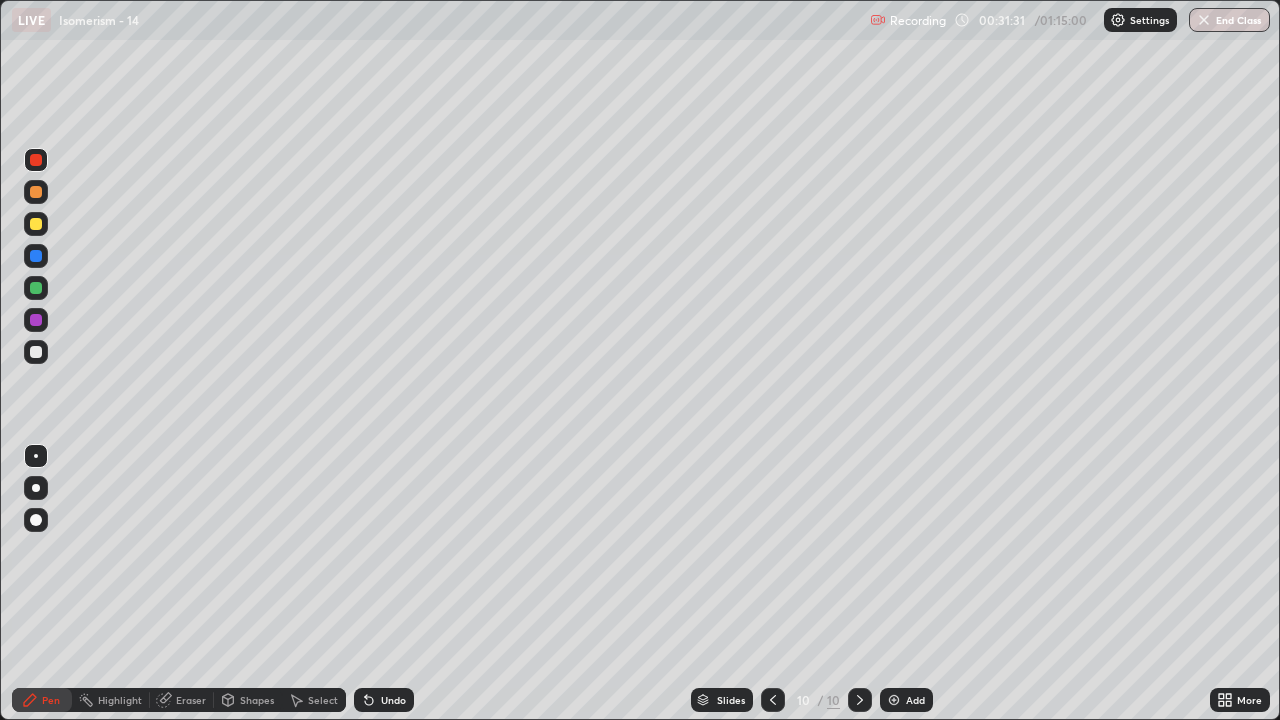 click at bounding box center [36, 352] 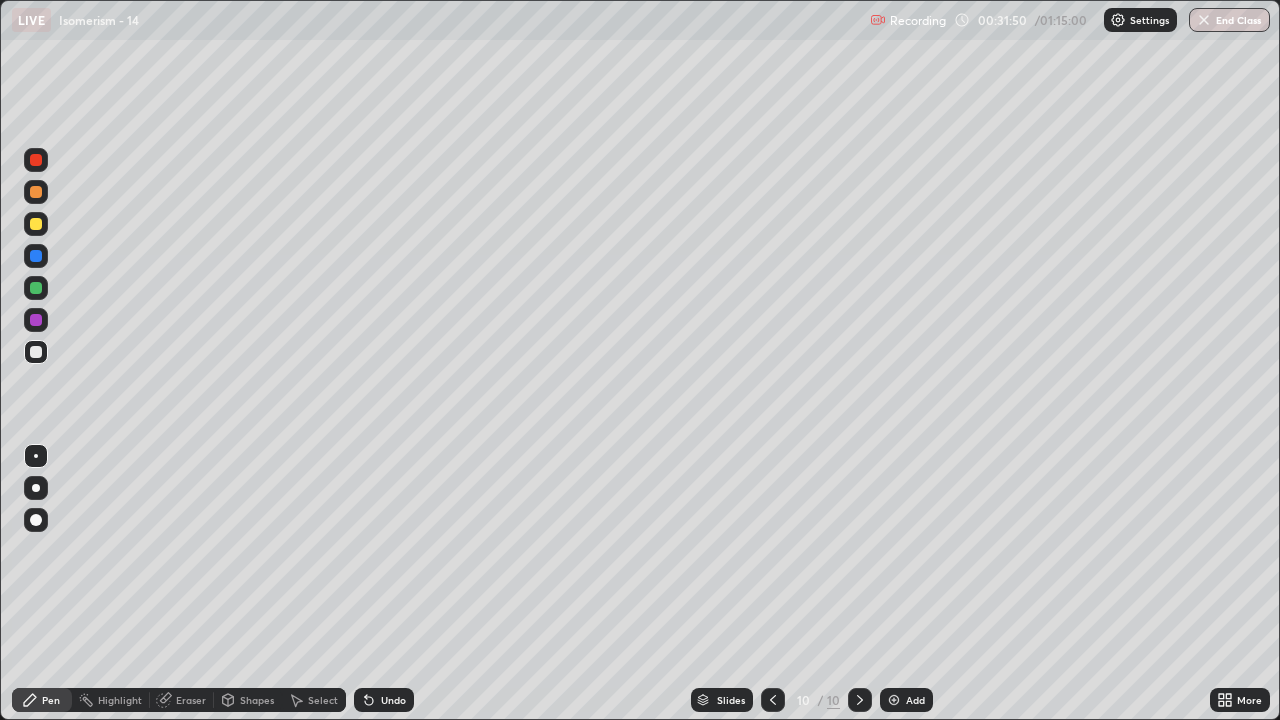 click on "Select" at bounding box center (314, 700) 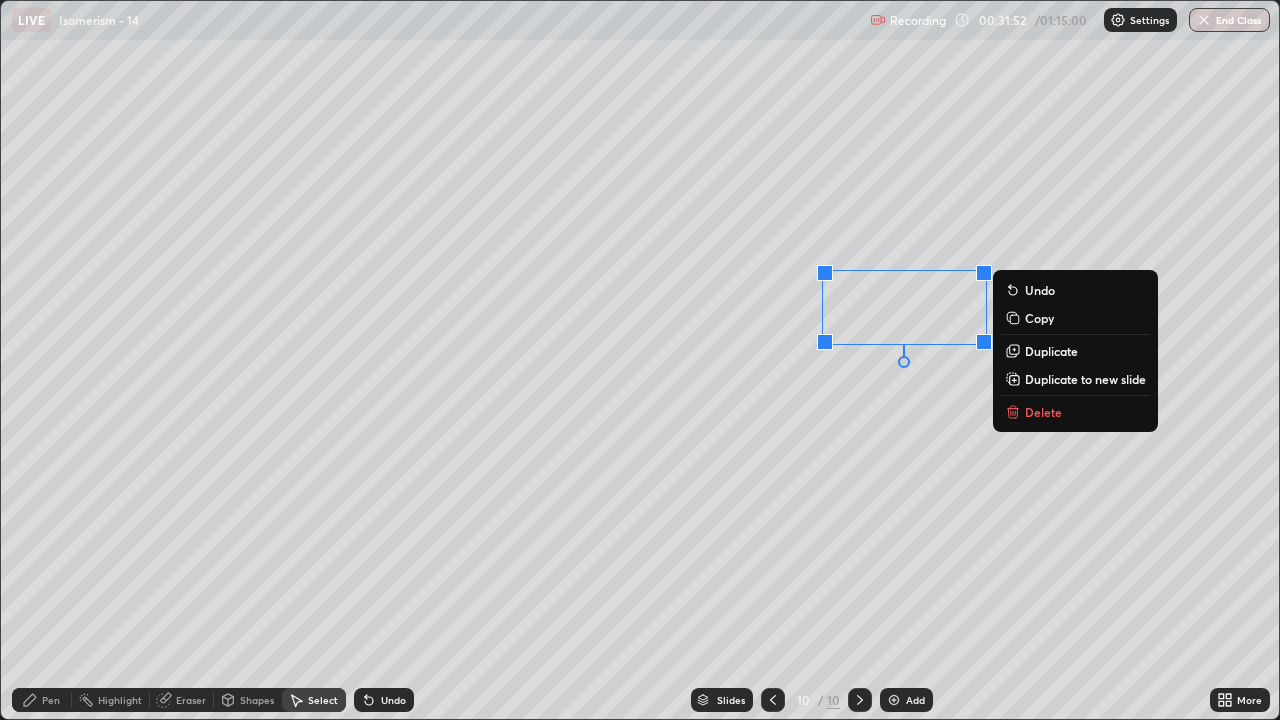 click on "Delete" at bounding box center [1043, 412] 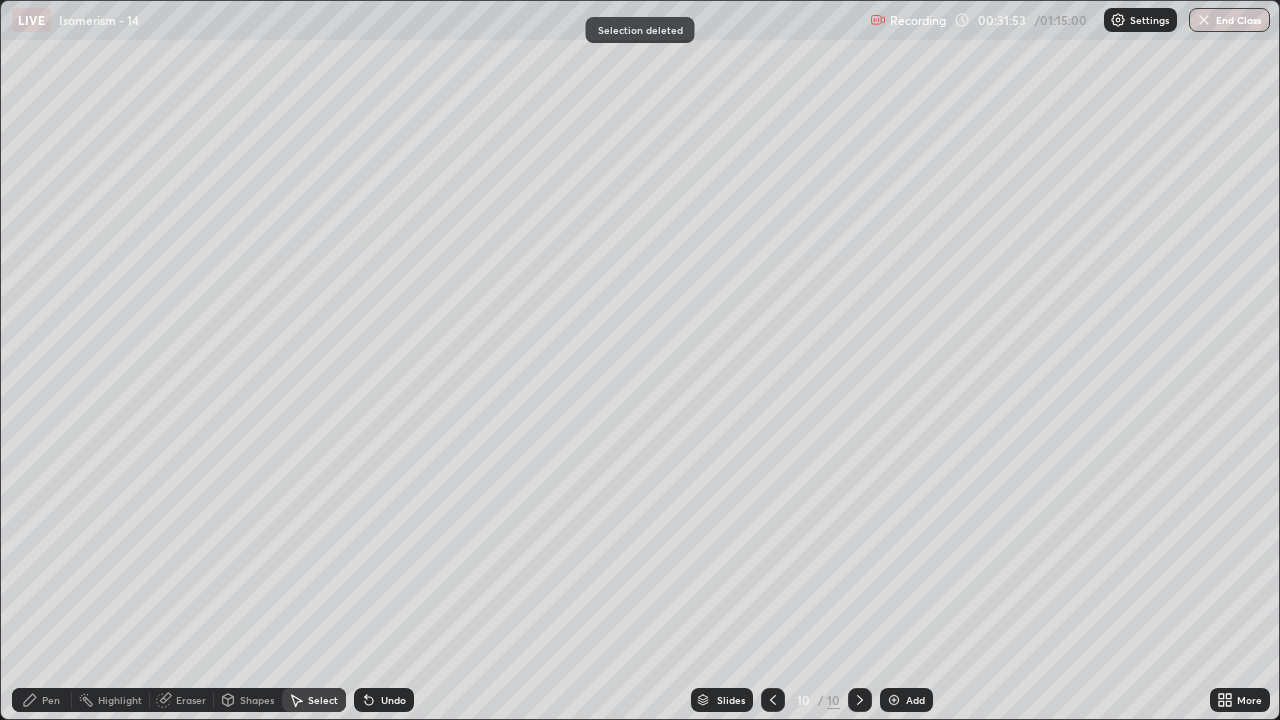 click on "Pen" at bounding box center [42, 700] 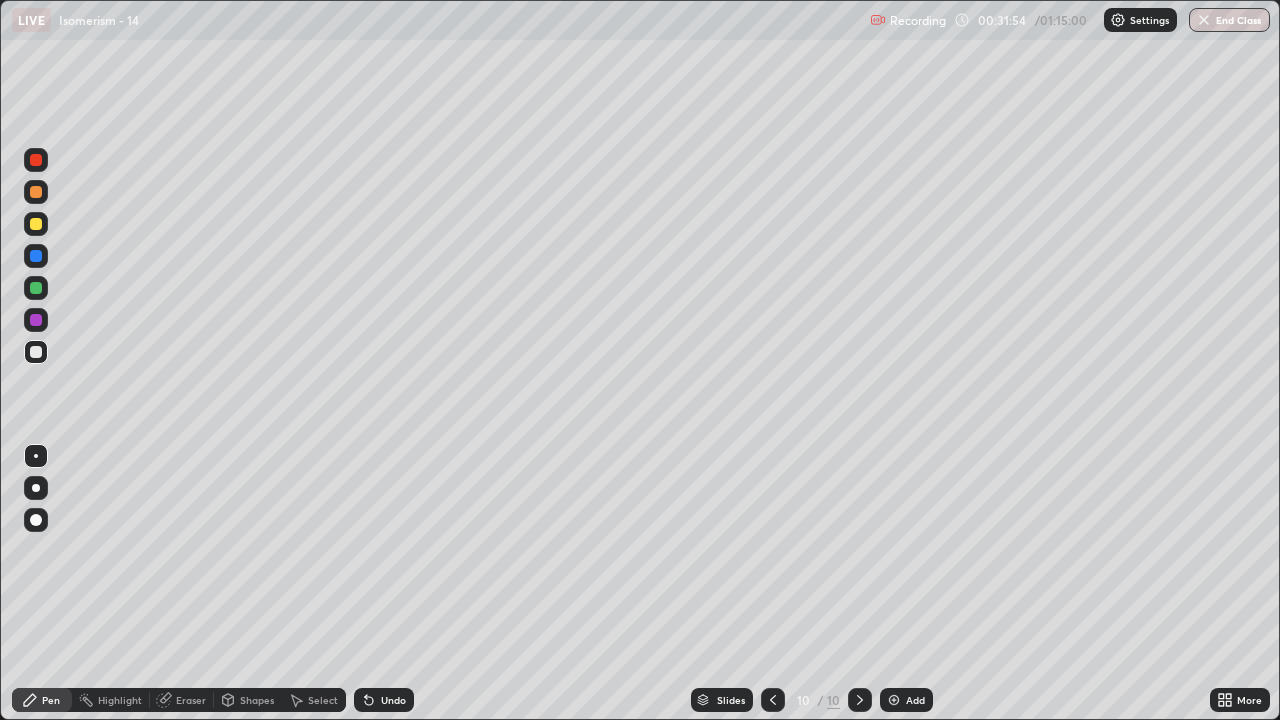 click on "Select" at bounding box center (314, 700) 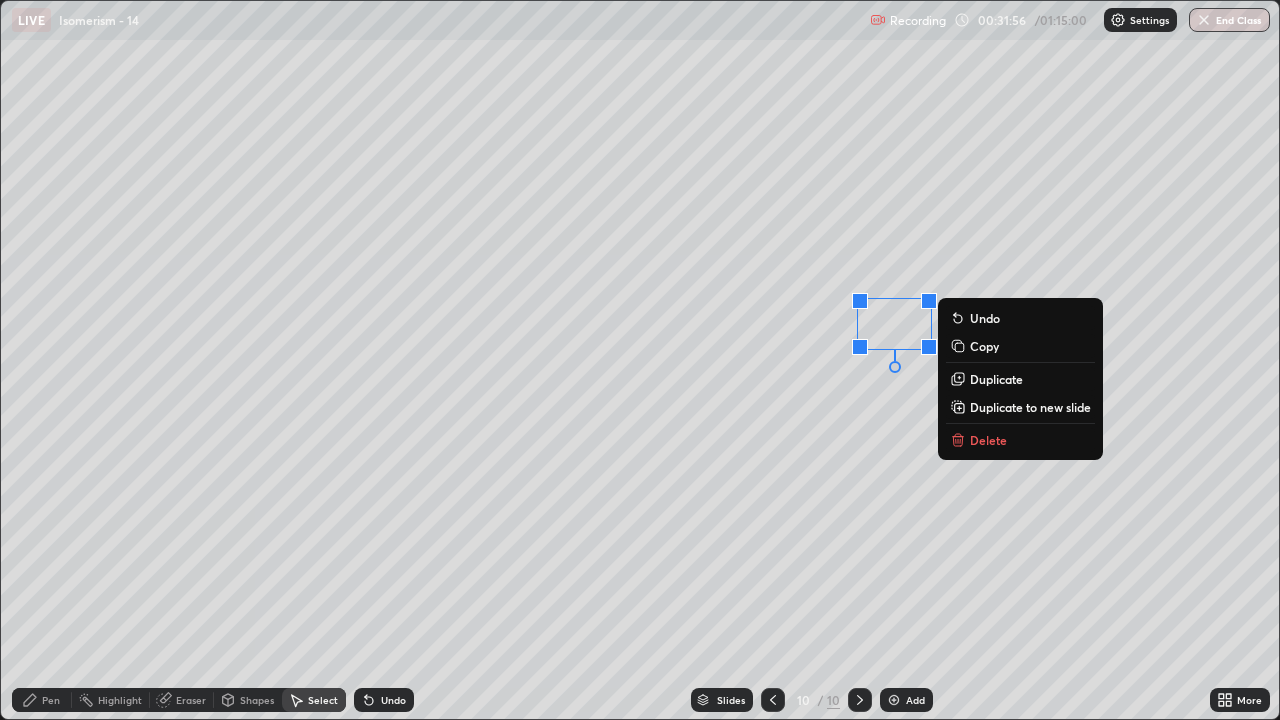 click on "0 ° Undo Copy Duplicate Duplicate to new slide Delete" at bounding box center [640, 360] 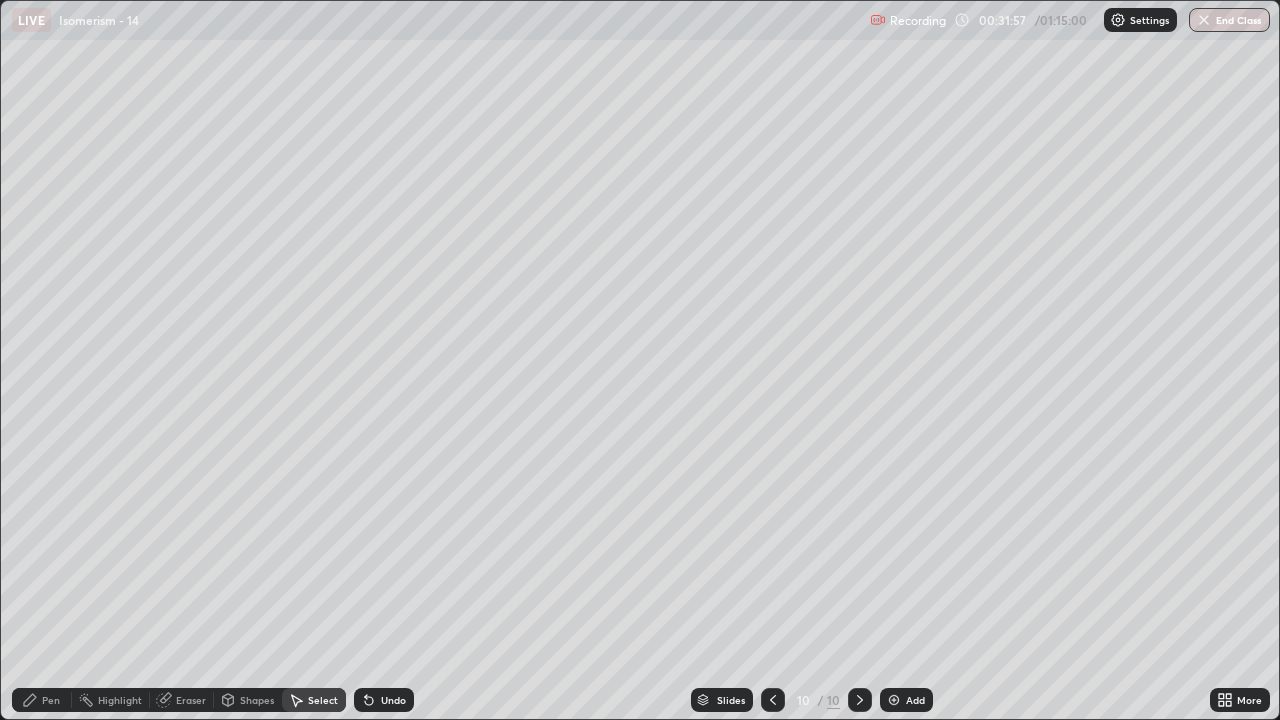 click 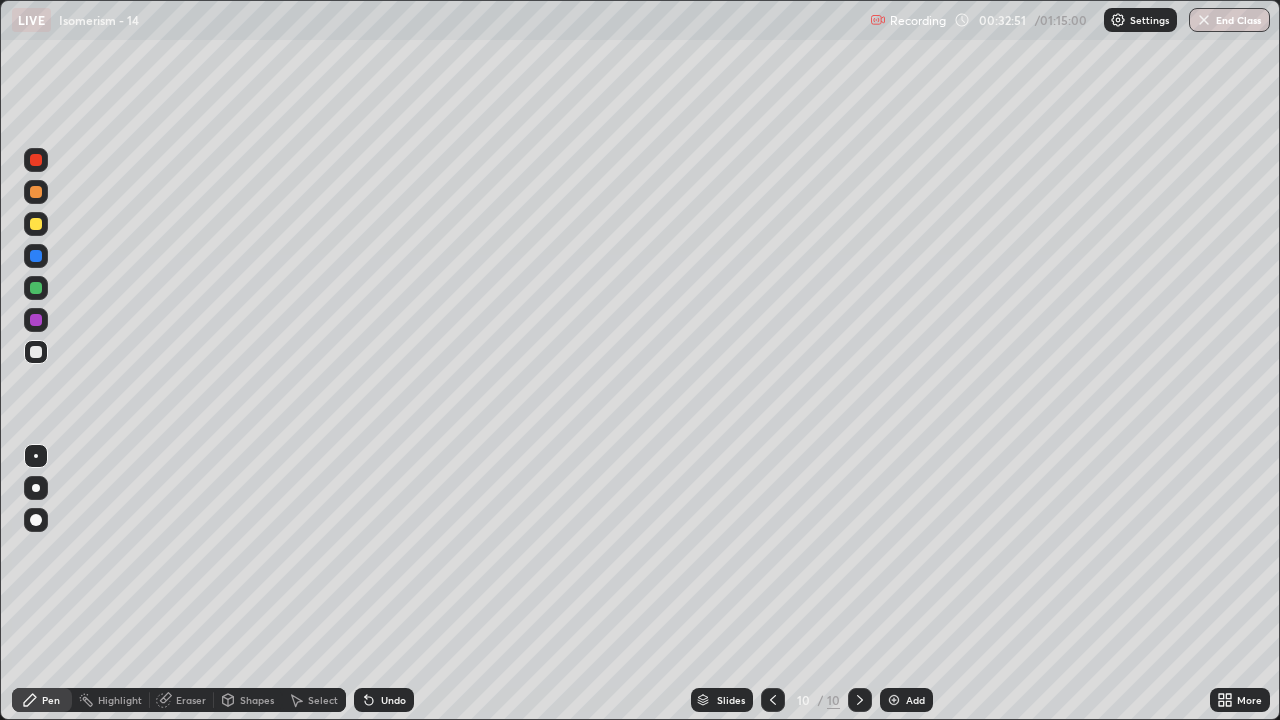click on "Select" at bounding box center [323, 700] 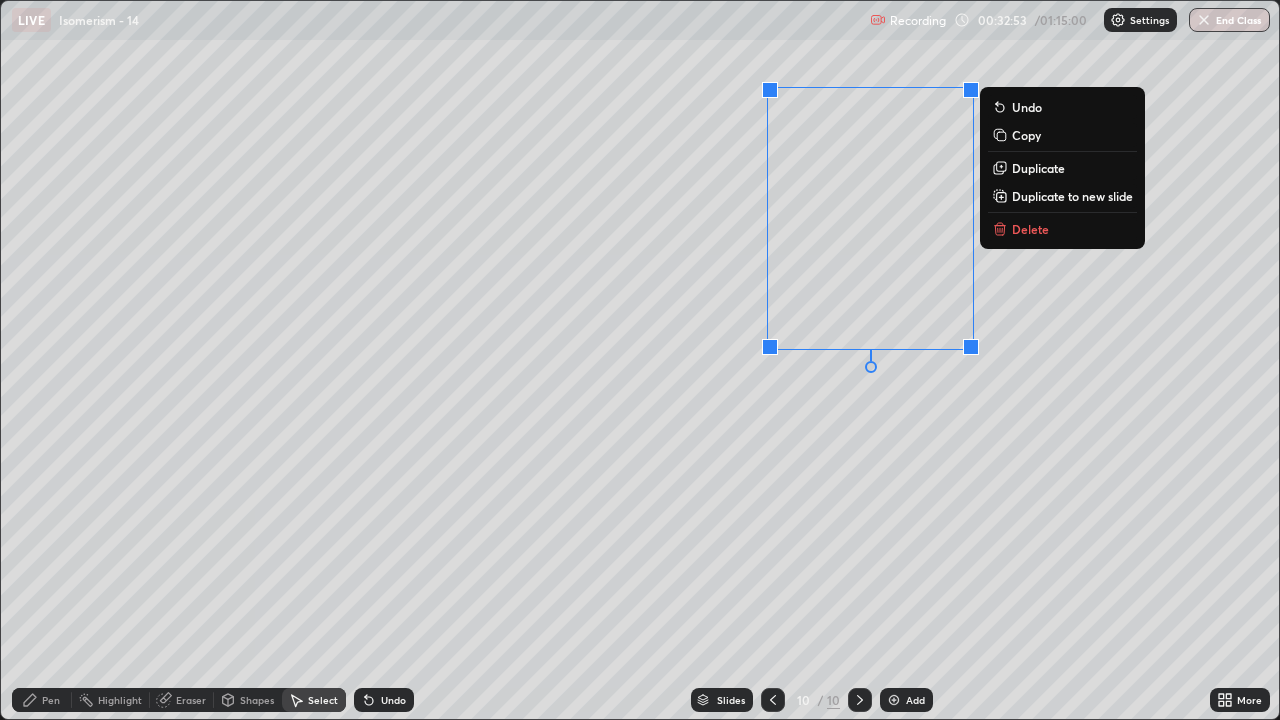 click on "Delete" at bounding box center (1030, 229) 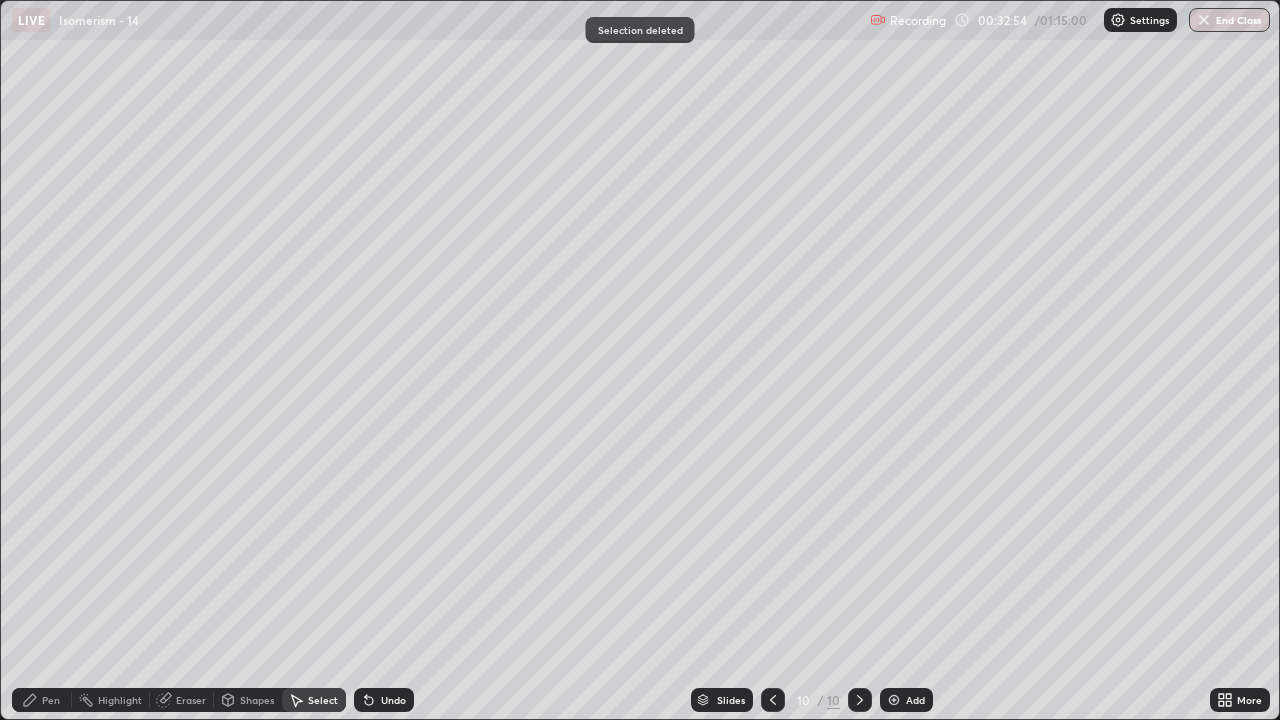 click on "Pen" at bounding box center (51, 700) 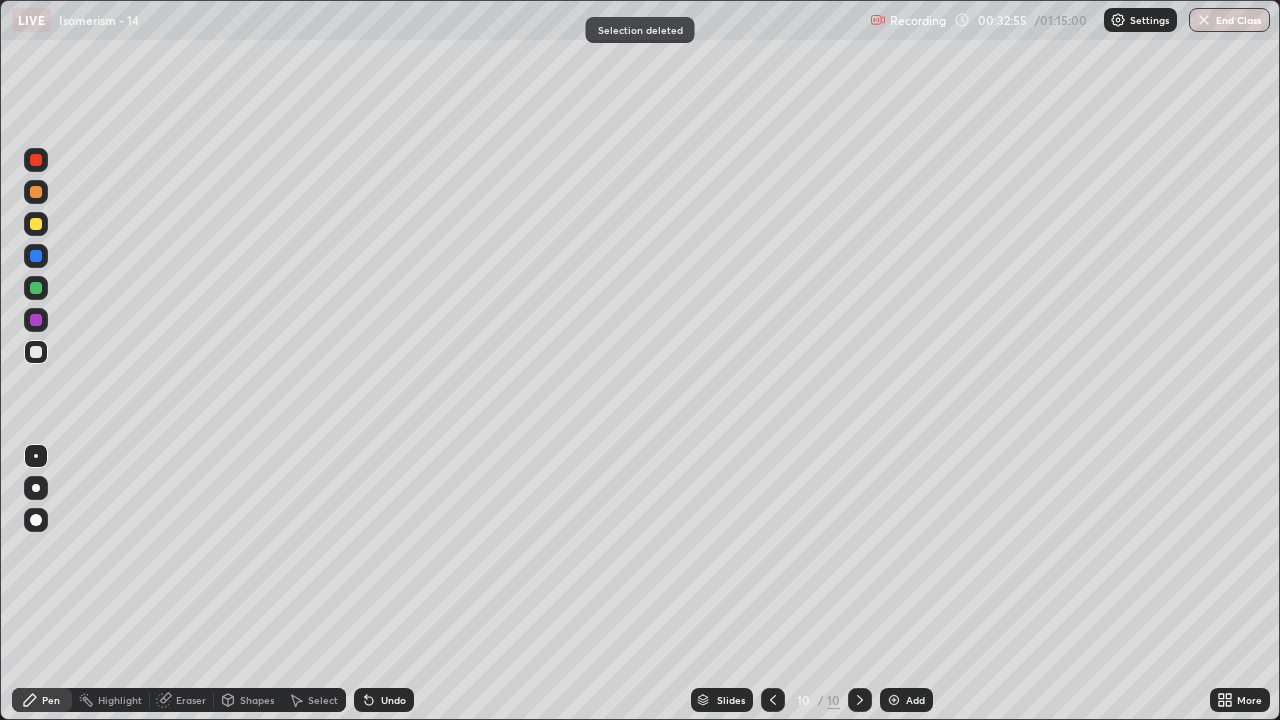 click at bounding box center (36, 224) 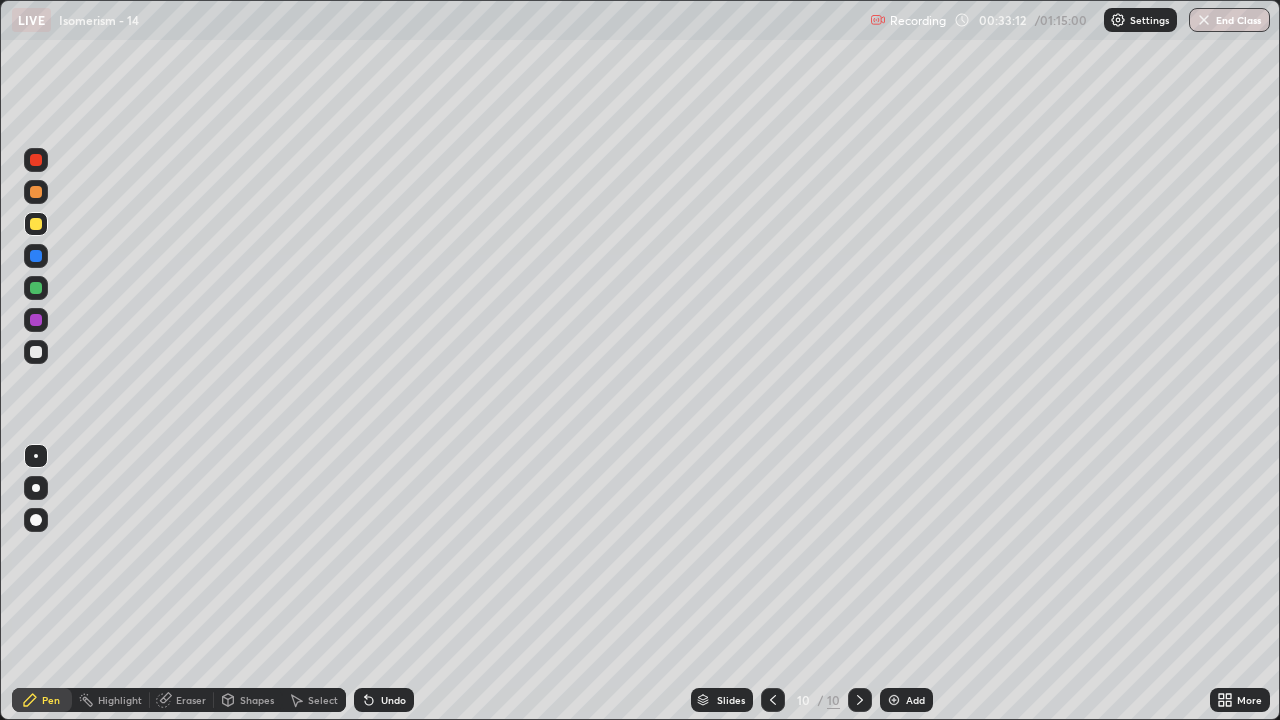 click 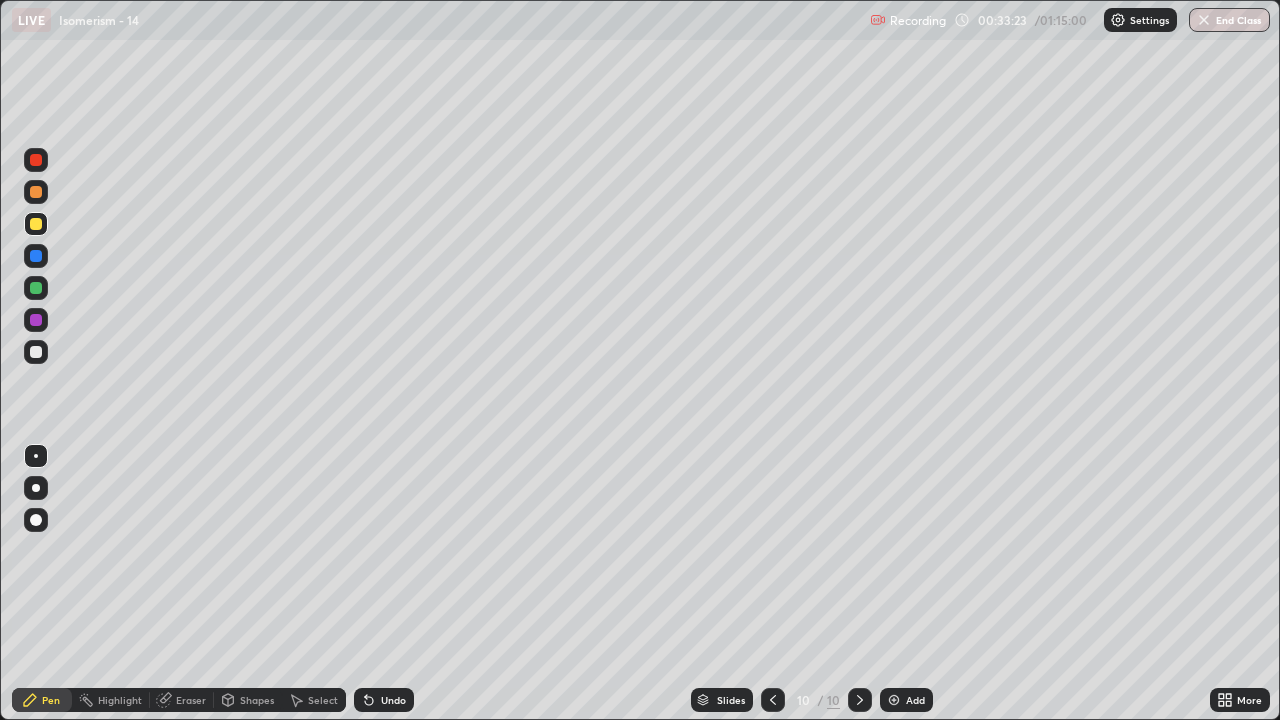 click on "Undo" at bounding box center (384, 700) 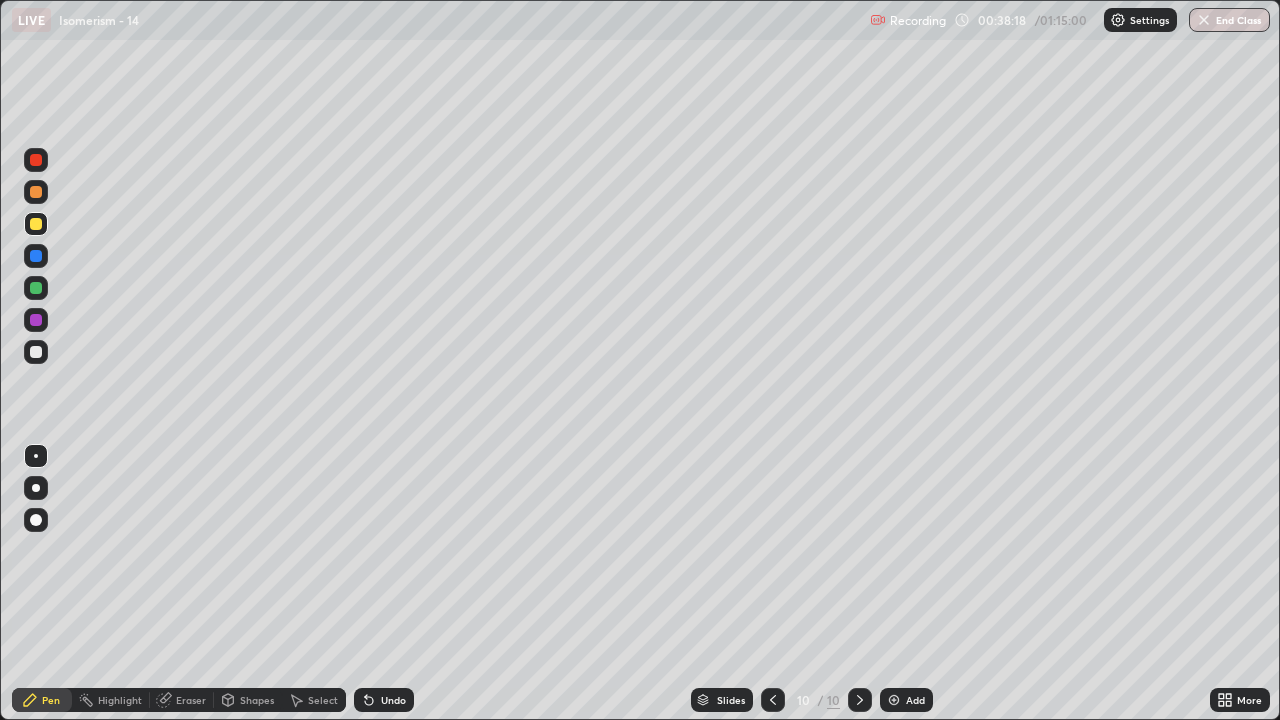 click on "Add" at bounding box center (906, 700) 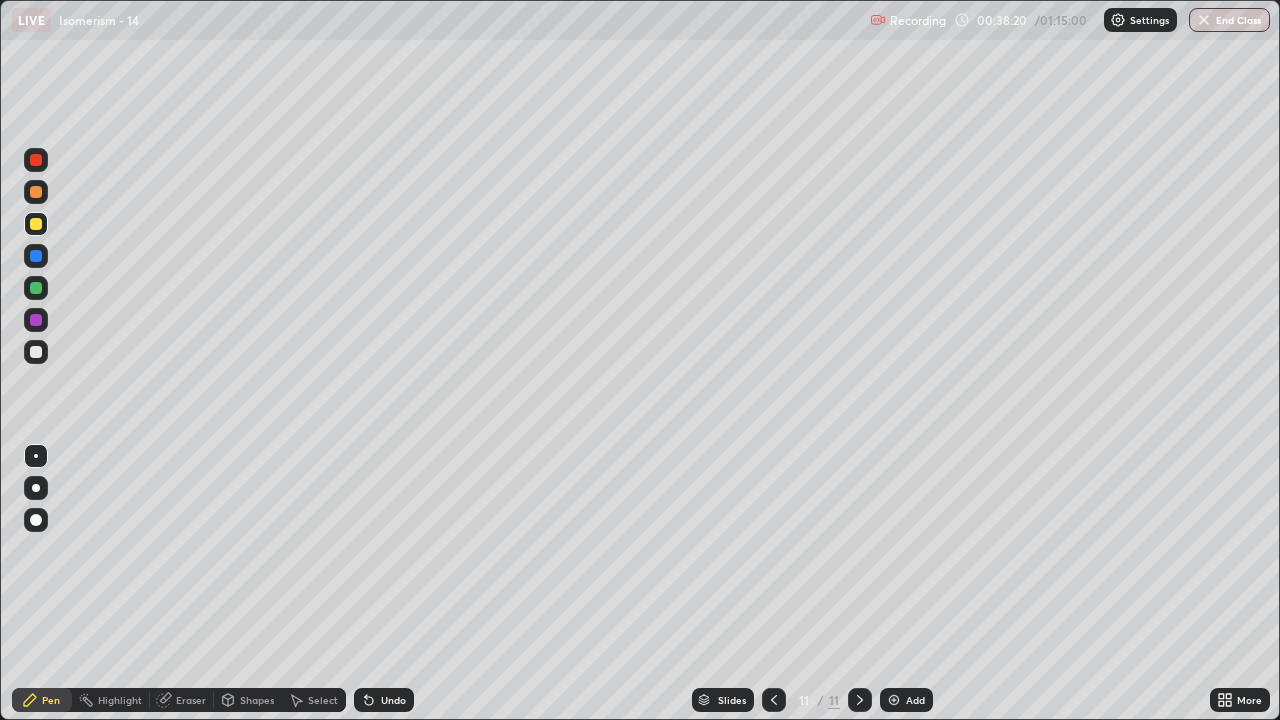 click at bounding box center [36, 352] 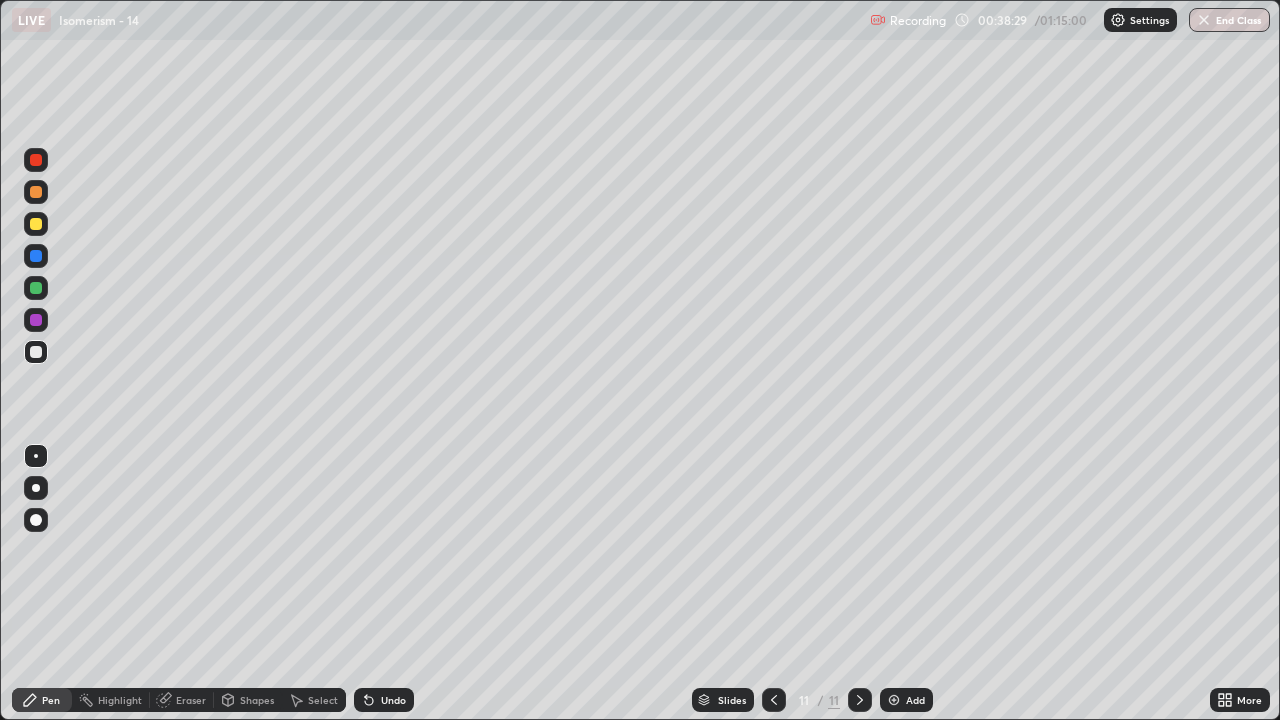 click at bounding box center [36, 224] 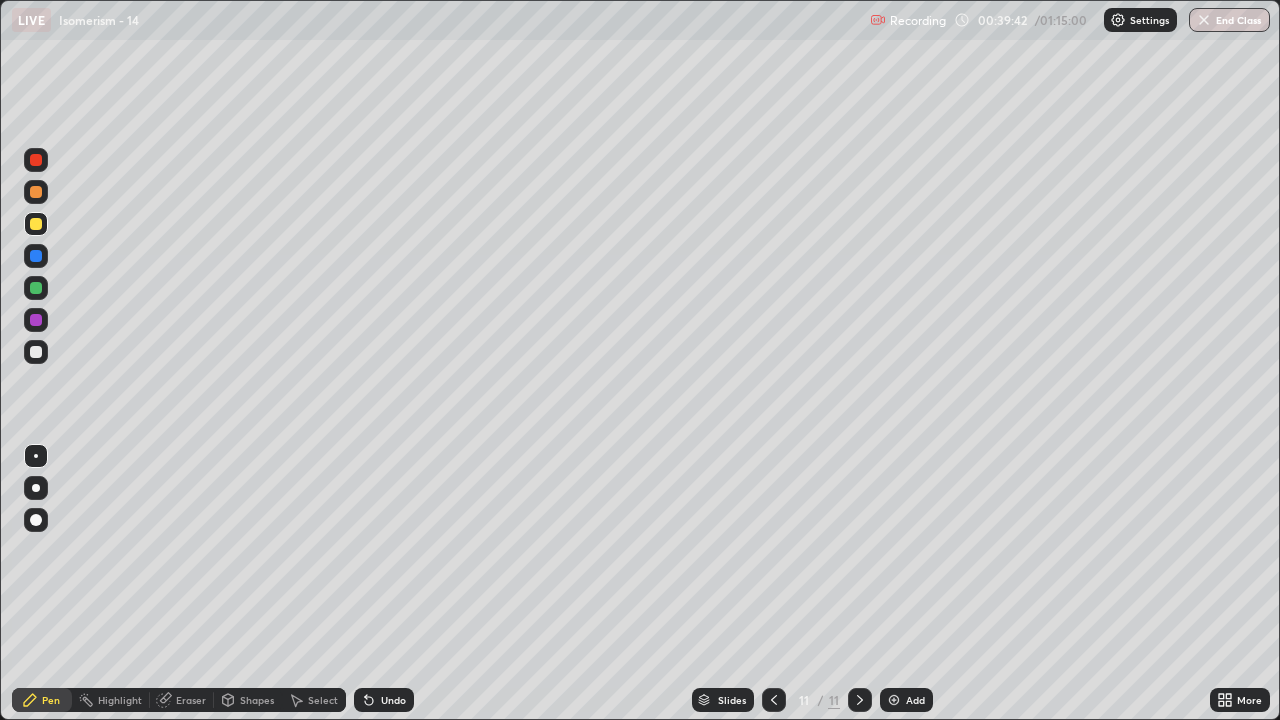click at bounding box center (36, 352) 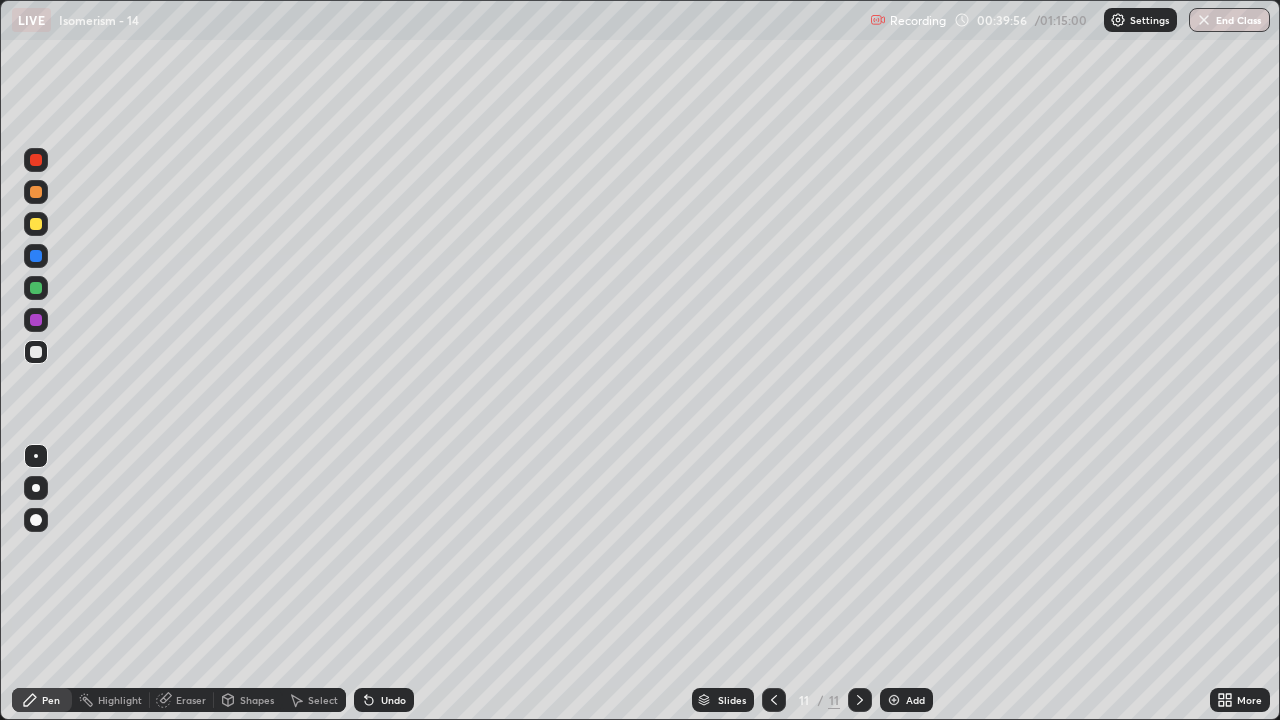 click at bounding box center (36, 224) 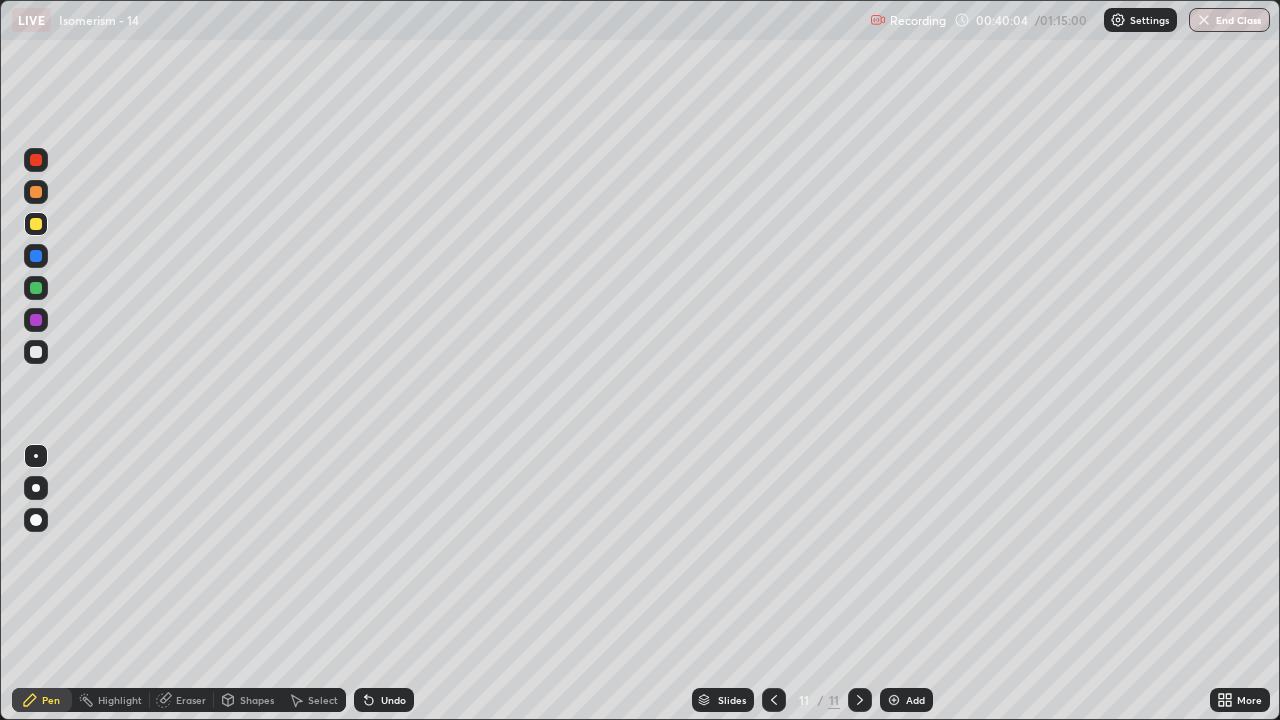 click on "Undo" at bounding box center (384, 700) 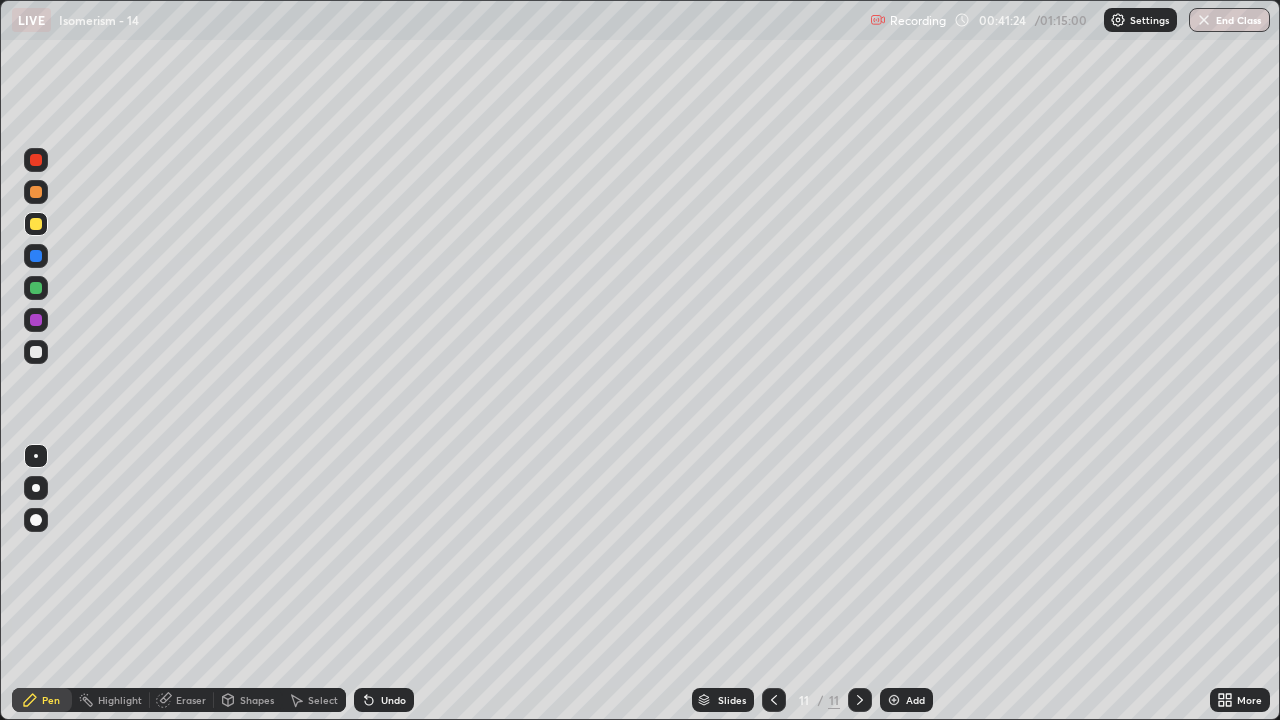 click on "Add" at bounding box center (915, 700) 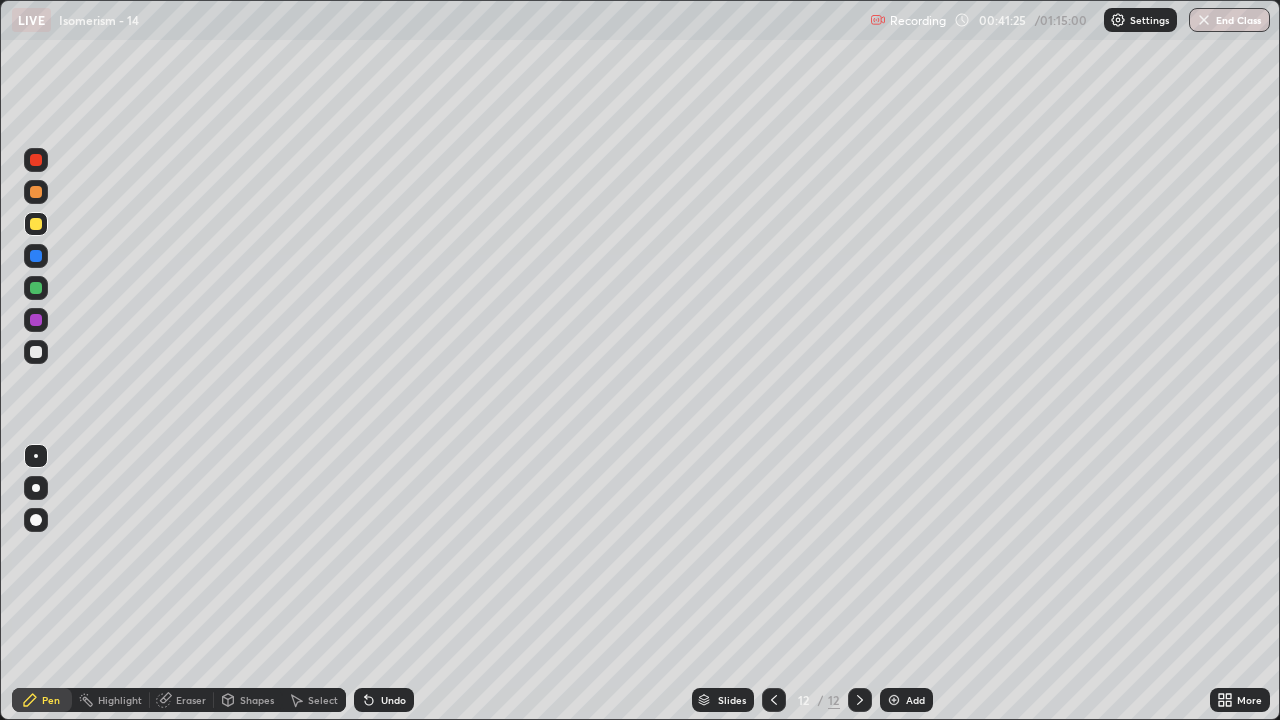 click at bounding box center (36, 352) 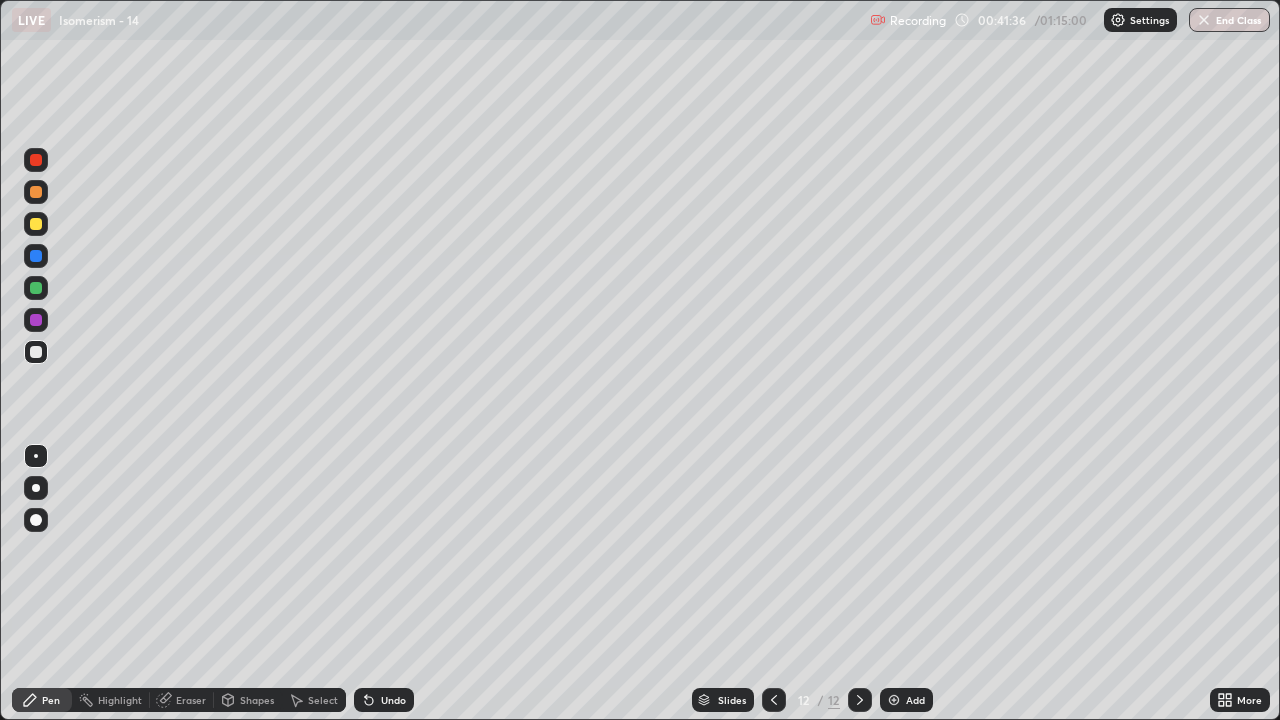 click at bounding box center (36, 224) 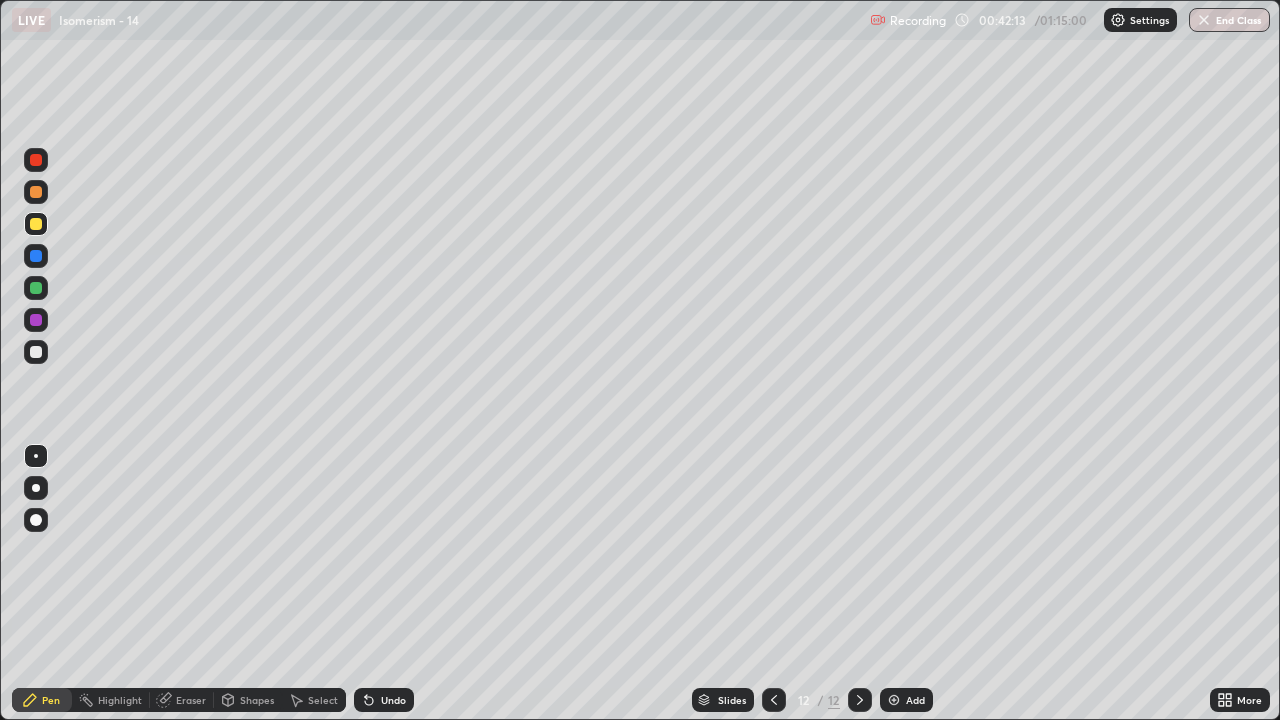 click at bounding box center (894, 700) 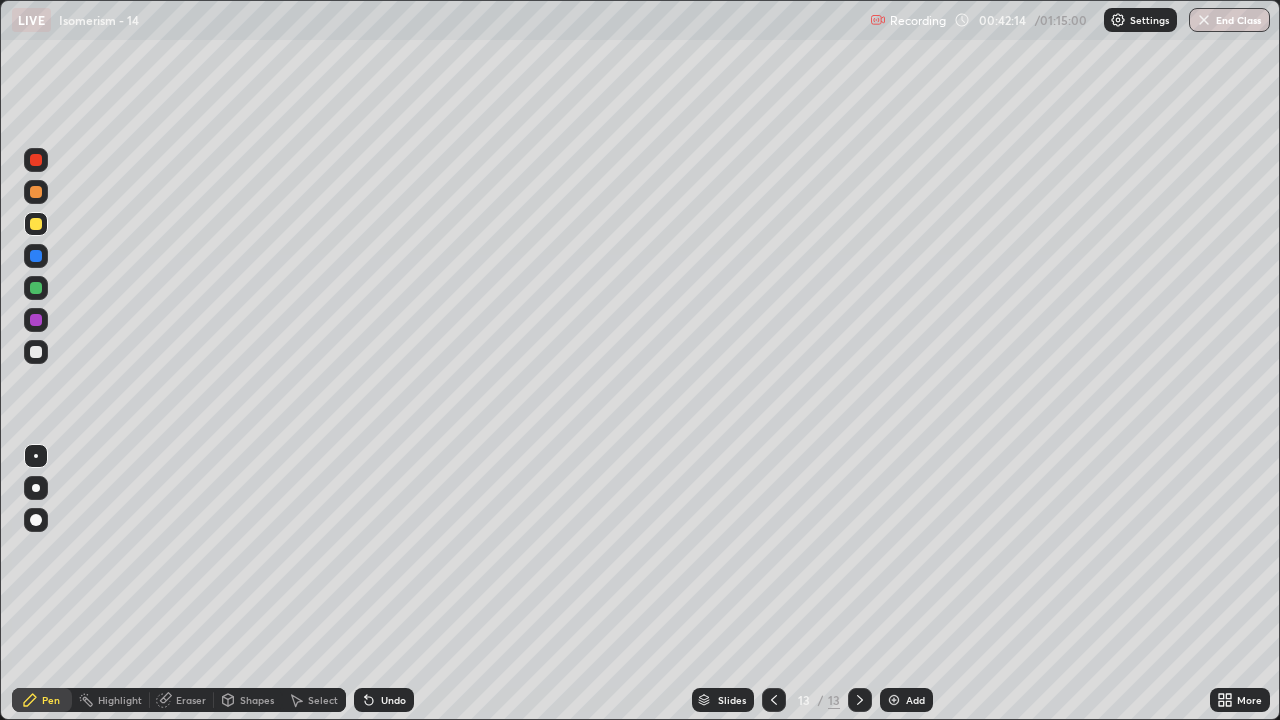 click at bounding box center (36, 352) 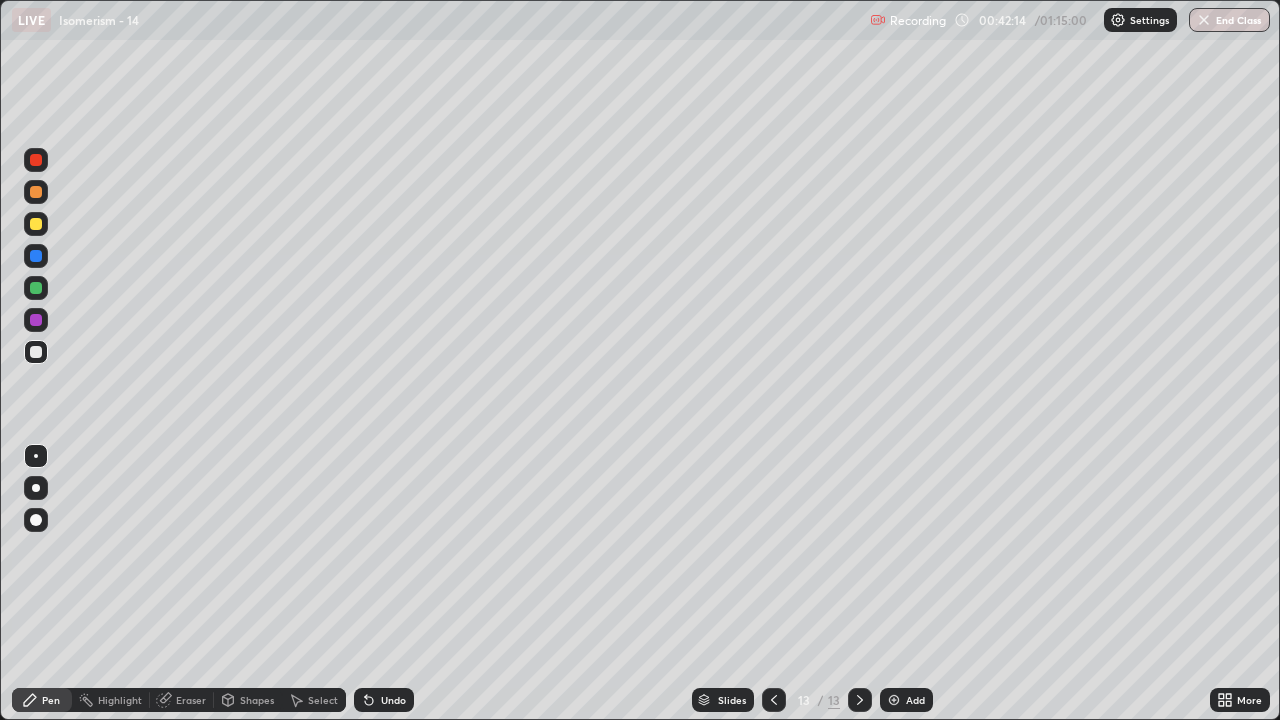 click at bounding box center [36, 352] 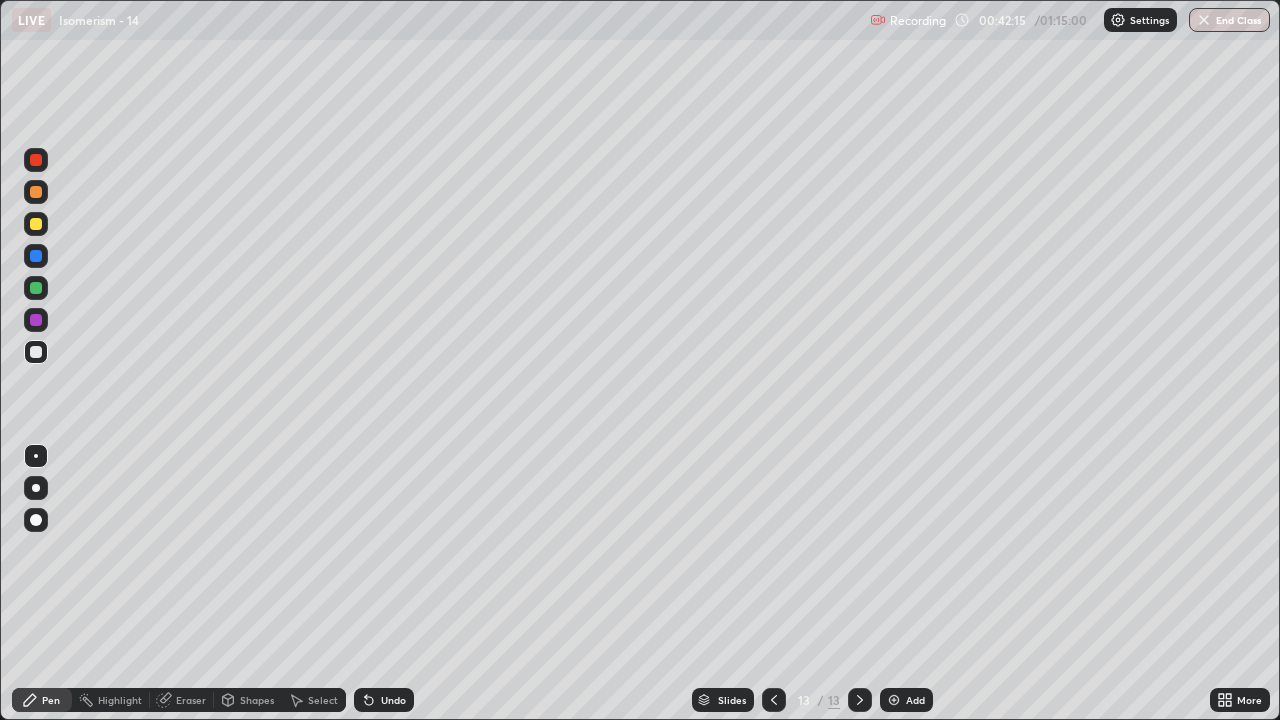 click 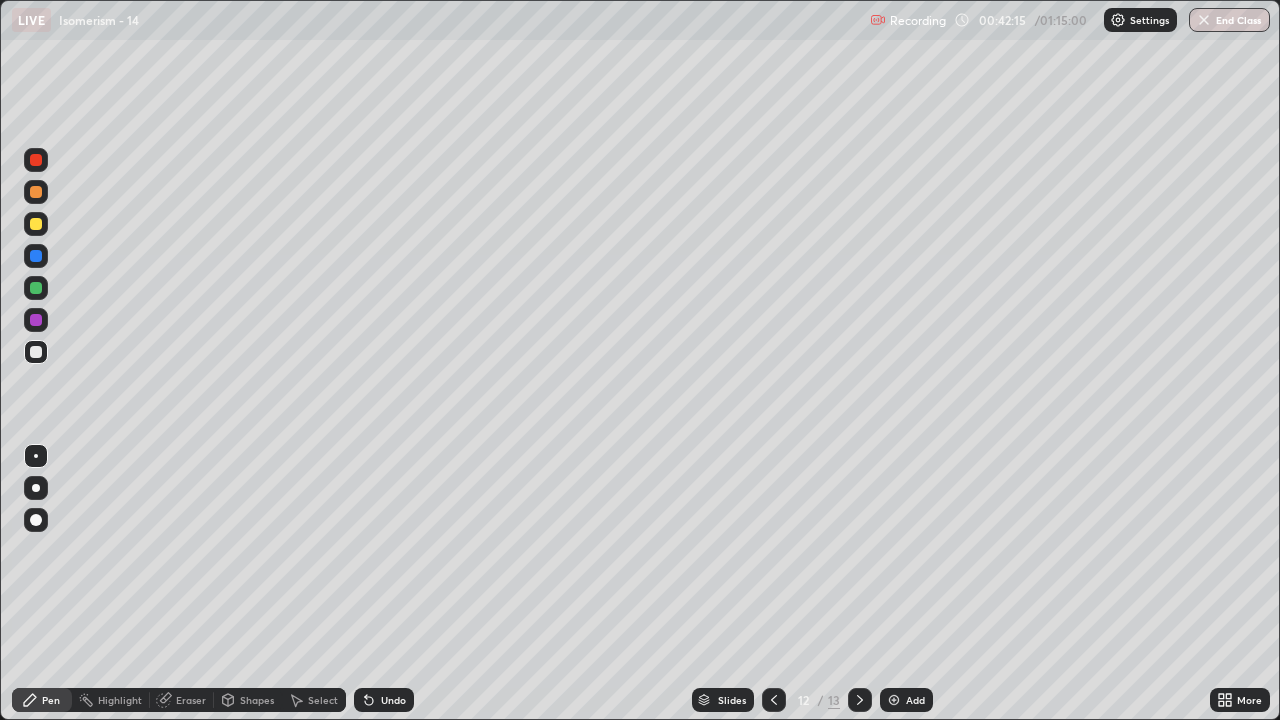 click 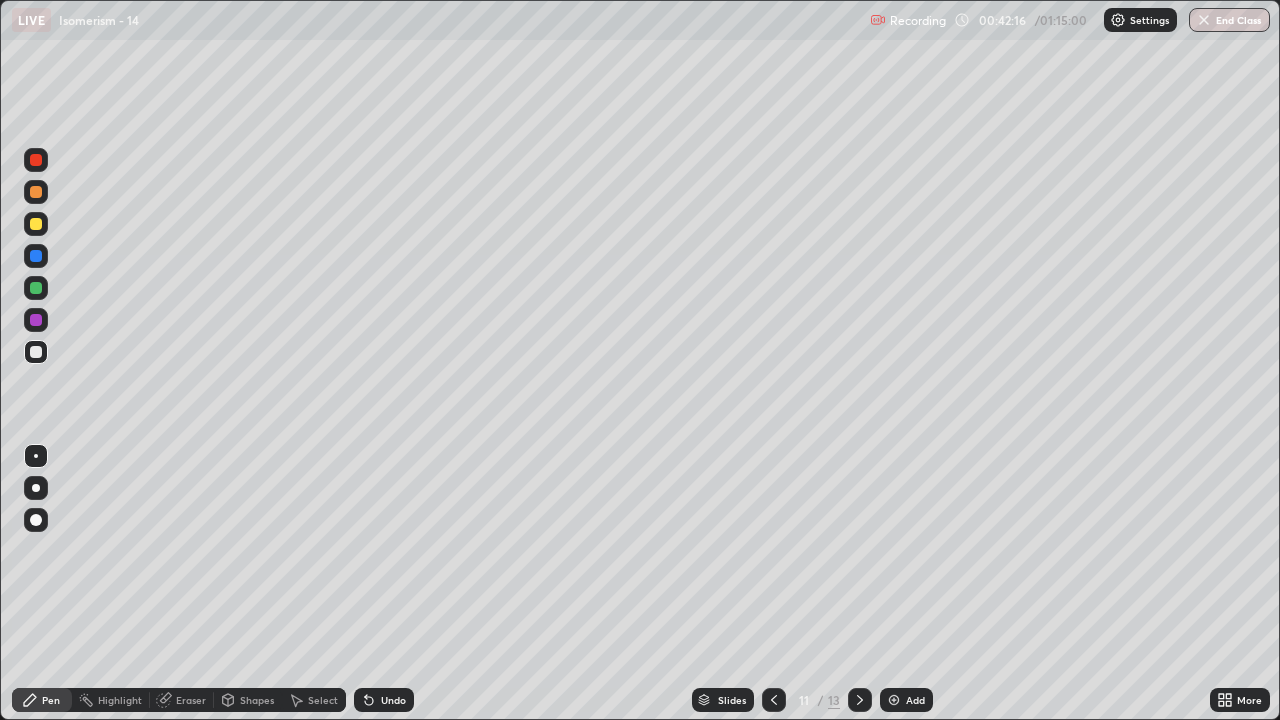 click at bounding box center [774, 700] 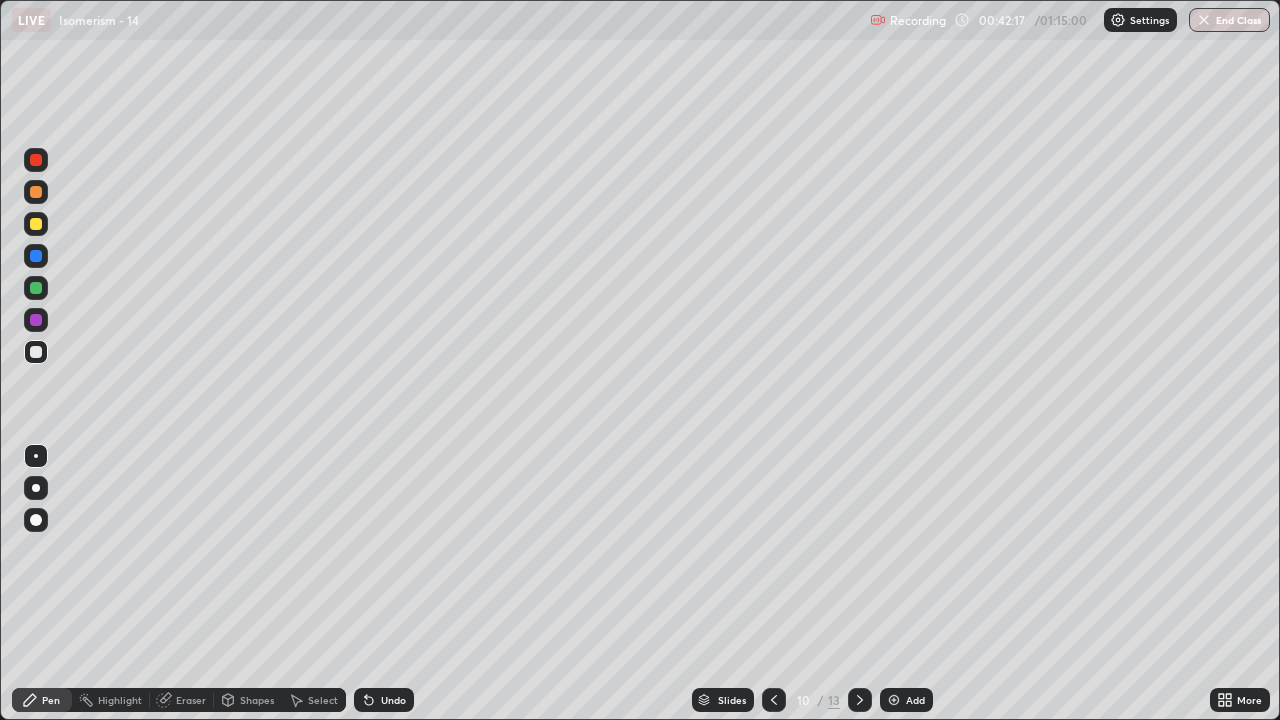 click at bounding box center (774, 700) 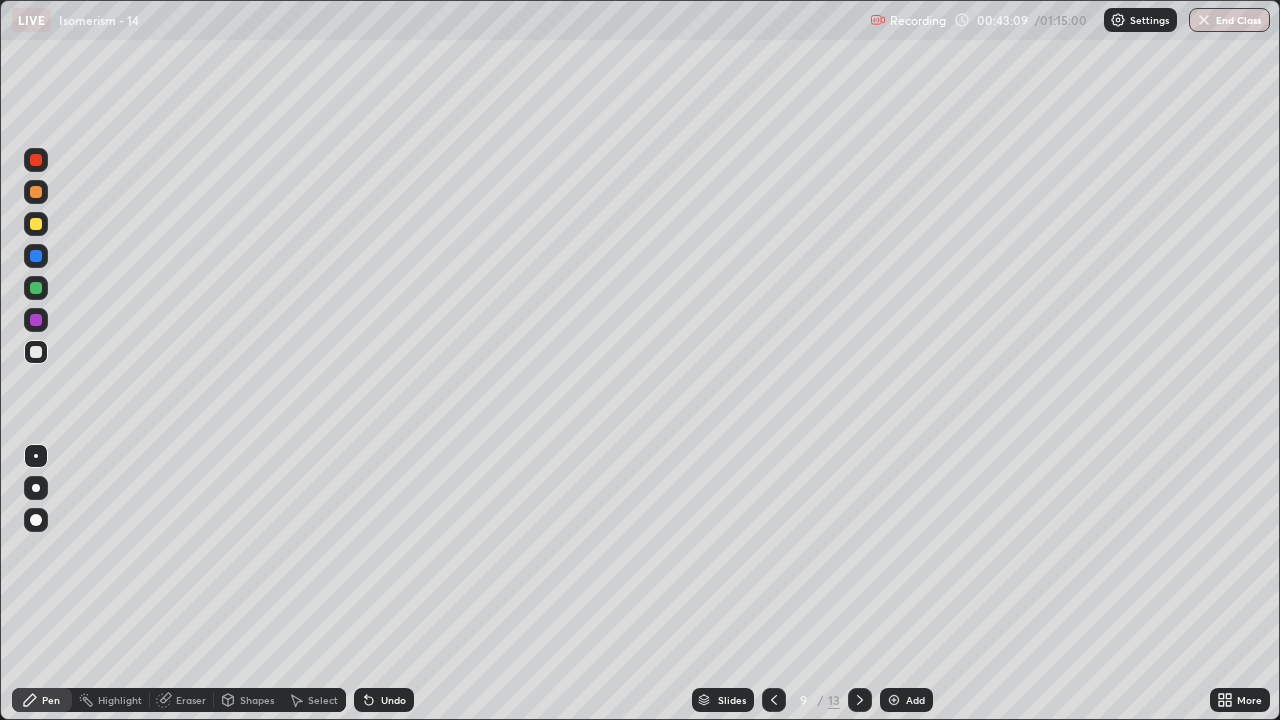 click 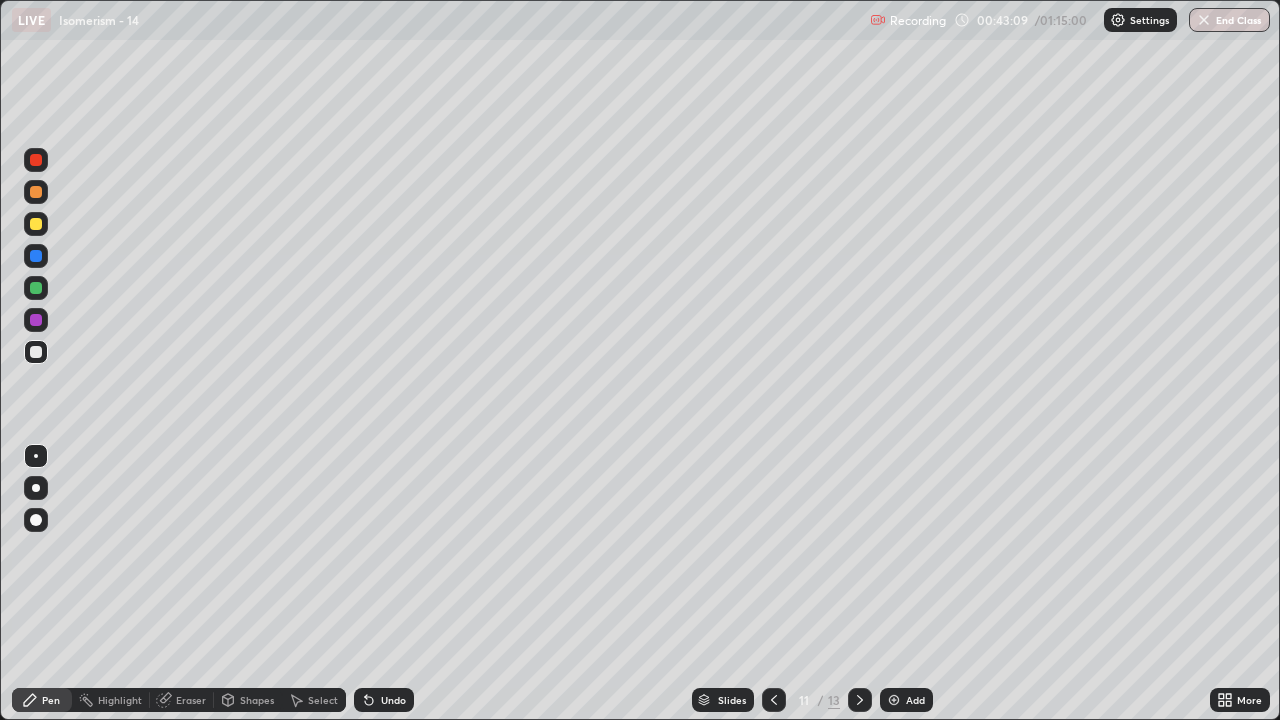 click 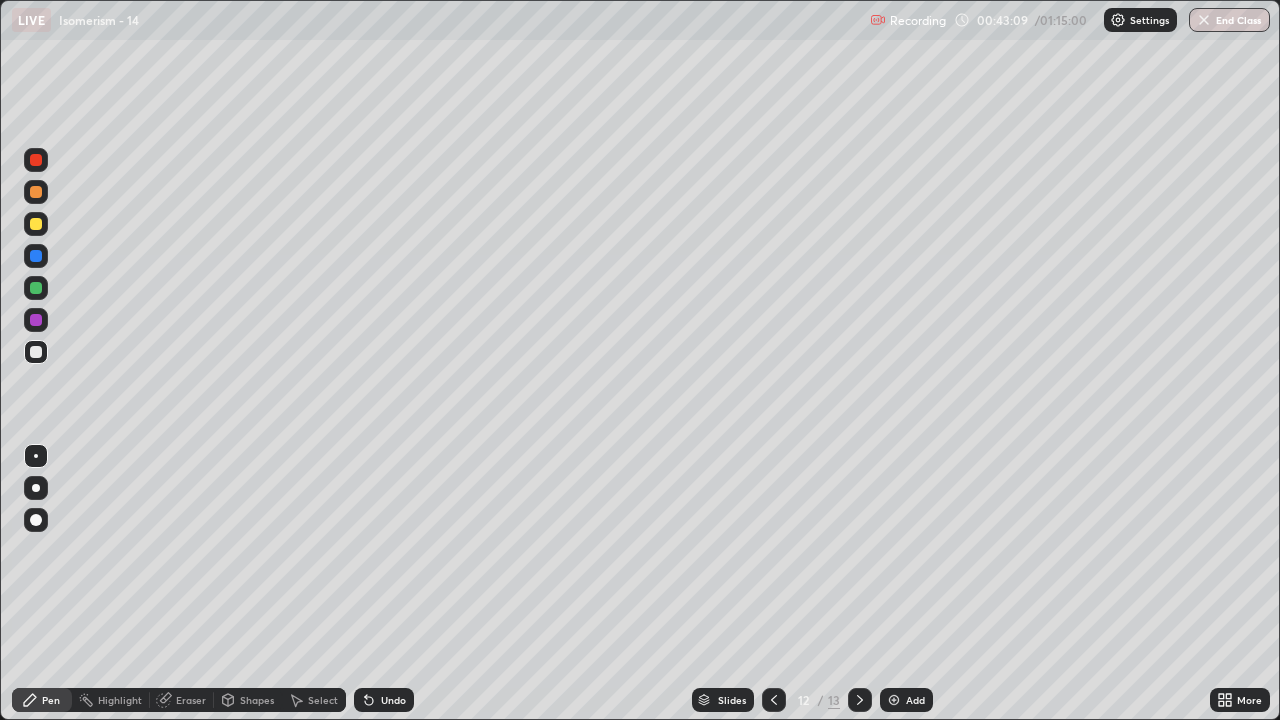 click 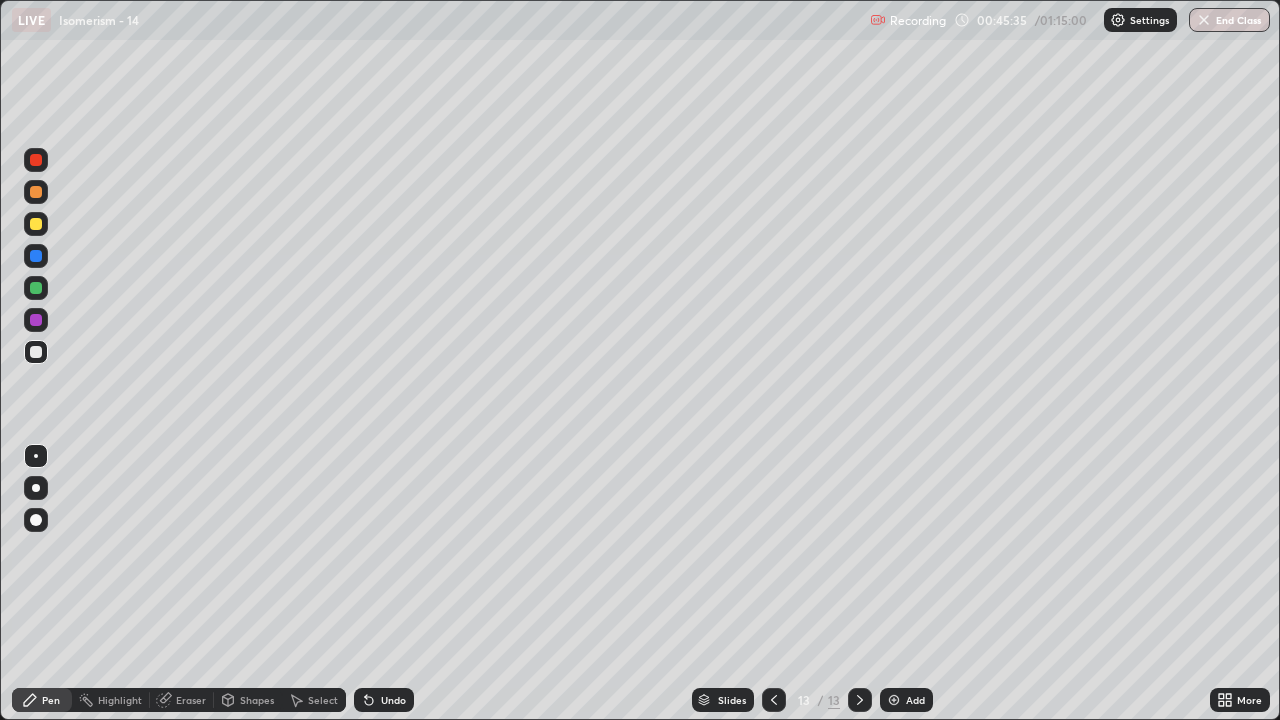 click on "Eraser" at bounding box center (182, 700) 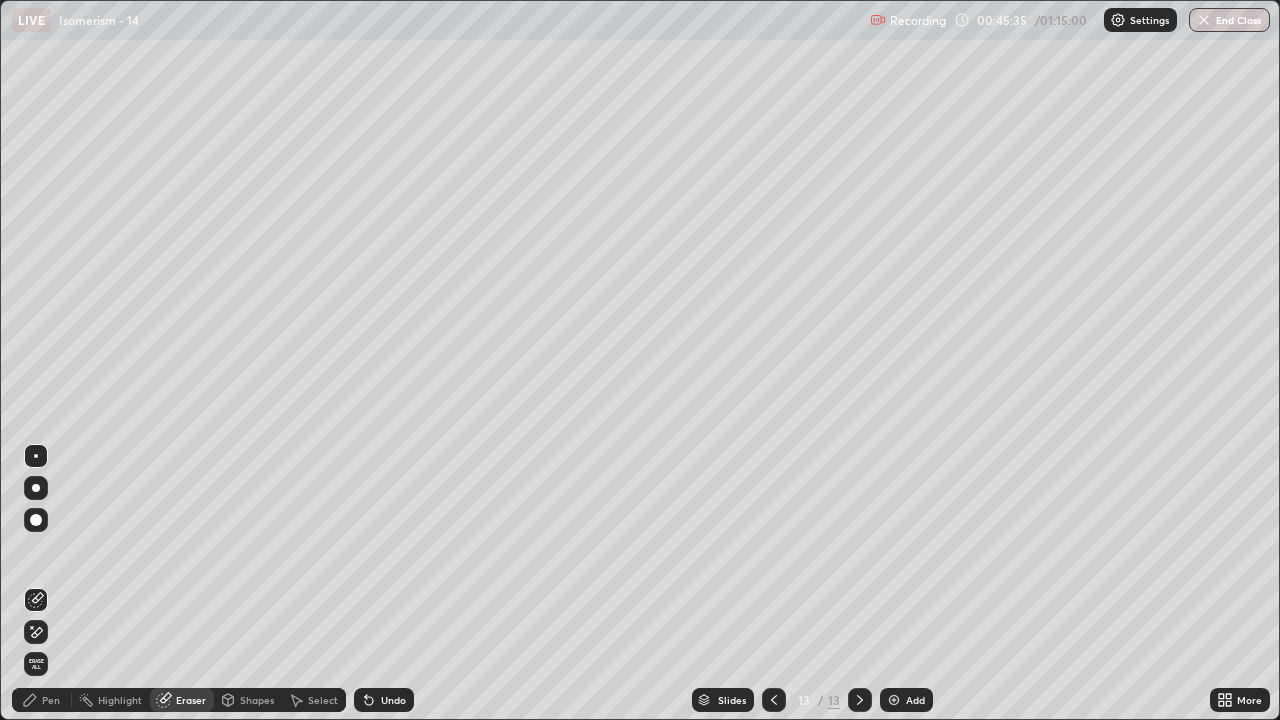 click on "Erase all" at bounding box center (36, 664) 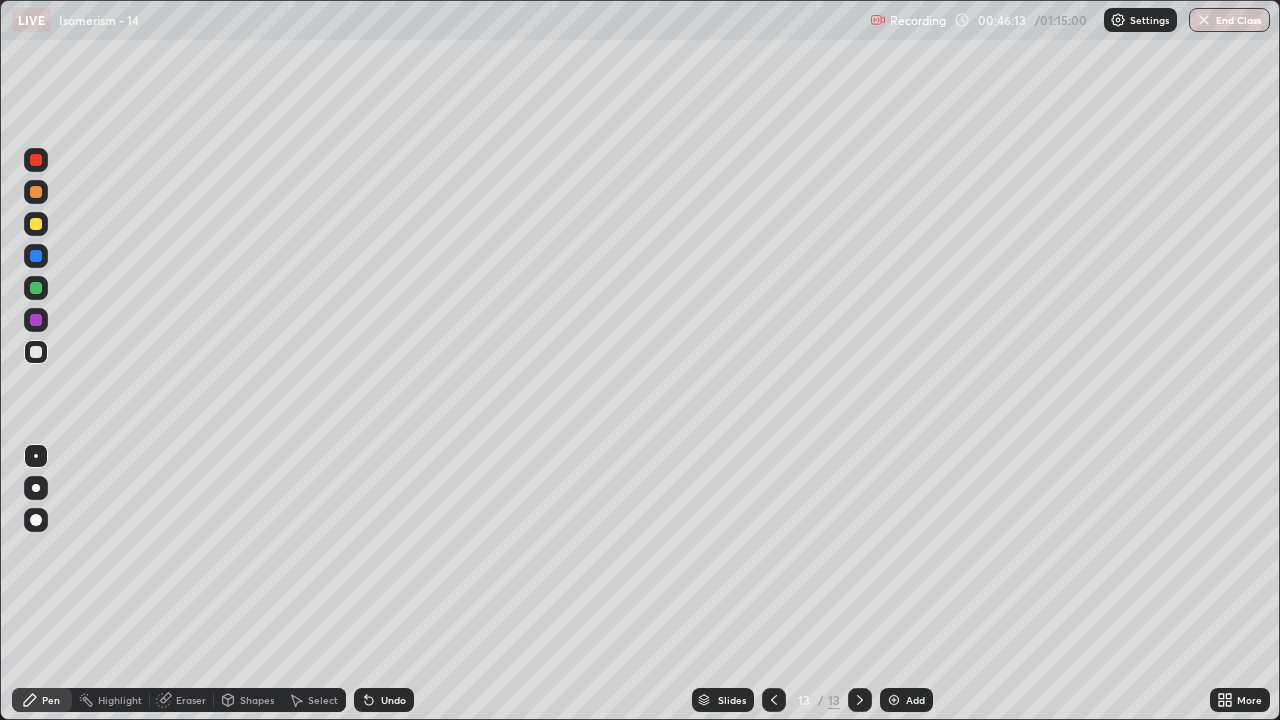 click on "Add" at bounding box center (906, 700) 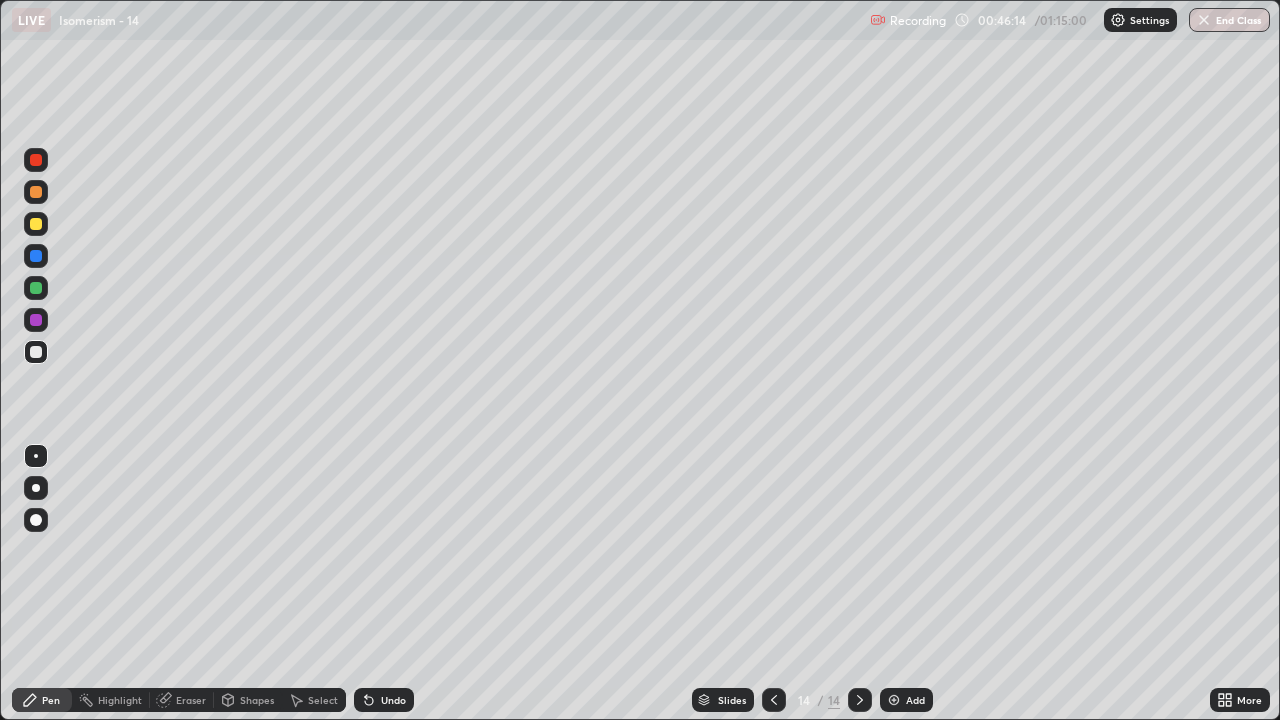 click at bounding box center (36, 224) 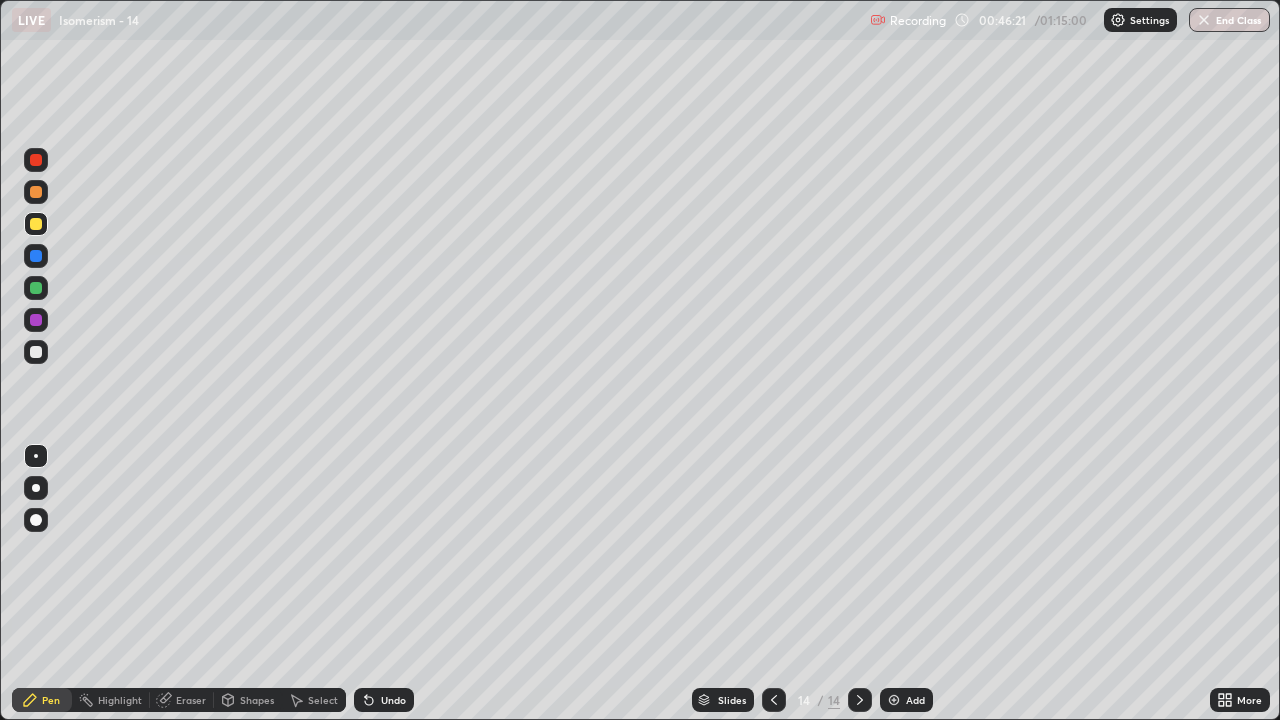 click at bounding box center [36, 352] 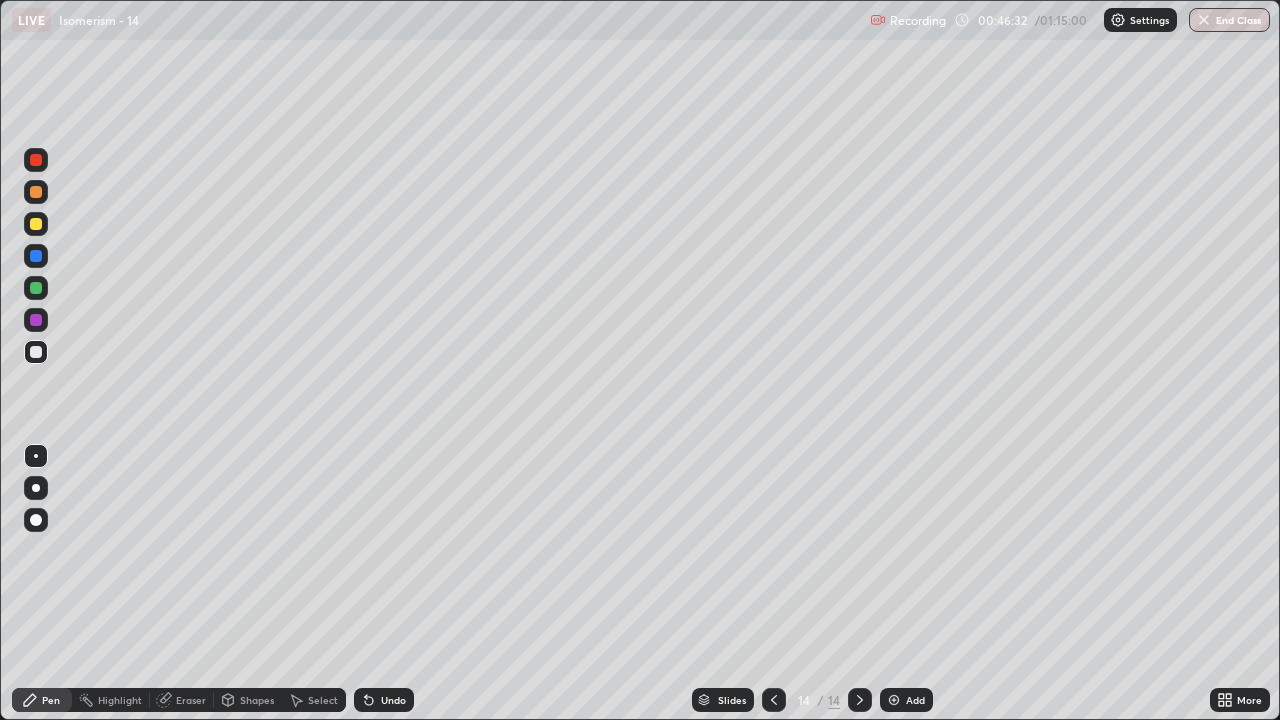 click on "Select" at bounding box center (314, 700) 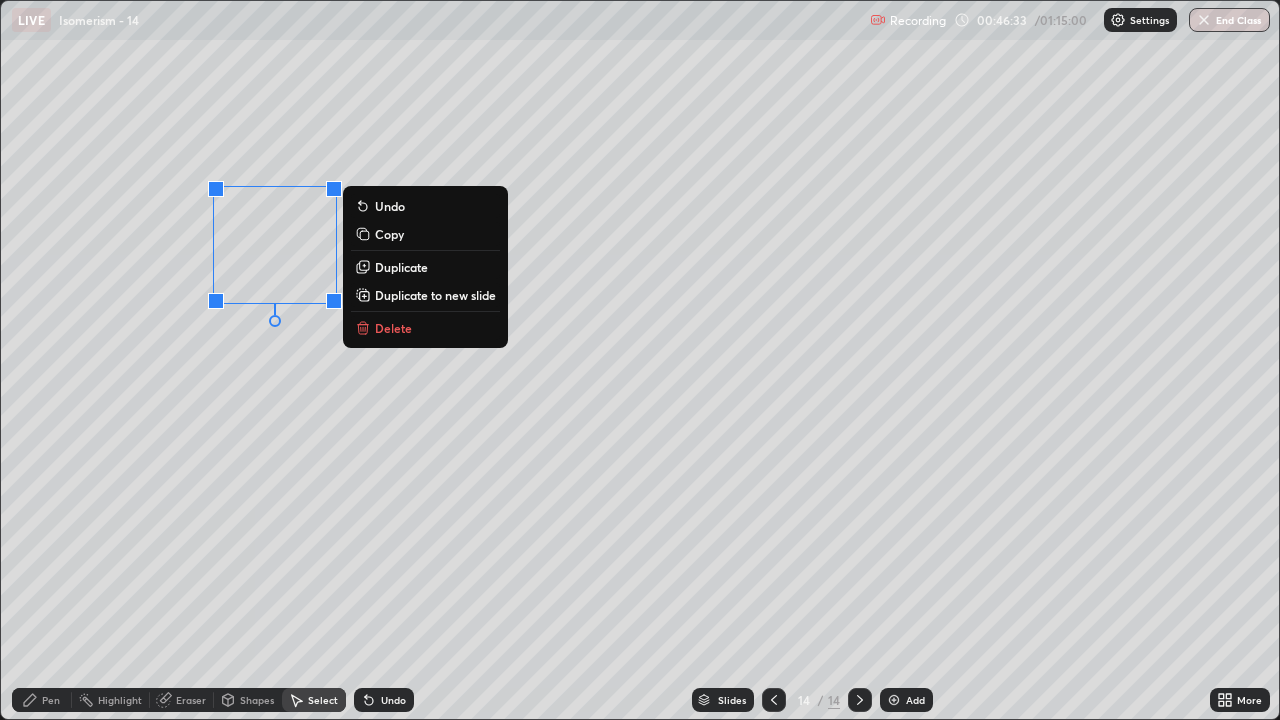 click on "Duplicate" at bounding box center [401, 267] 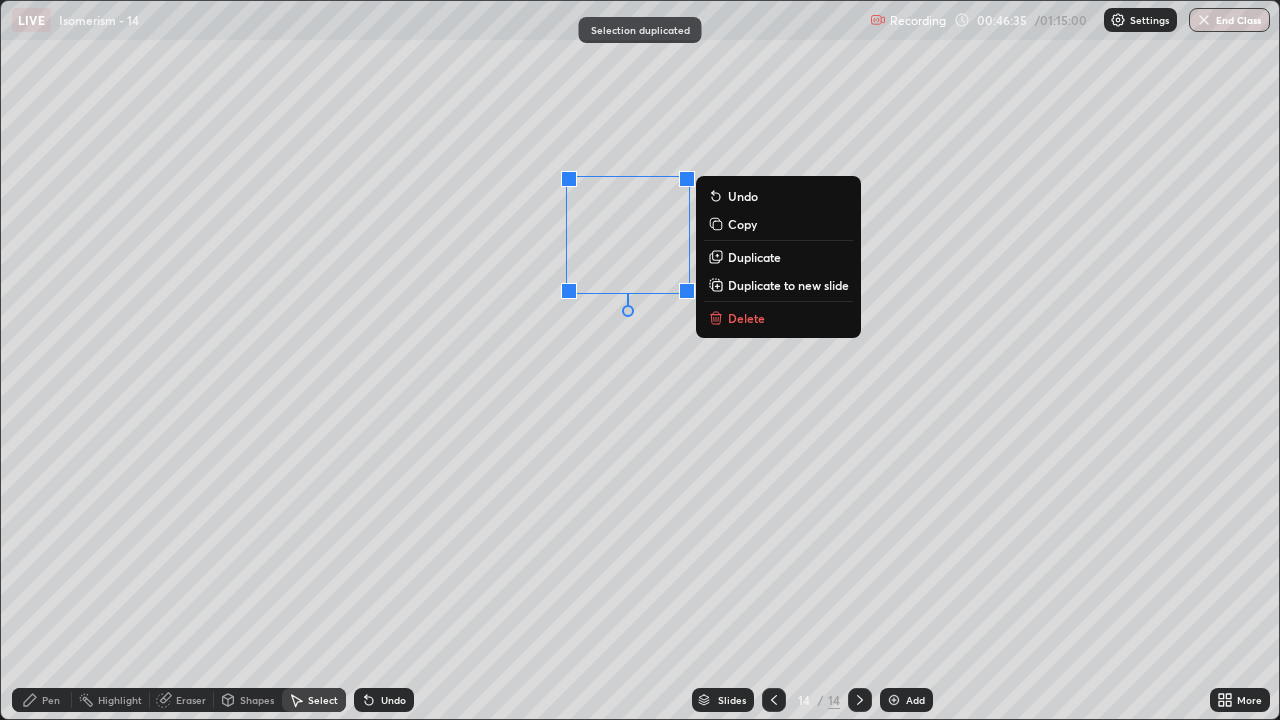 click on "Duplicate" at bounding box center (754, 257) 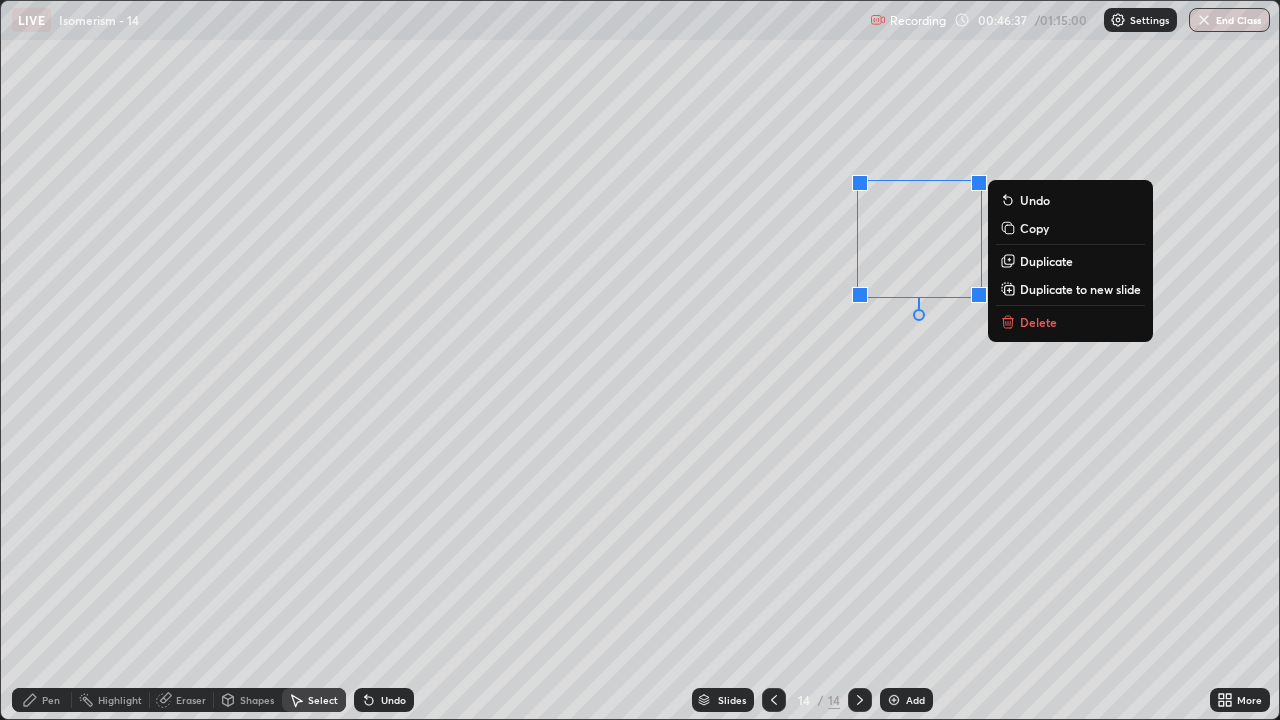 click on "Duplicate" at bounding box center (1046, 261) 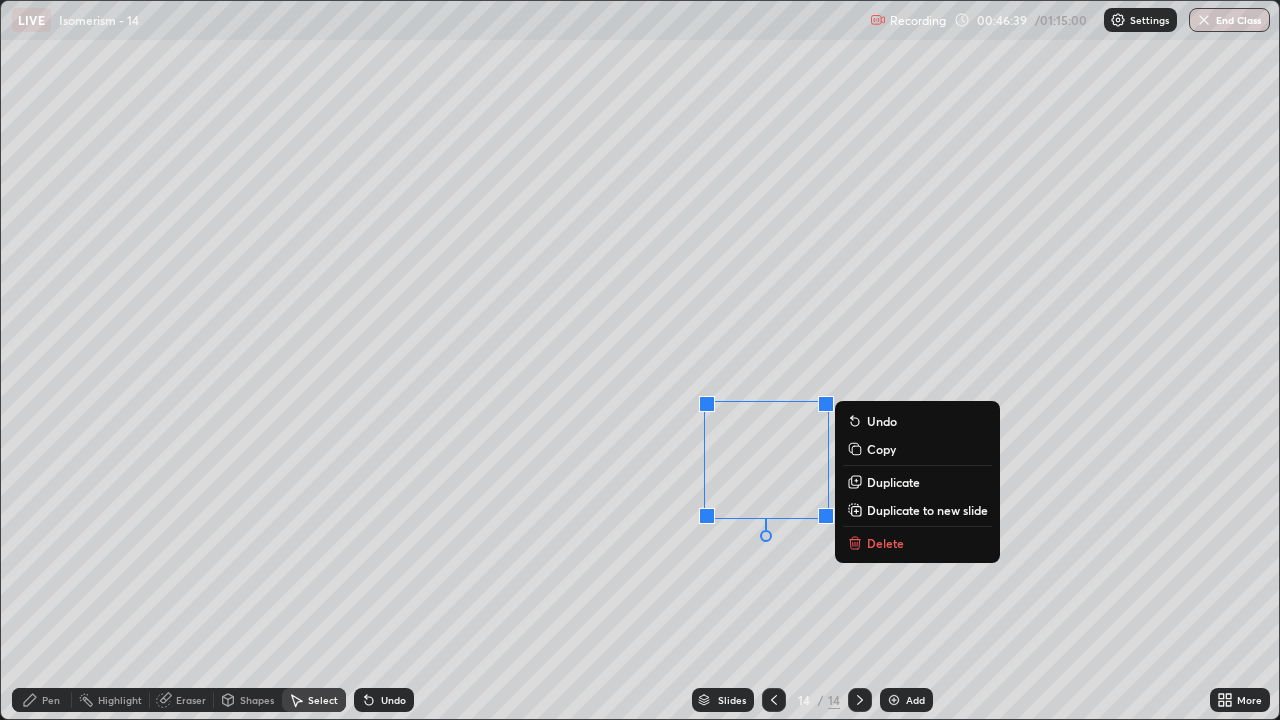 click on "0 ° Undo Copy Duplicate Duplicate to new slide Delete" at bounding box center [640, 360] 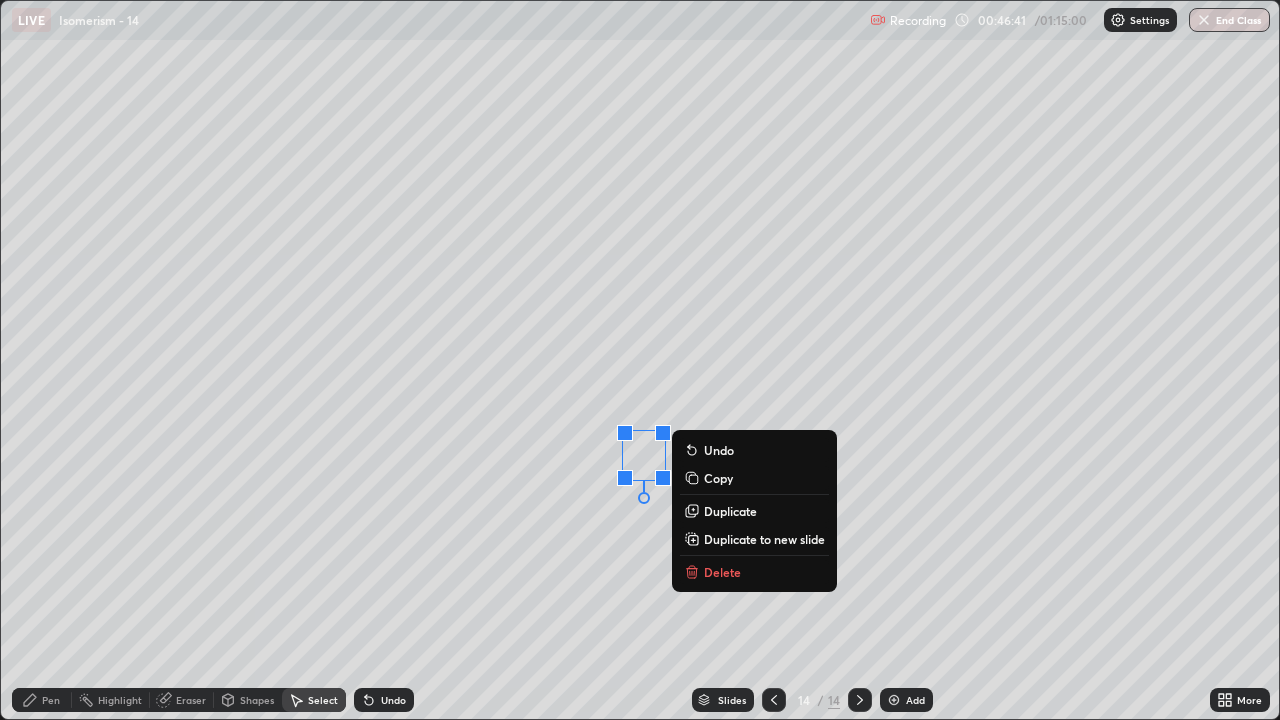 click on "0 ° Undo Copy Duplicate Duplicate to new slide Delete" at bounding box center [640, 360] 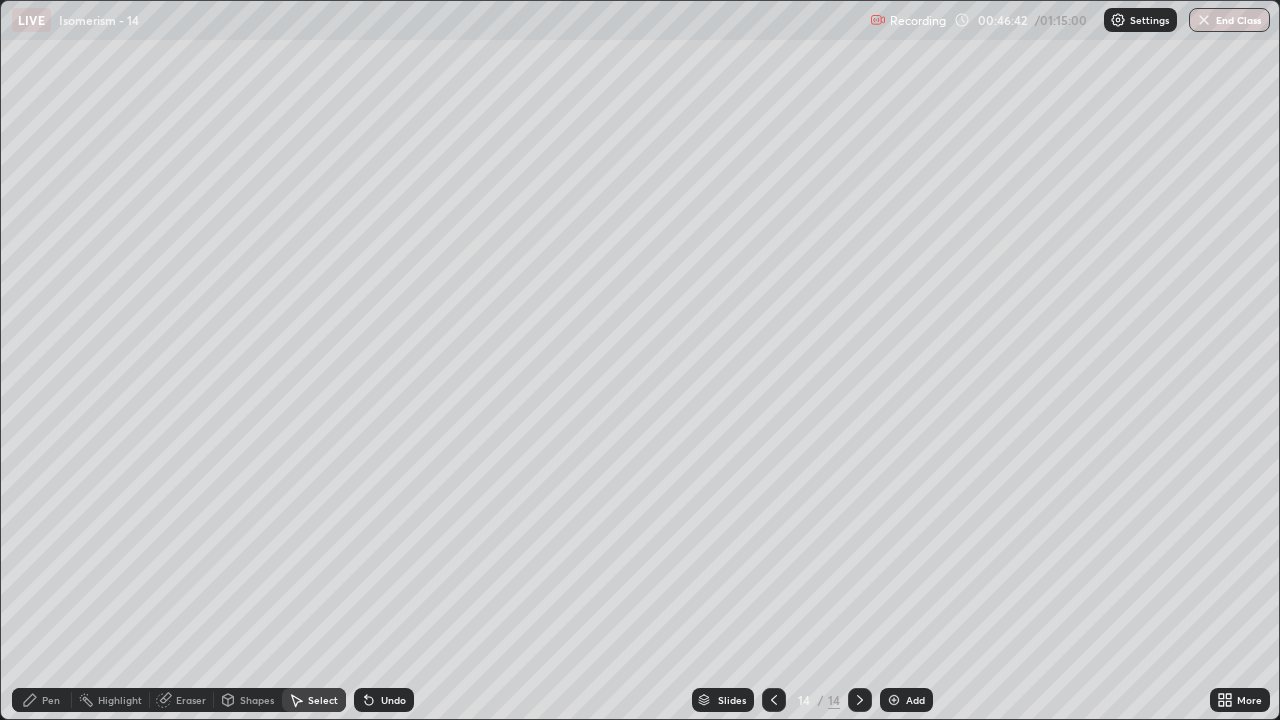 click on "Pen" at bounding box center (51, 700) 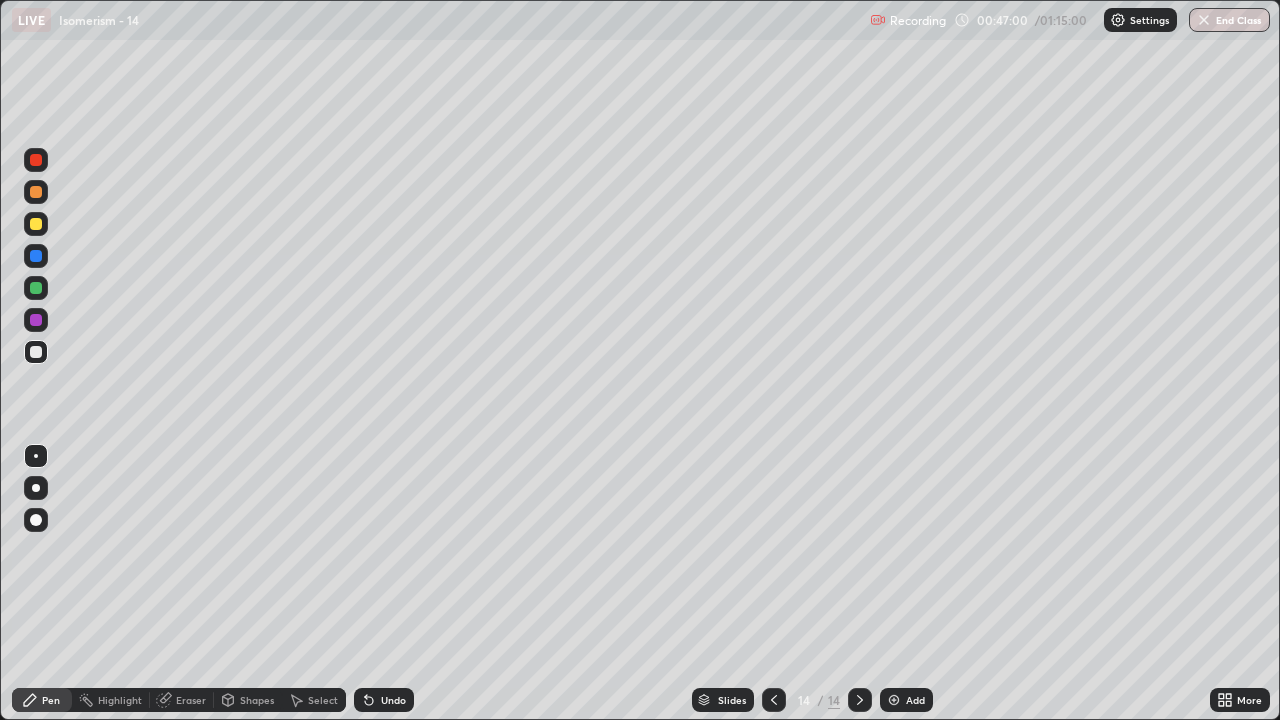 click on "Select" at bounding box center [323, 700] 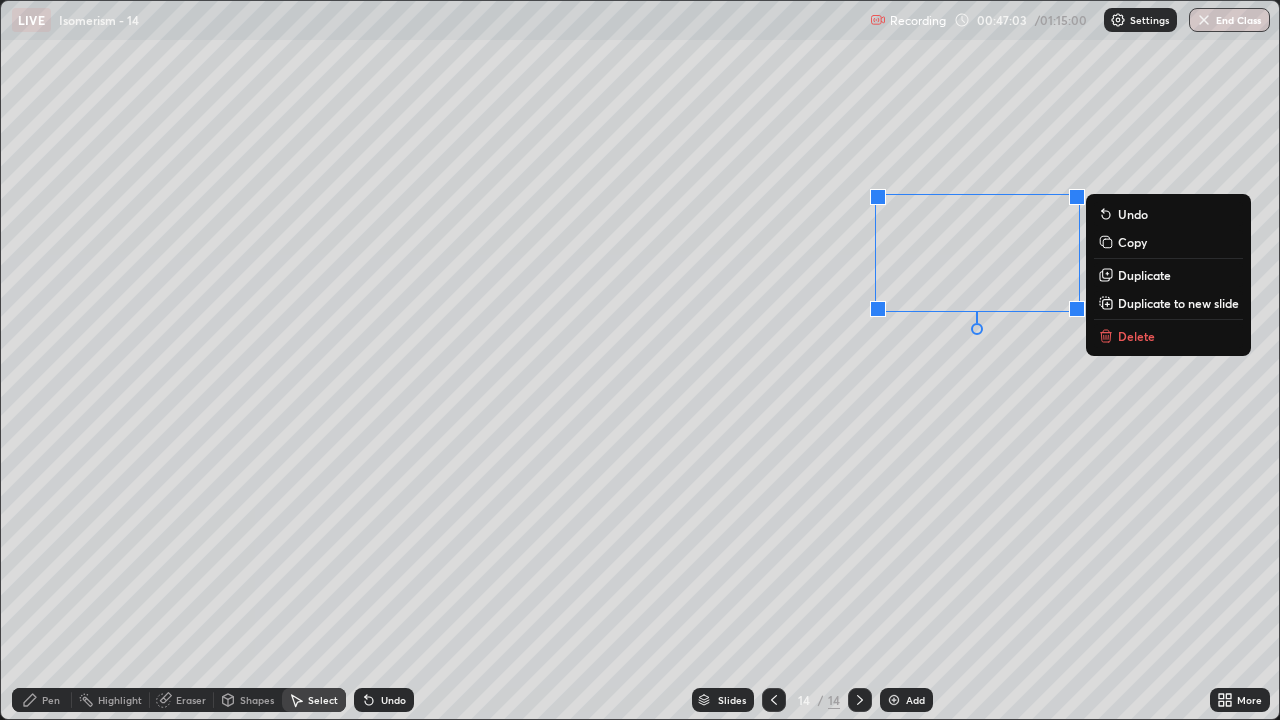 click on "0 ° Undo Copy Duplicate Duplicate to new slide Delete" at bounding box center [640, 360] 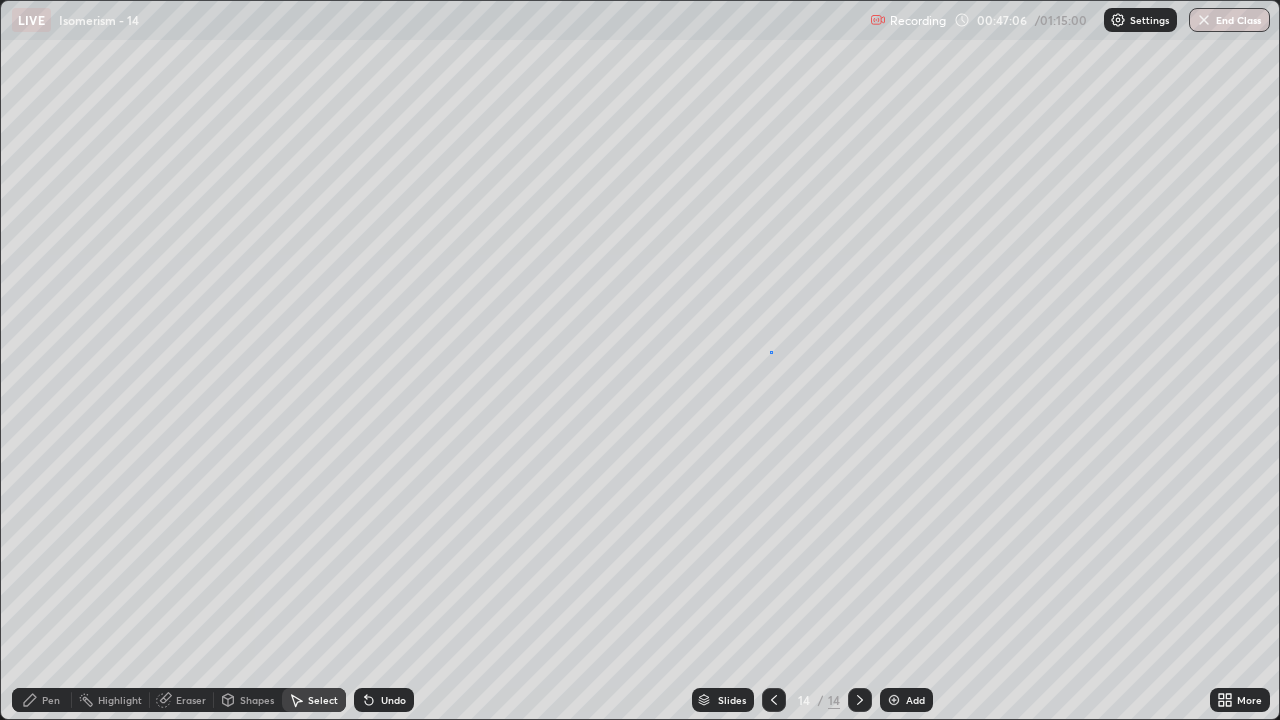 click on "0 ° Undo Copy Duplicate Duplicate to new slide Delete" at bounding box center (640, 360) 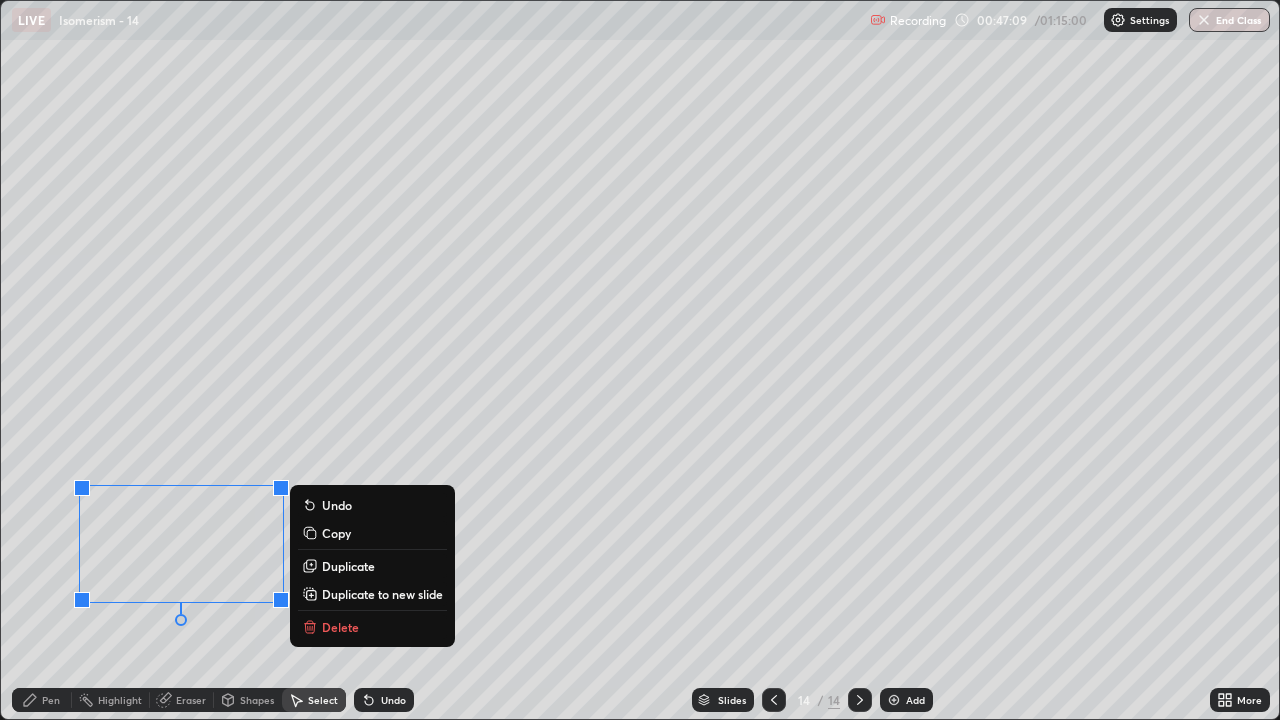 click on "0 ° Undo Copy Duplicate Duplicate to new slide Delete" at bounding box center (640, 360) 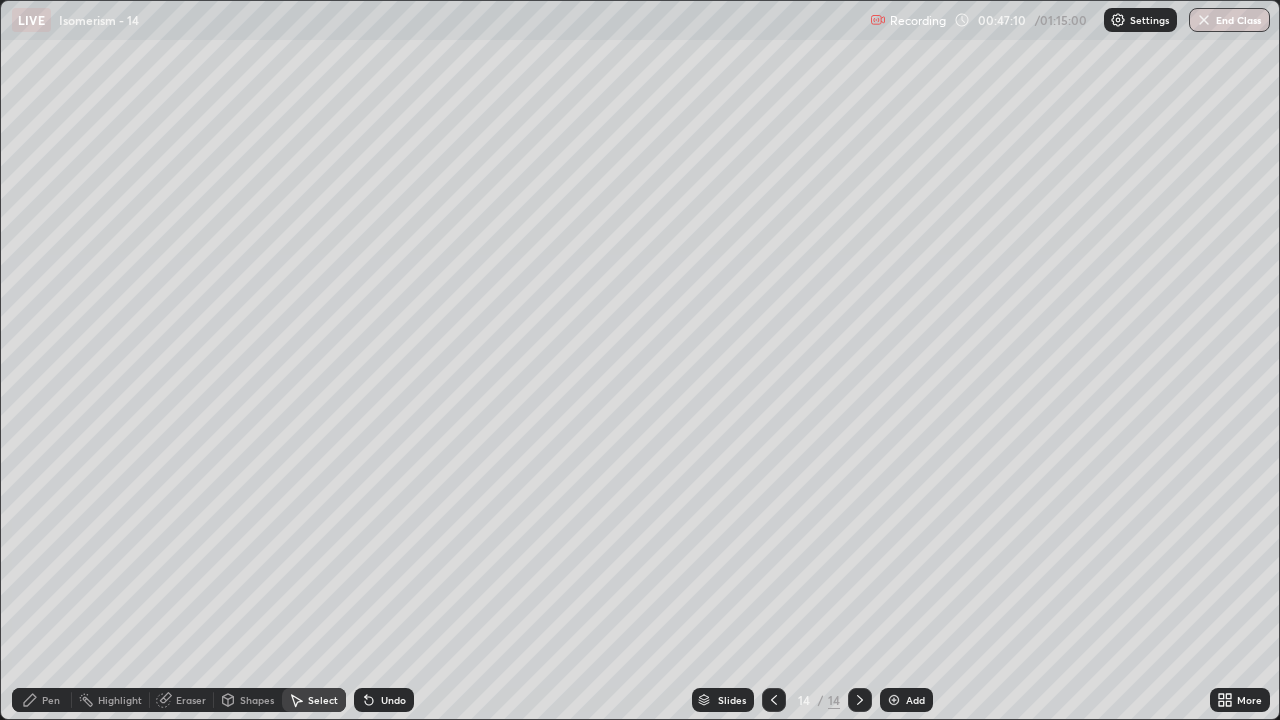 click on "Pen" at bounding box center (51, 700) 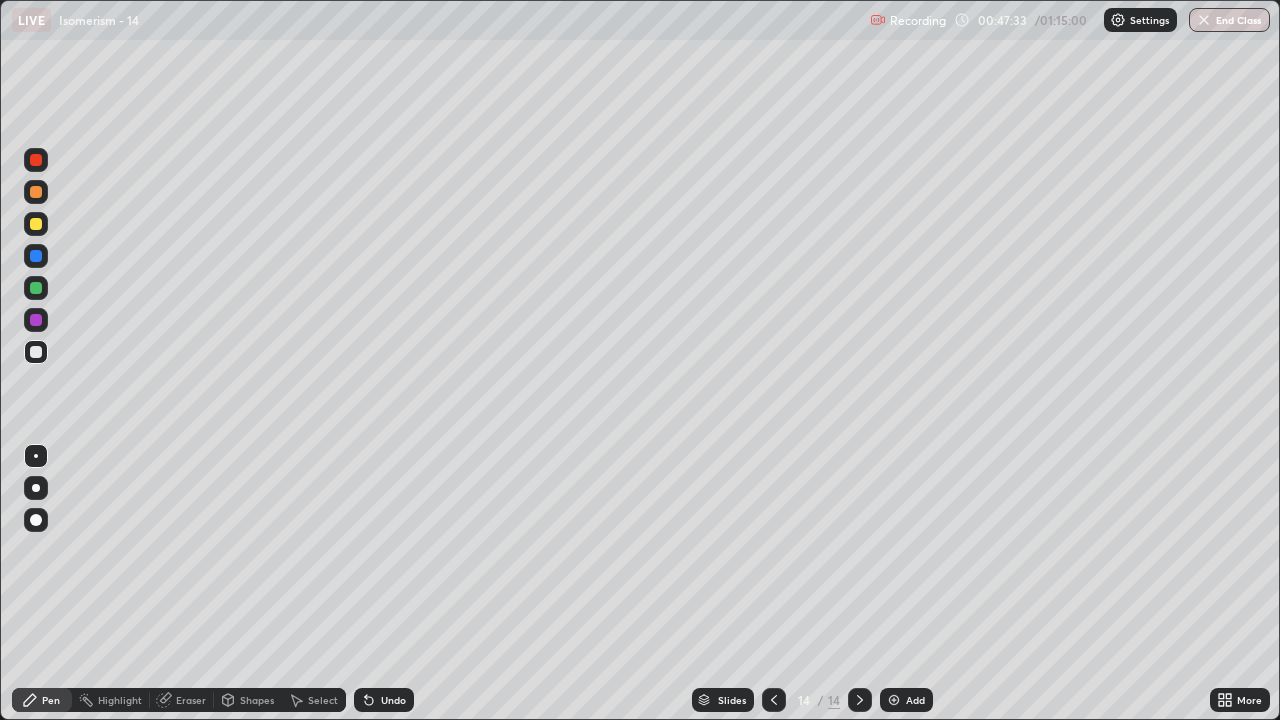 click on "Select" at bounding box center [323, 700] 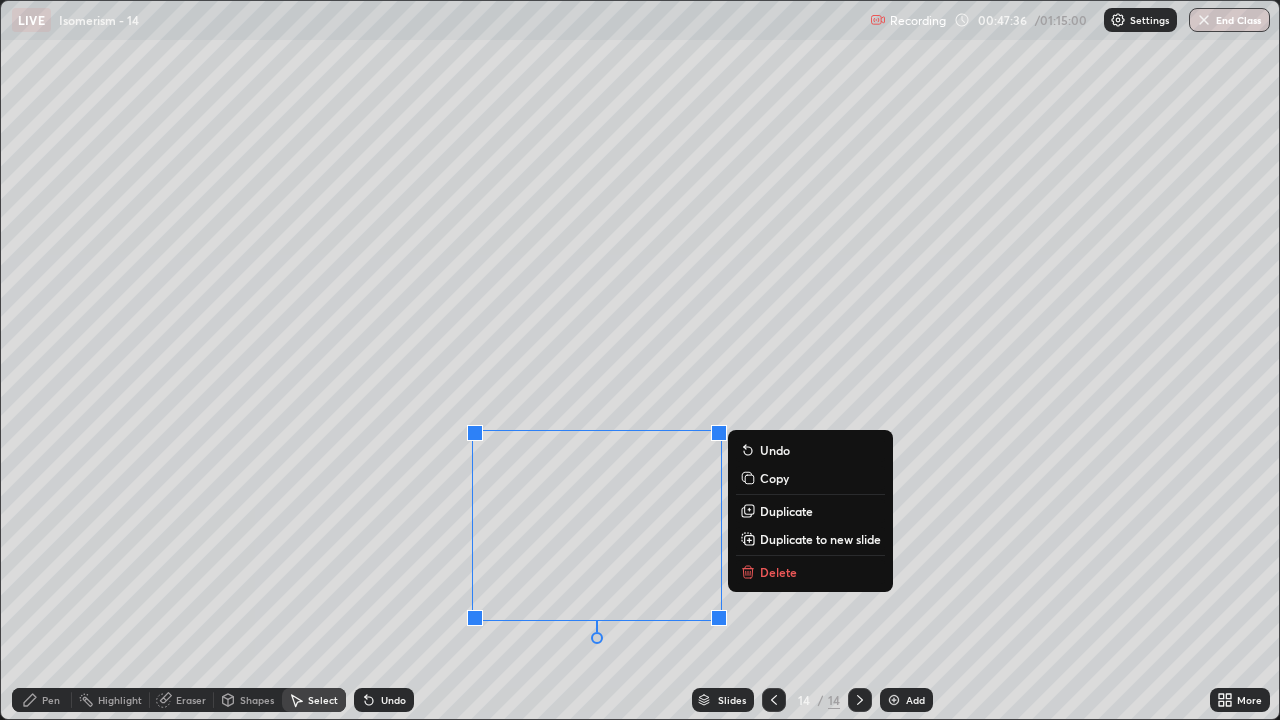click on "0 ° Undo Copy Duplicate Duplicate to new slide Delete" at bounding box center (640, 360) 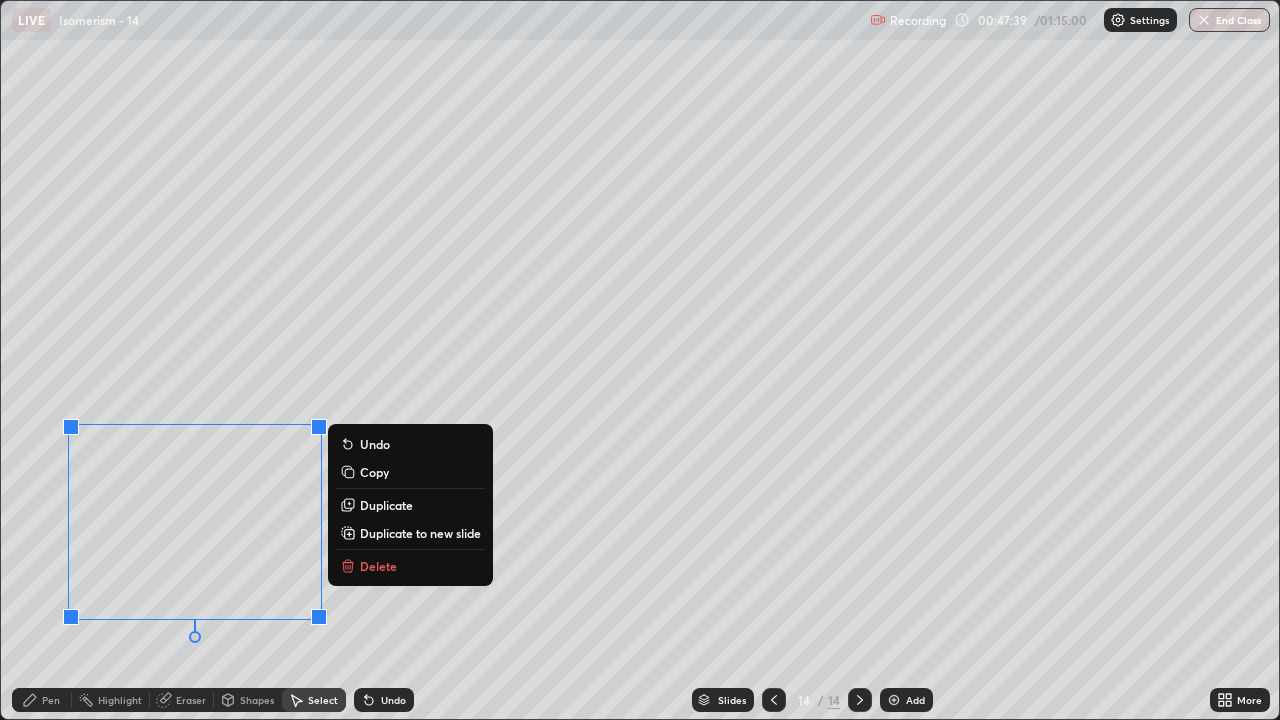 click on "0 ° Undo Copy Duplicate Duplicate to new slide Delete" at bounding box center [640, 360] 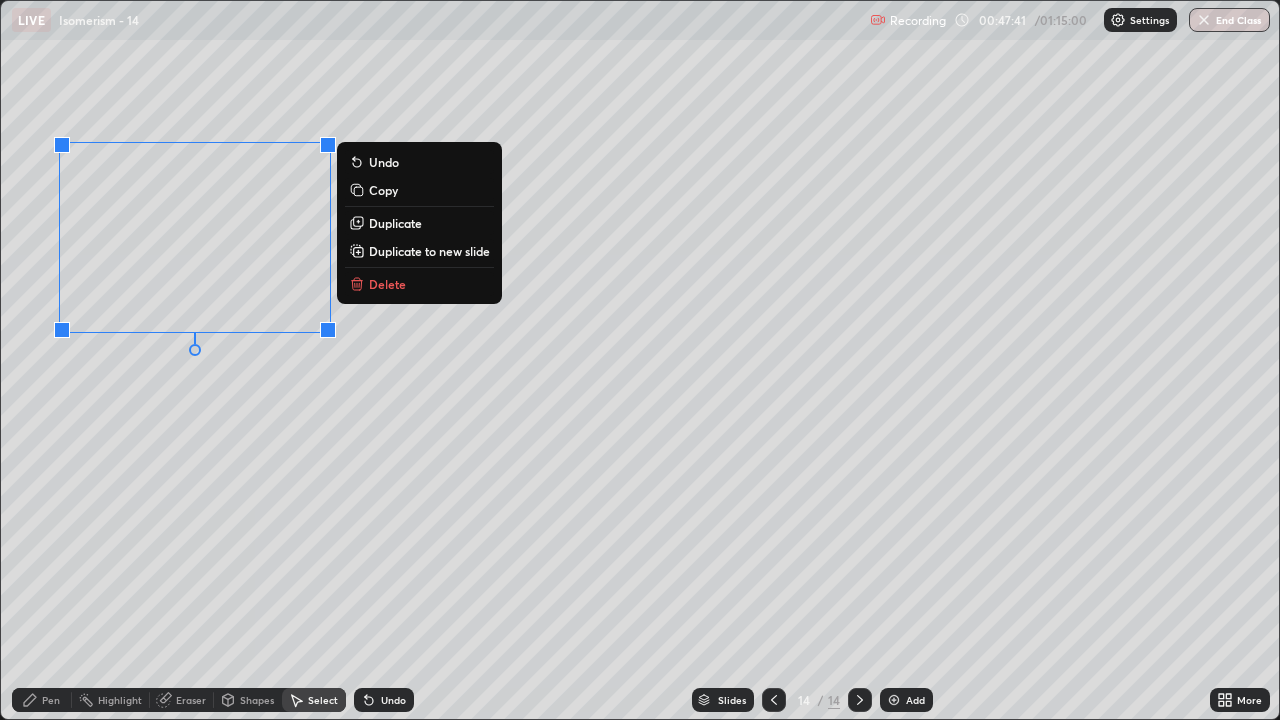 click on "0 ° Undo Copy Duplicate Duplicate to new slide Delete" at bounding box center (640, 360) 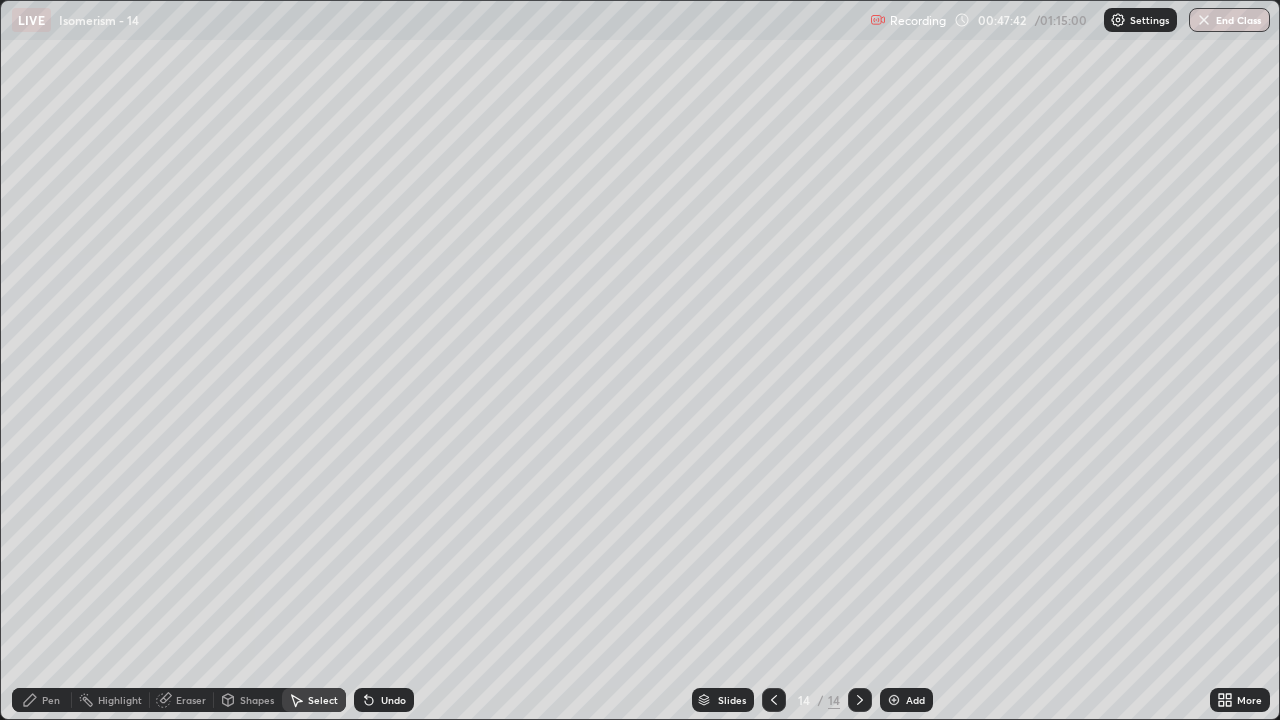 click on "Pen" at bounding box center (51, 700) 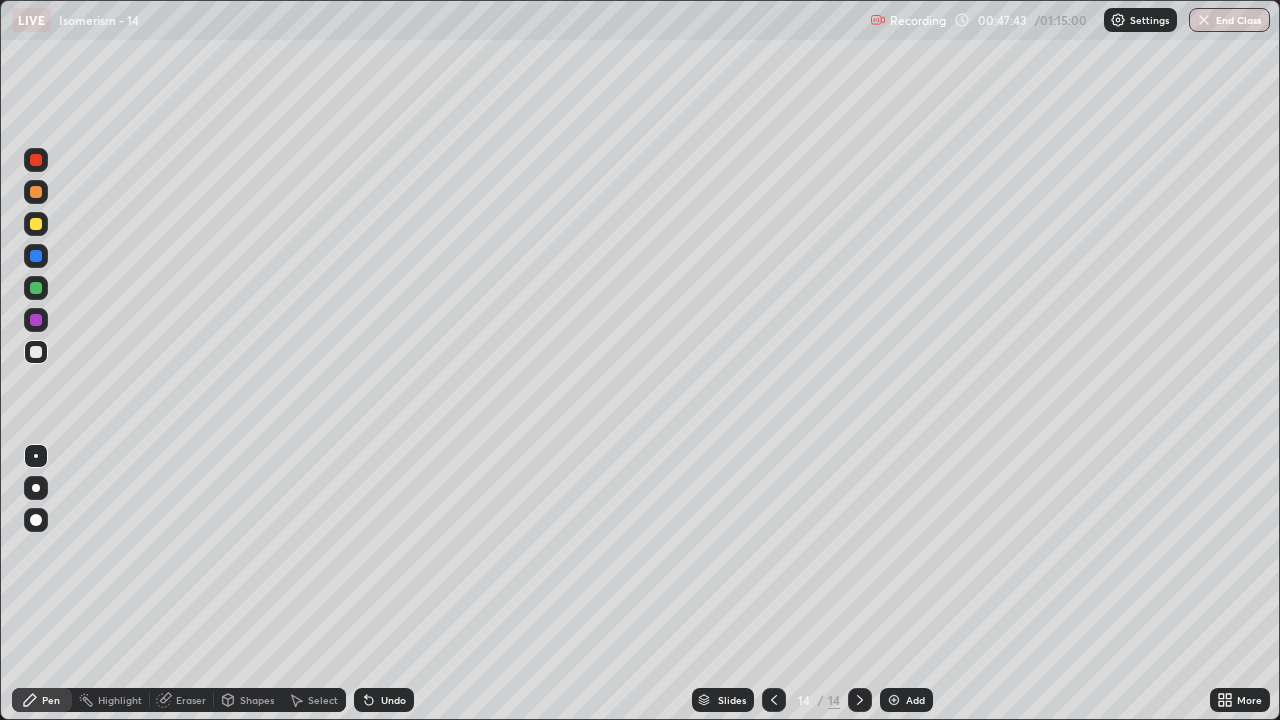 click at bounding box center [36, 224] 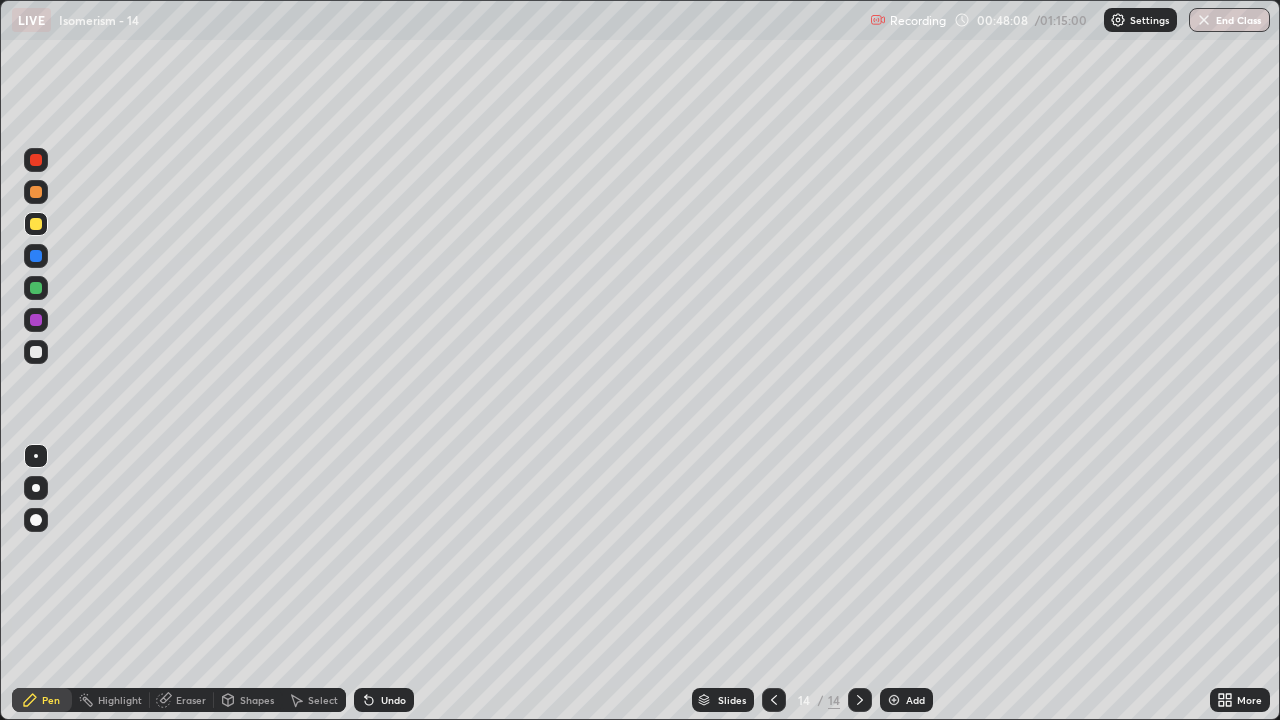 click on "Select" at bounding box center (323, 700) 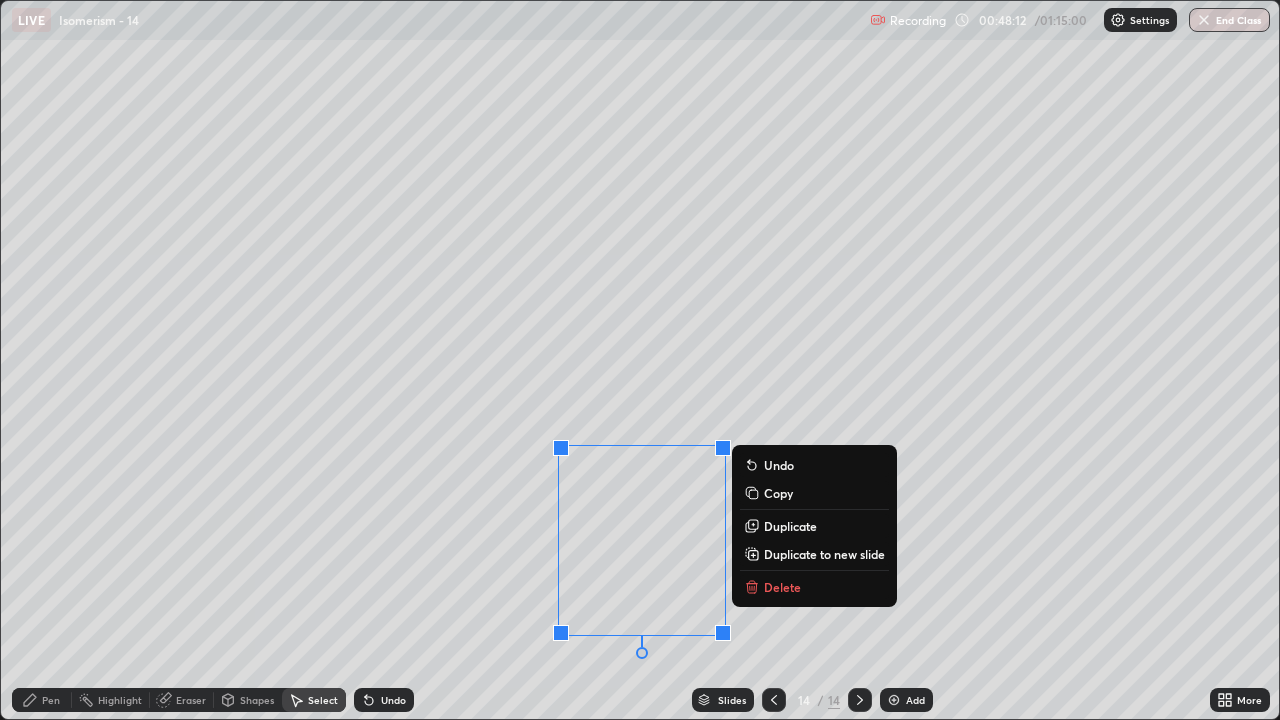 click on "0 ° Undo Copy Duplicate Duplicate to new slide Delete" at bounding box center [640, 360] 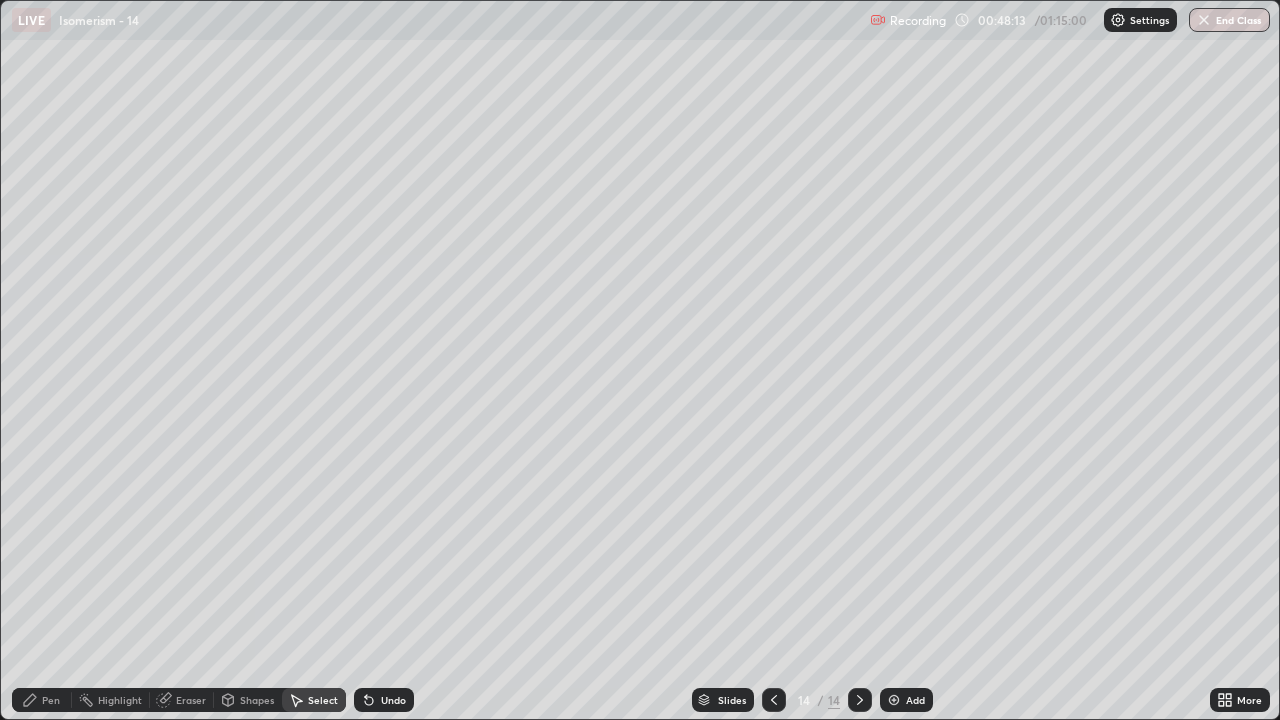 click on "Pen" at bounding box center (51, 700) 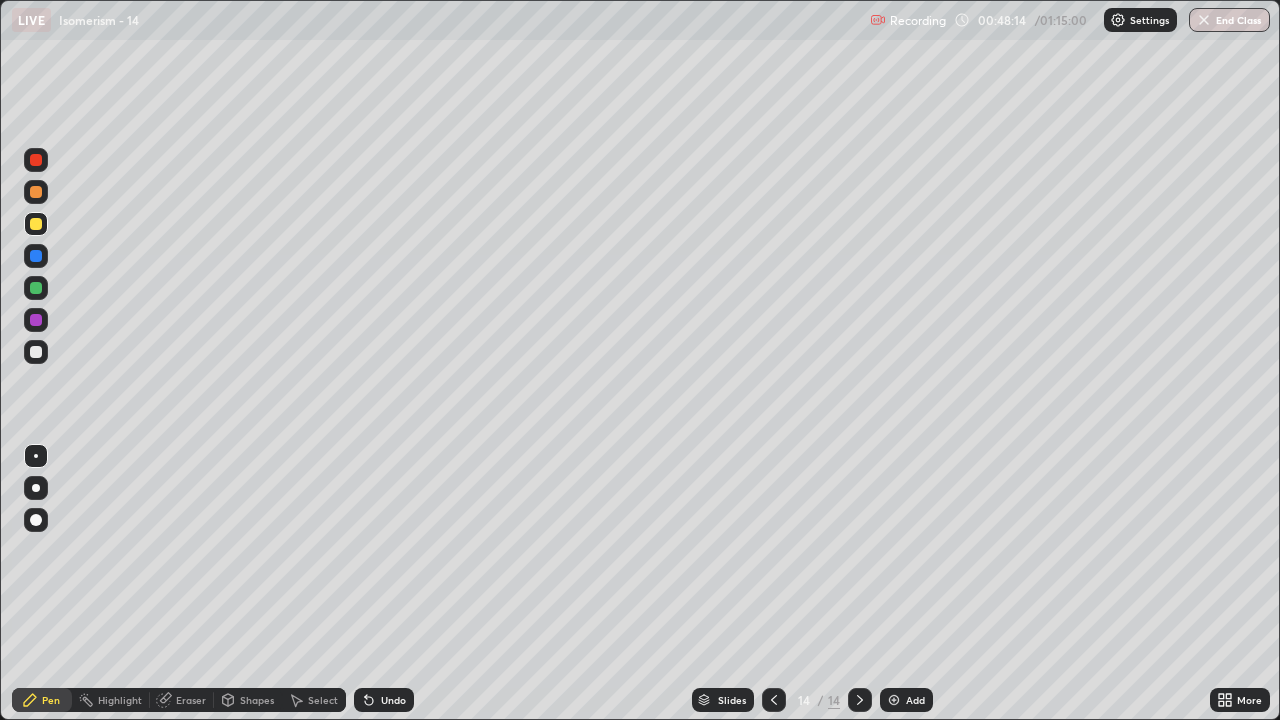 click 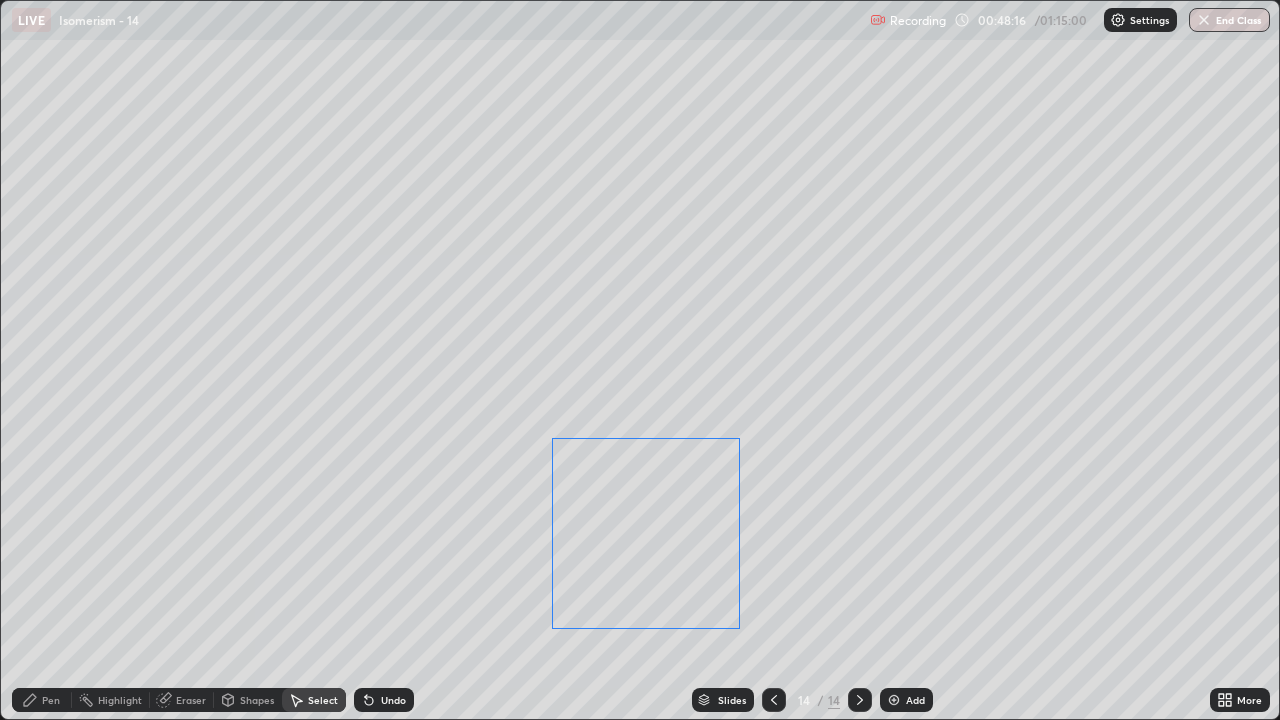 click on "0 ° Undo Copy Duplicate Duplicate to new slide Delete" at bounding box center [640, 360] 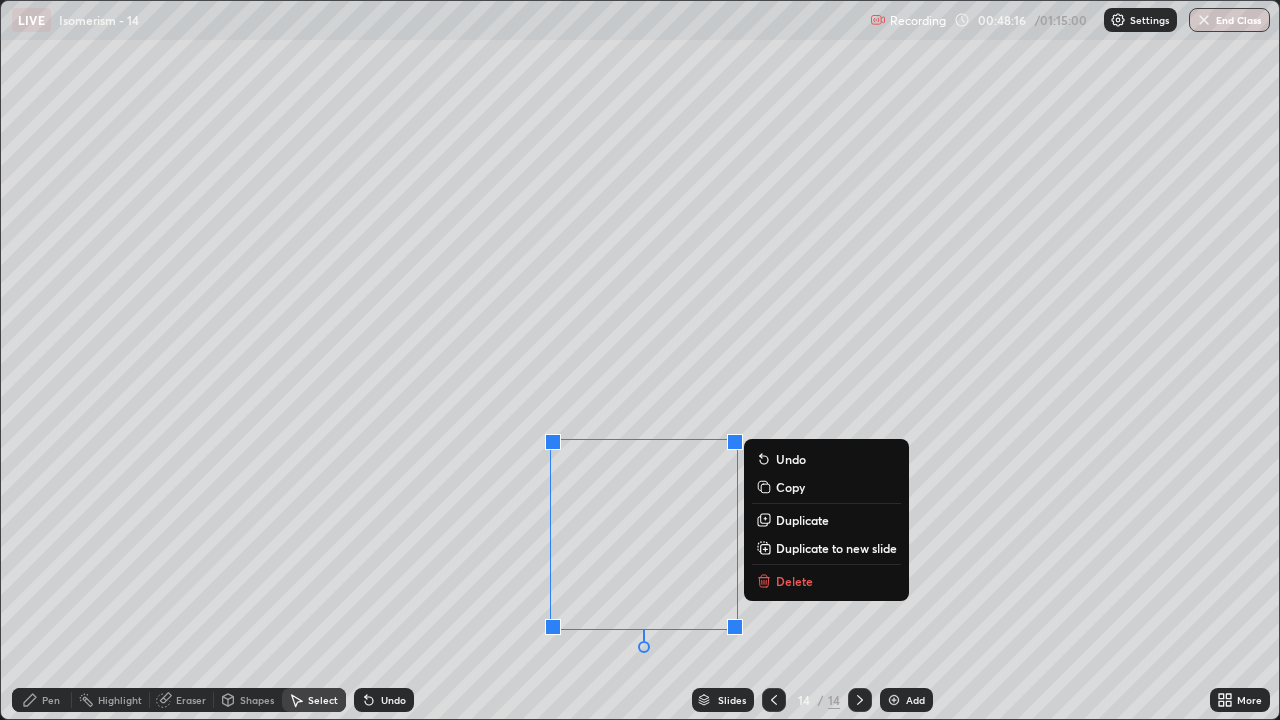 click on "0 ° Undo Copy Duplicate Duplicate to new slide Delete" at bounding box center [640, 360] 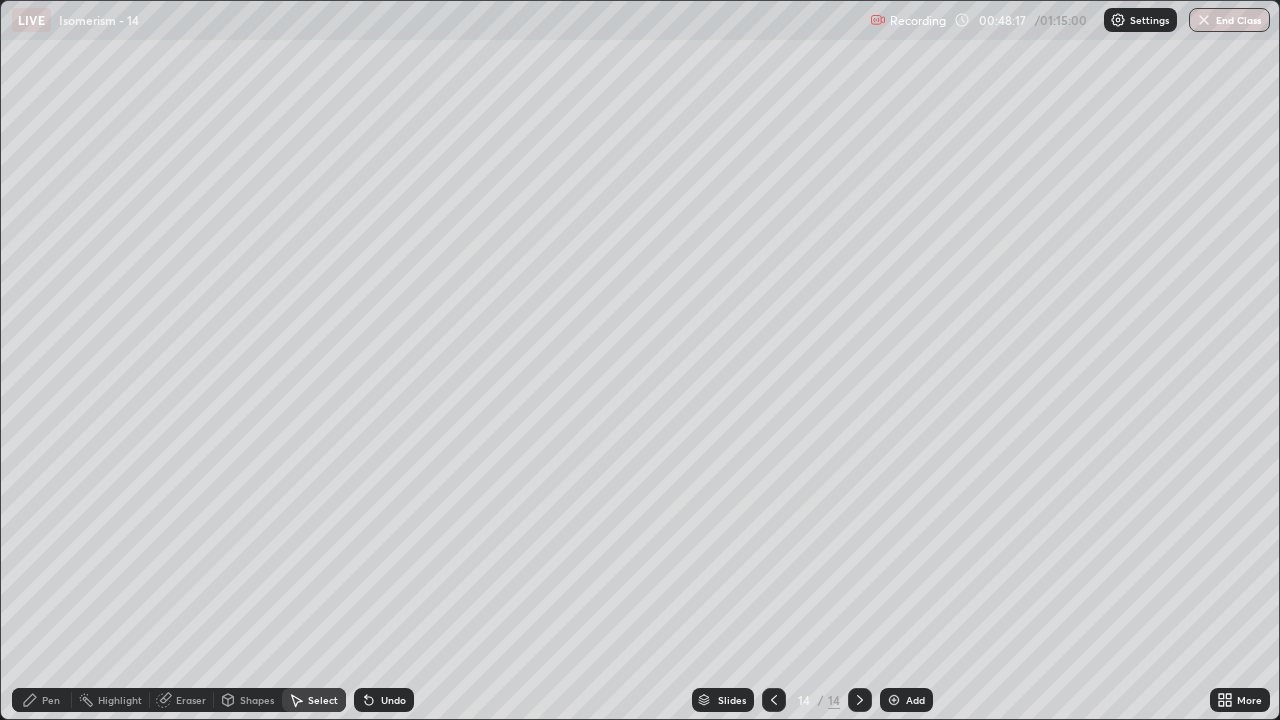 click on "Pen" at bounding box center (51, 700) 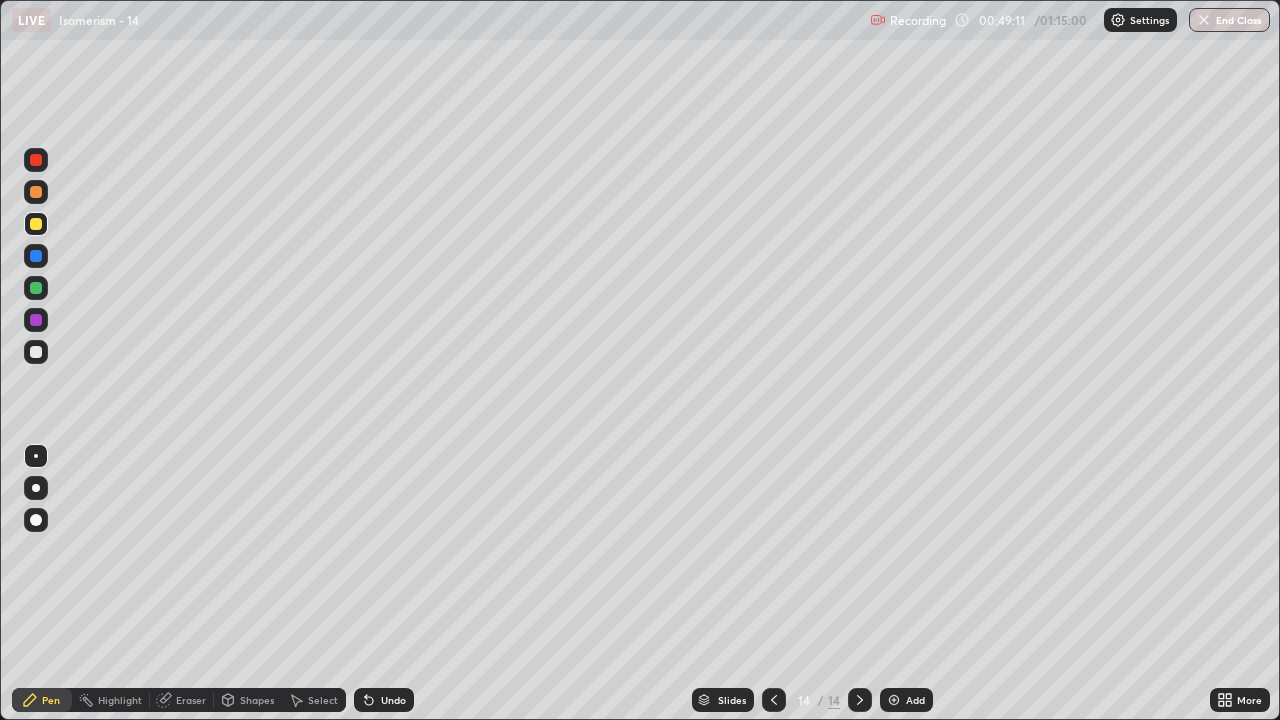 click on "Select" at bounding box center [323, 700] 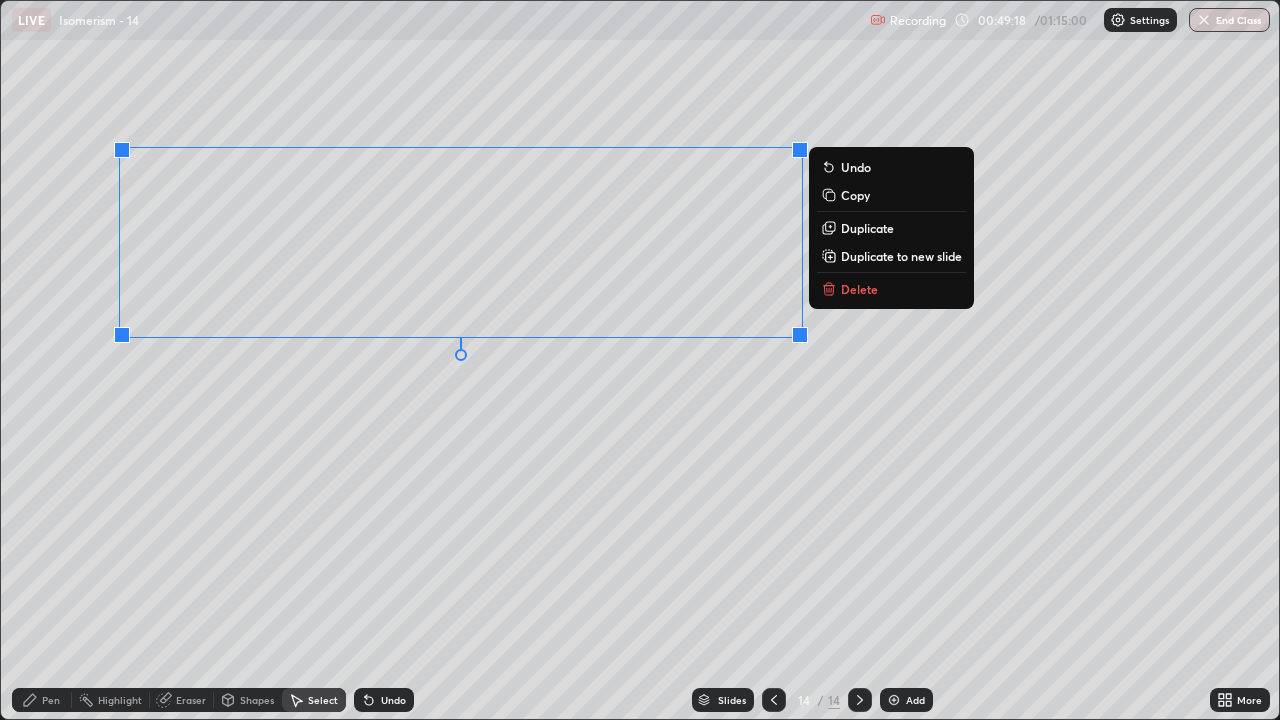 click on "0 ° Undo Copy Duplicate Duplicate to new slide Delete" at bounding box center [640, 360] 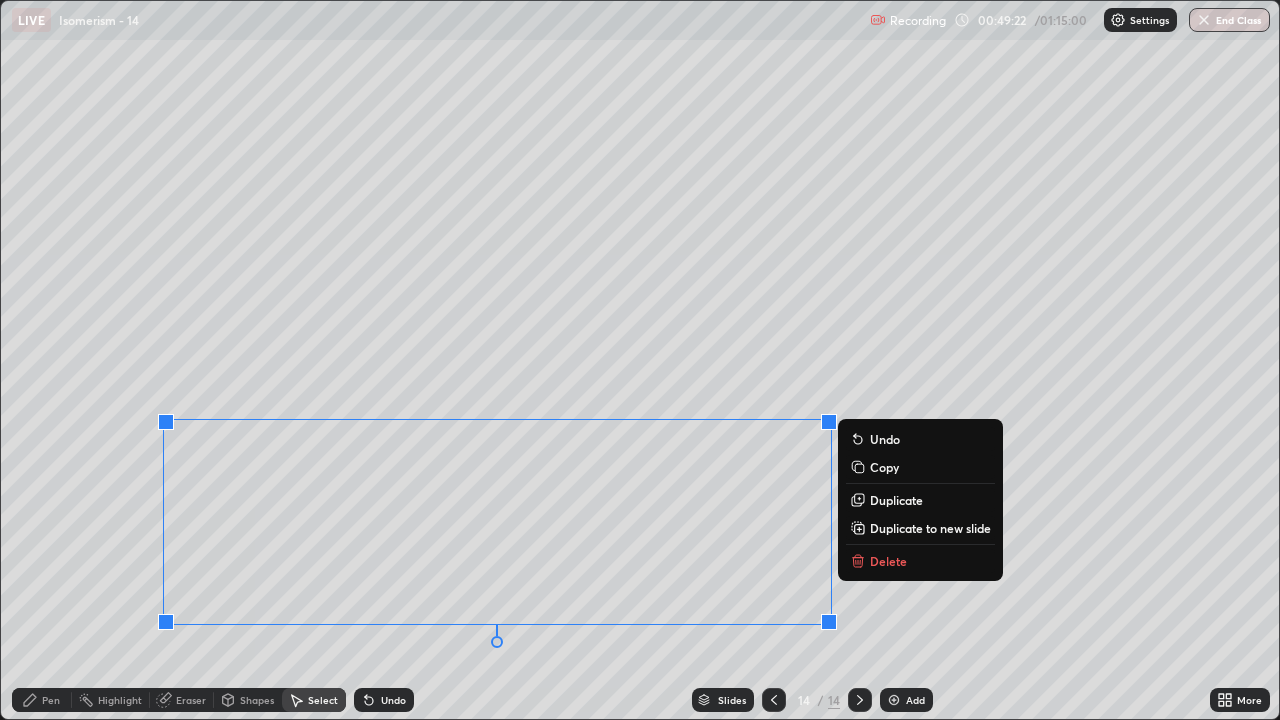 click on "0 ° Undo Copy Duplicate Duplicate to new slide Delete" at bounding box center [640, 360] 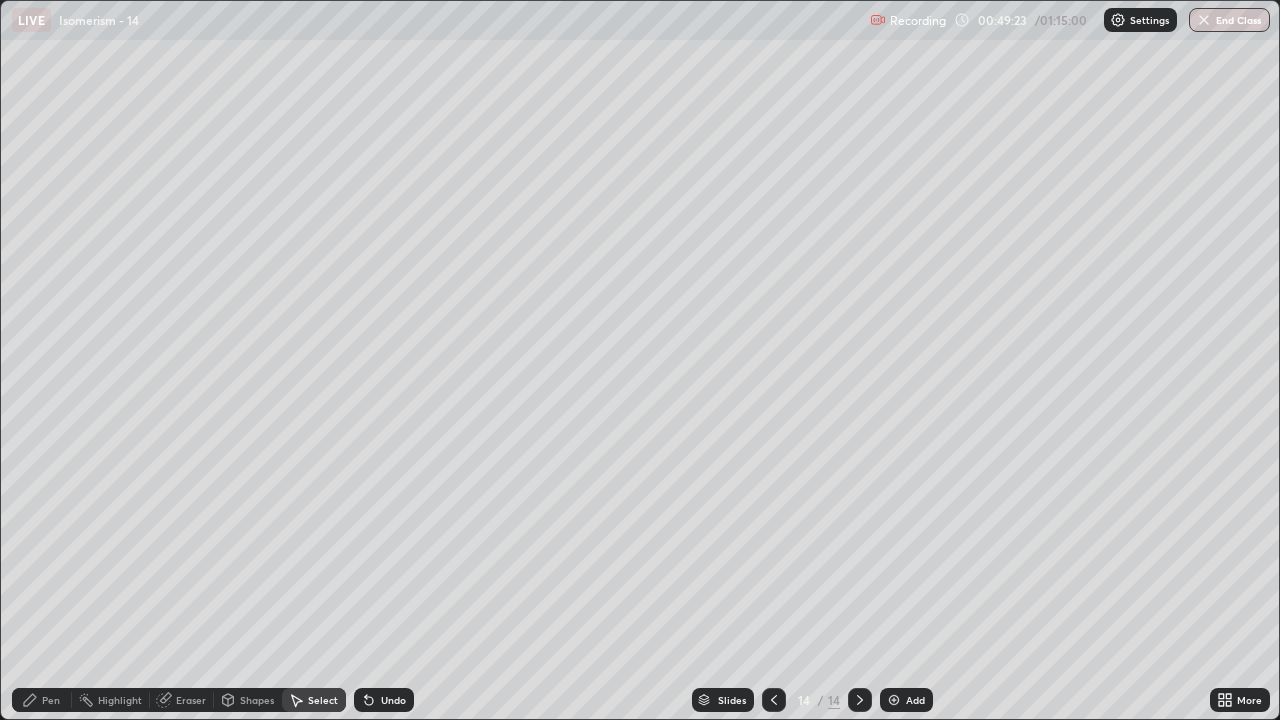 click on "Pen" at bounding box center [51, 700] 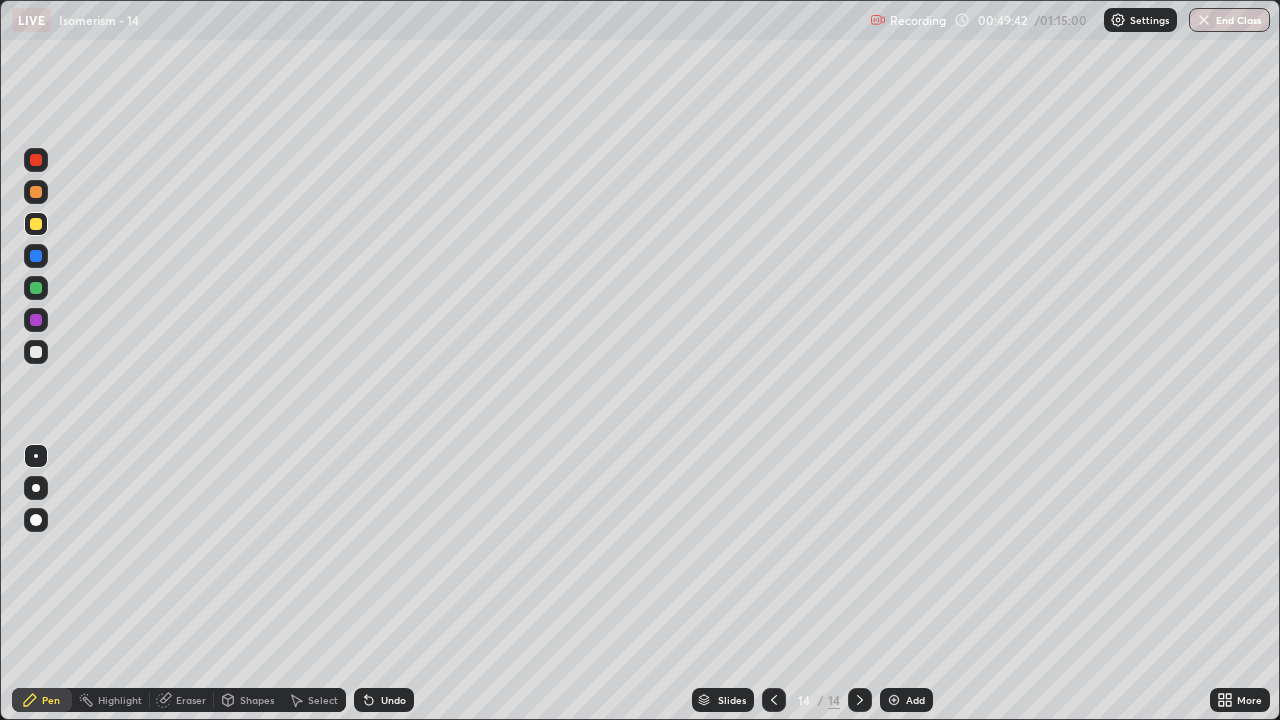 click 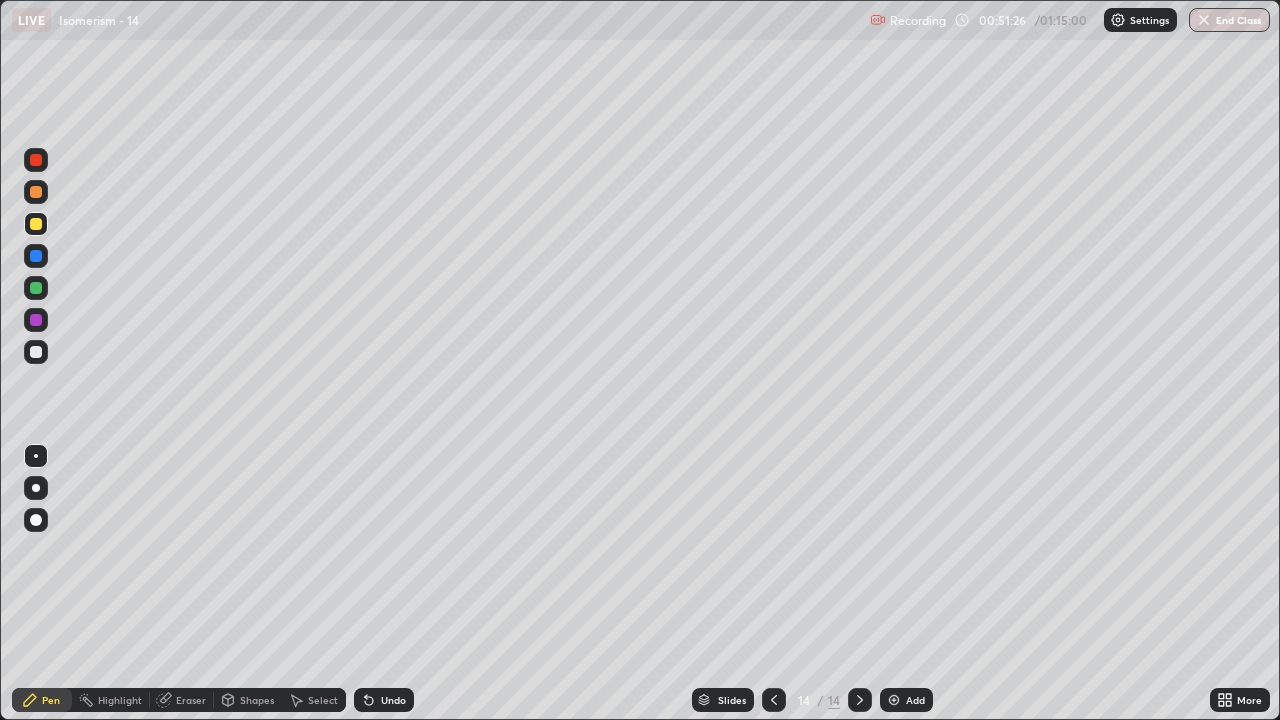 click on "Pen" at bounding box center (42, 700) 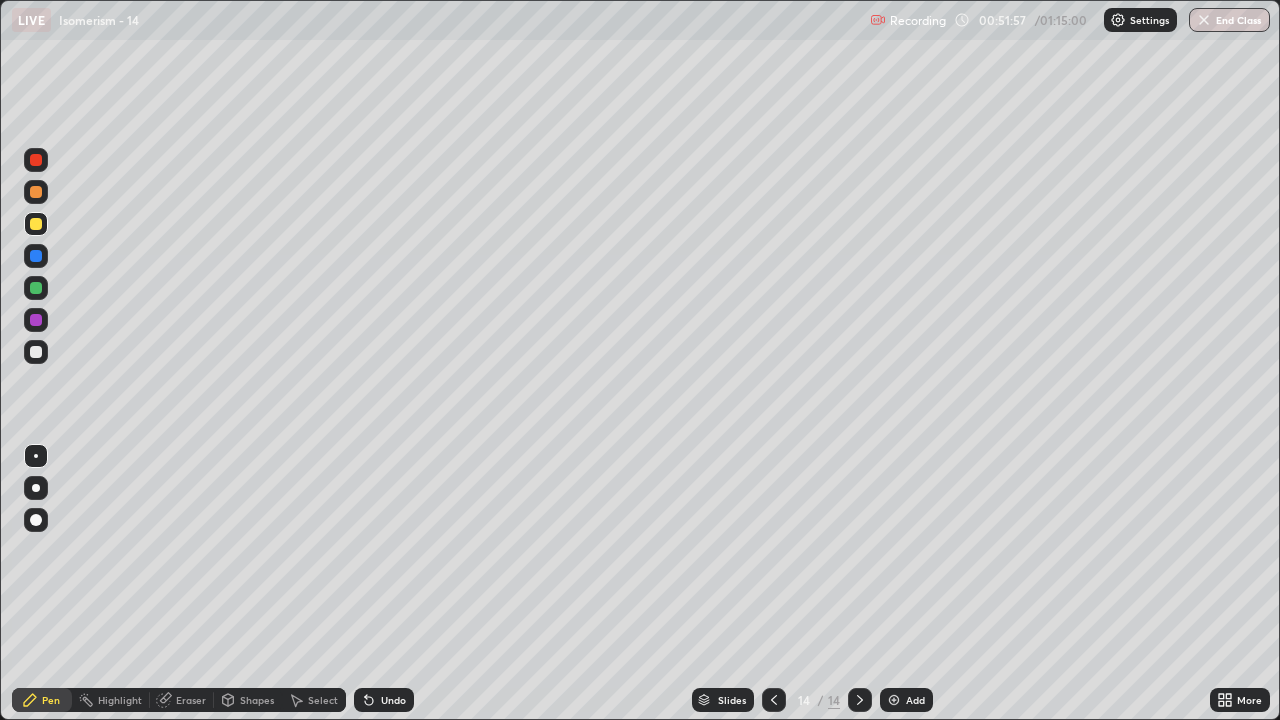 click 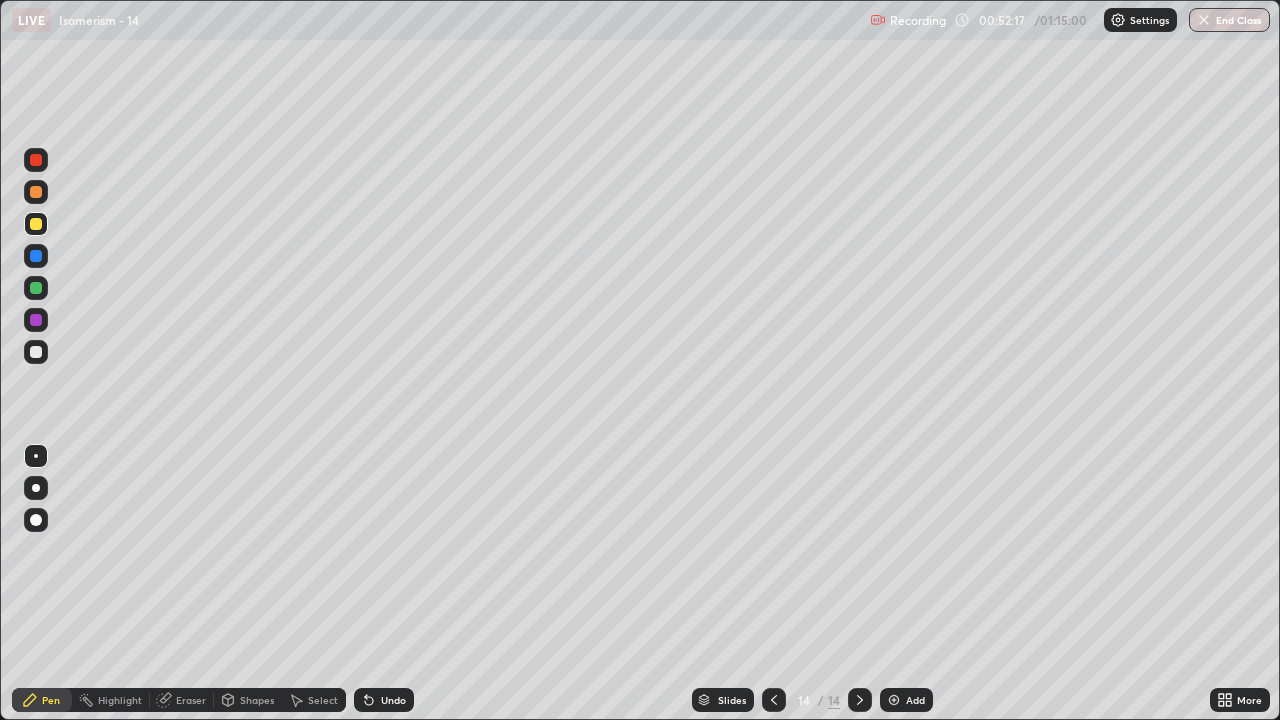 click on "Add" at bounding box center (906, 700) 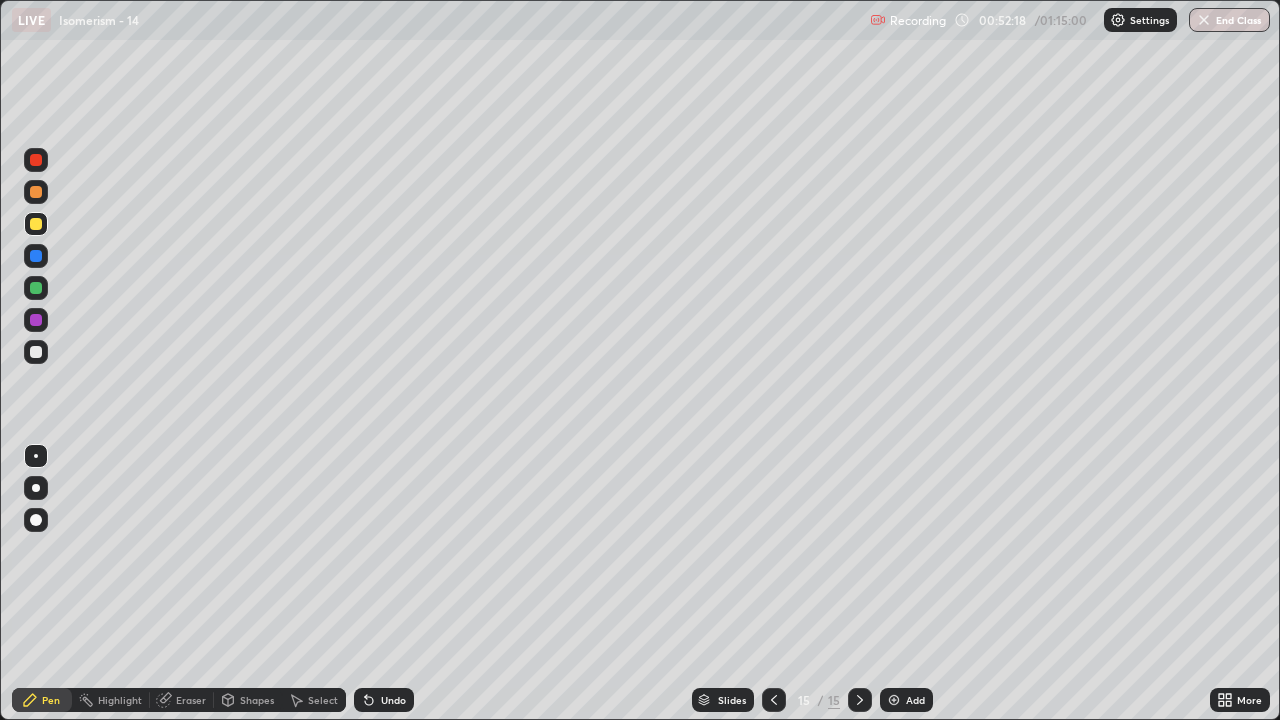 click at bounding box center [36, 352] 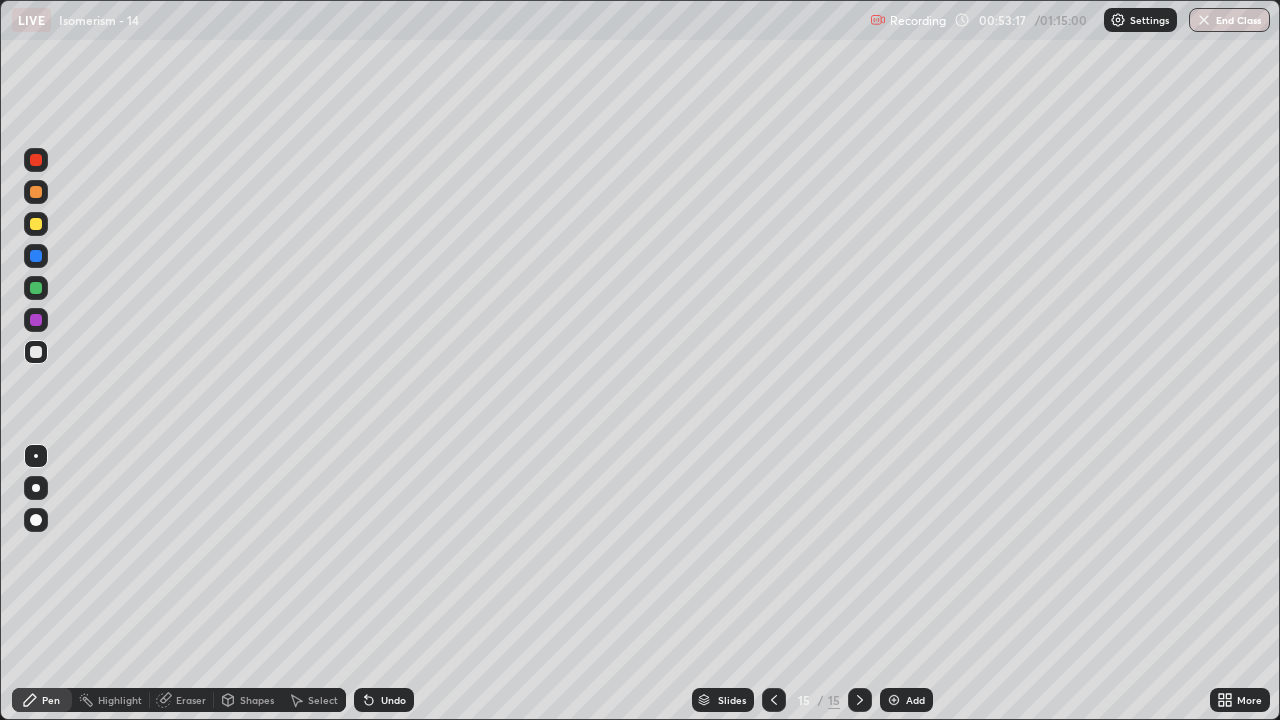 click on "Undo" at bounding box center (384, 700) 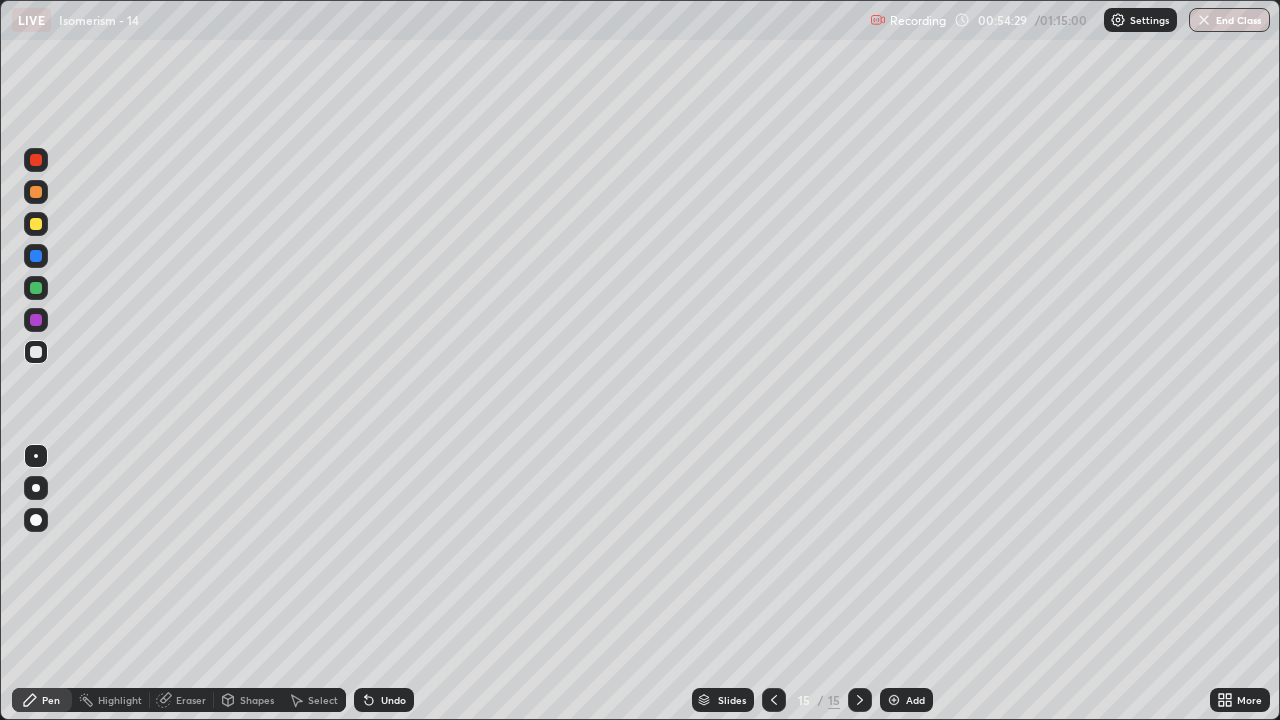 click at bounding box center [36, 224] 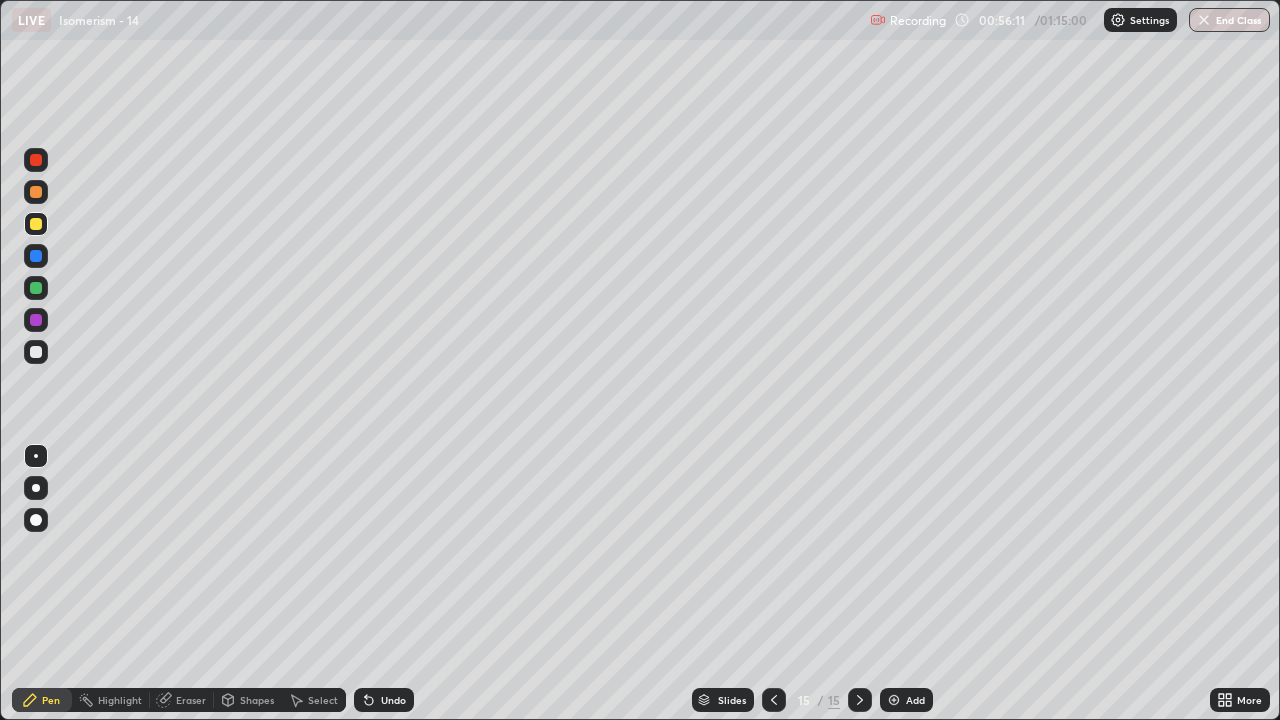 click on "Undo" at bounding box center (393, 700) 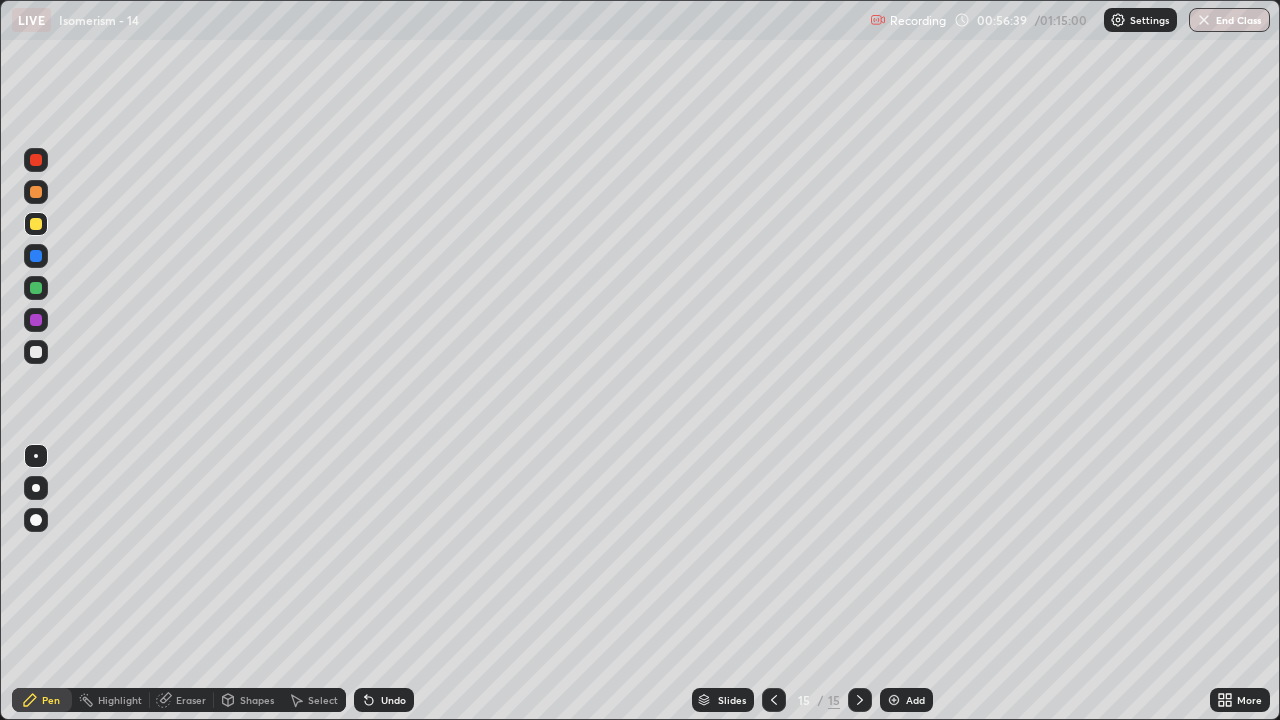 click on "Add" at bounding box center (906, 700) 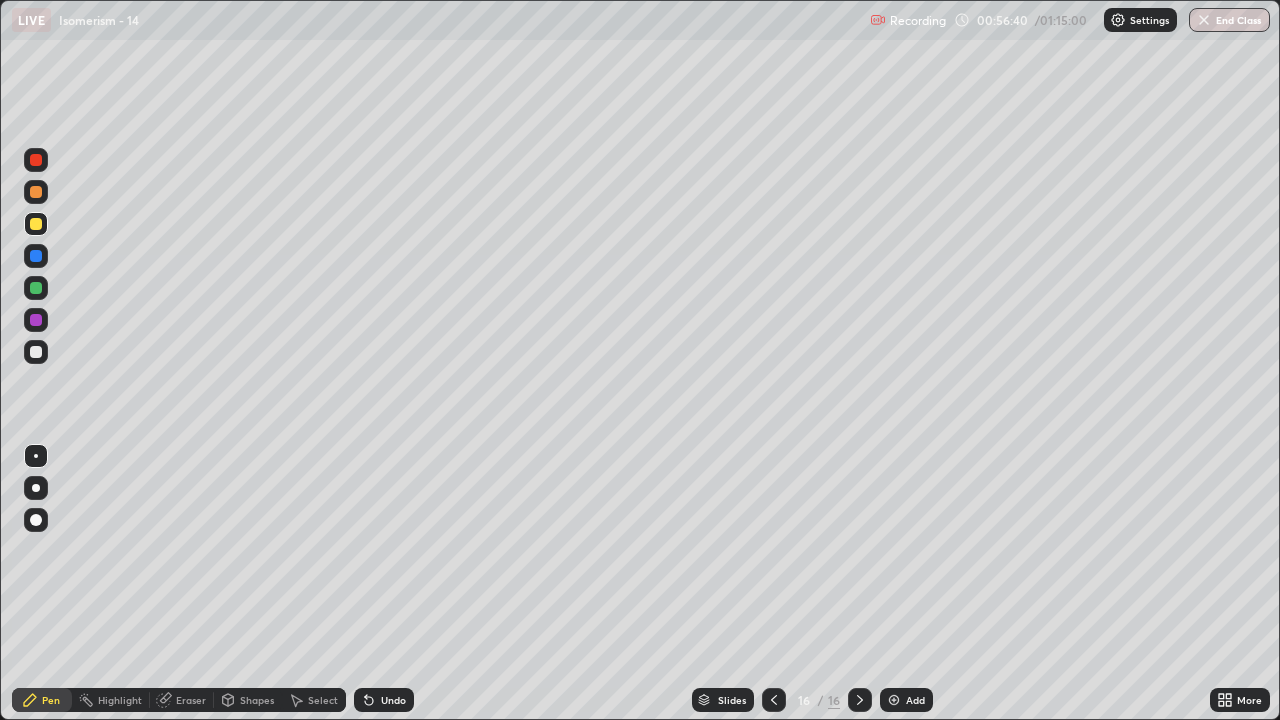 click at bounding box center [36, 352] 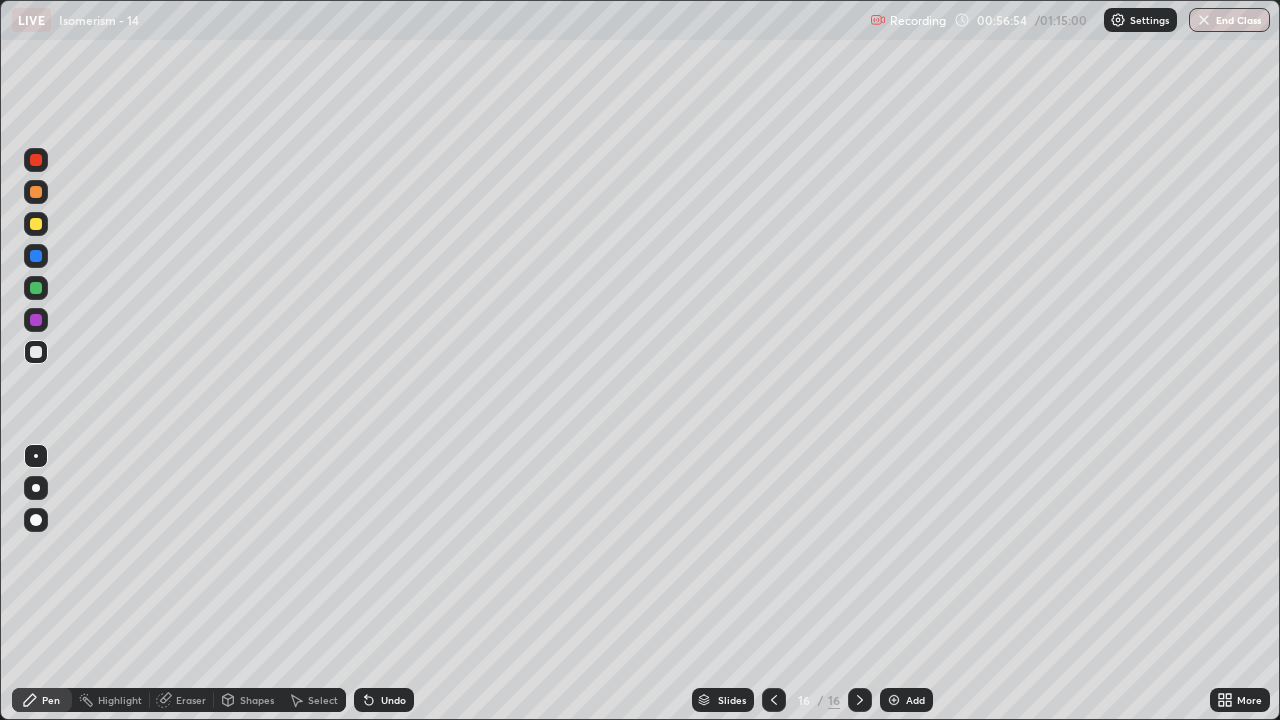 click on "Select" at bounding box center (314, 700) 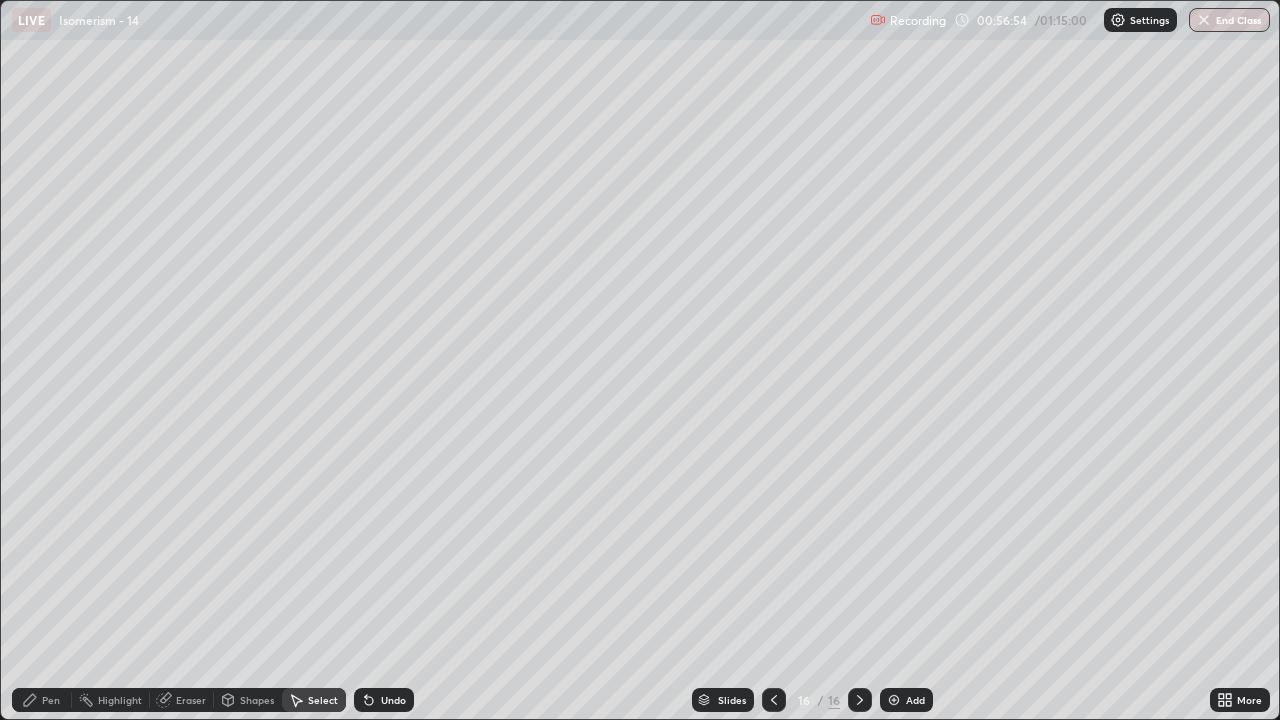 click 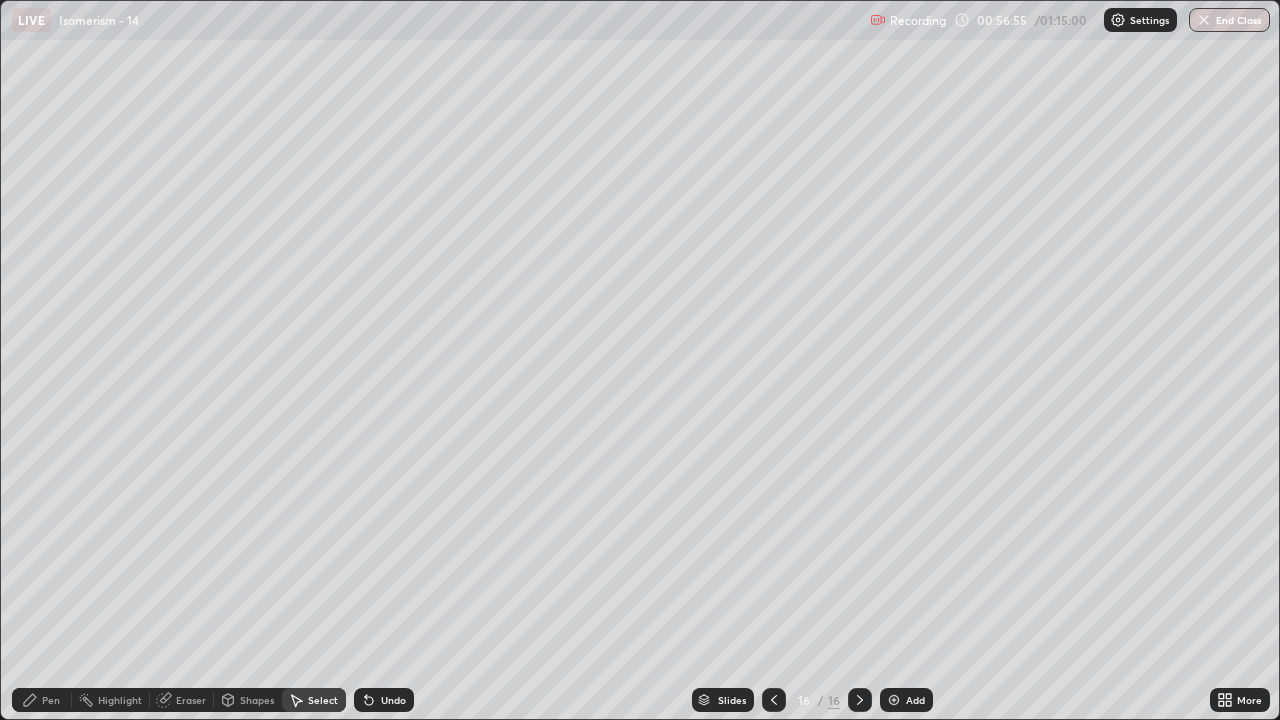 click on "0 ° Undo Copy Duplicate Duplicate to new slide Delete" at bounding box center [640, 360] 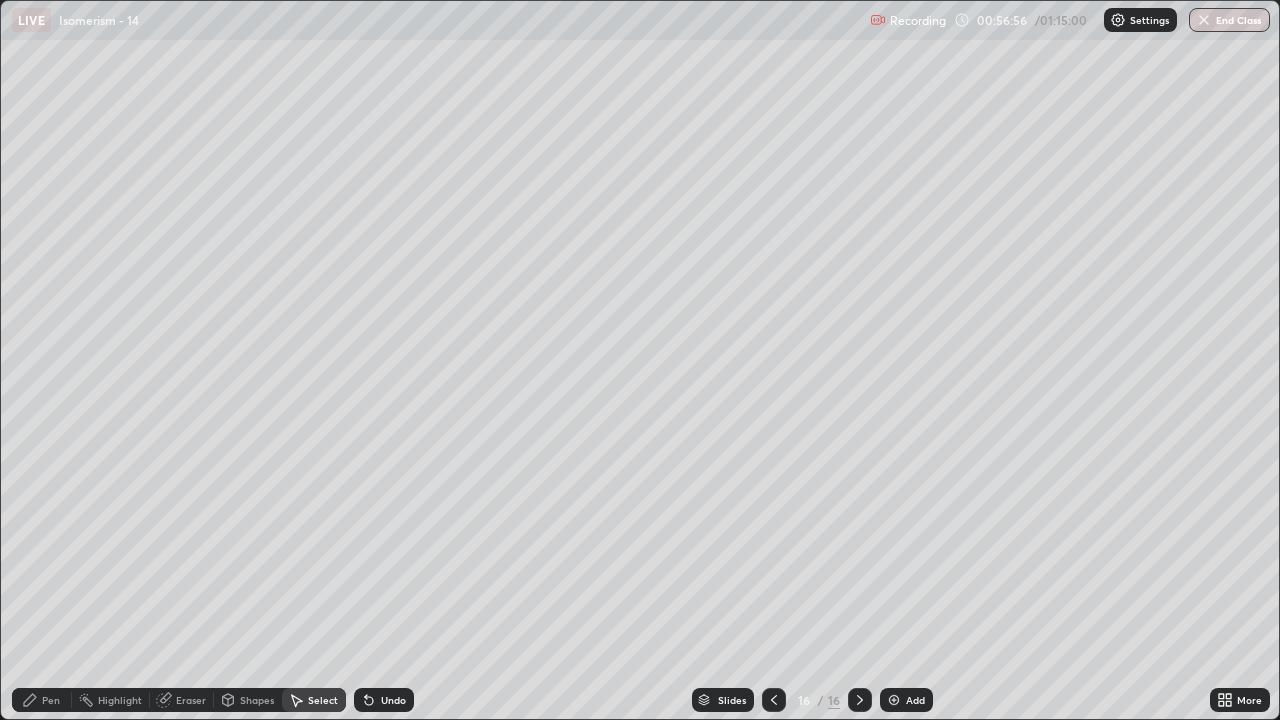 click on "Pen" at bounding box center [51, 700] 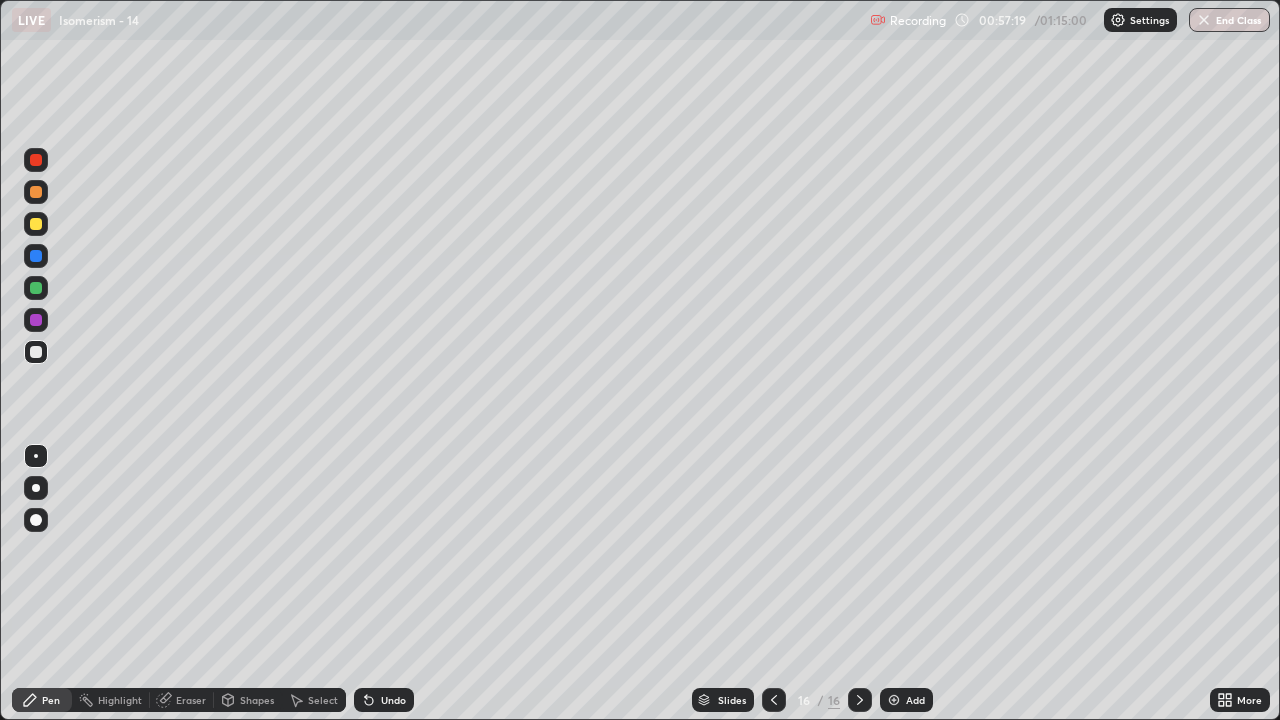 click at bounding box center (36, 224) 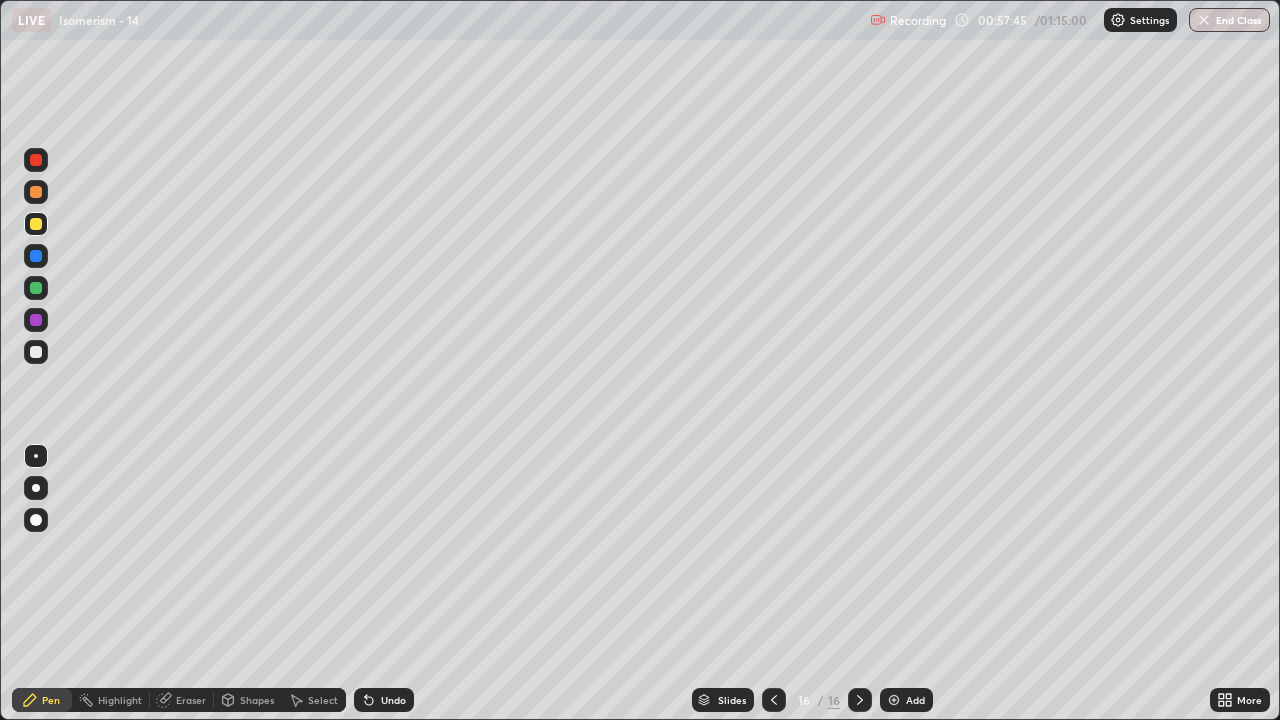 click on "Undo" at bounding box center (380, 700) 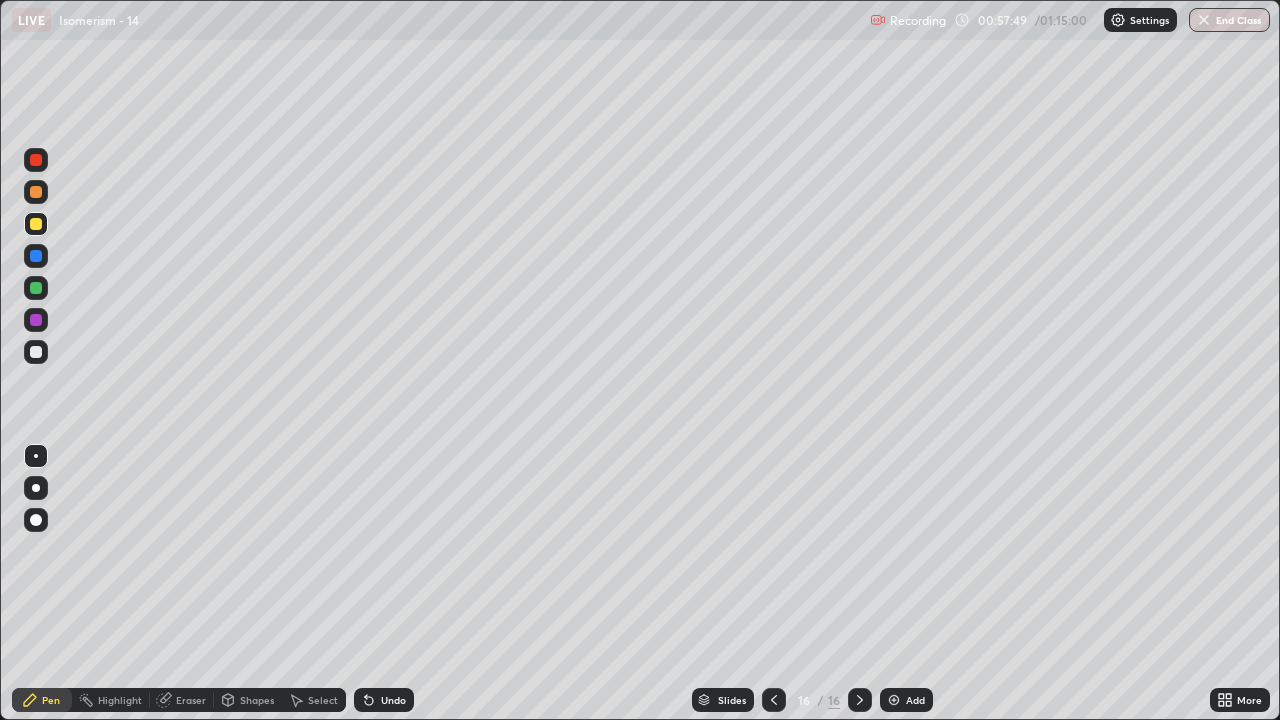 click on "Undo" at bounding box center [384, 700] 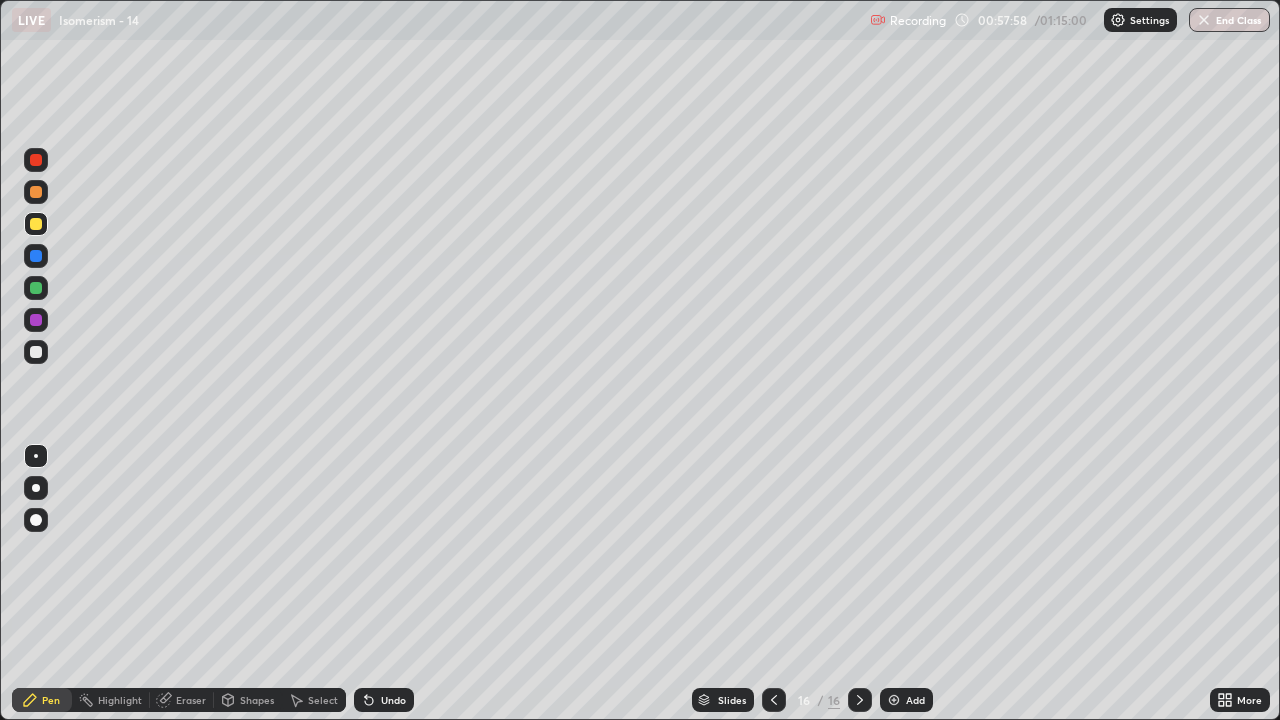 click 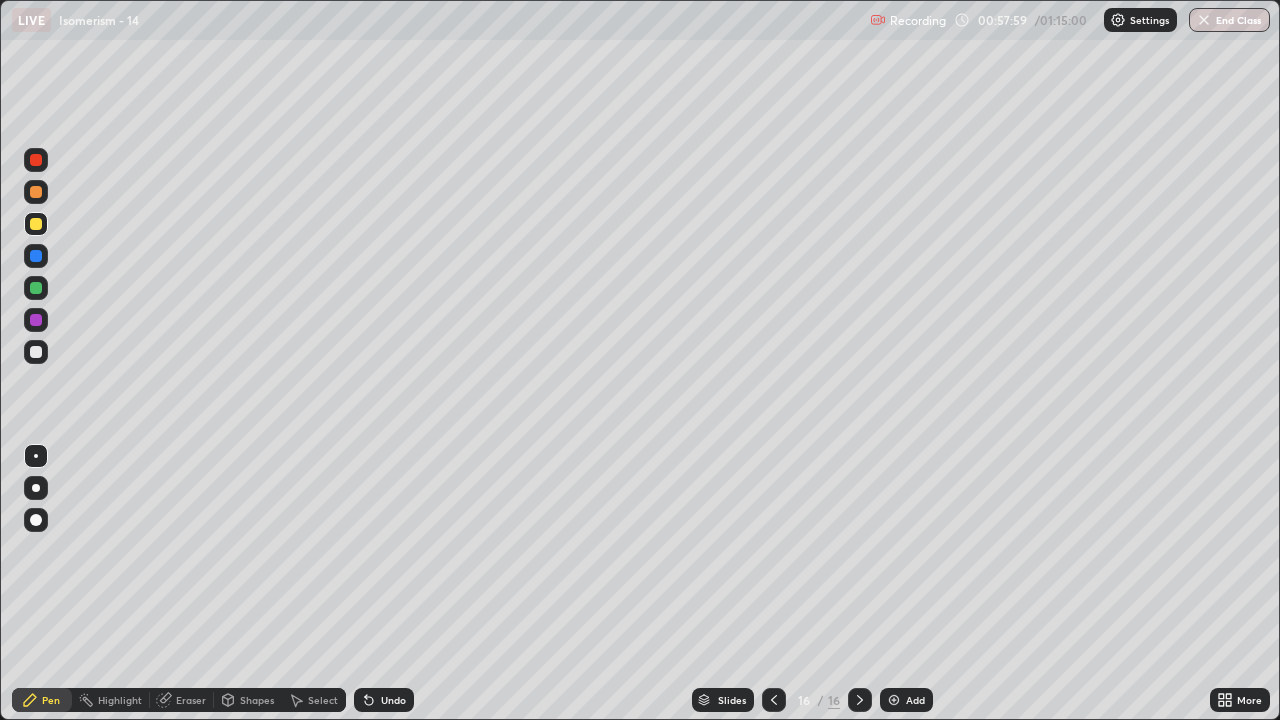 click 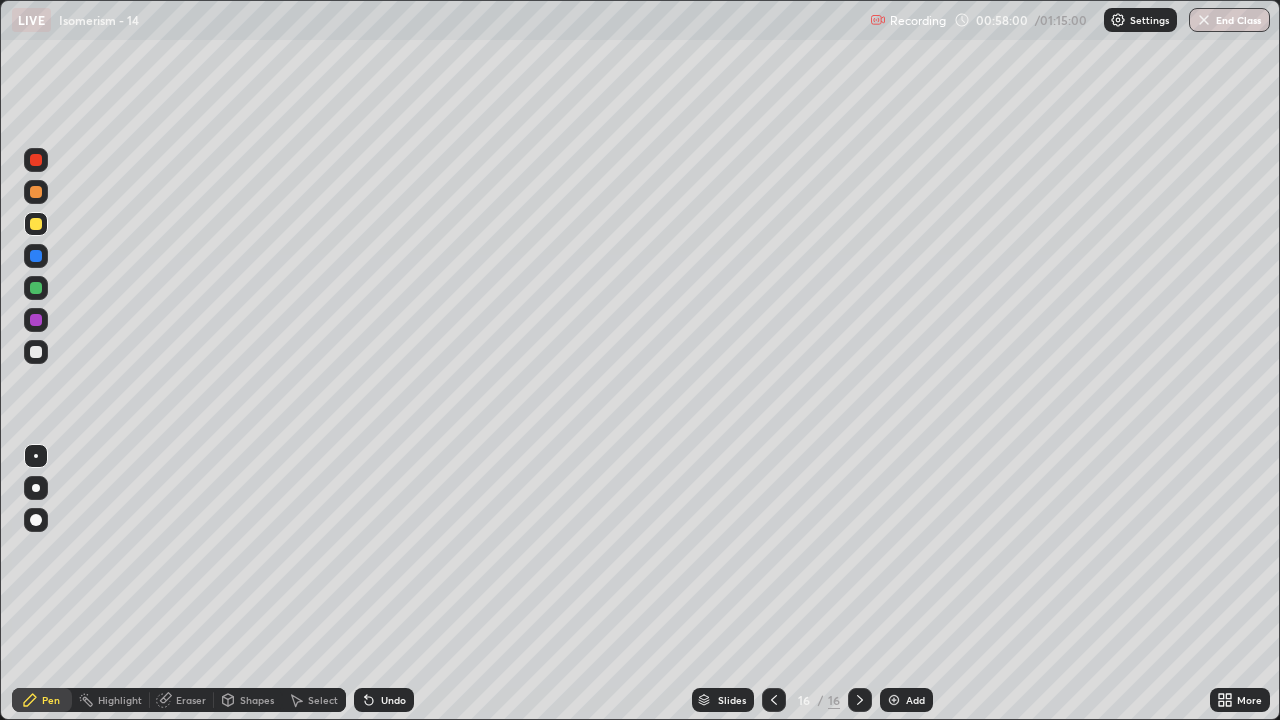 click on "Undo" at bounding box center (393, 700) 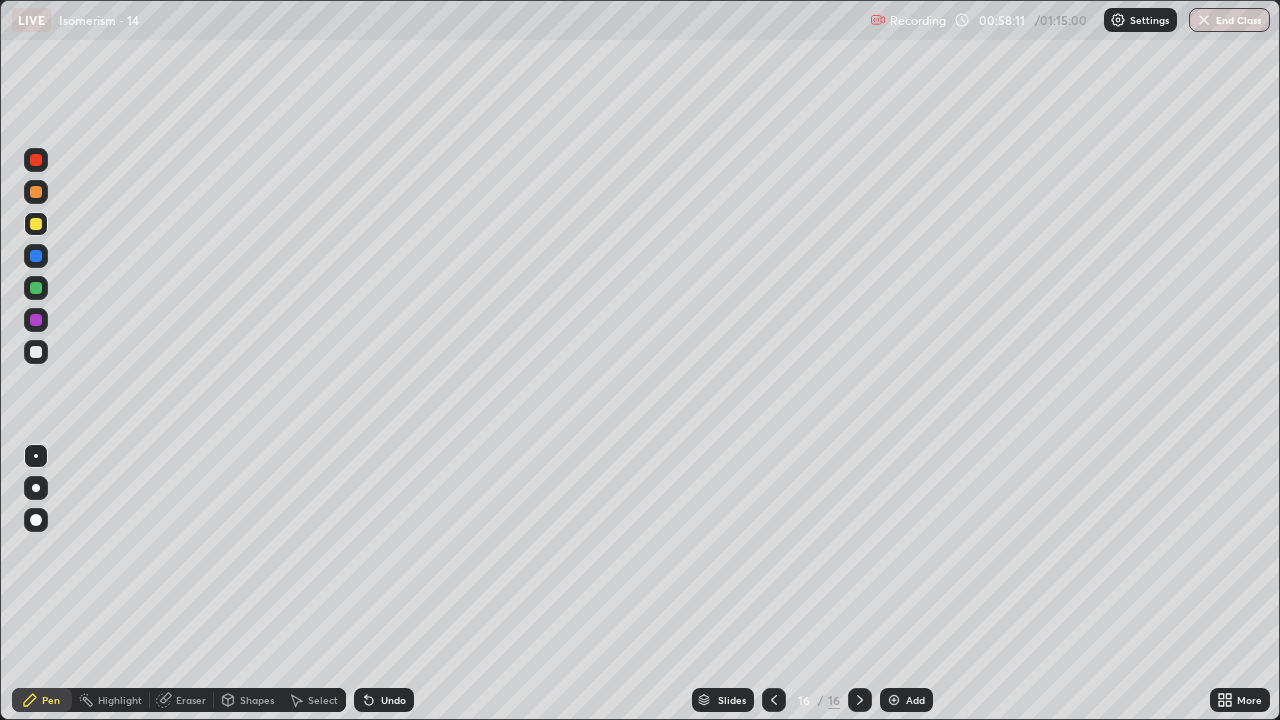 click on "Pen" at bounding box center [42, 700] 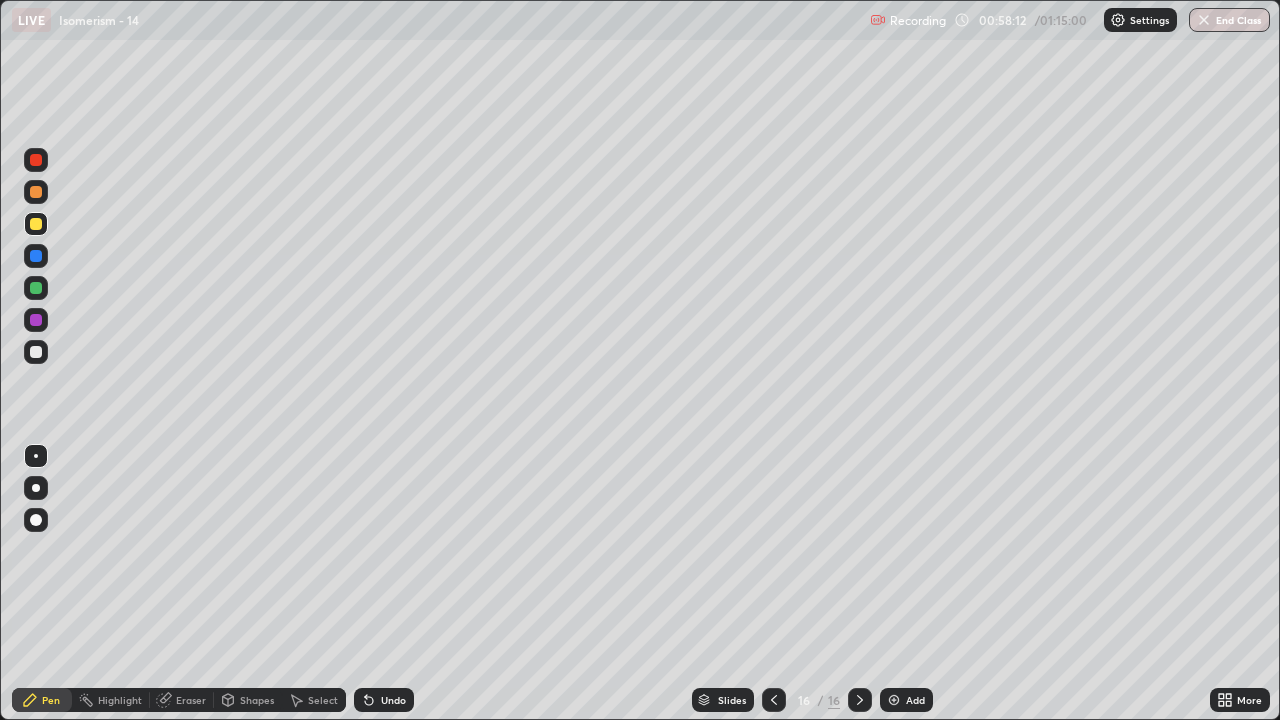 click at bounding box center (36, 352) 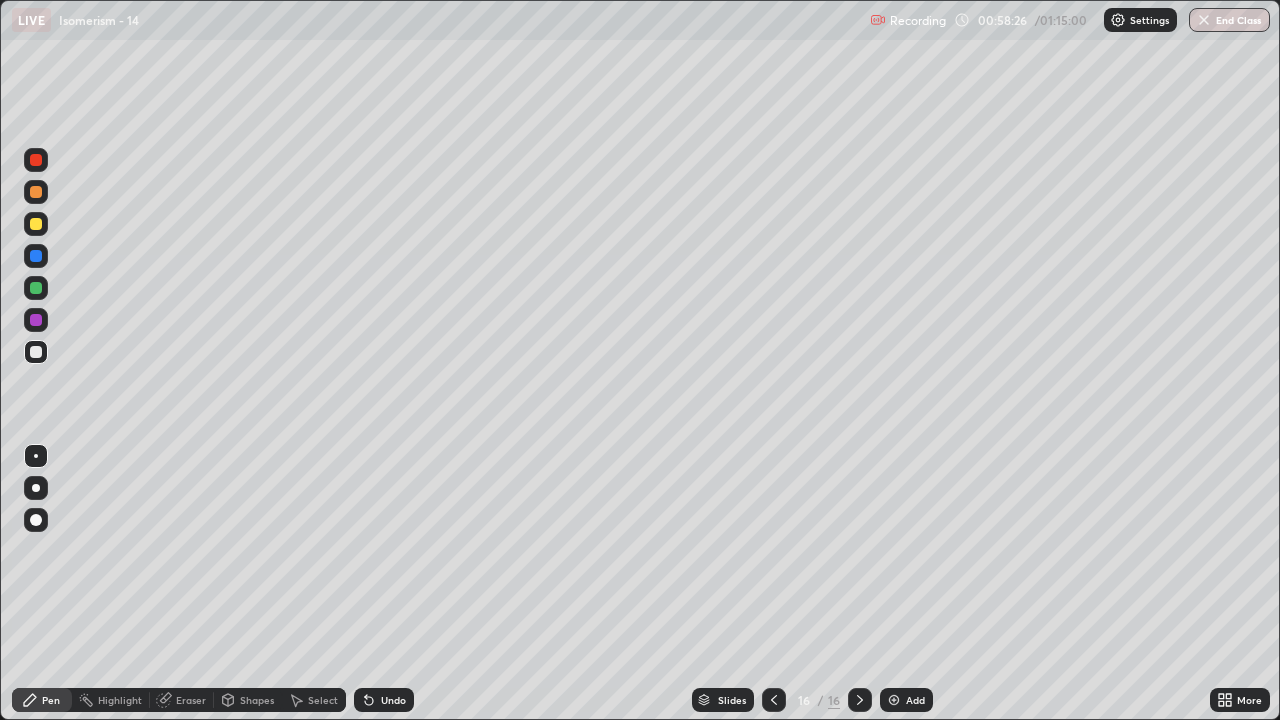 click on "Select" at bounding box center (323, 700) 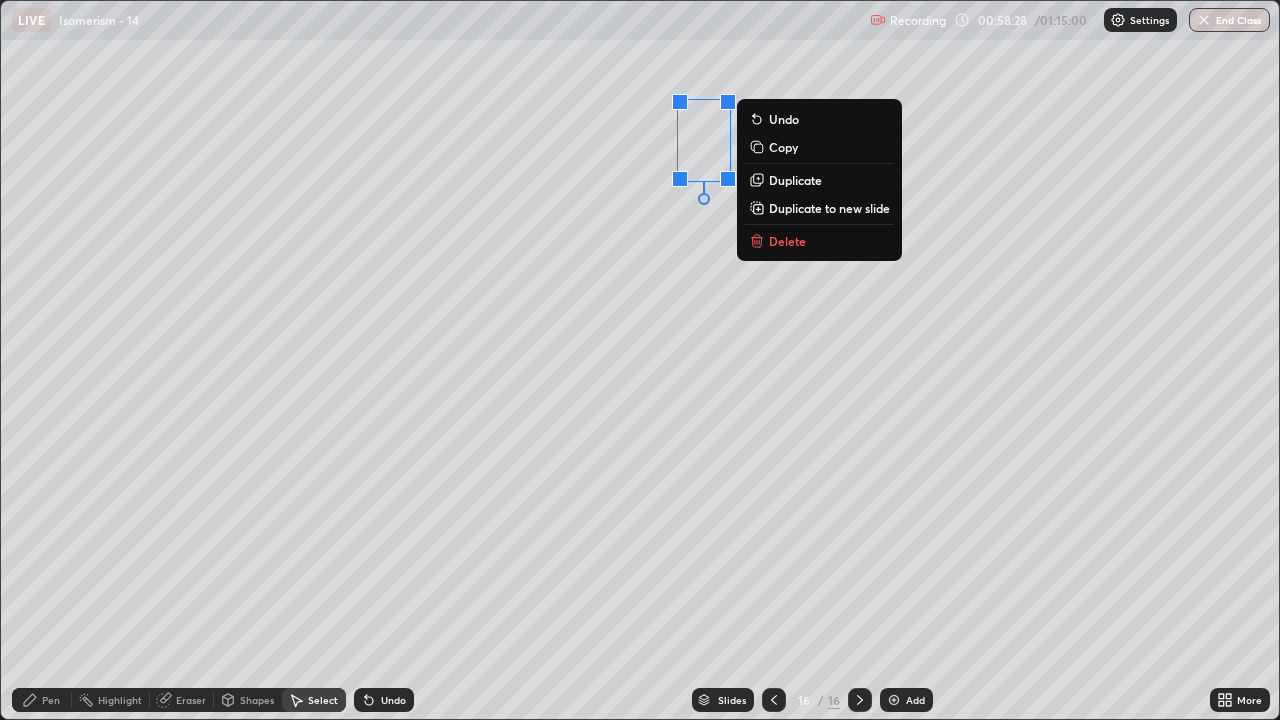 click on "0 ° Undo Copy Duplicate Duplicate to new slide Delete" at bounding box center (640, 360) 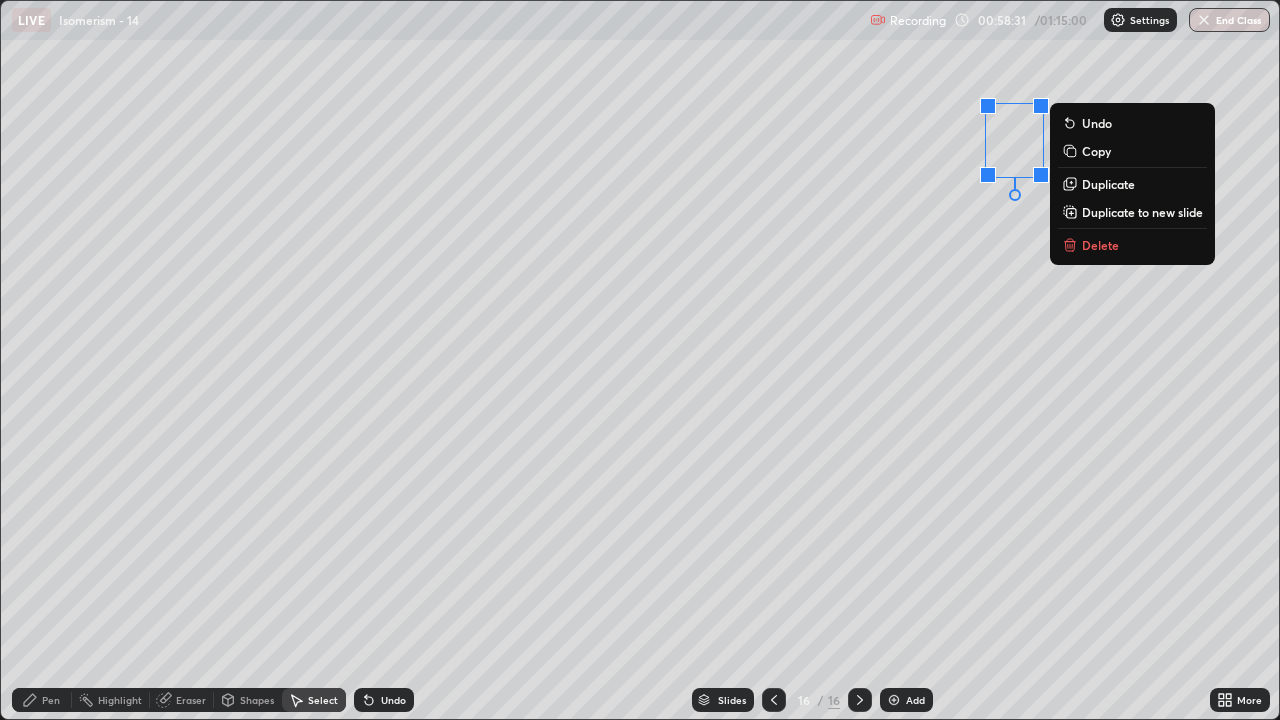 click on "0 ° Undo Copy Duplicate Duplicate to new slide Delete" at bounding box center (640, 360) 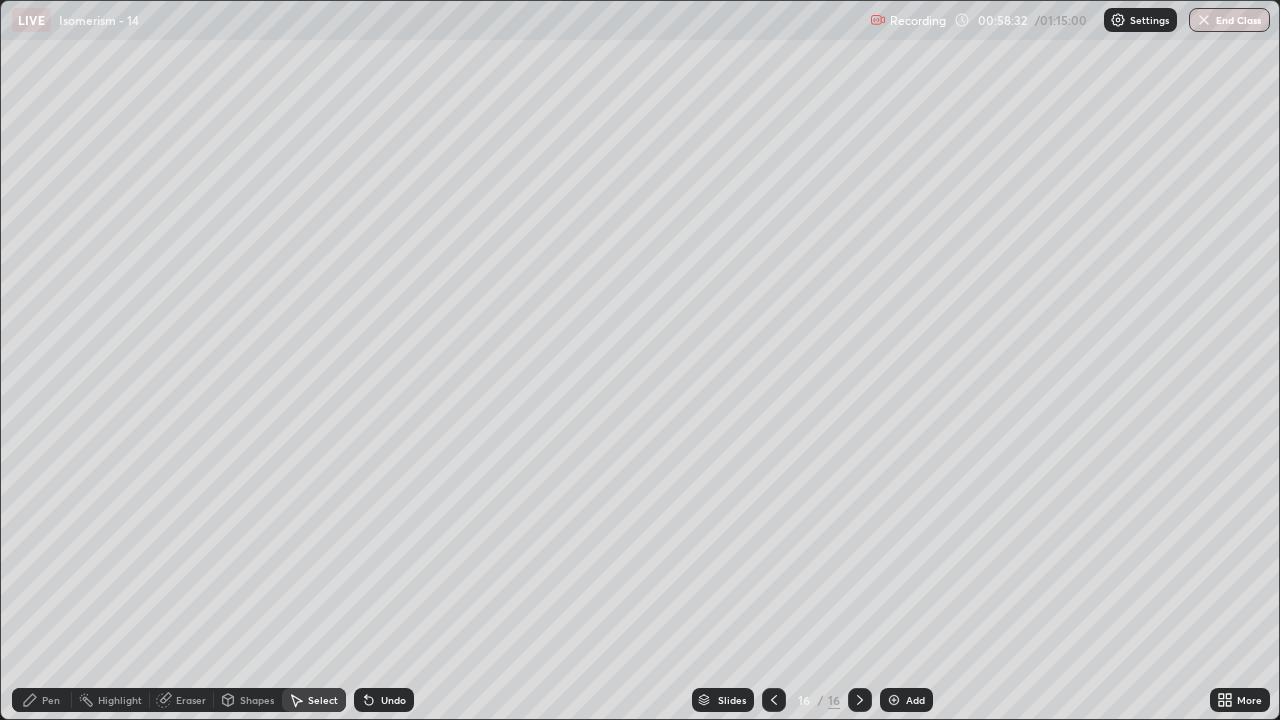 click on "Pen" at bounding box center [51, 700] 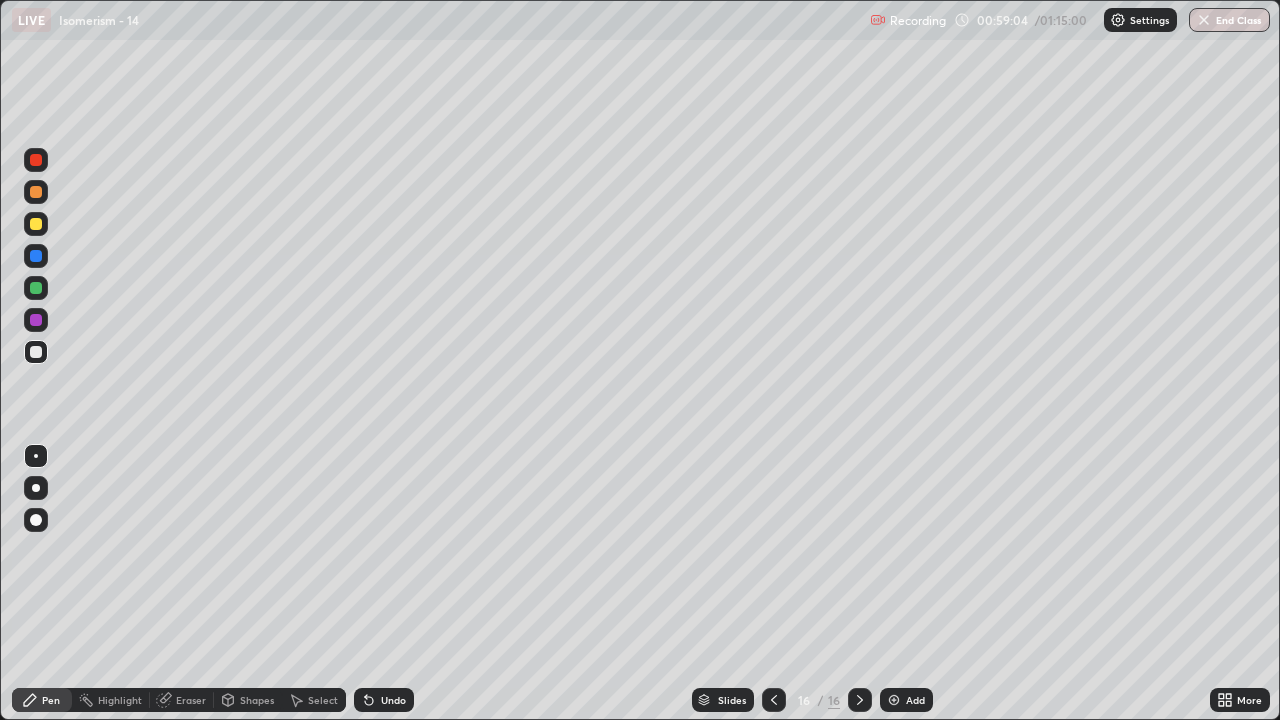 click at bounding box center [36, 192] 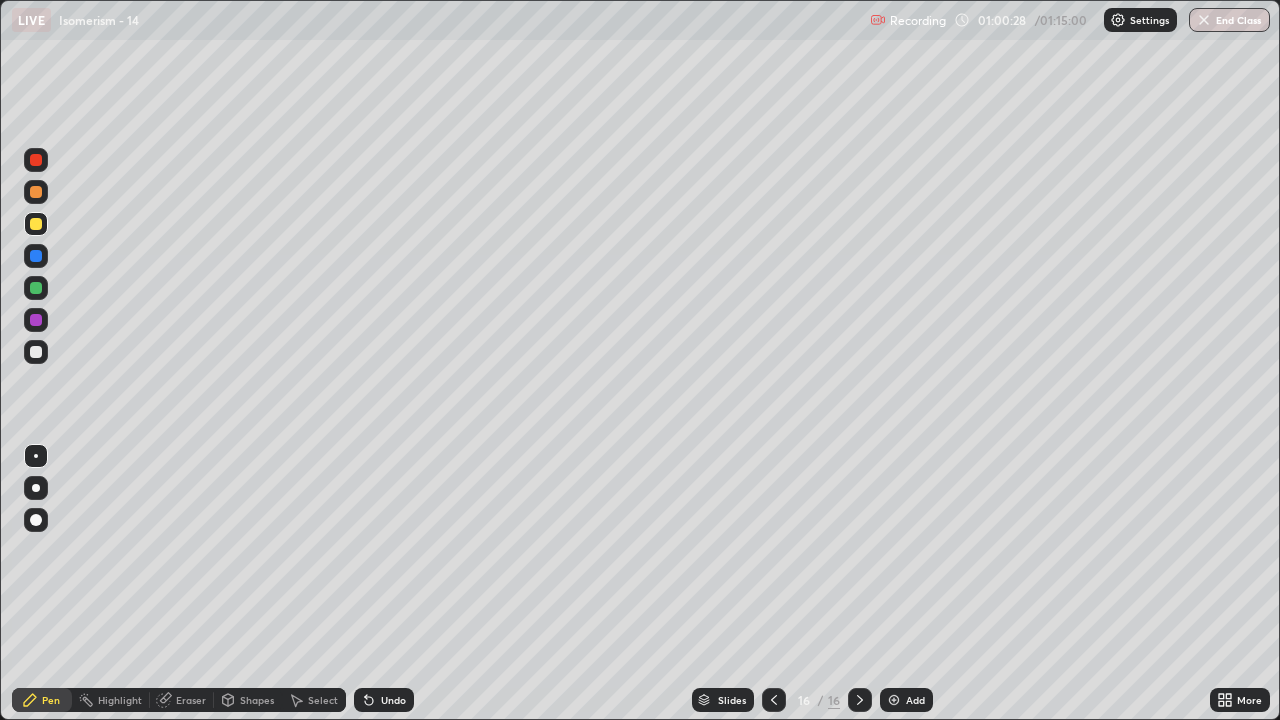 click at bounding box center [36, 352] 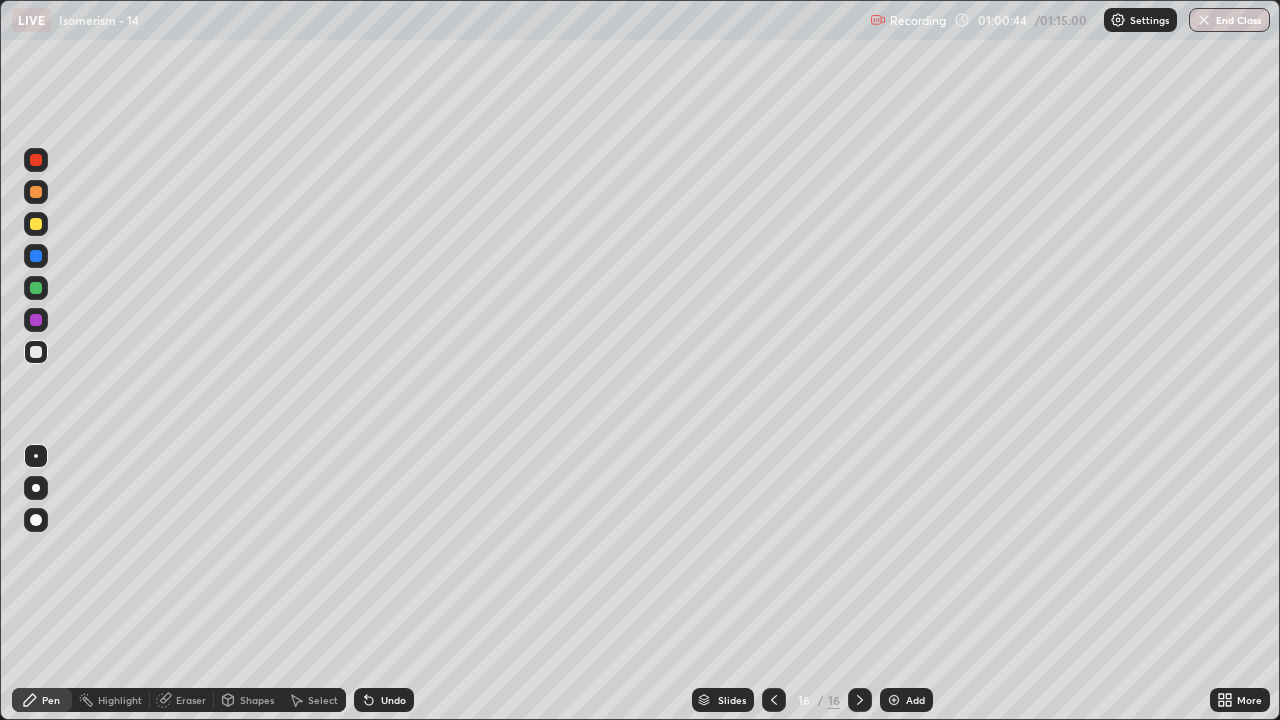 click at bounding box center (36, 224) 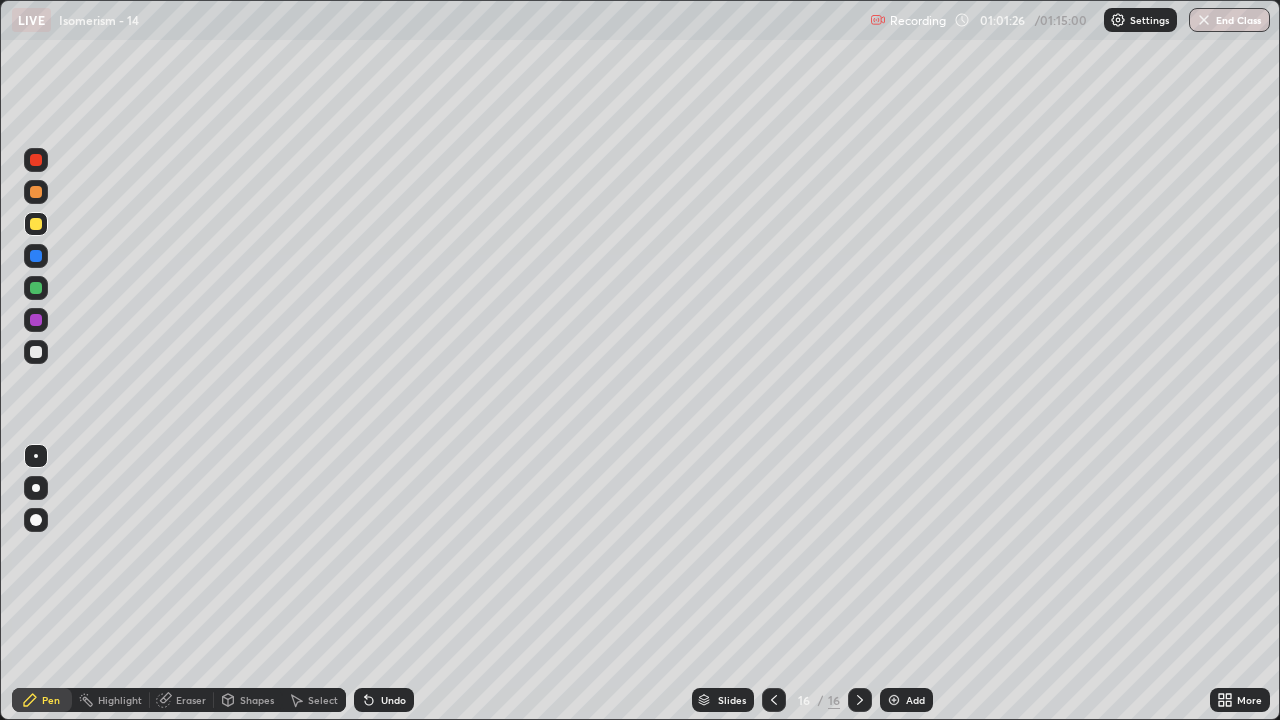 click on "Undo" at bounding box center (384, 700) 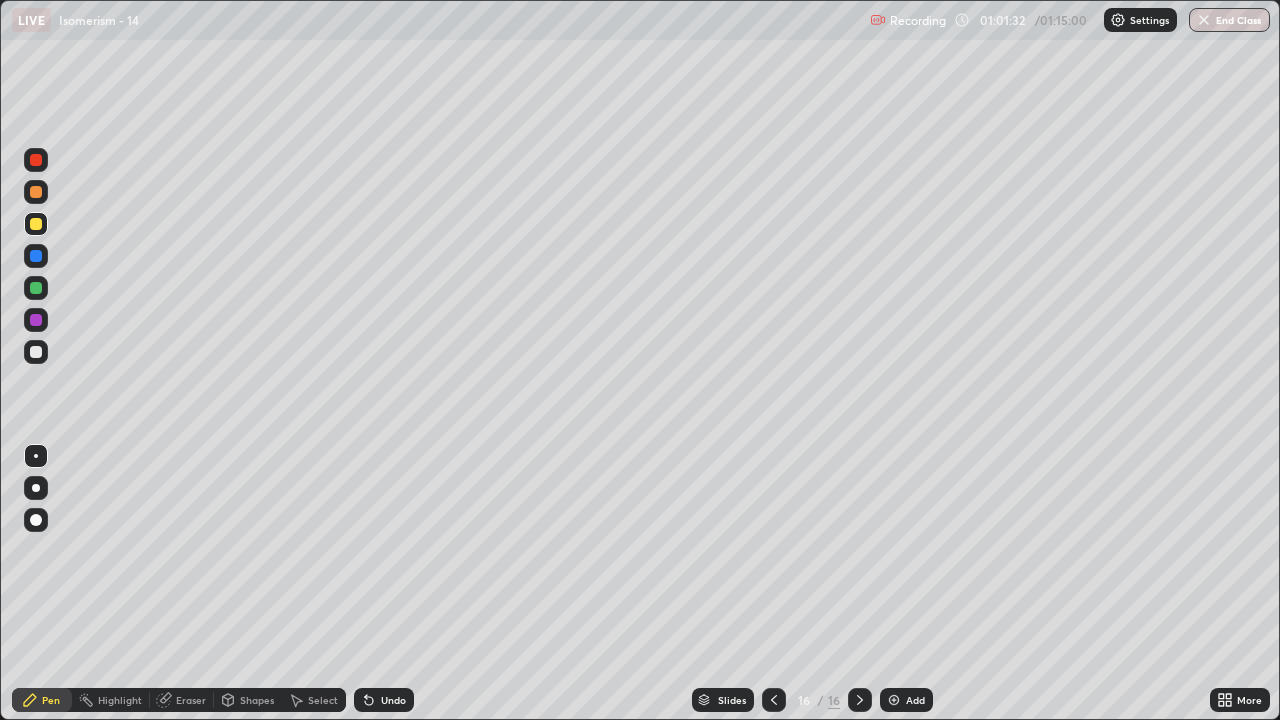 click on "Eraser" at bounding box center (191, 700) 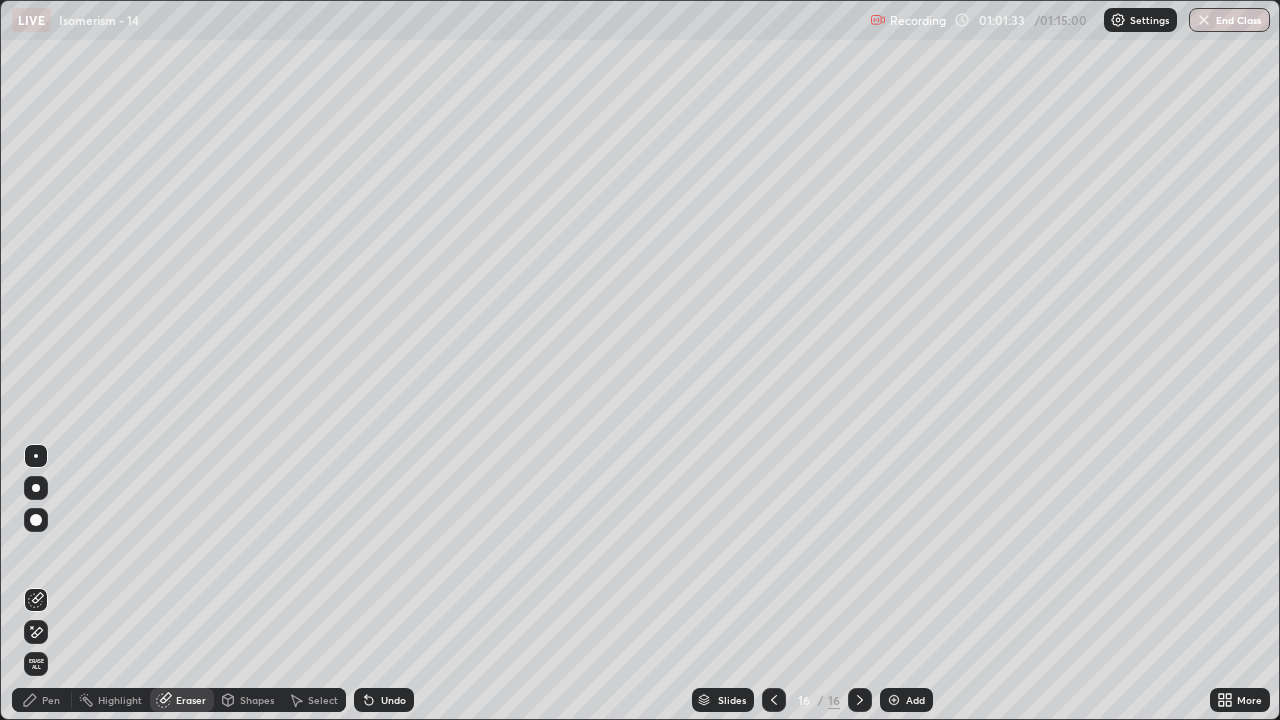 click on "Select" at bounding box center [323, 700] 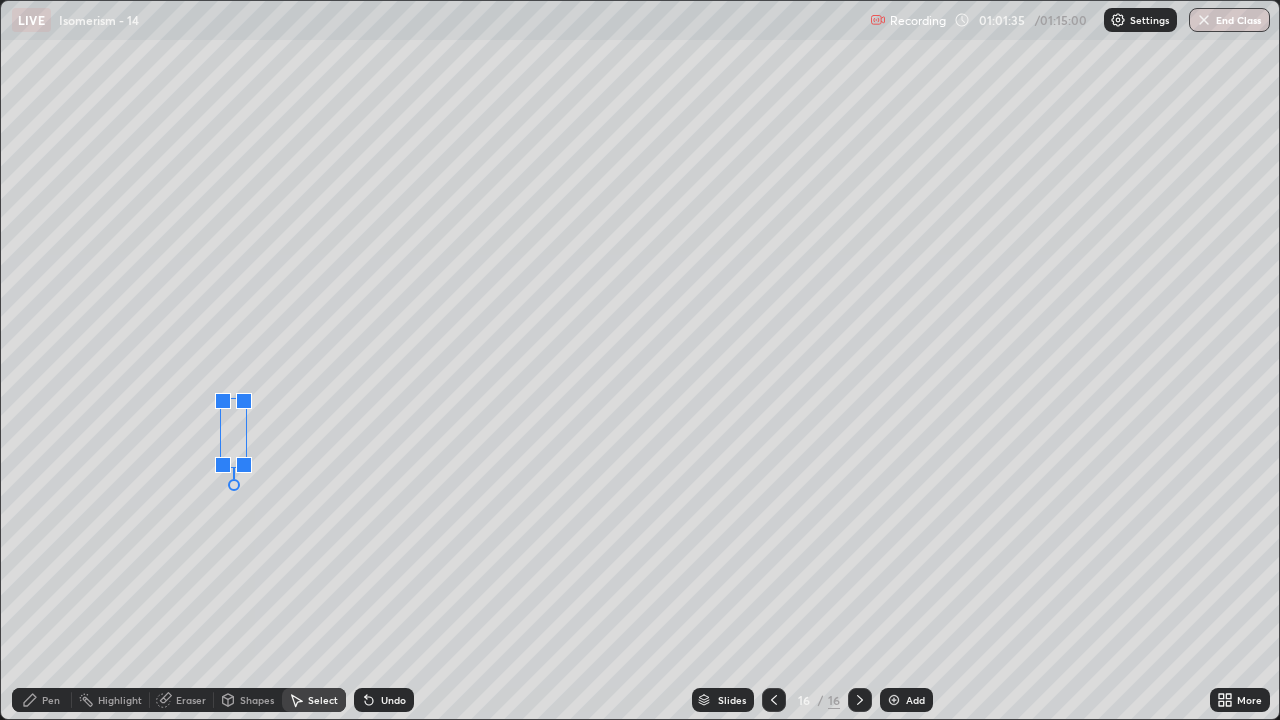 click at bounding box center [244, 465] 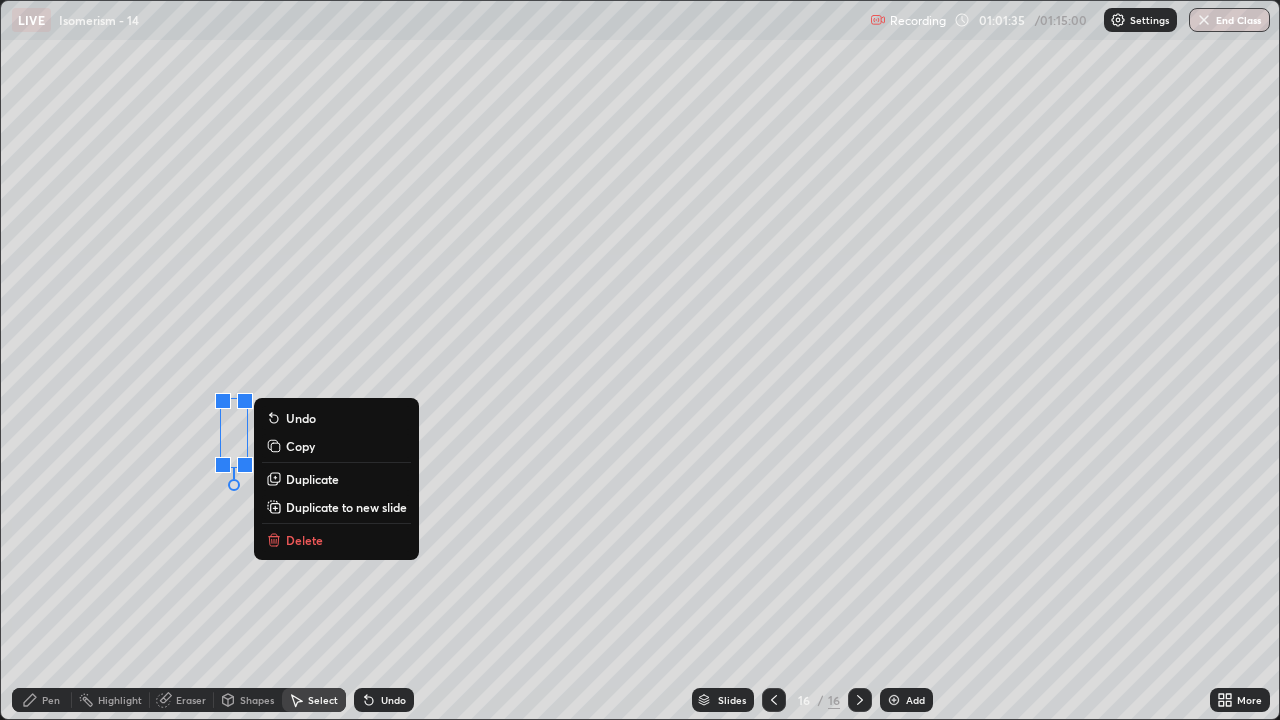 click on "0 ° Undo Copy Duplicate Duplicate to new slide Delete" at bounding box center (640, 360) 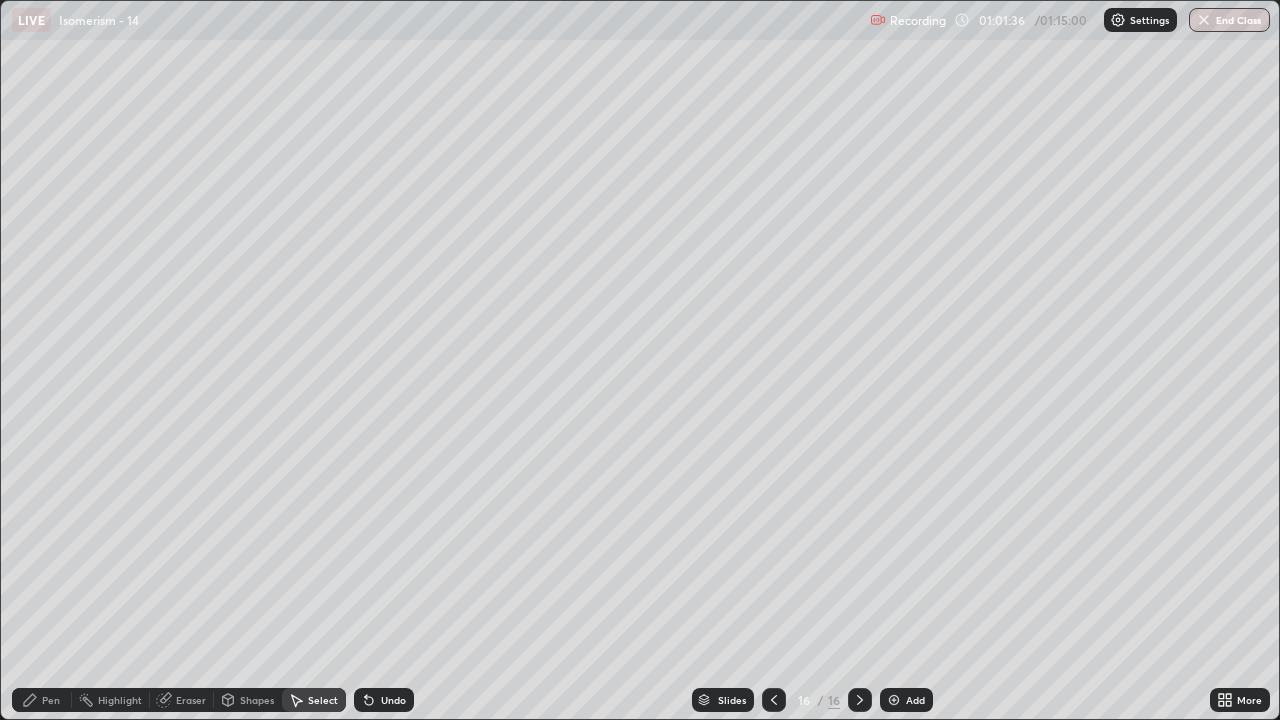 click 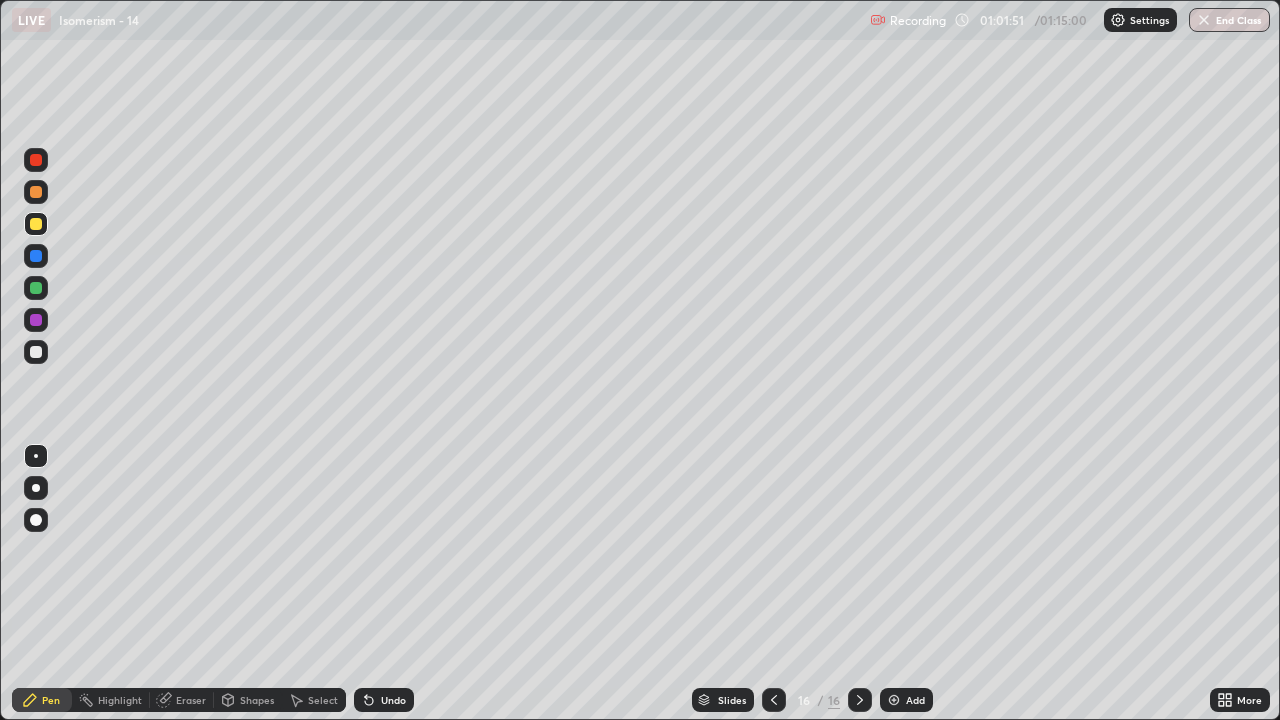 click at bounding box center [36, 352] 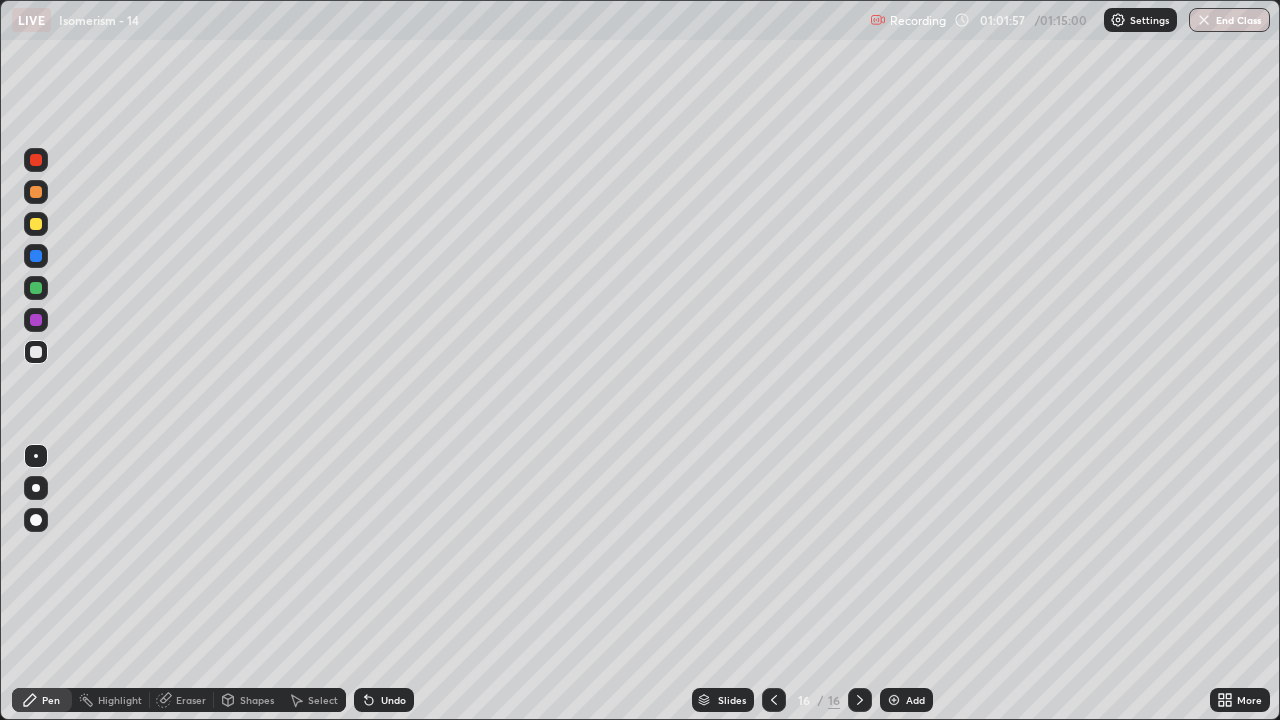 click at bounding box center (36, 224) 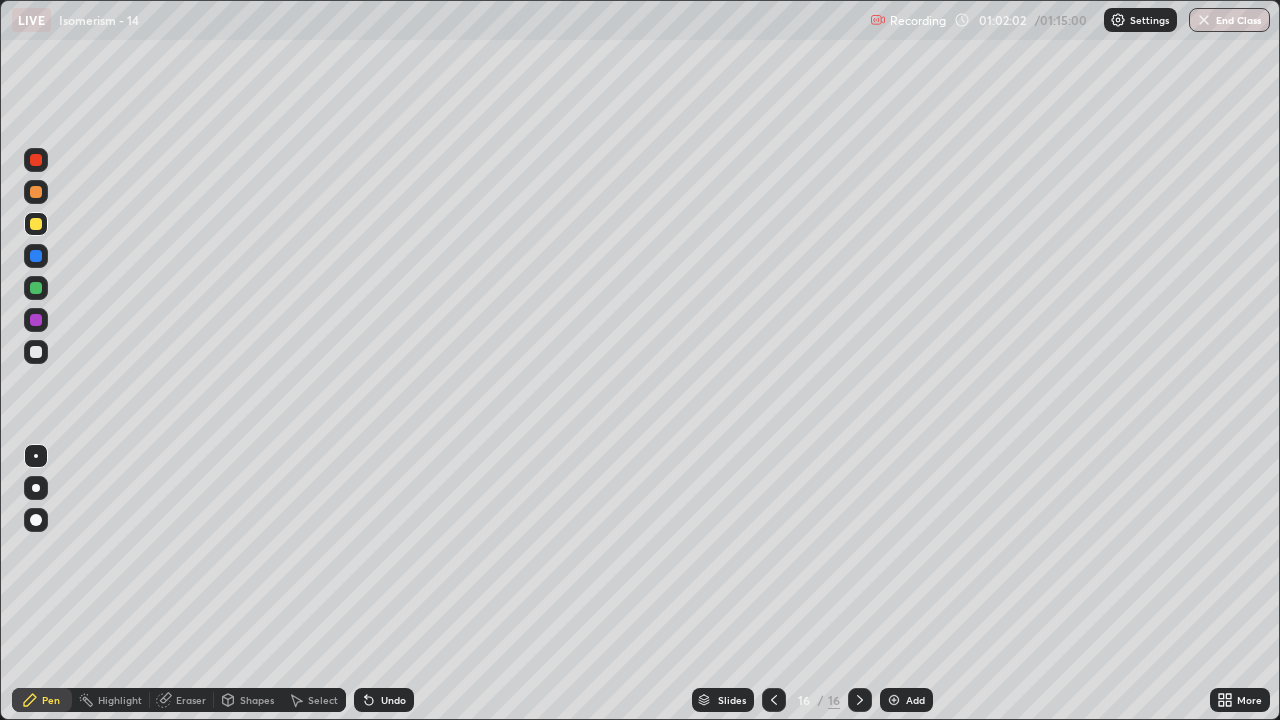 click on "Select" at bounding box center [323, 700] 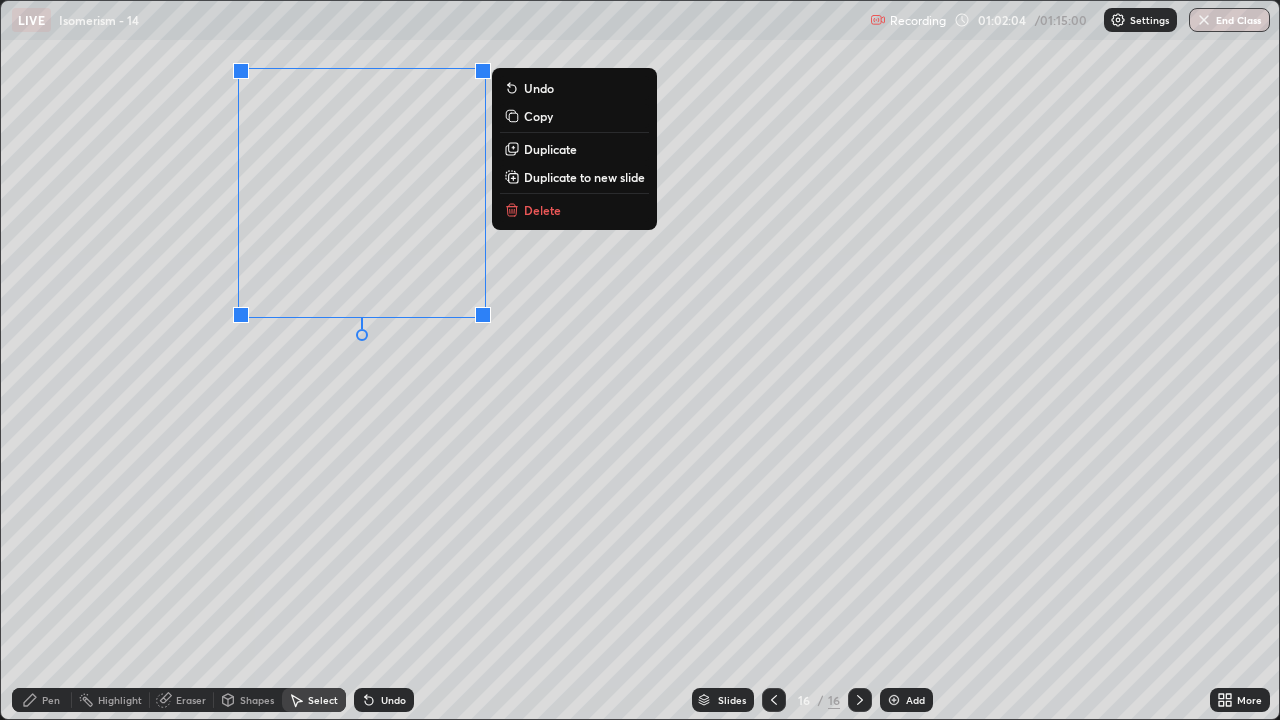 click on "Duplicate to new slide" at bounding box center [584, 177] 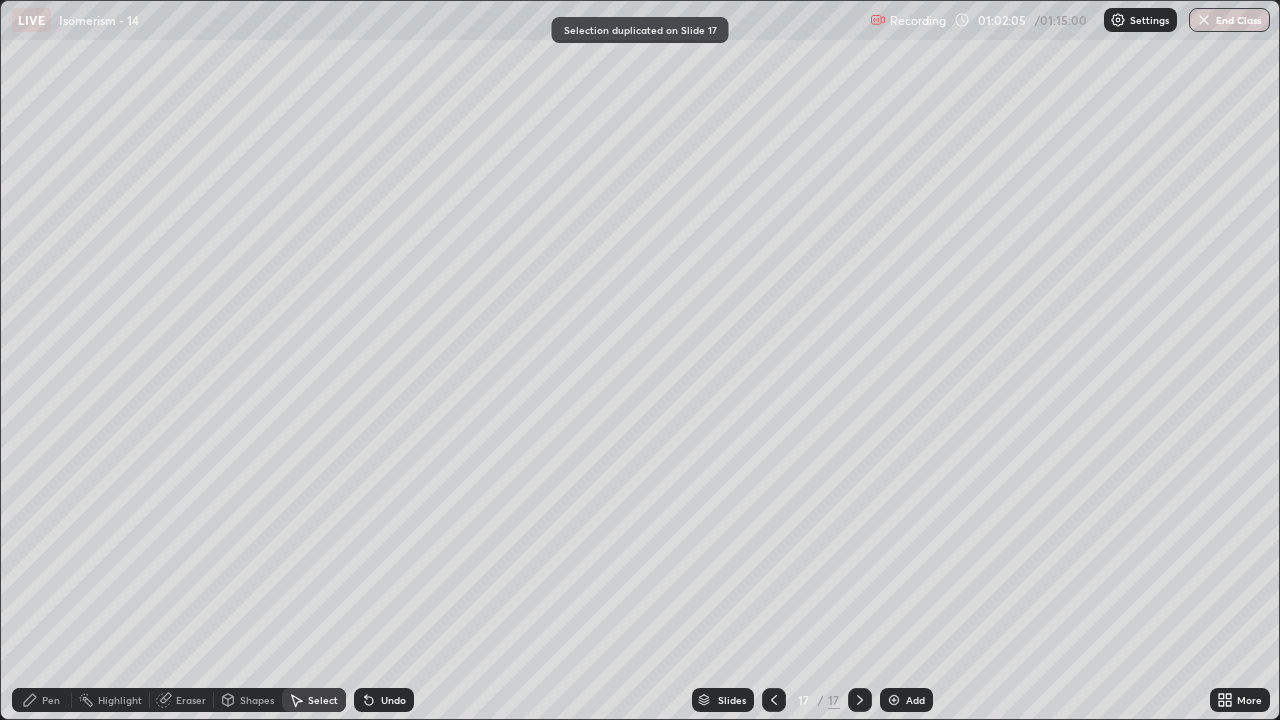 click on "Pen" at bounding box center (42, 700) 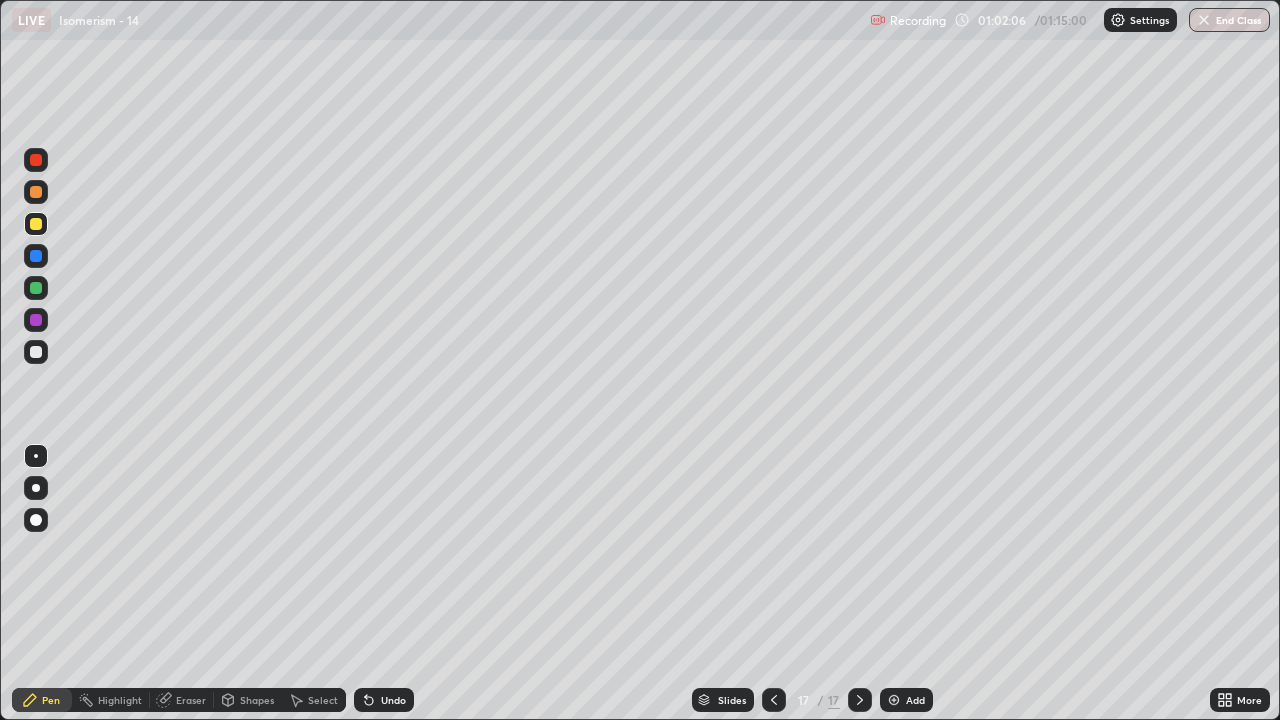 click on "Eraser" at bounding box center (182, 700) 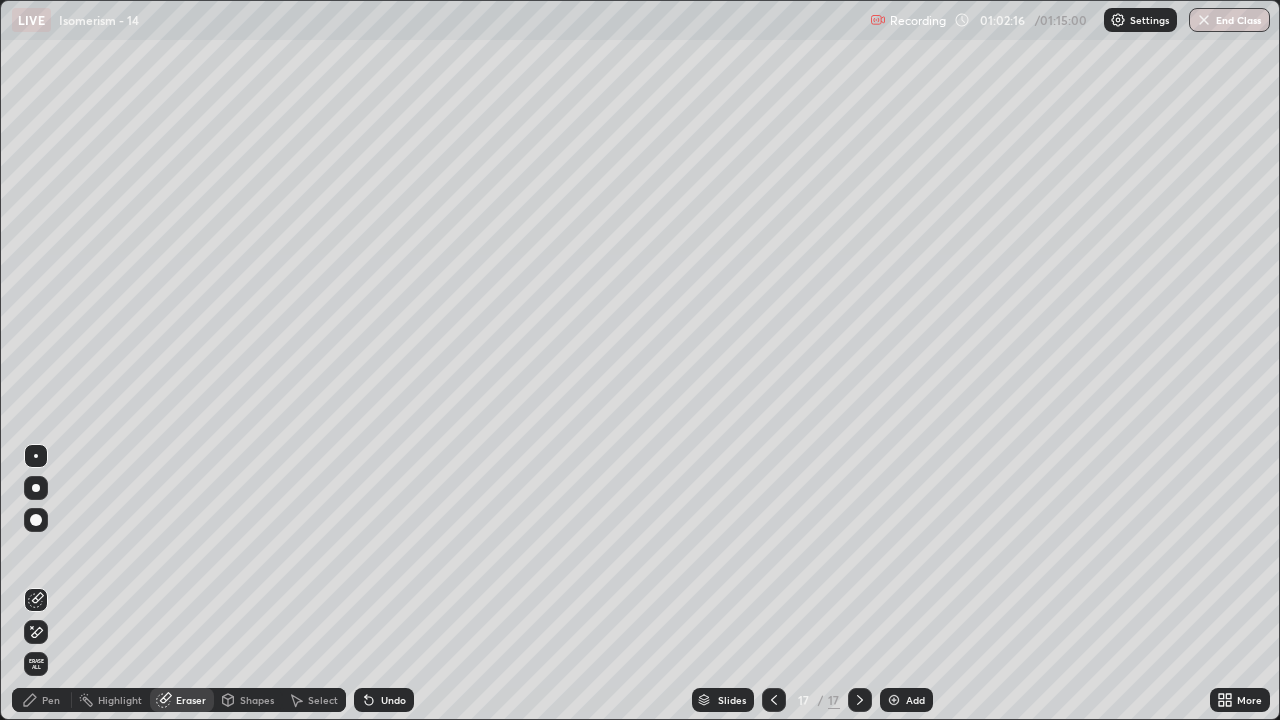 click on "Pen" at bounding box center (51, 700) 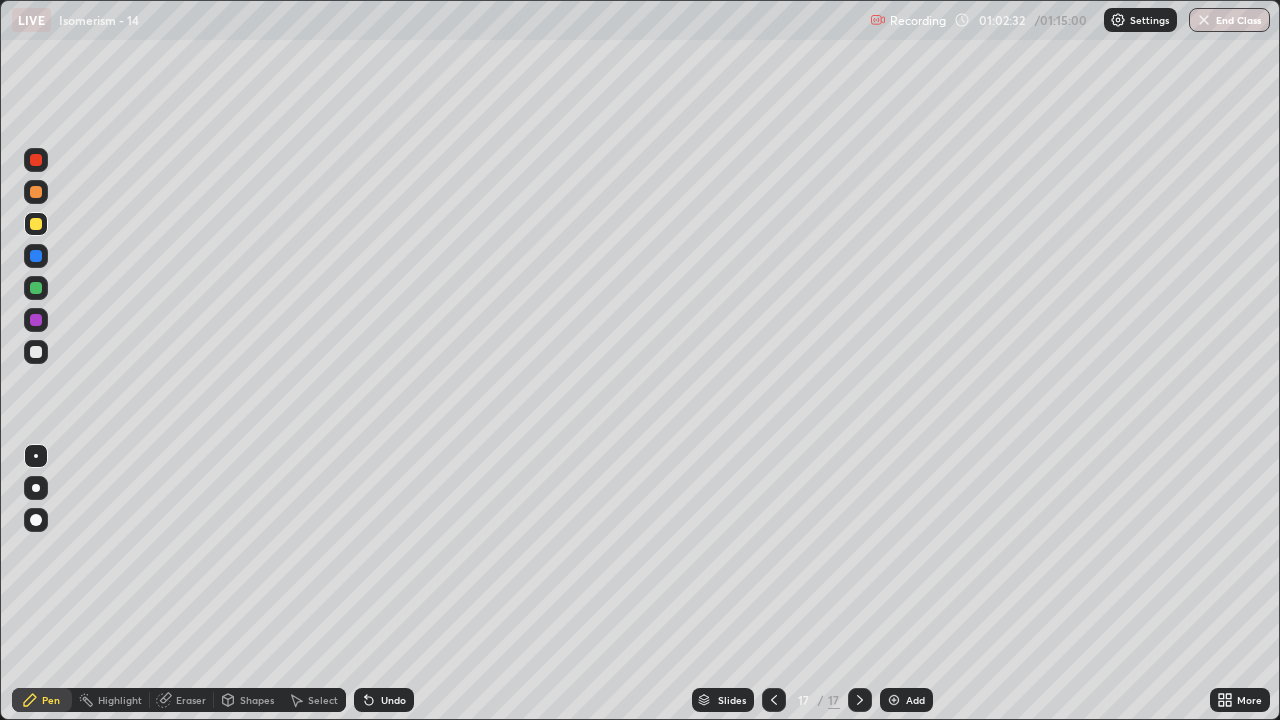 click on "Undo" at bounding box center [393, 700] 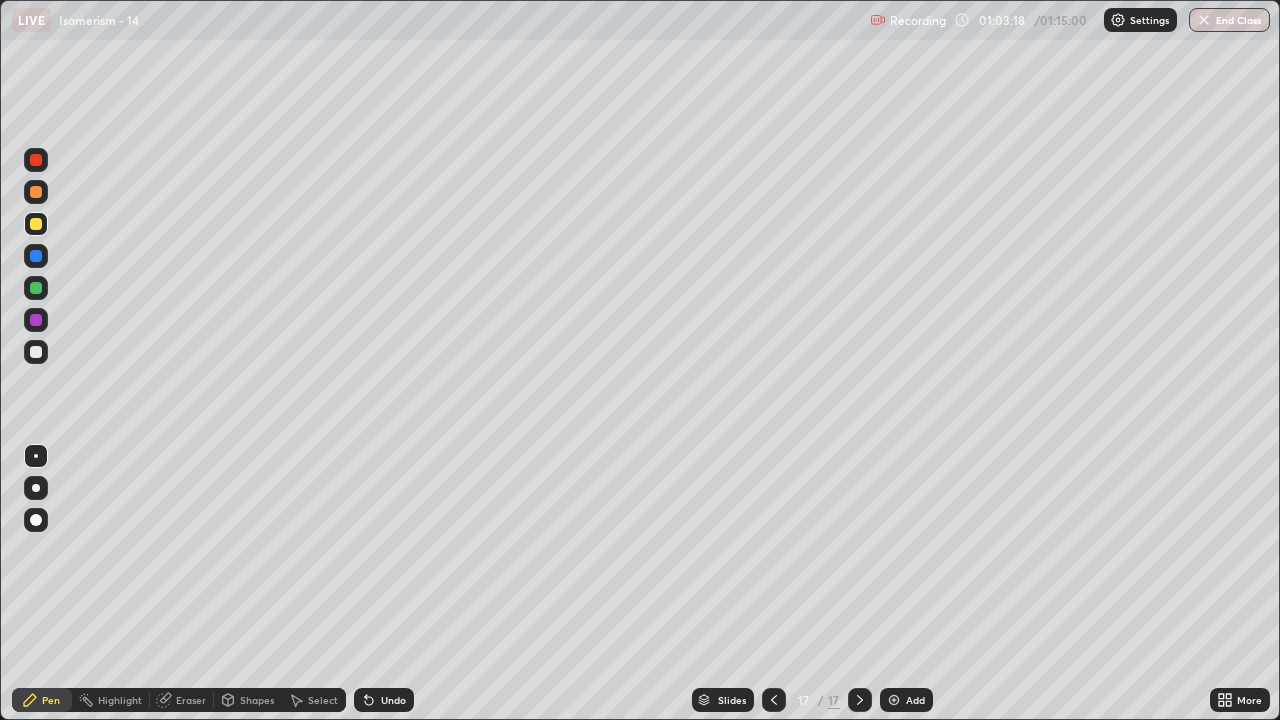 click 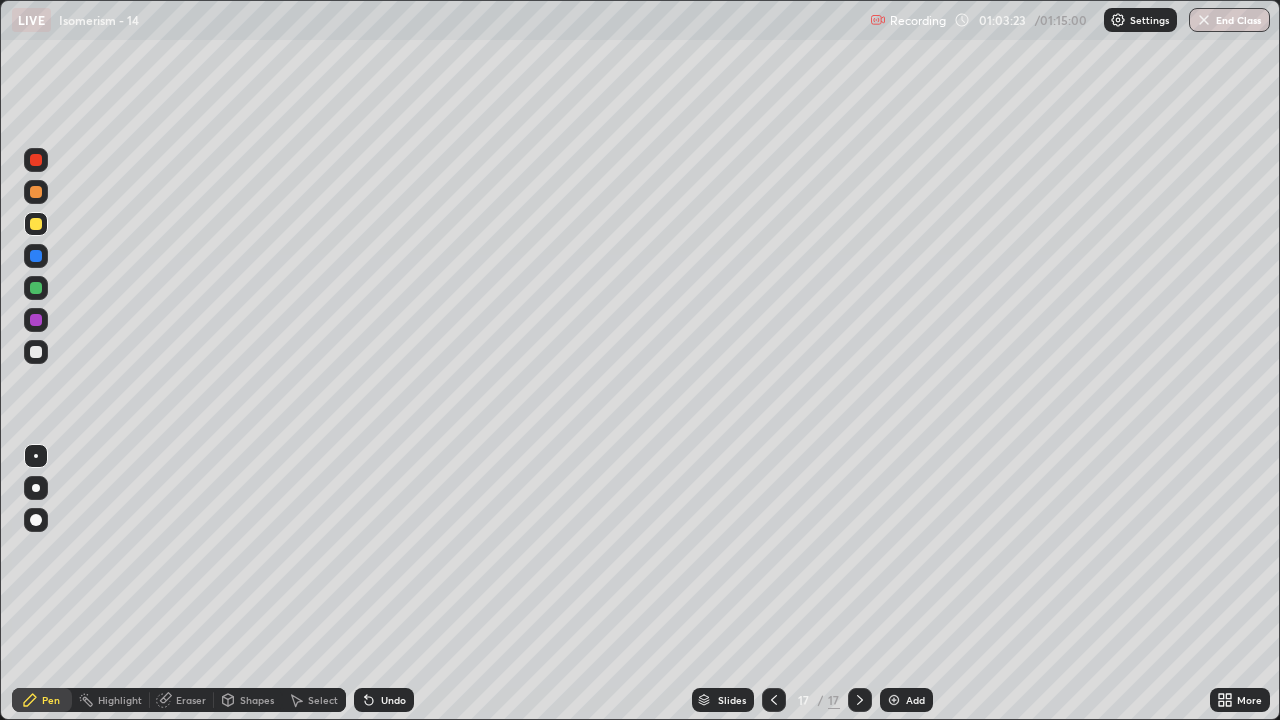 click on "Undo" at bounding box center (384, 700) 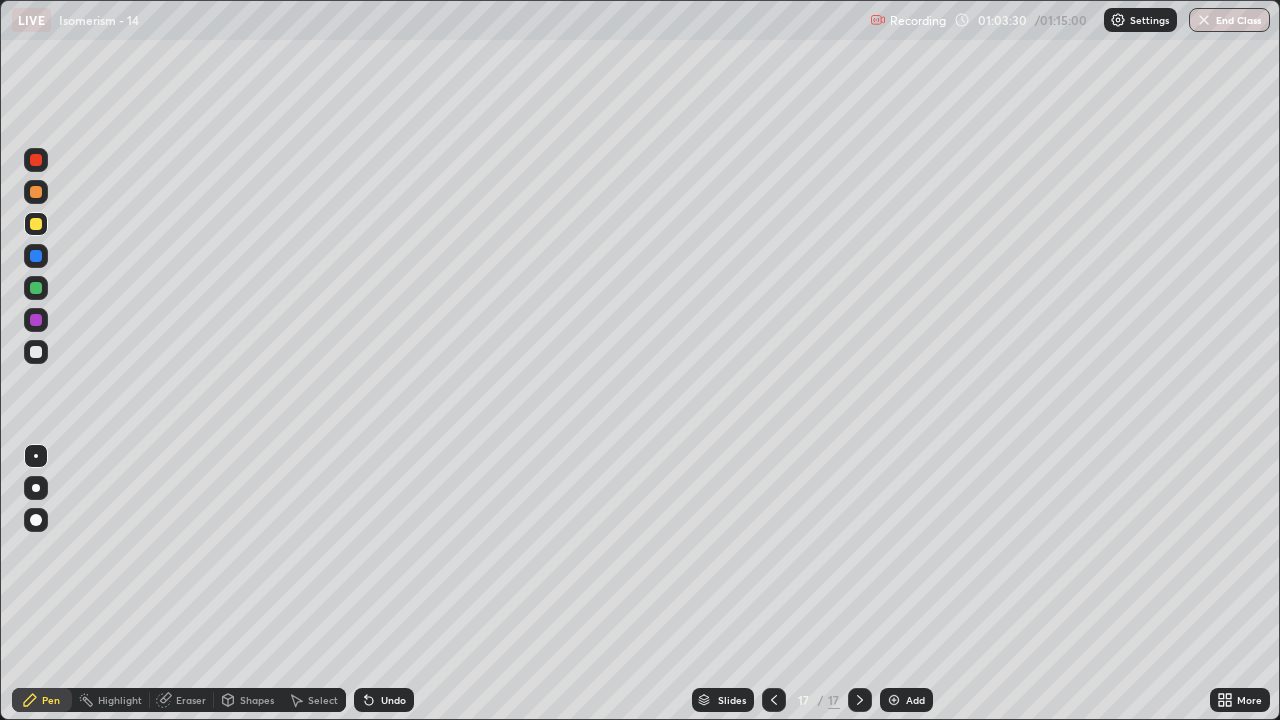 click on "Undo" at bounding box center (384, 700) 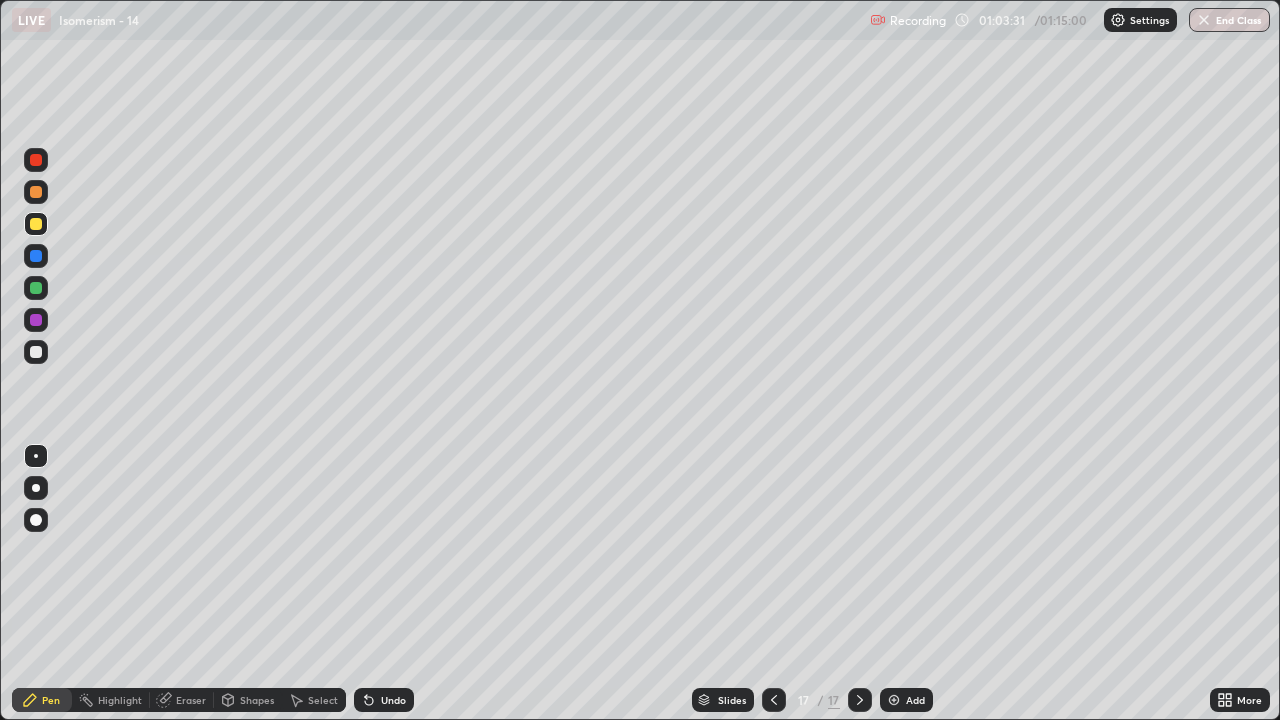 click on "Undo" at bounding box center (384, 700) 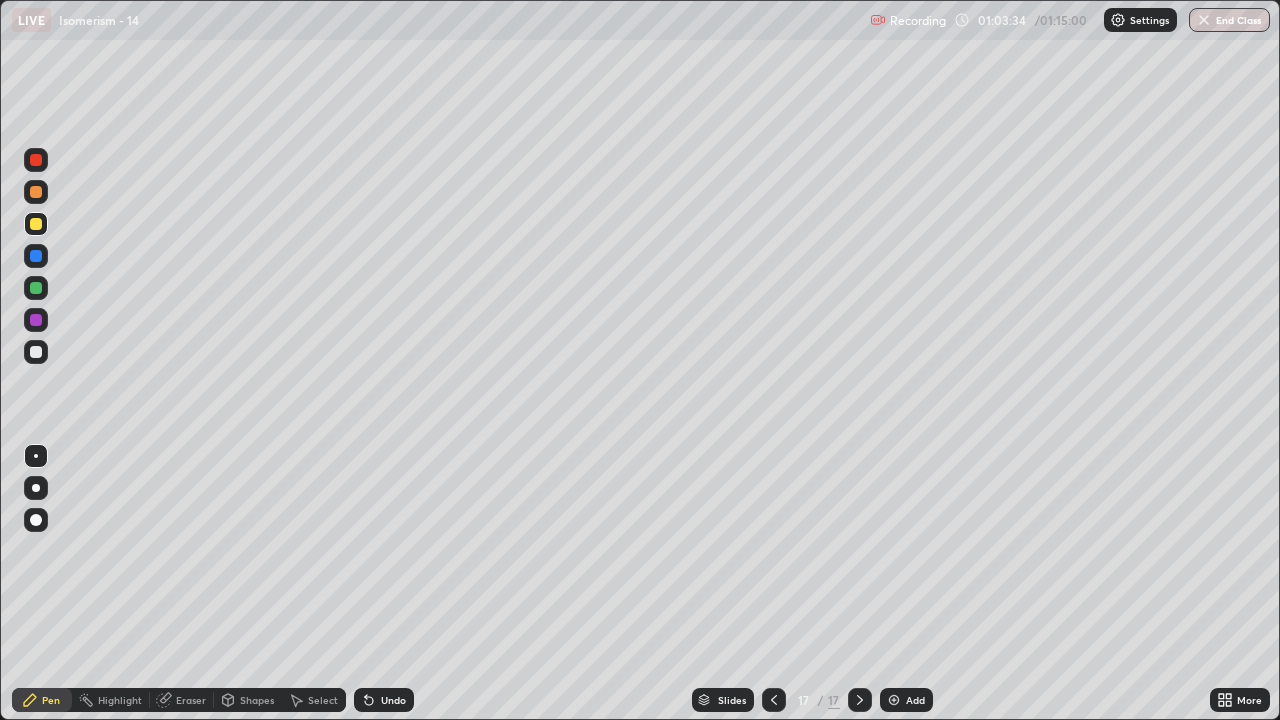 click at bounding box center [894, 700] 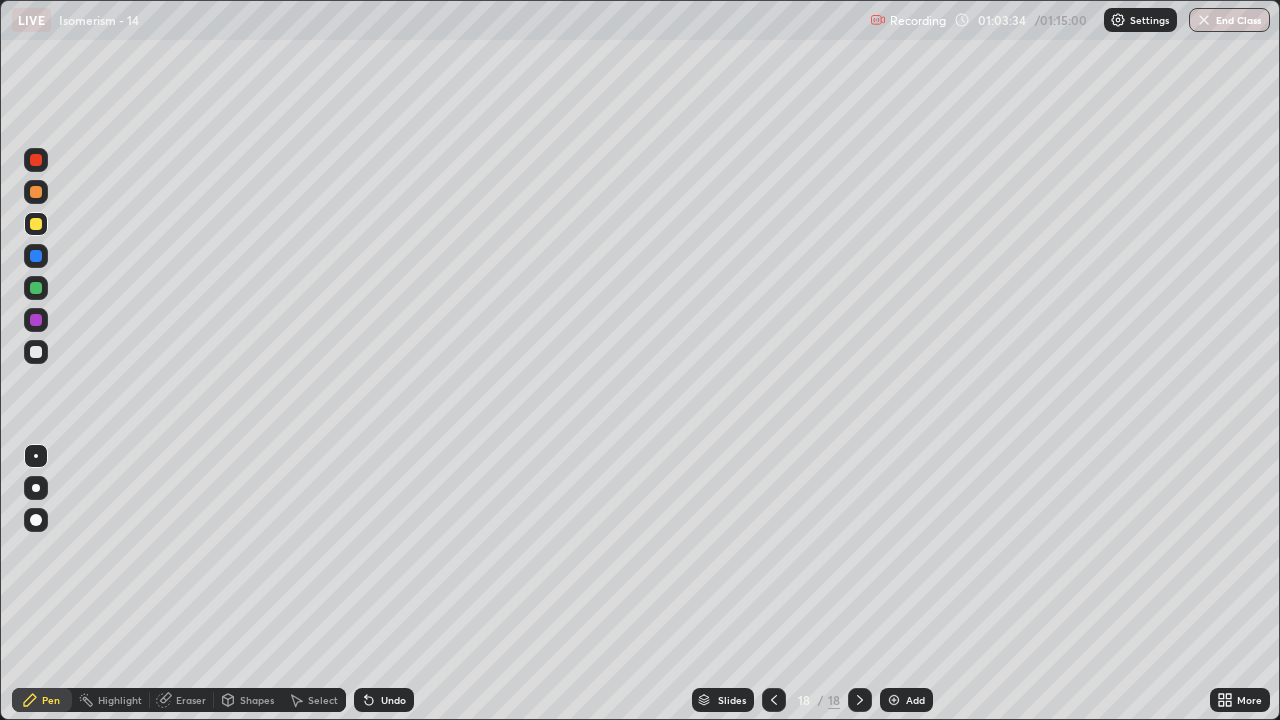 click on "Pen" at bounding box center (42, 700) 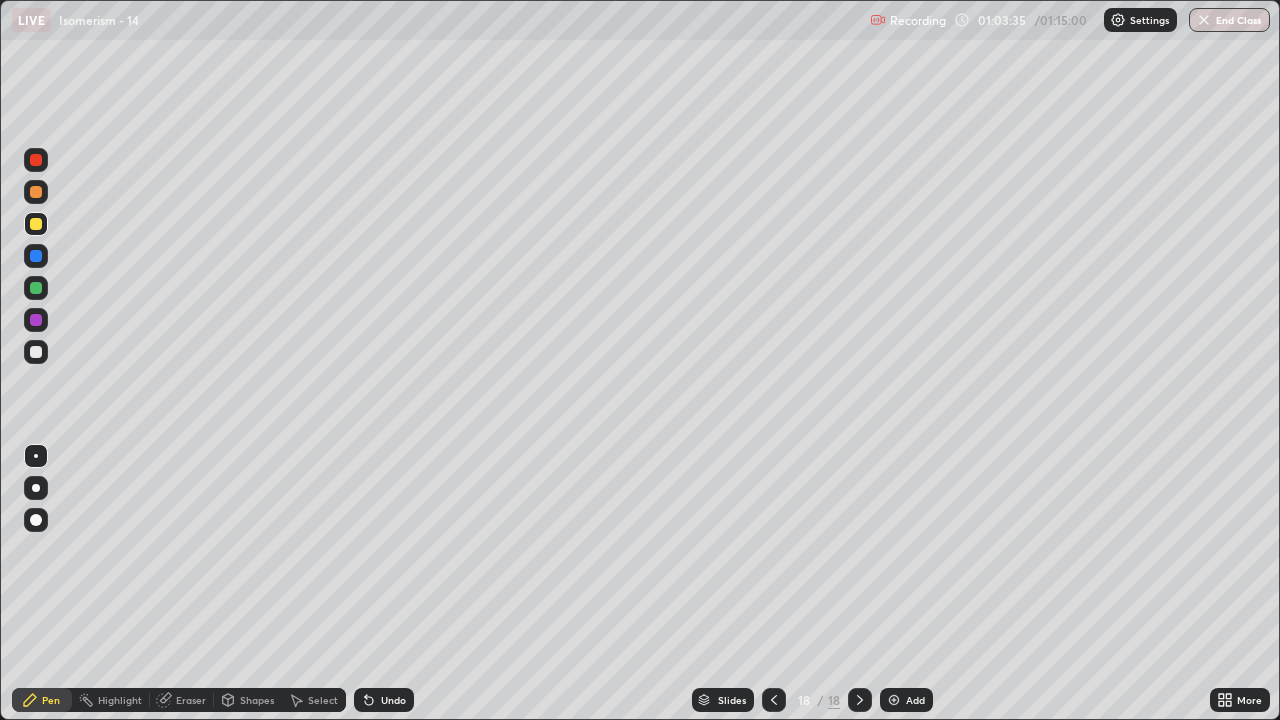 click at bounding box center (36, 352) 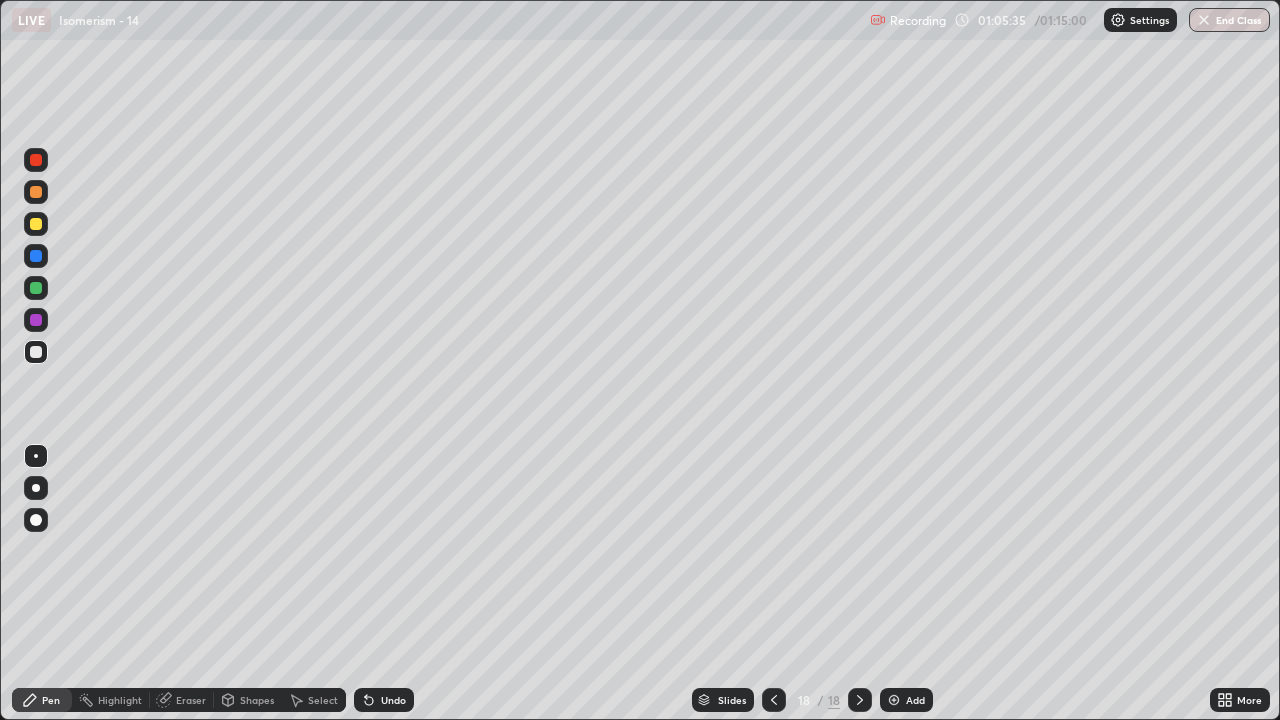 click at bounding box center [36, 224] 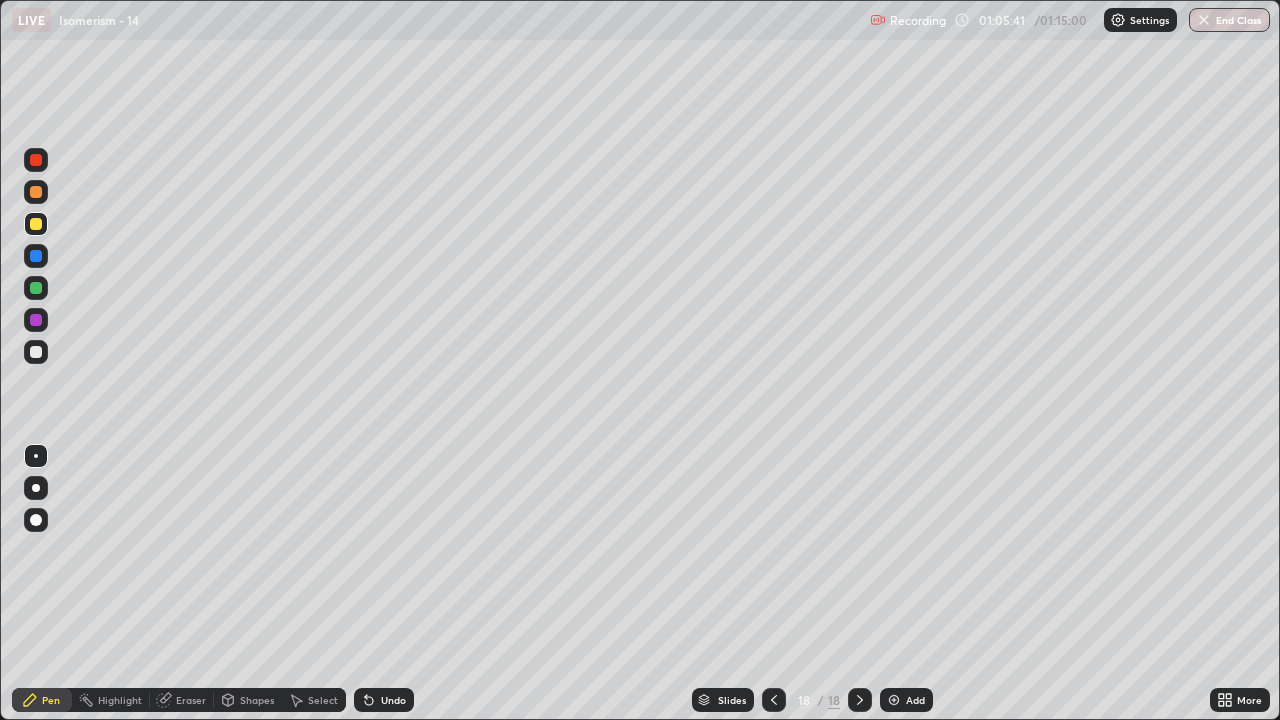 click on "Highlight" at bounding box center (111, 700) 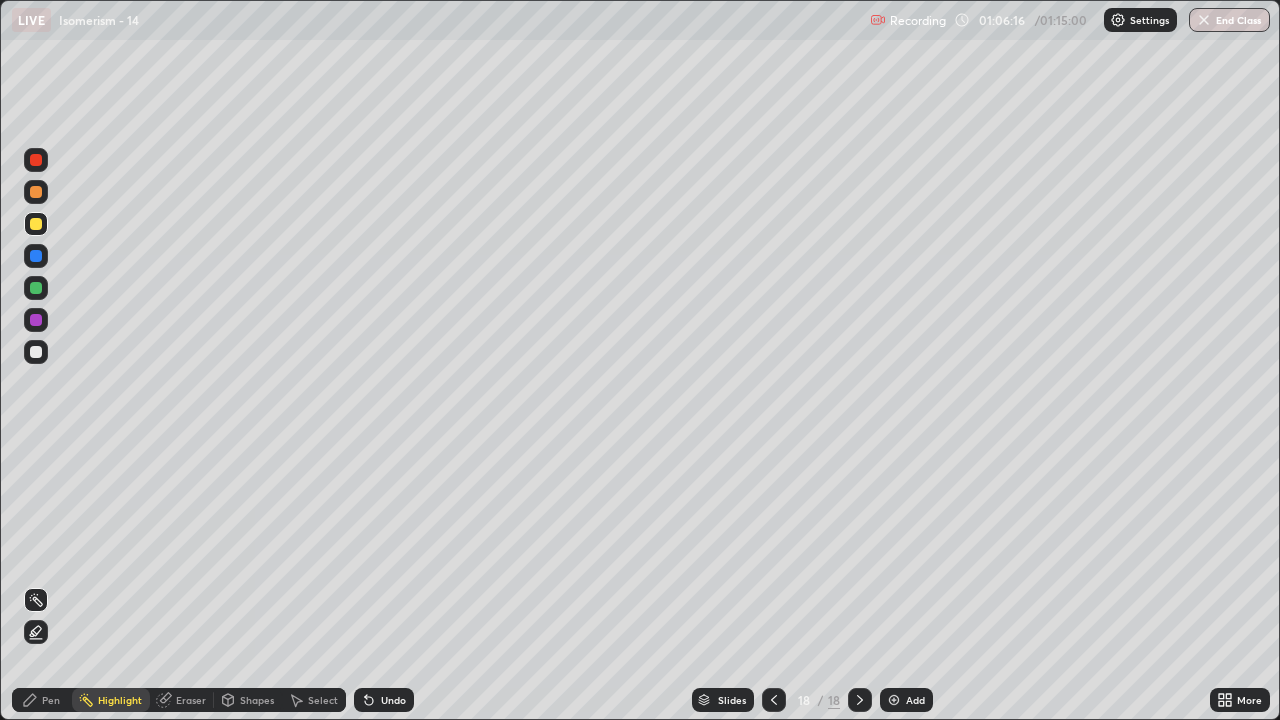 click on "Pen" at bounding box center (42, 700) 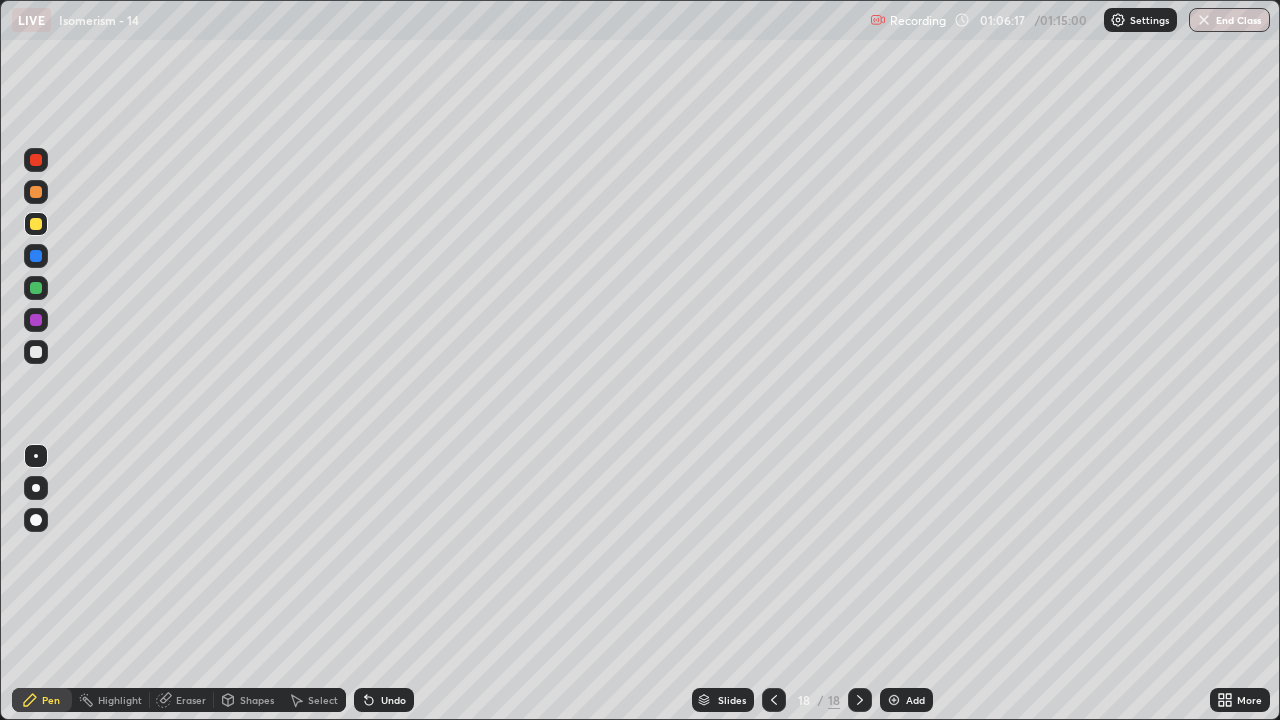 click at bounding box center [36, 520] 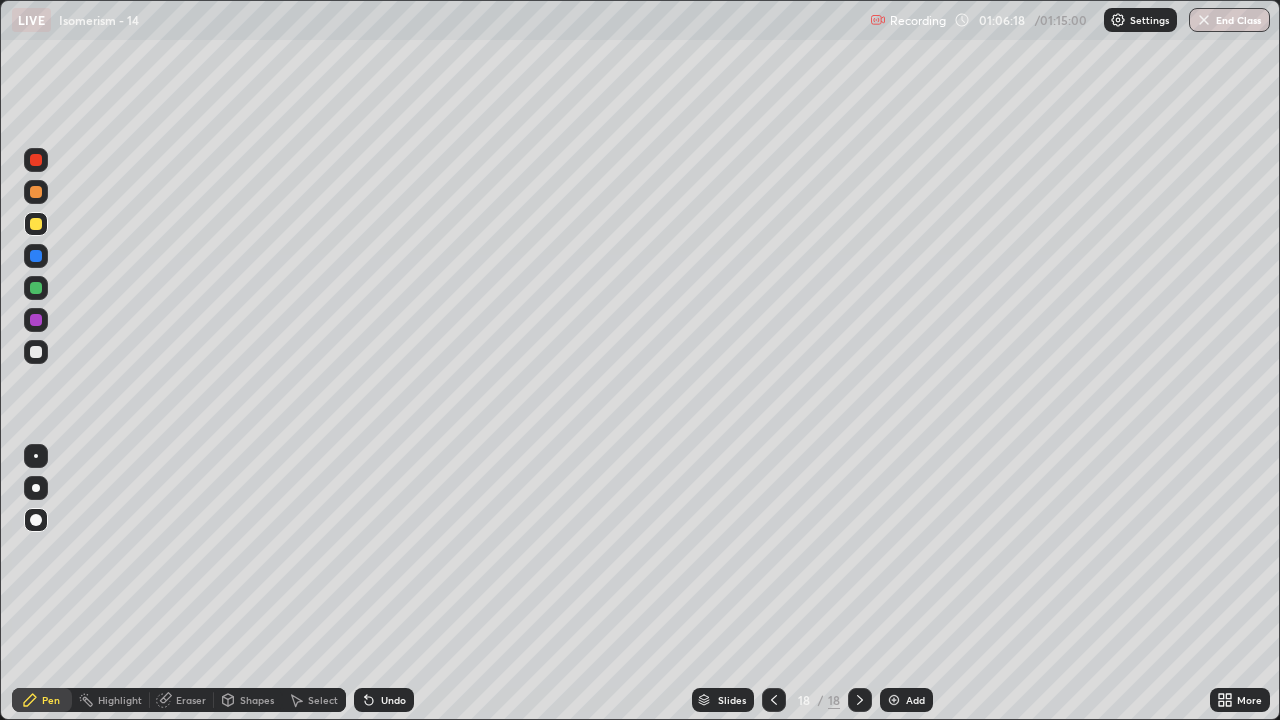 click at bounding box center (36, 192) 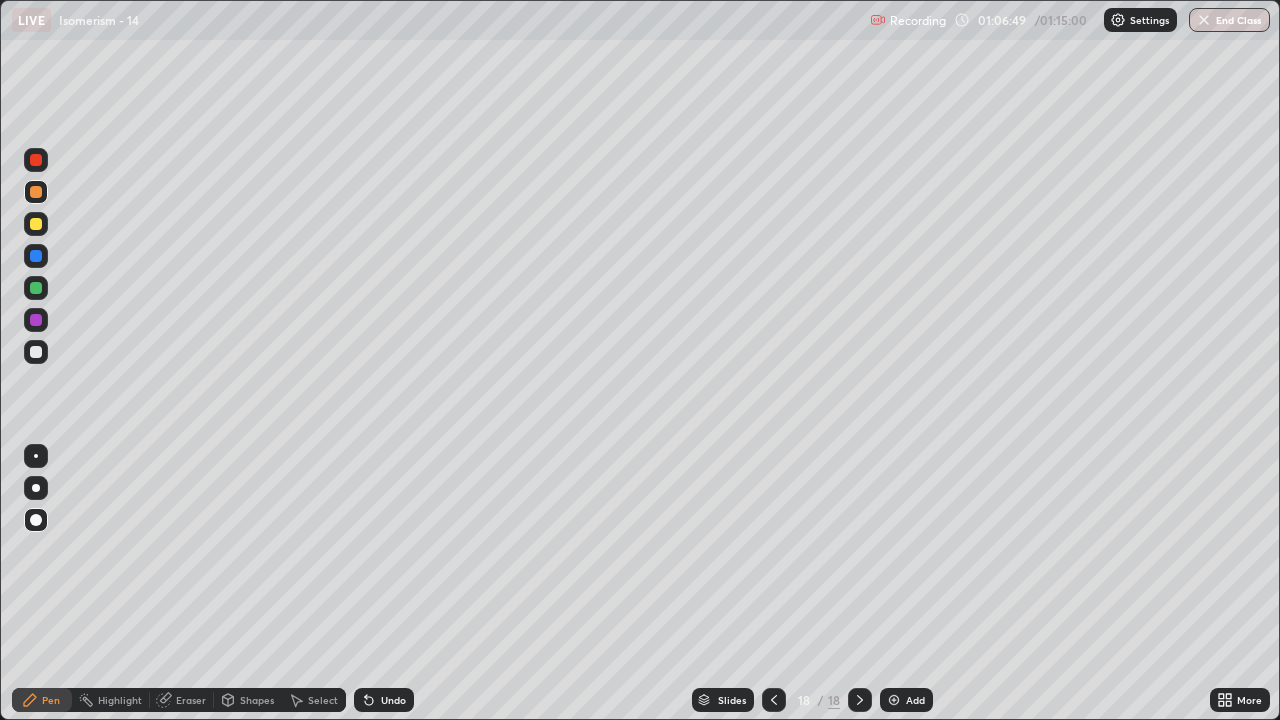 click at bounding box center (36, 352) 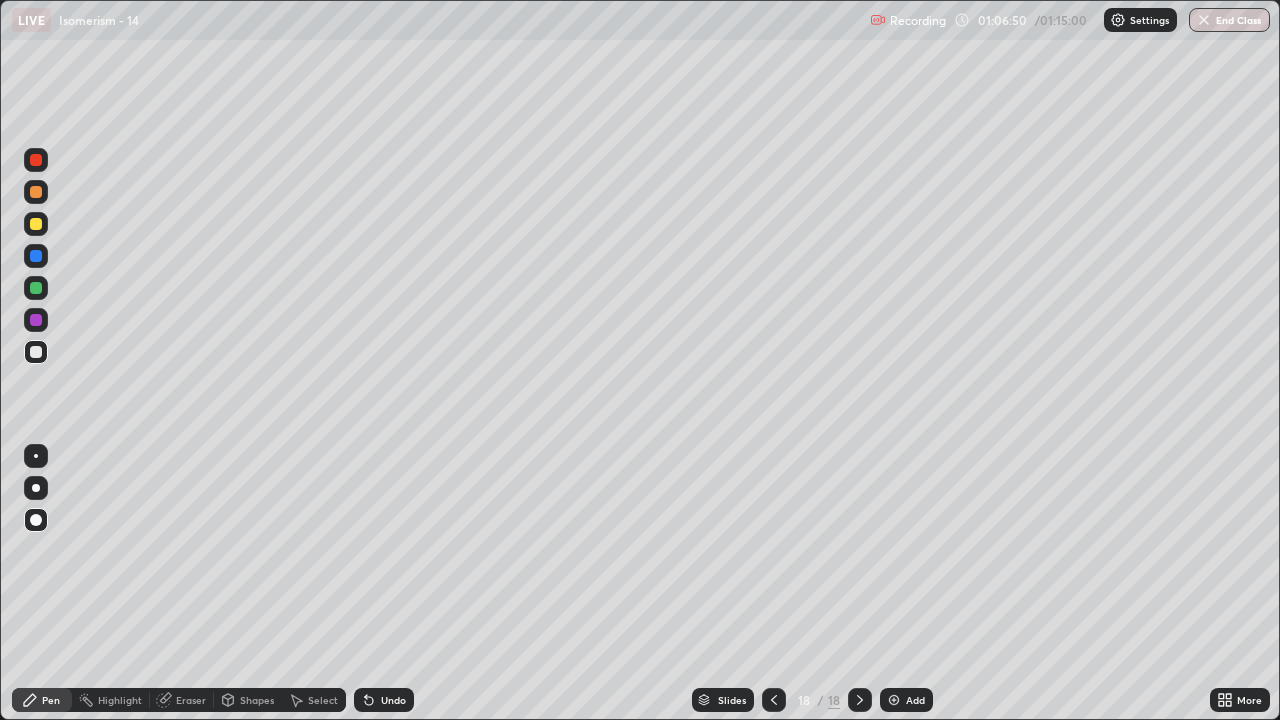 click at bounding box center [36, 456] 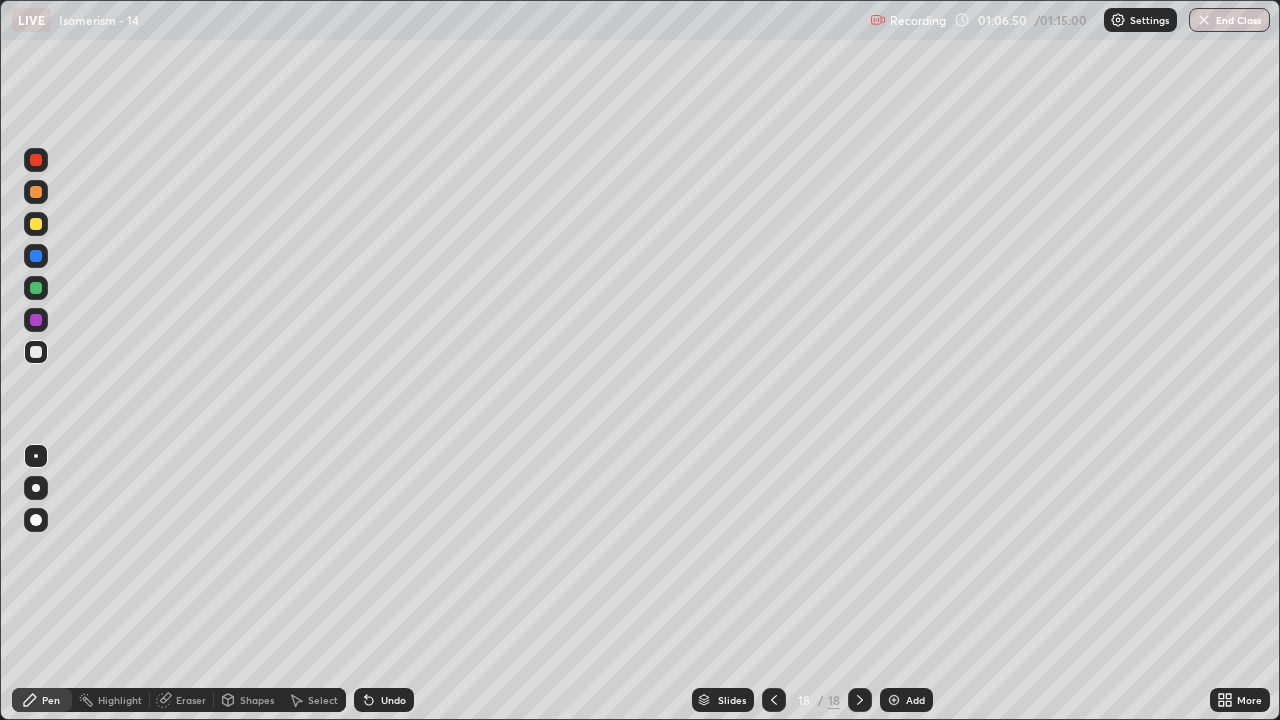 click at bounding box center (36, 288) 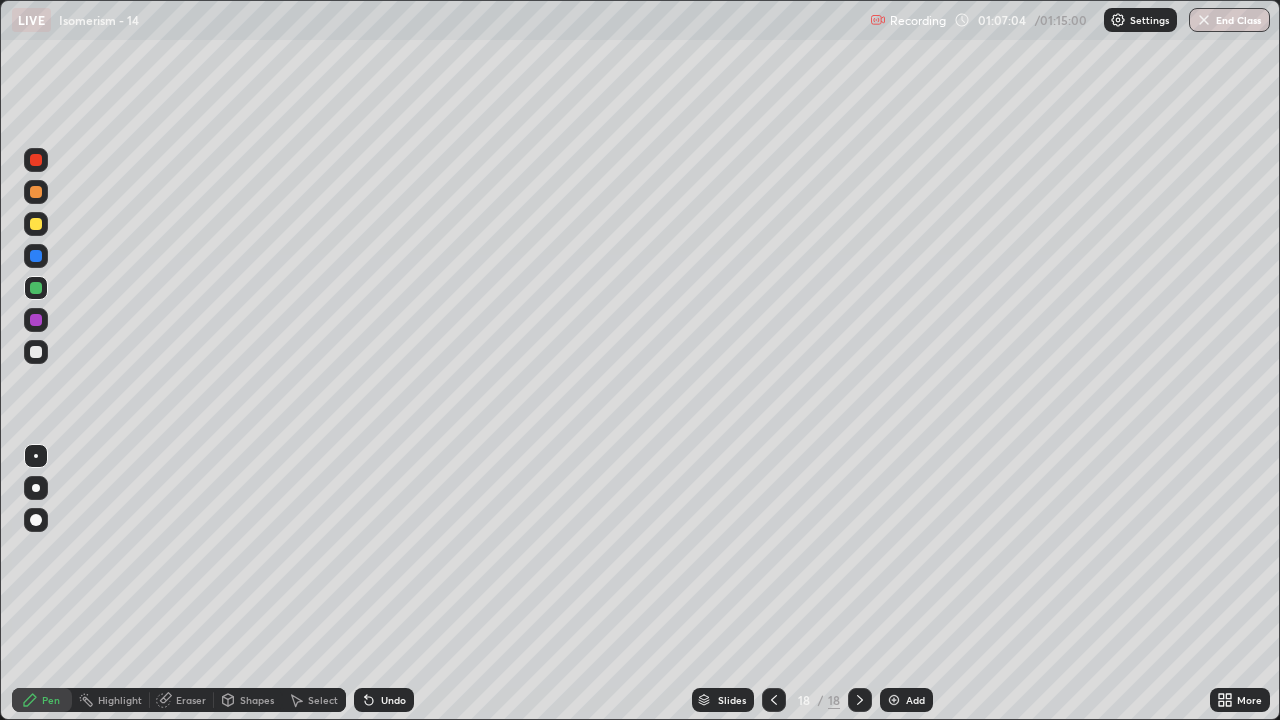 click 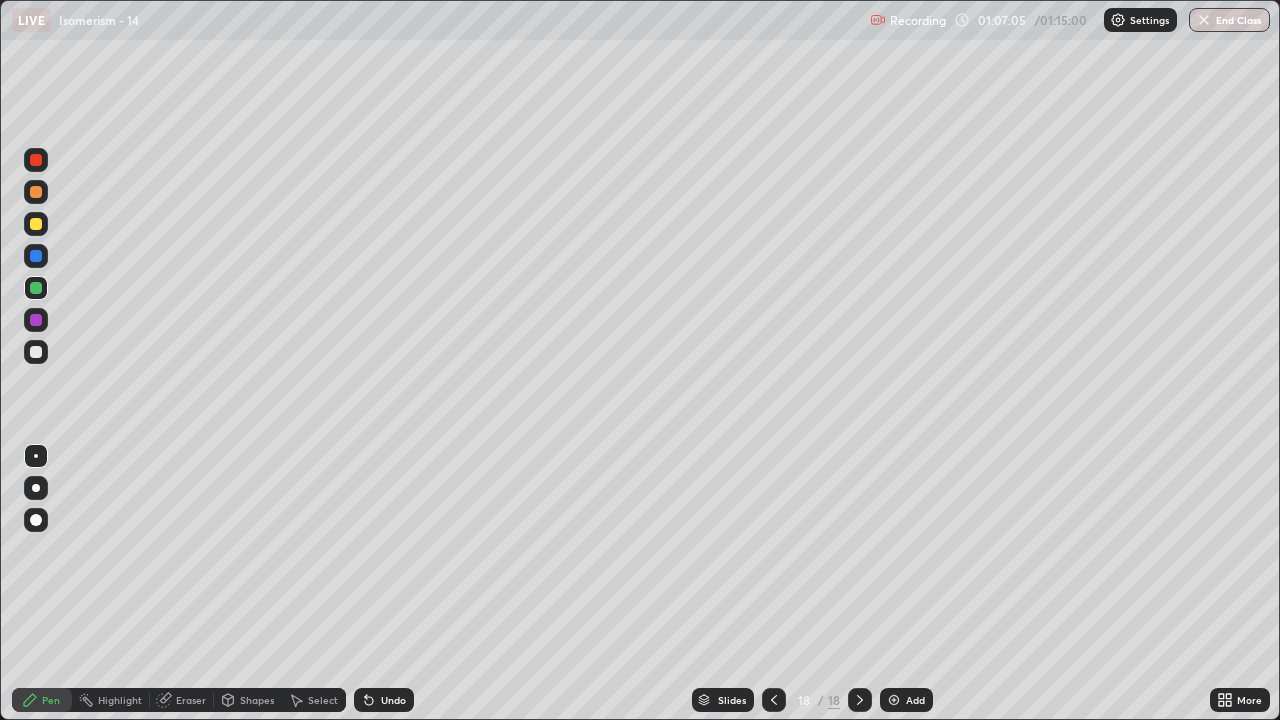 click 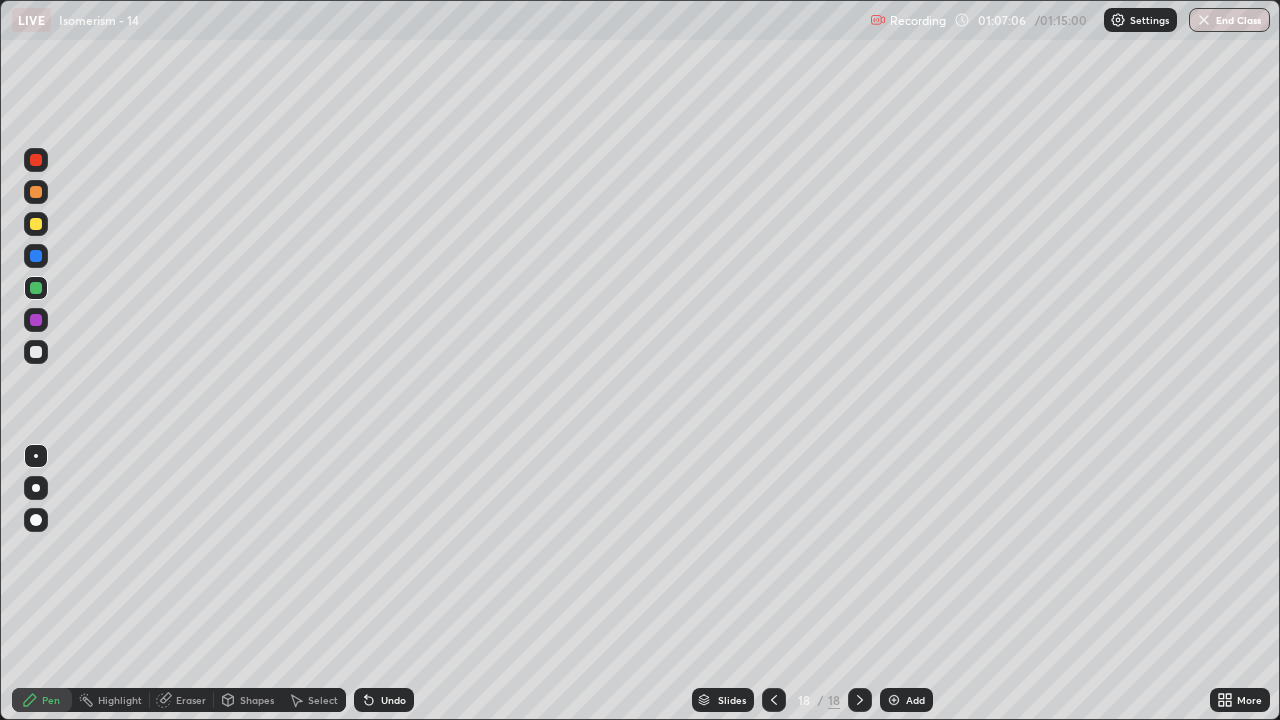 click at bounding box center (36, 192) 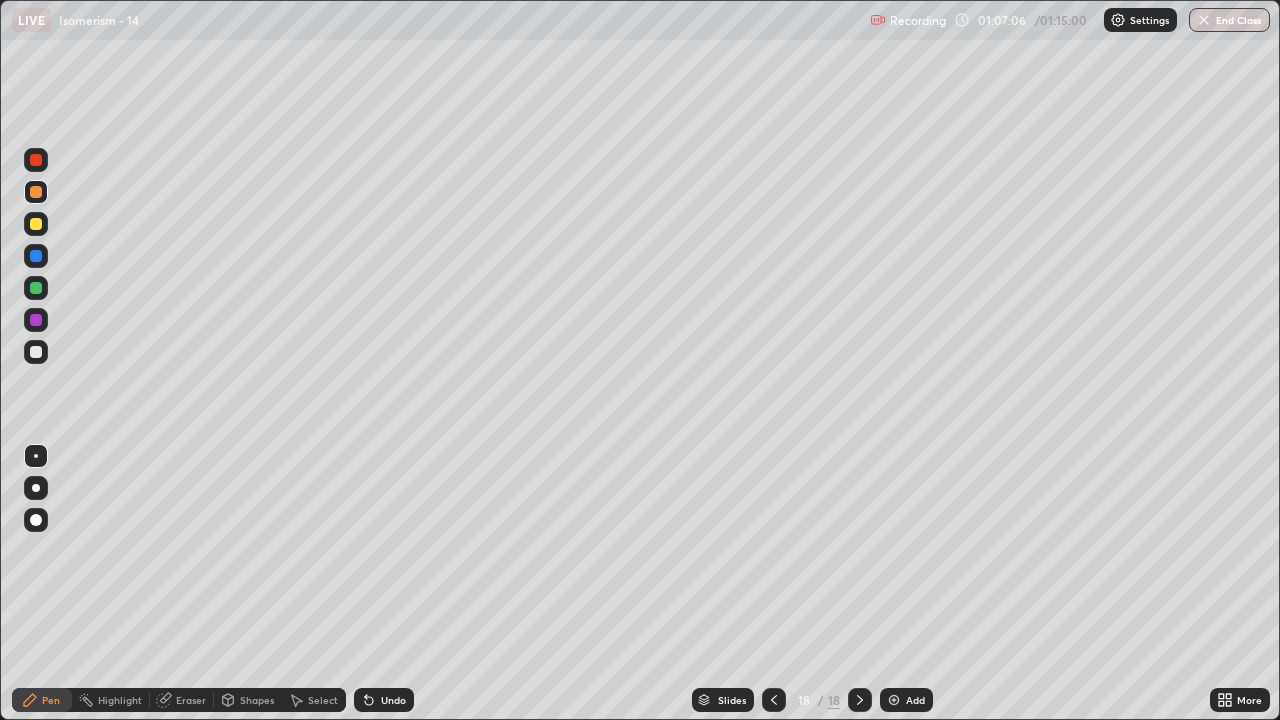 click at bounding box center (36, 488) 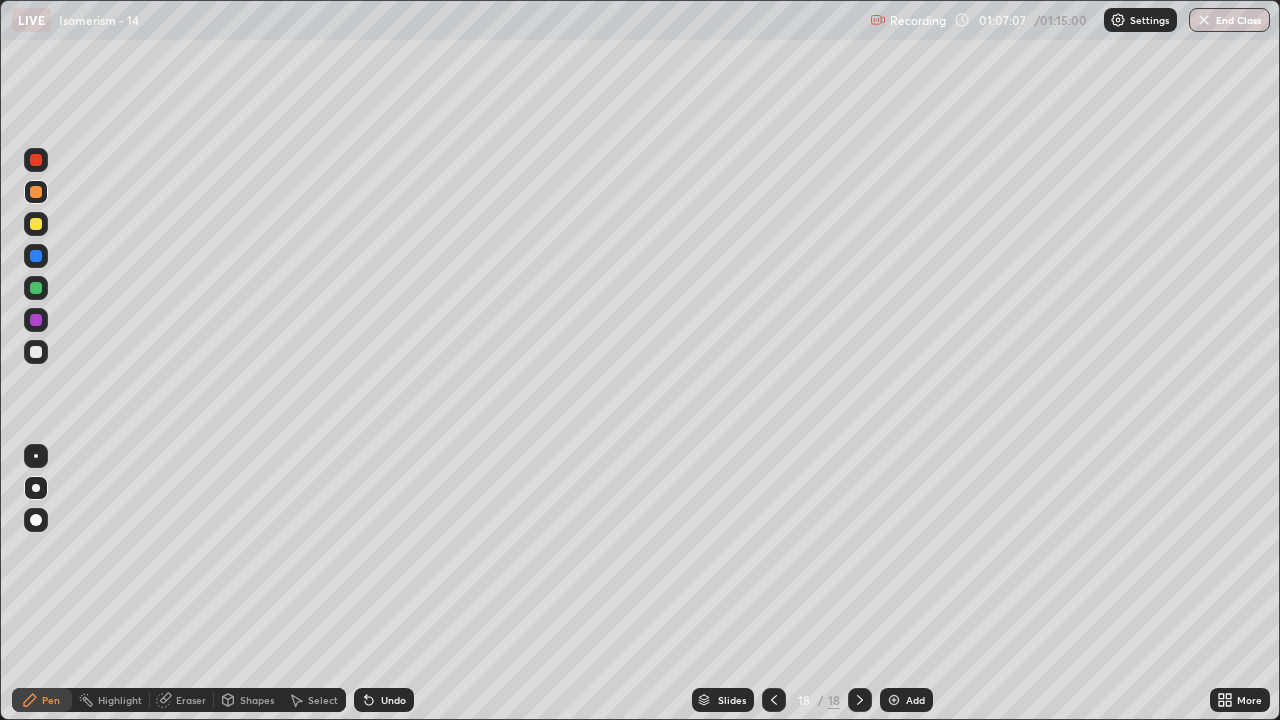 click at bounding box center [36, 520] 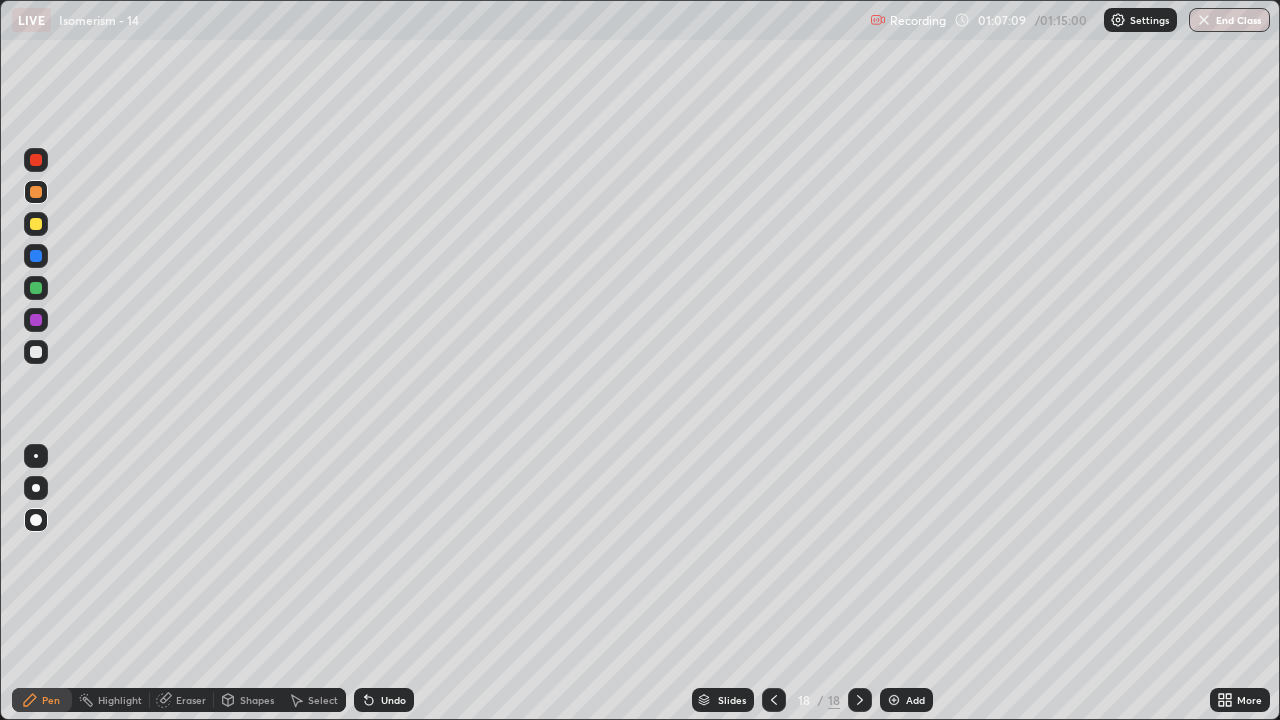 click at bounding box center [36, 456] 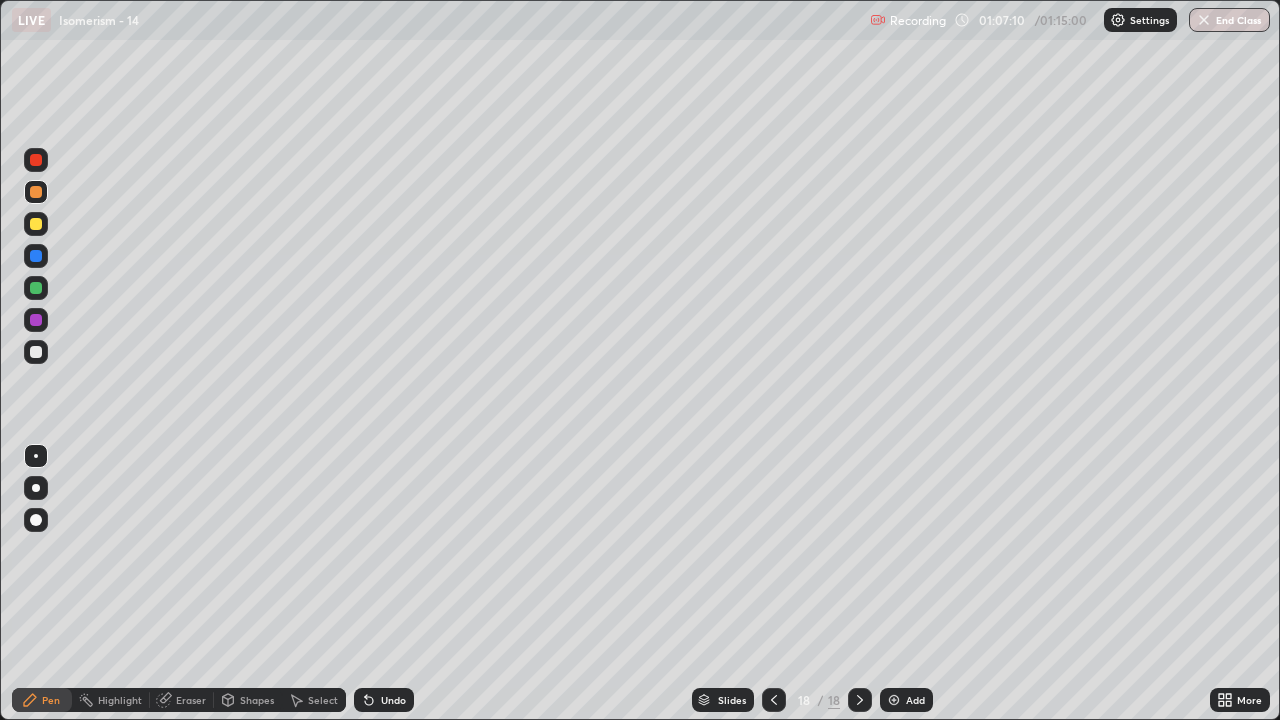 click at bounding box center [36, 352] 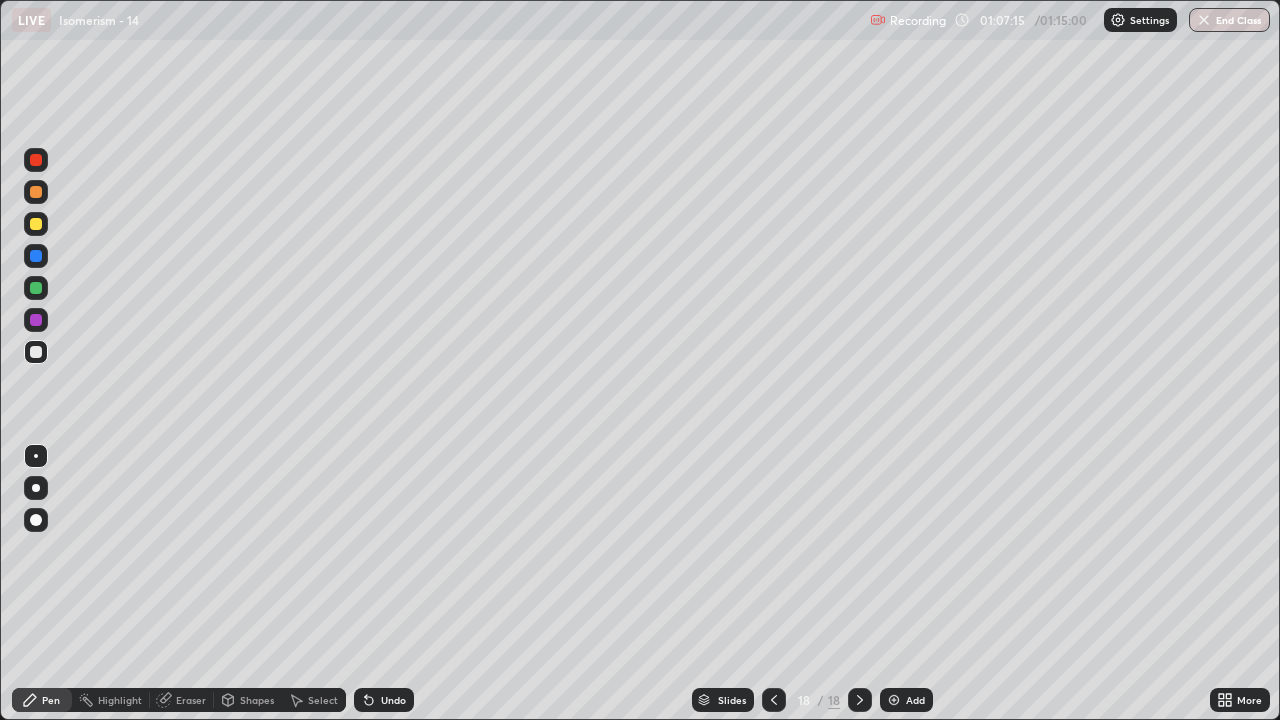 click at bounding box center [36, 352] 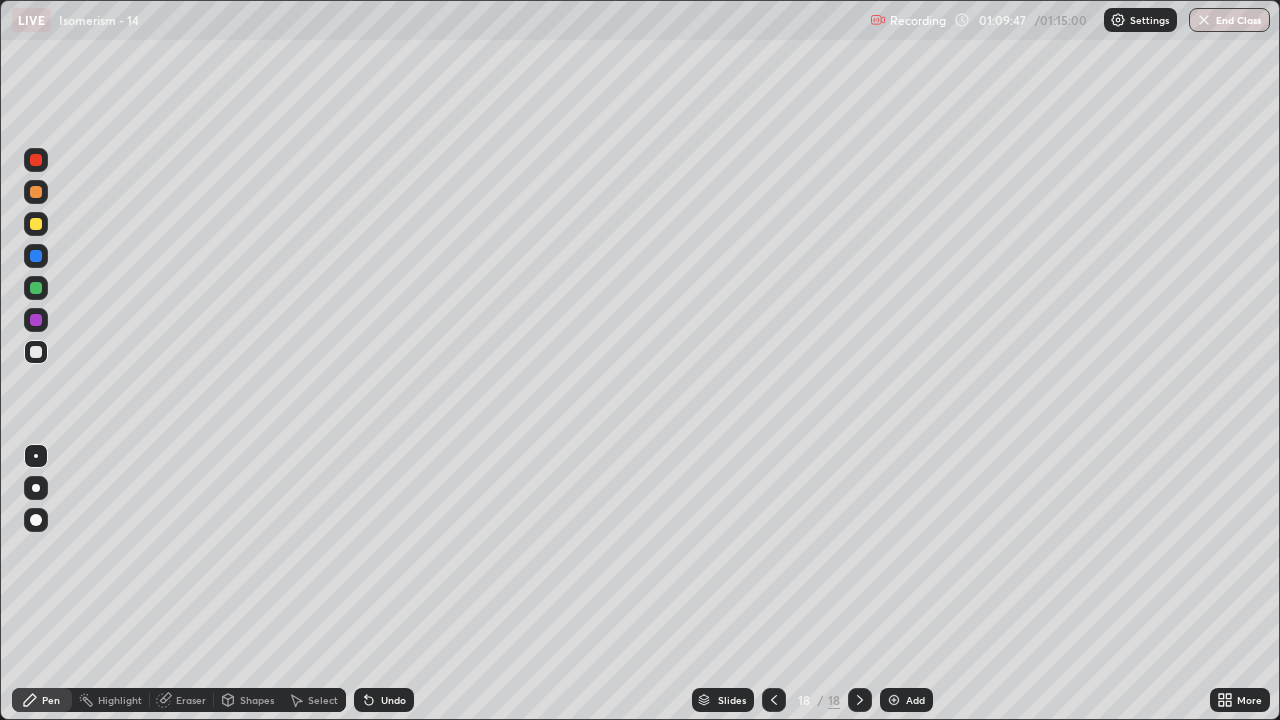 click on "Eraser" at bounding box center (182, 700) 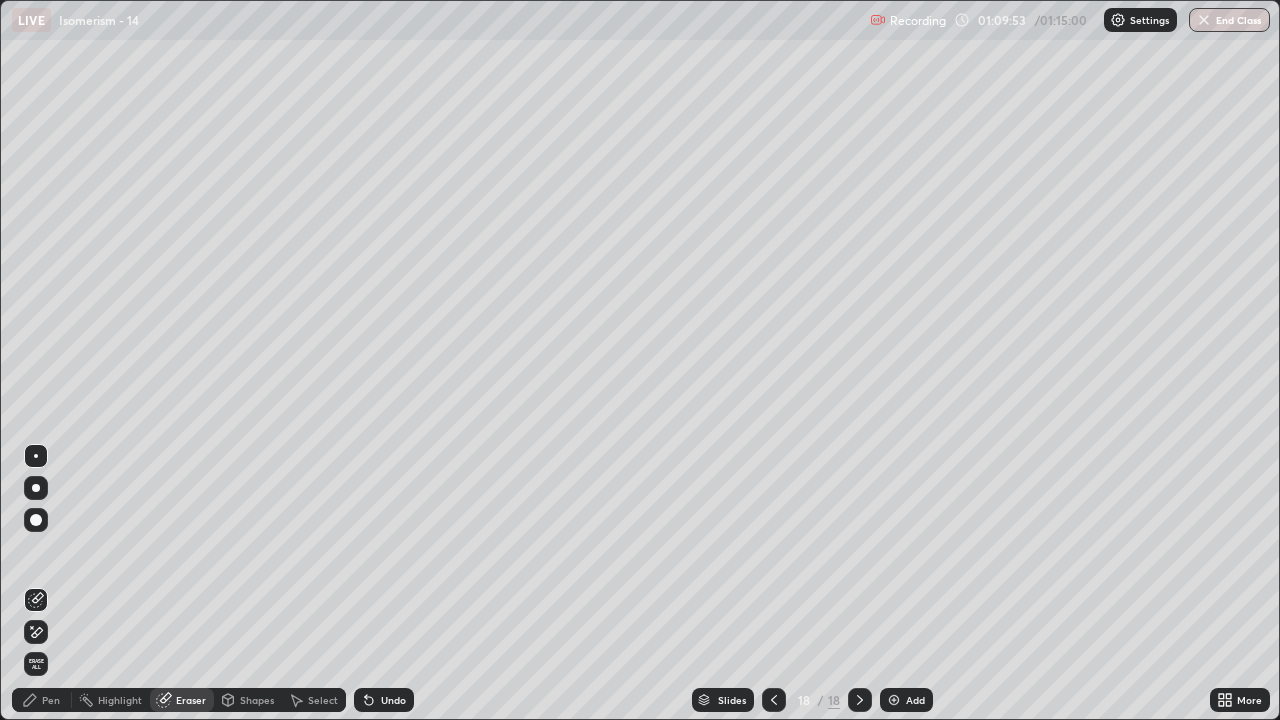 click on "Pen" at bounding box center (42, 700) 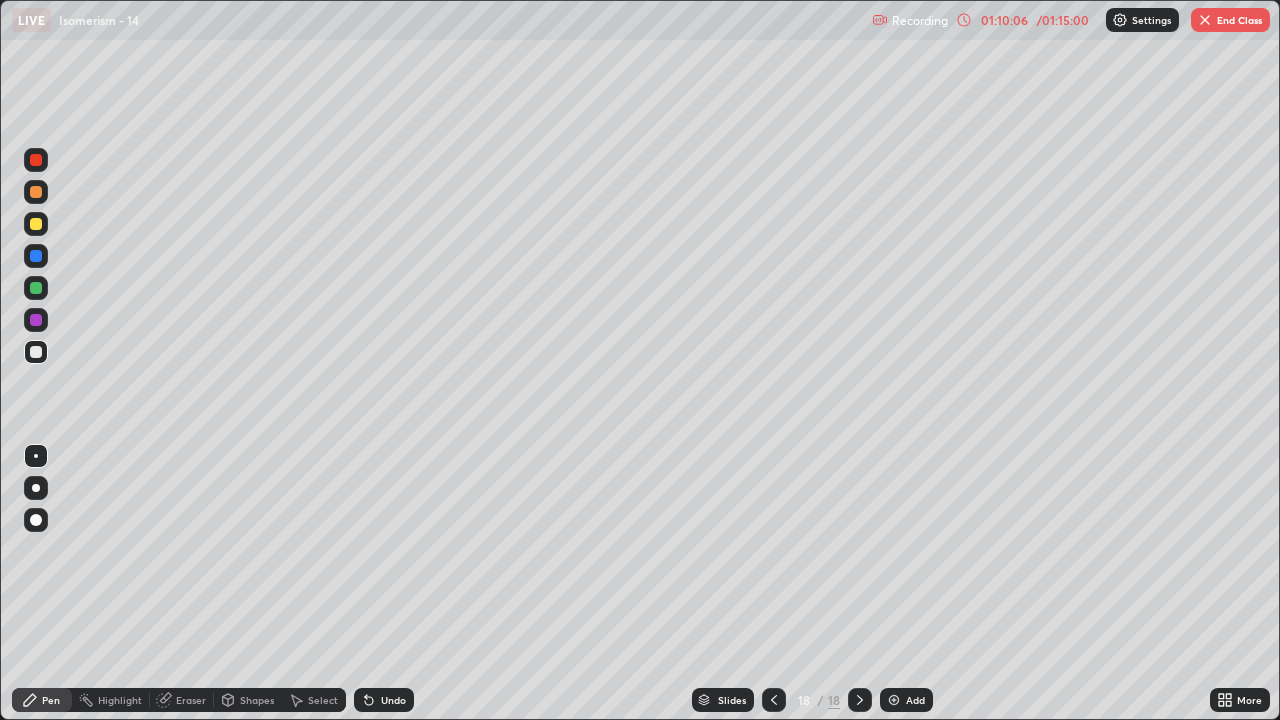 click on "Undo" at bounding box center [393, 700] 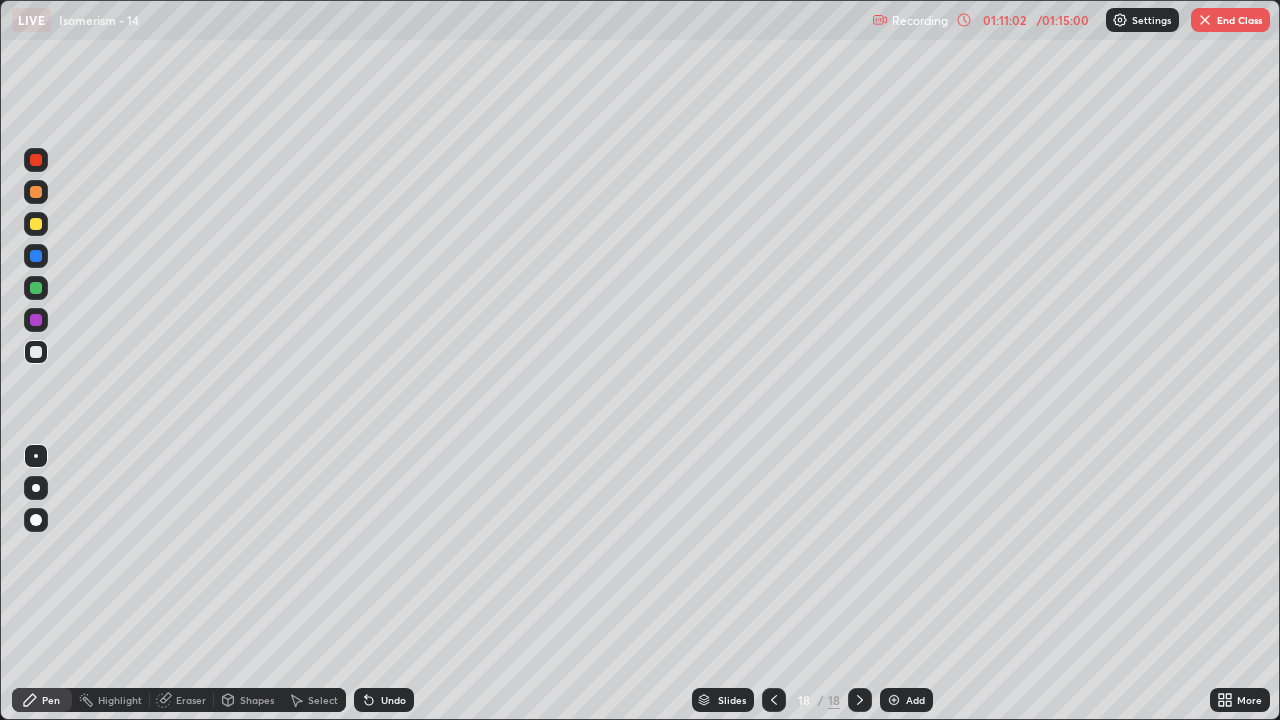 click at bounding box center (36, 224) 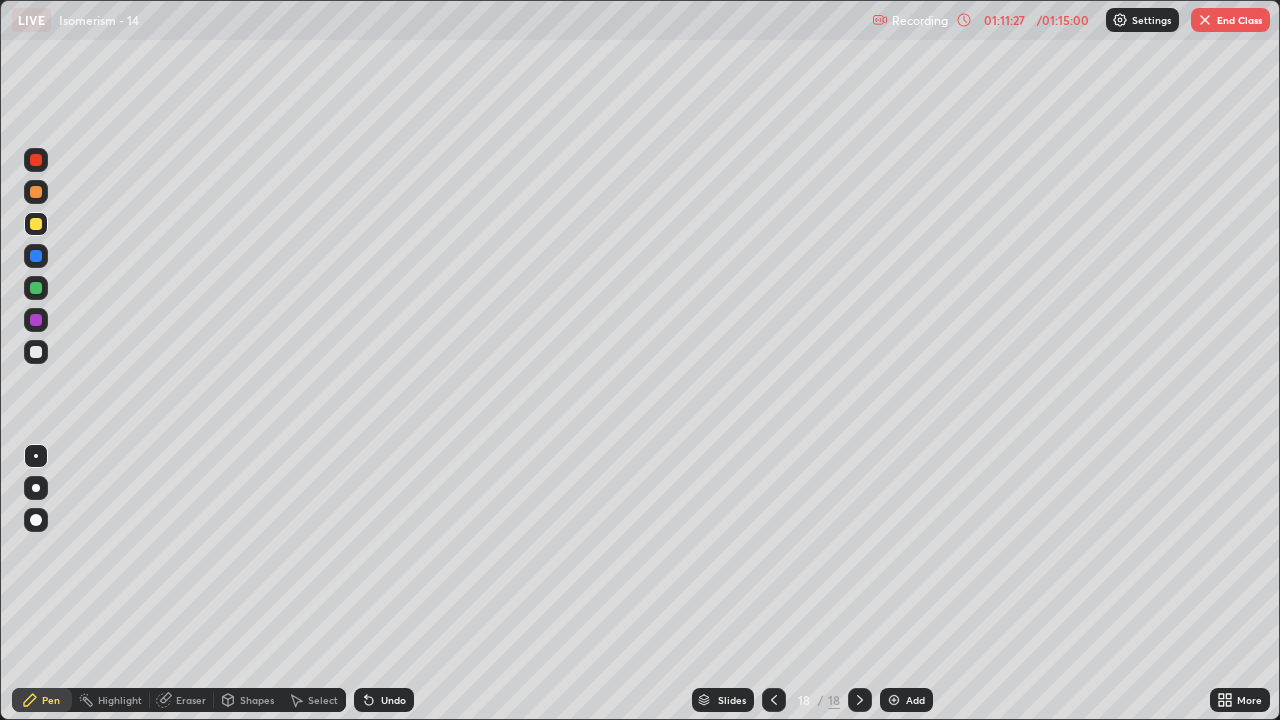 click on "Undo" at bounding box center (393, 700) 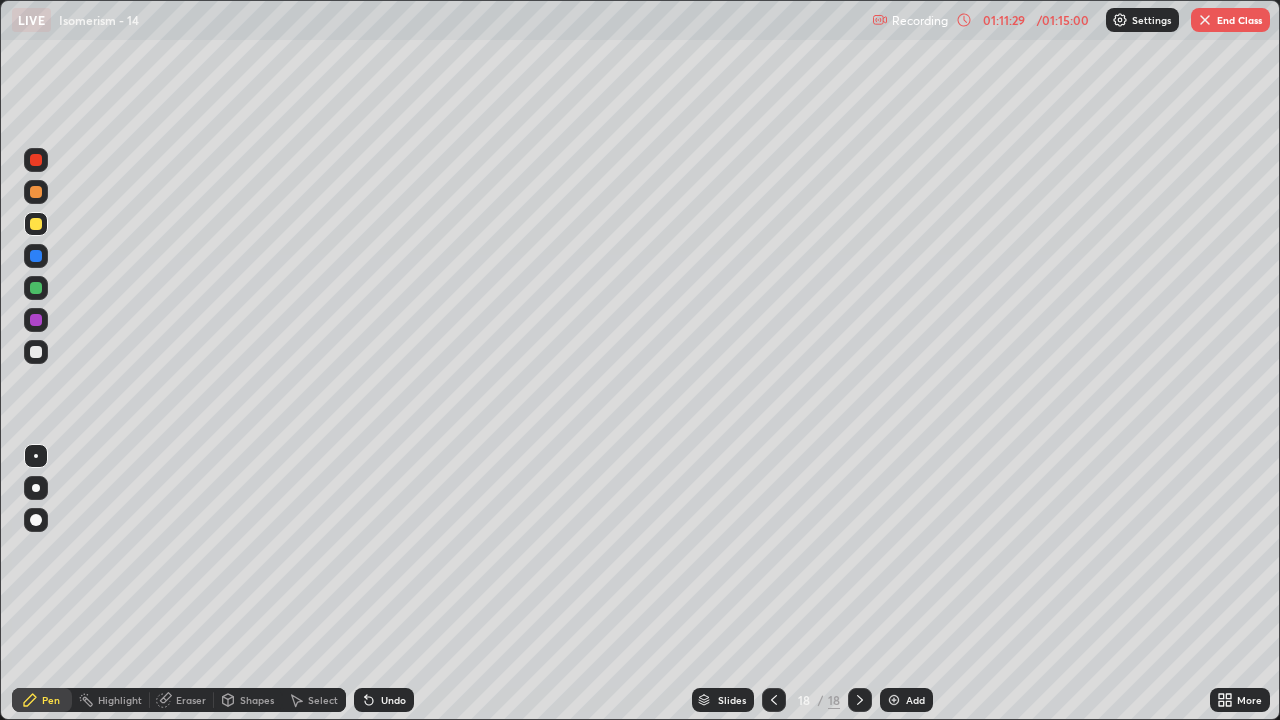 click at bounding box center (36, 520) 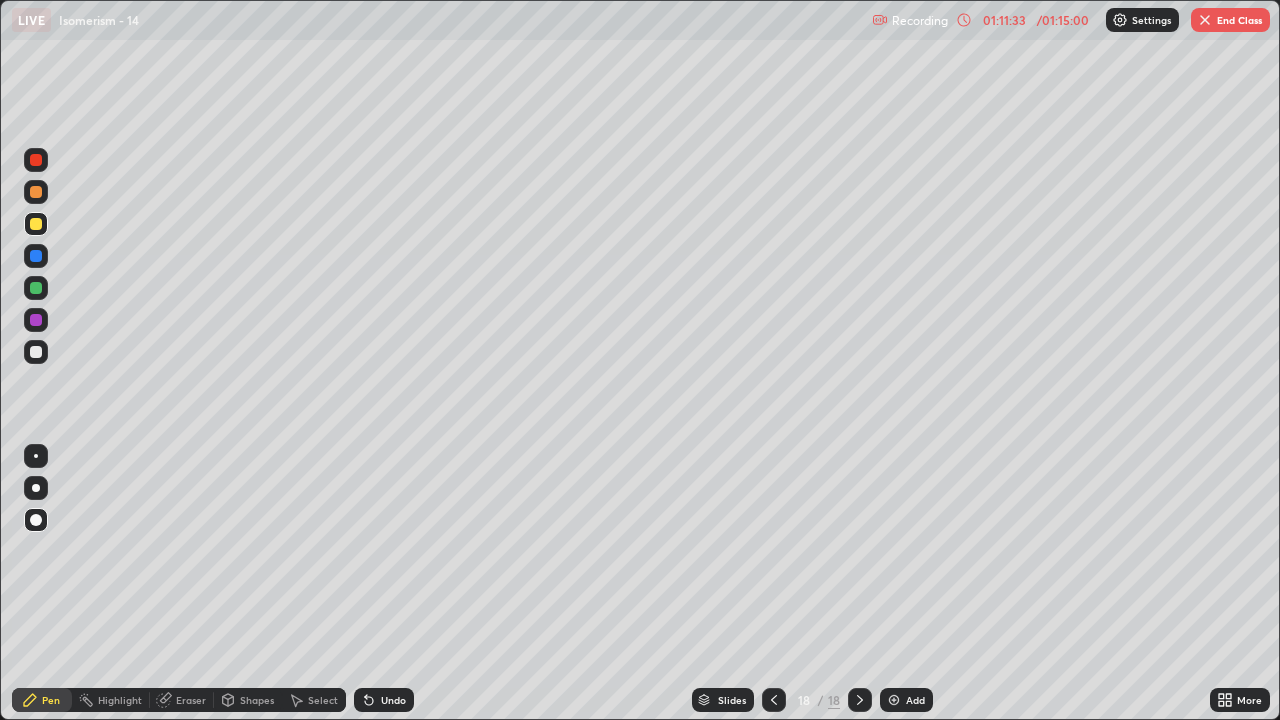 click at bounding box center (36, 456) 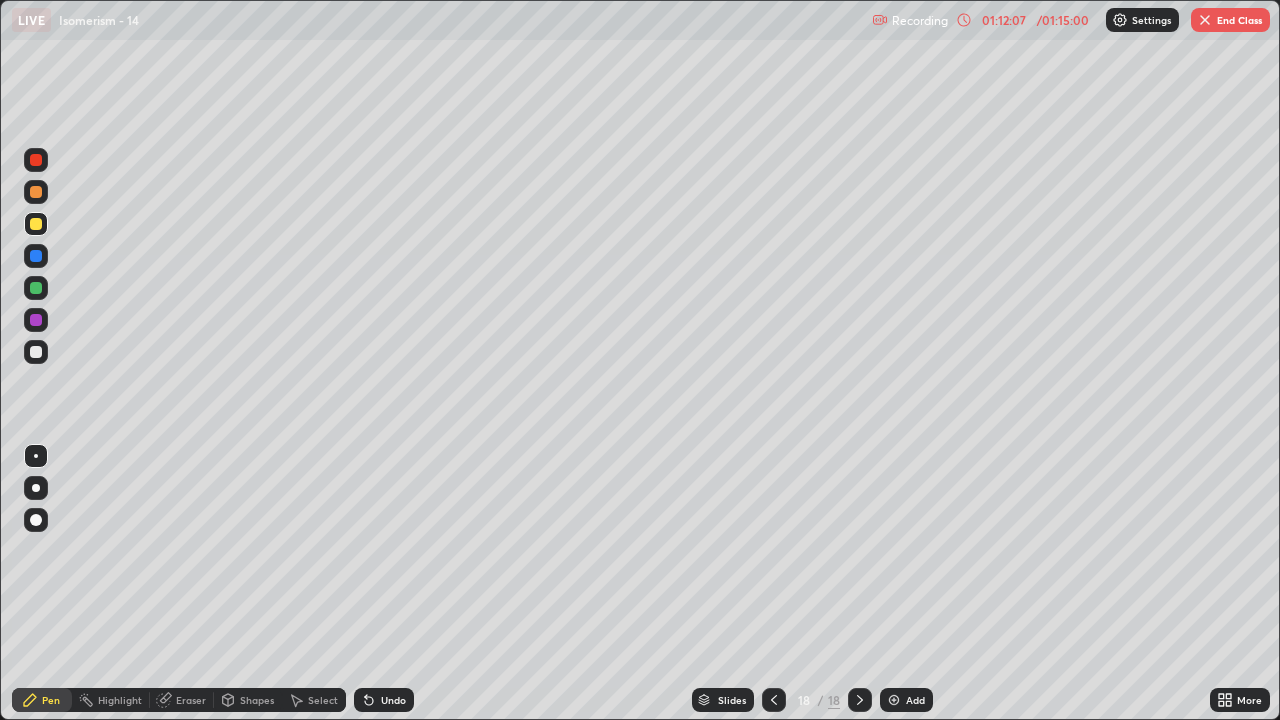 click on "Undo" at bounding box center (393, 700) 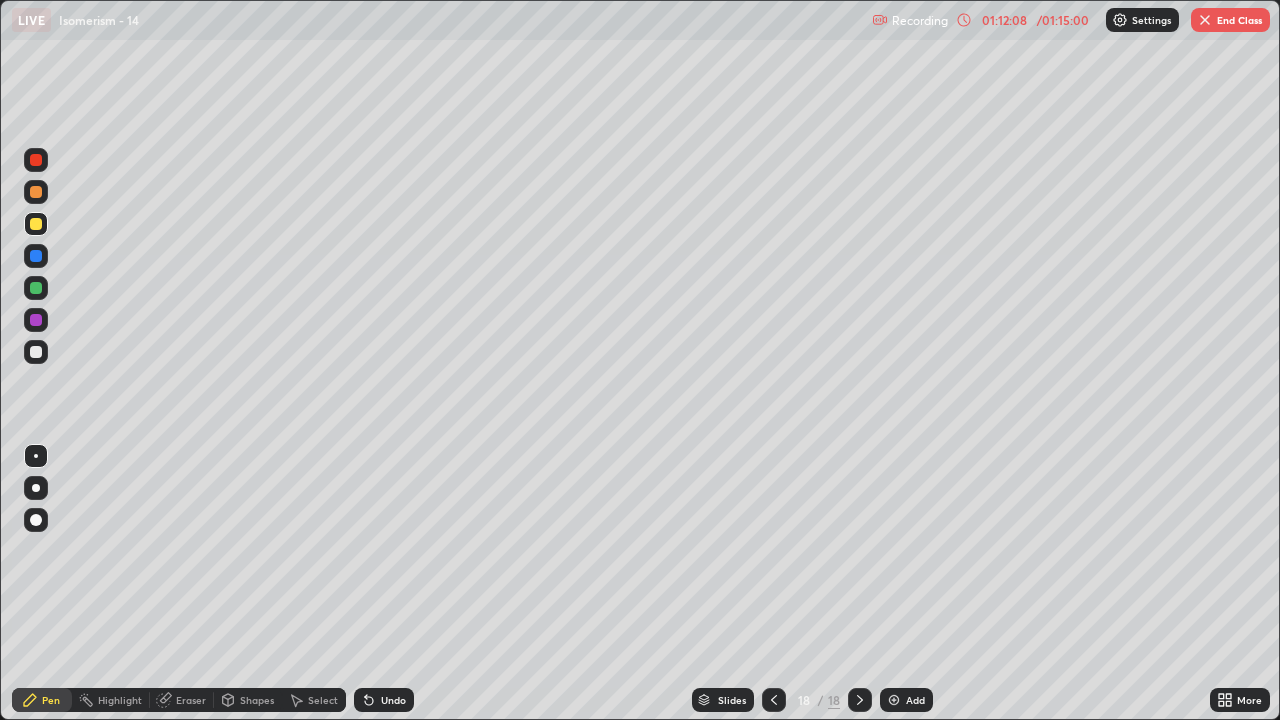 click on "Undo" at bounding box center [393, 700] 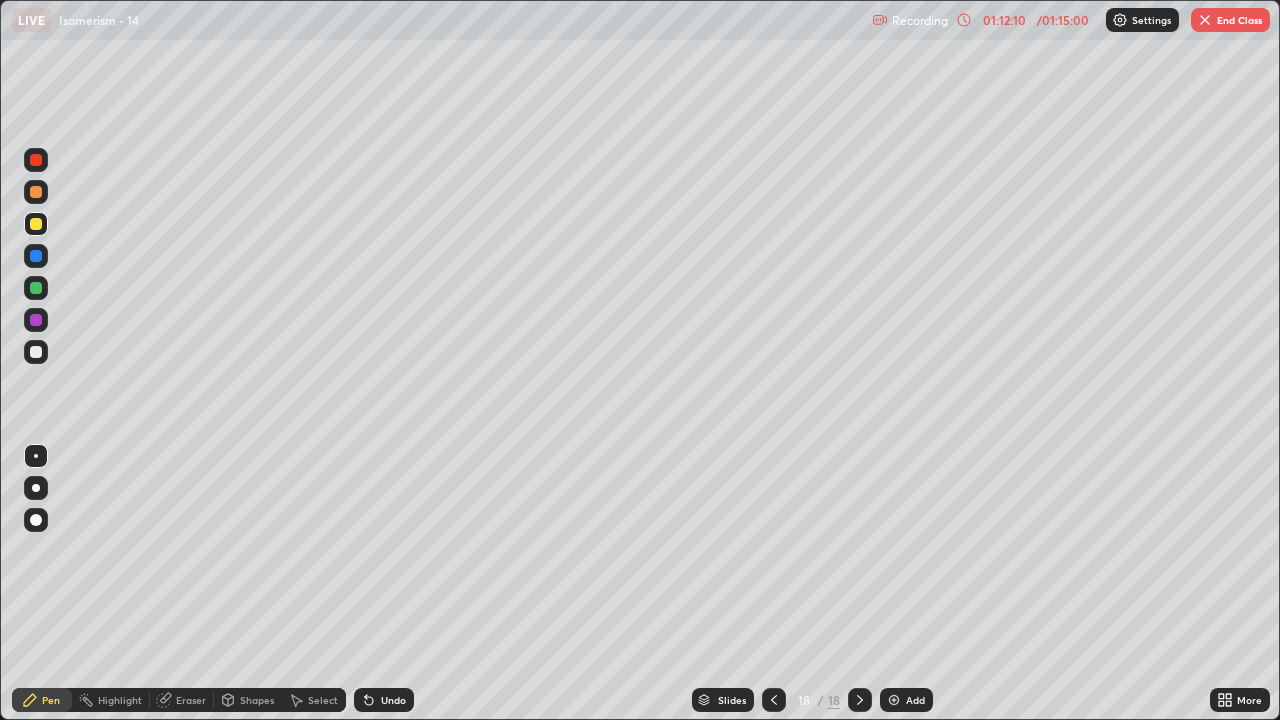 click at bounding box center [36, 520] 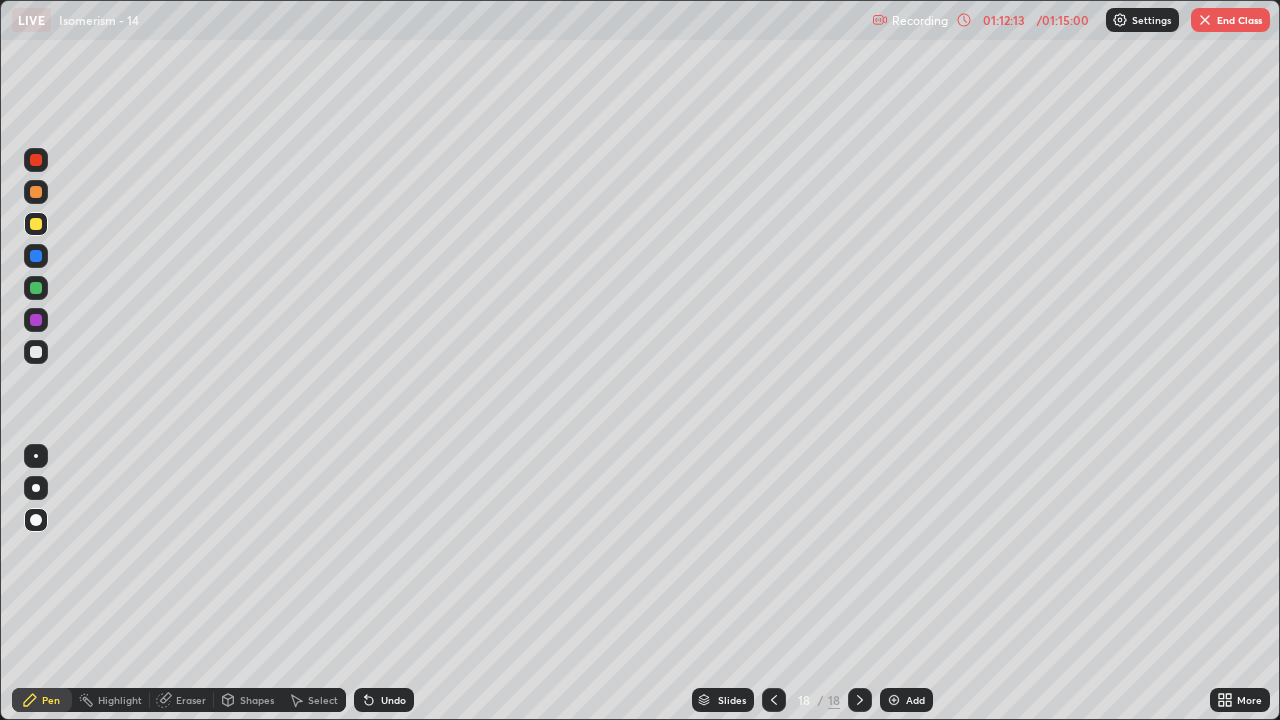 click at bounding box center (36, 456) 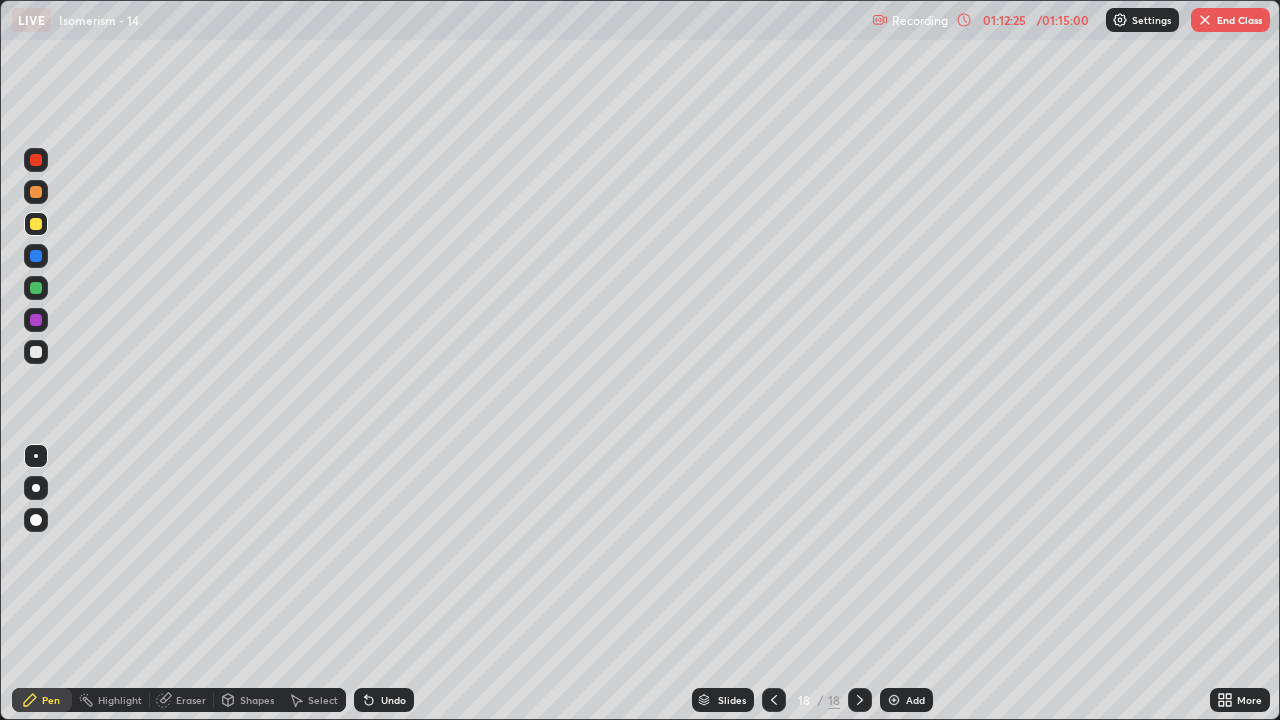 click on "Undo" at bounding box center [393, 700] 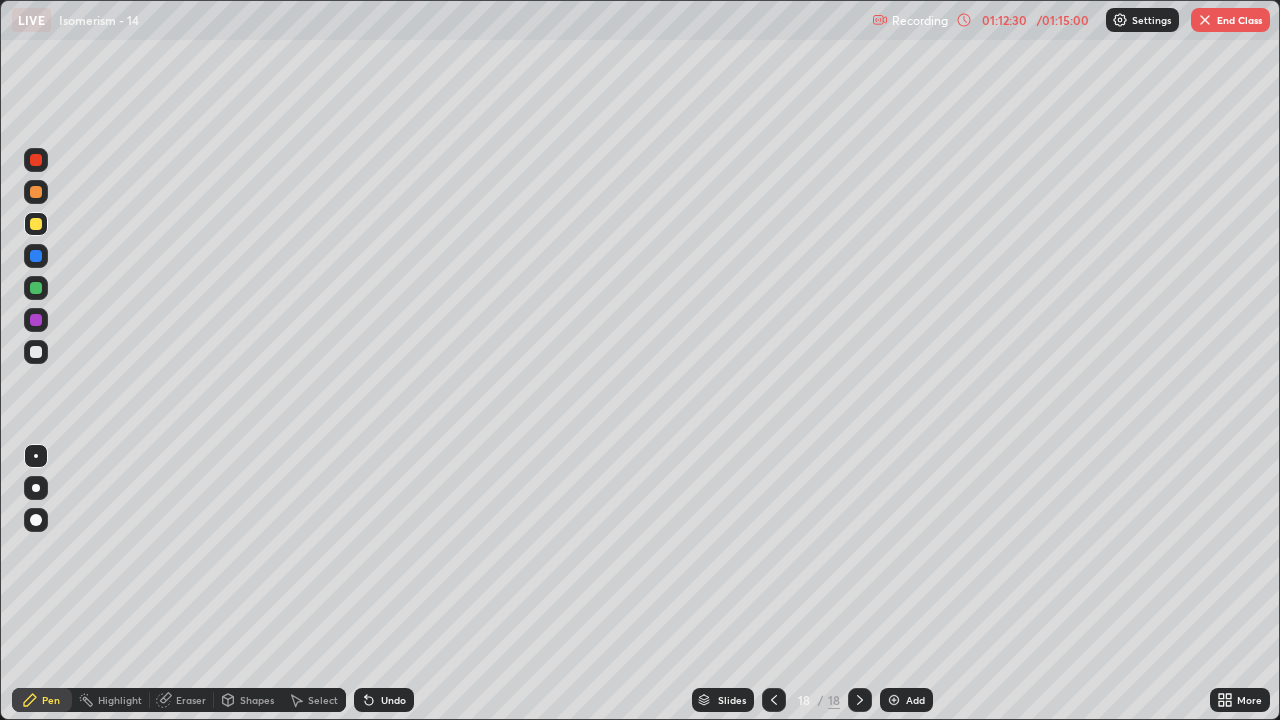 click on "Undo" at bounding box center [393, 700] 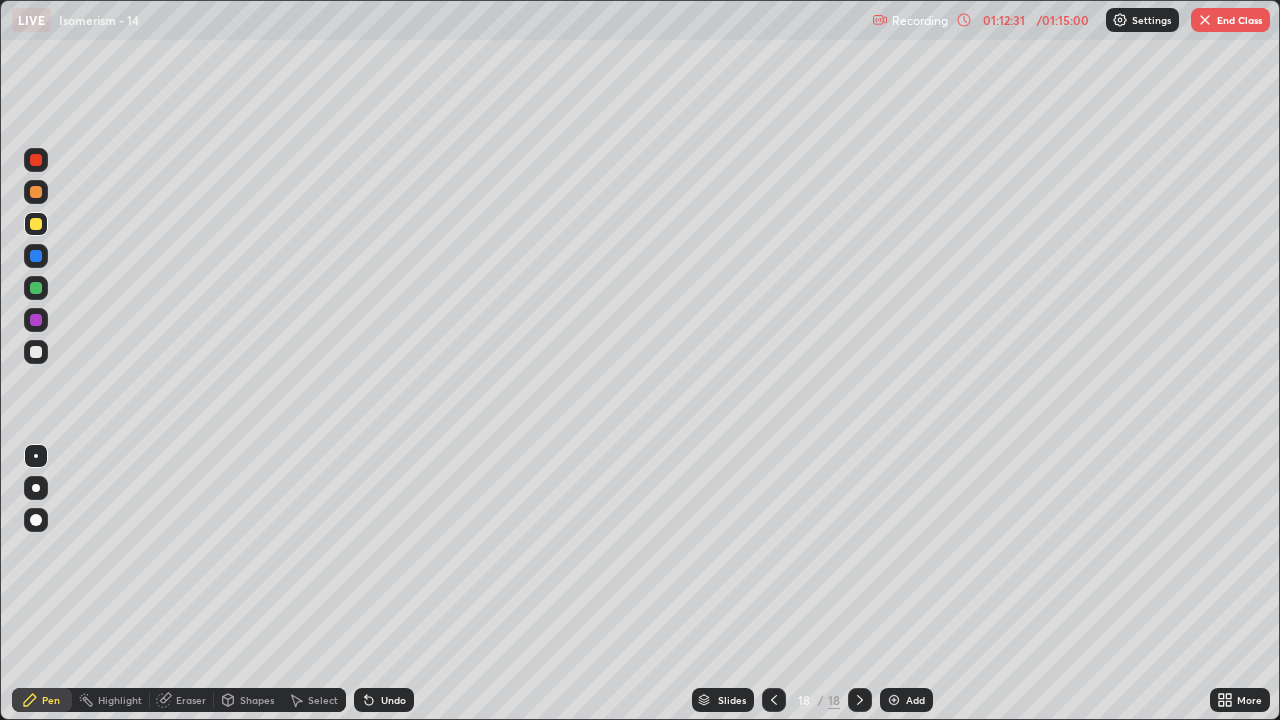 click on "Undo" at bounding box center (384, 700) 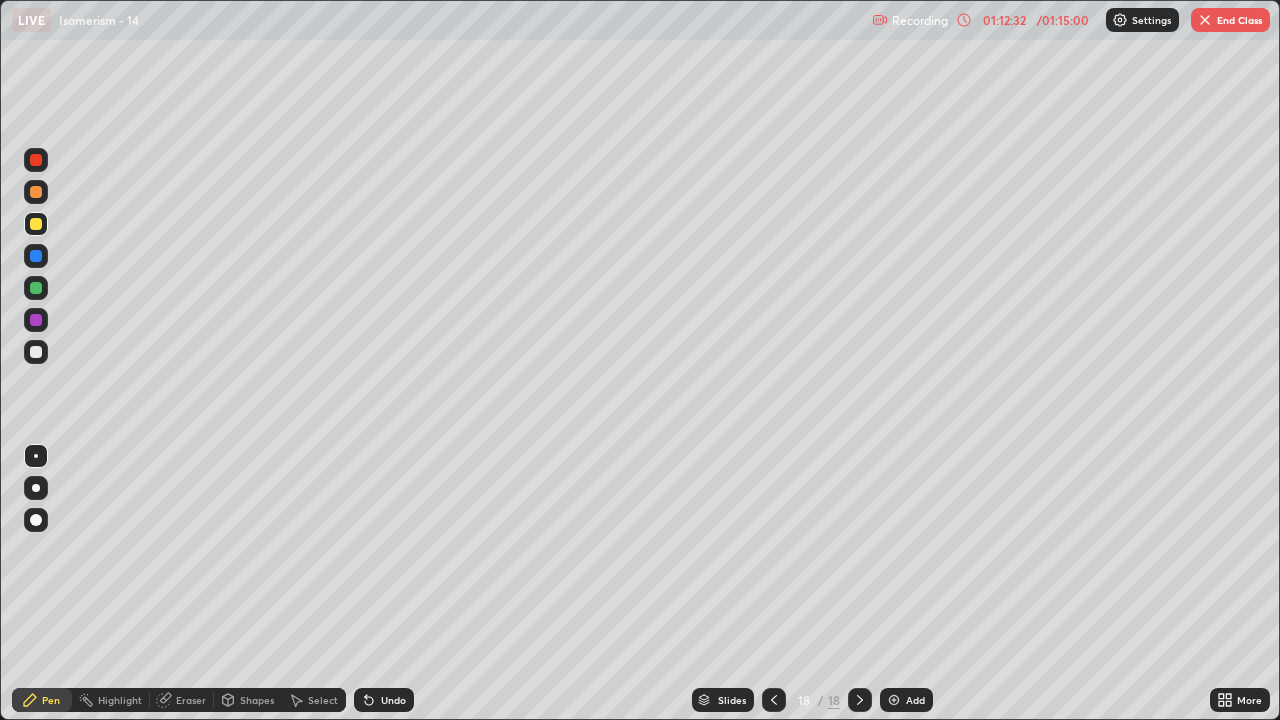 click on "Undo" at bounding box center (384, 700) 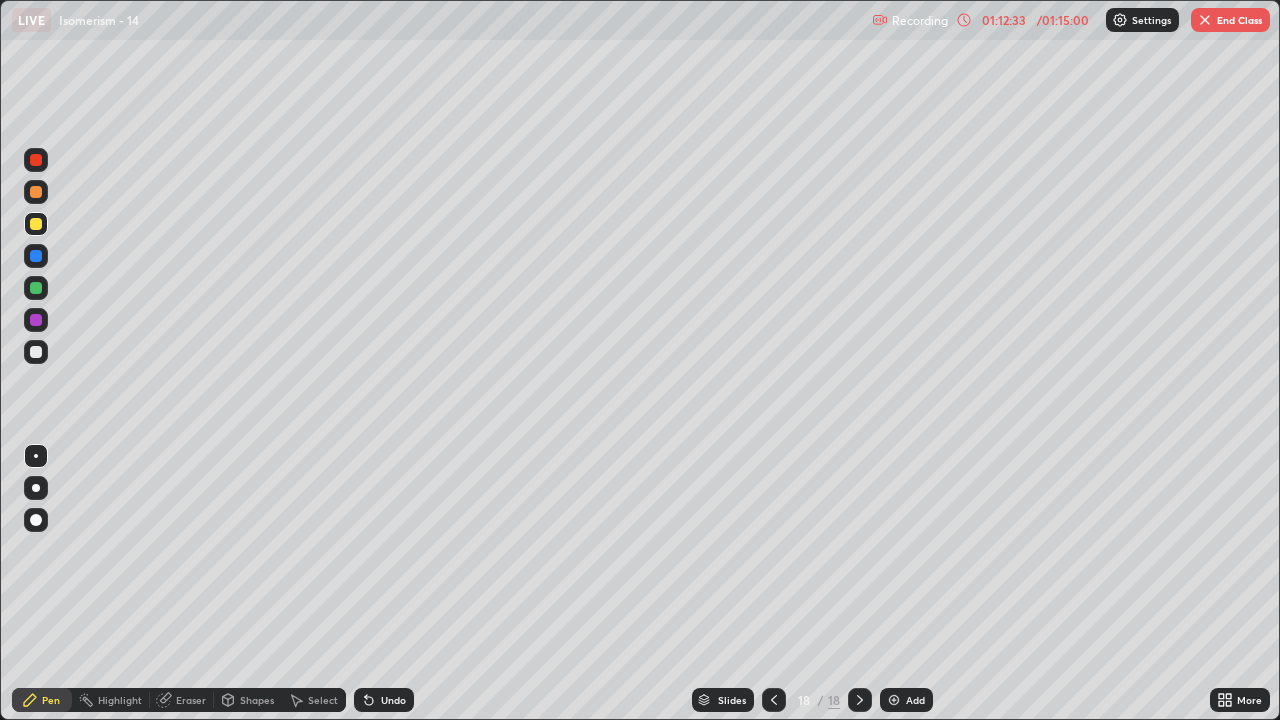 click at bounding box center (36, 488) 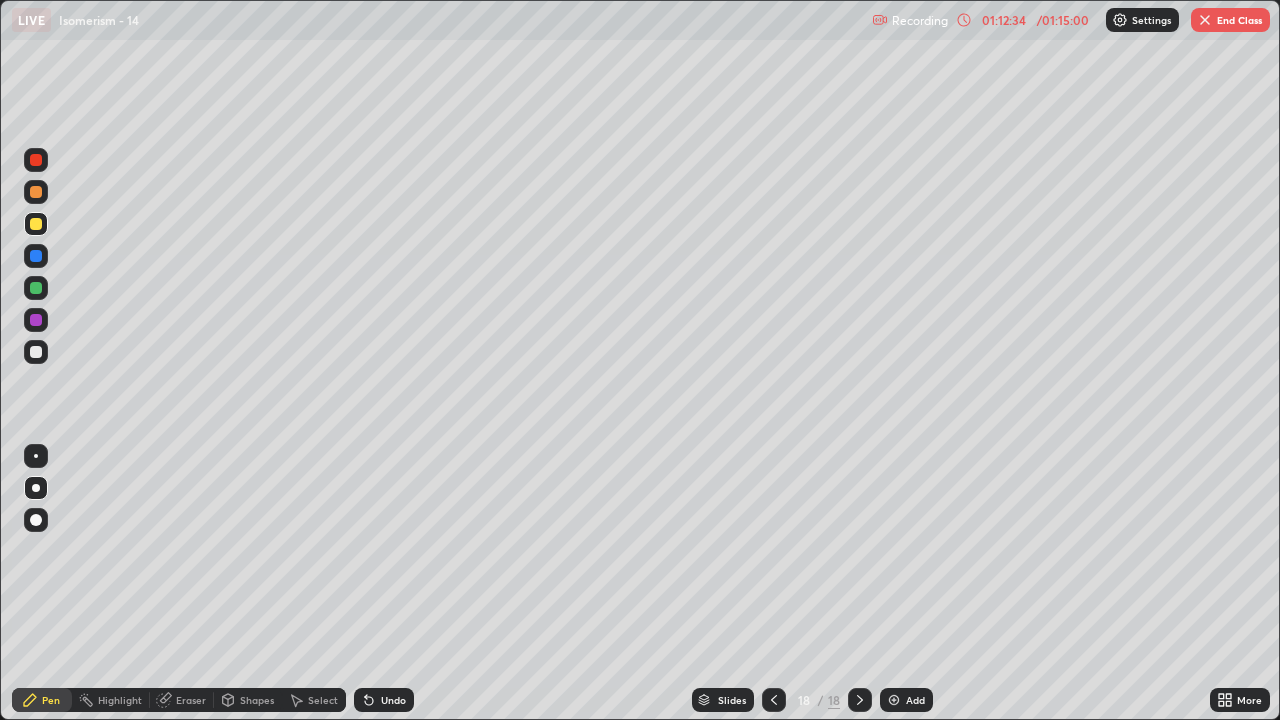 click at bounding box center [36, 520] 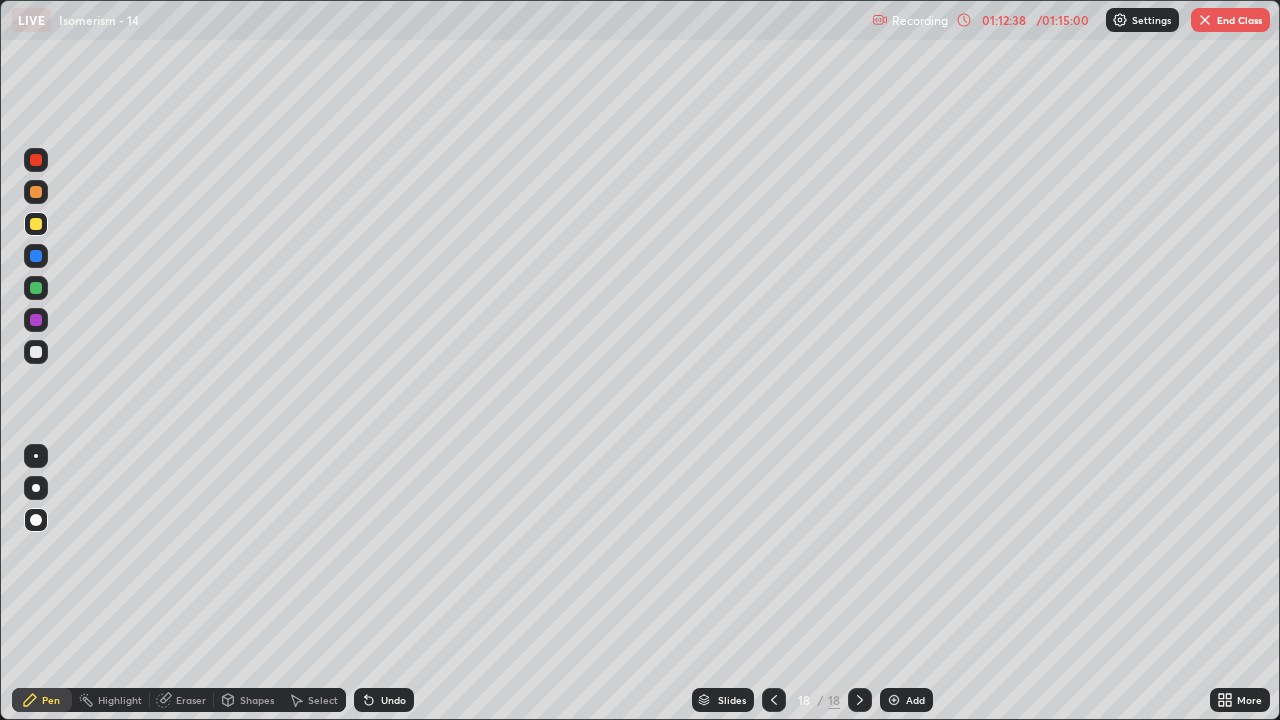 click at bounding box center (36, 456) 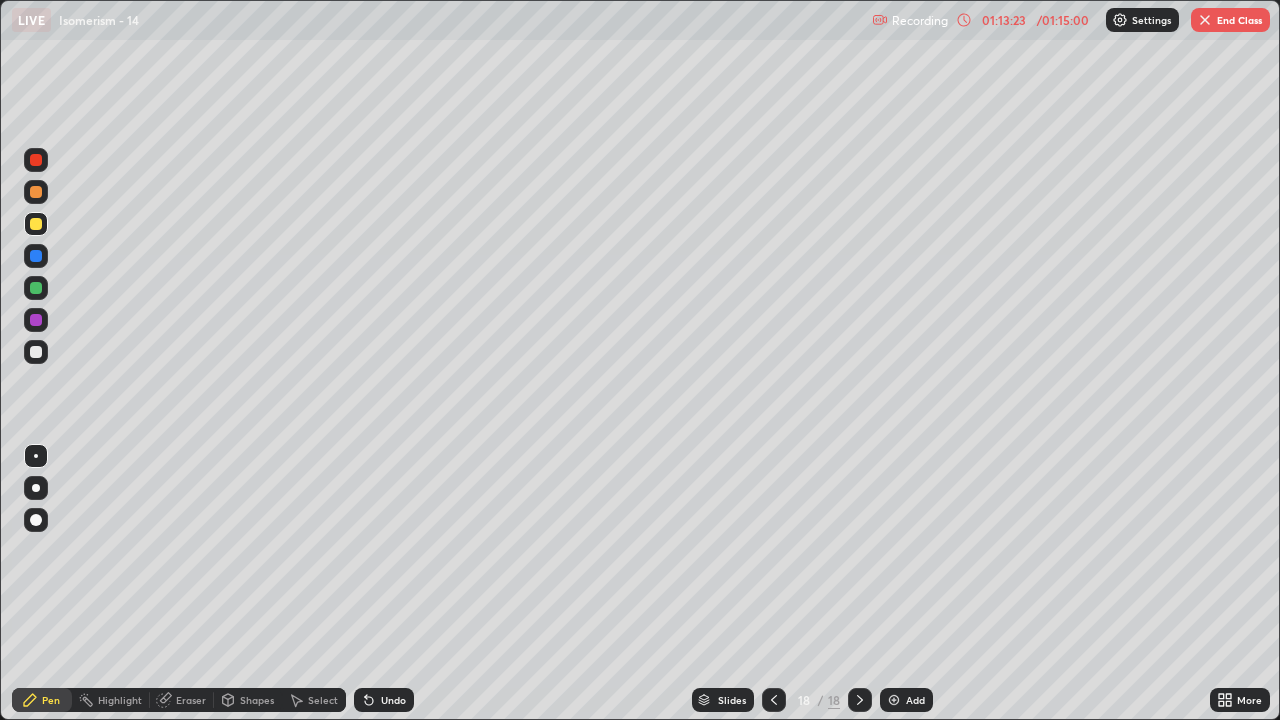 click on "Shapes" at bounding box center [257, 700] 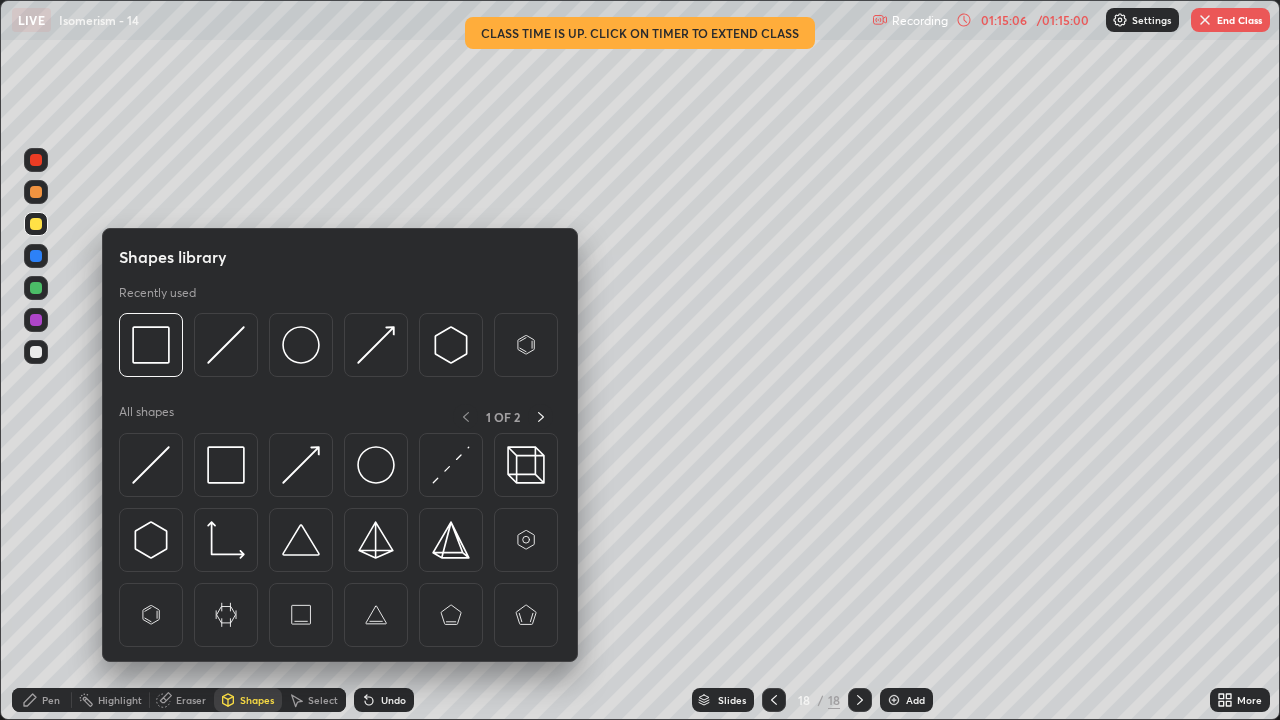 click on "End Class" at bounding box center (1230, 20) 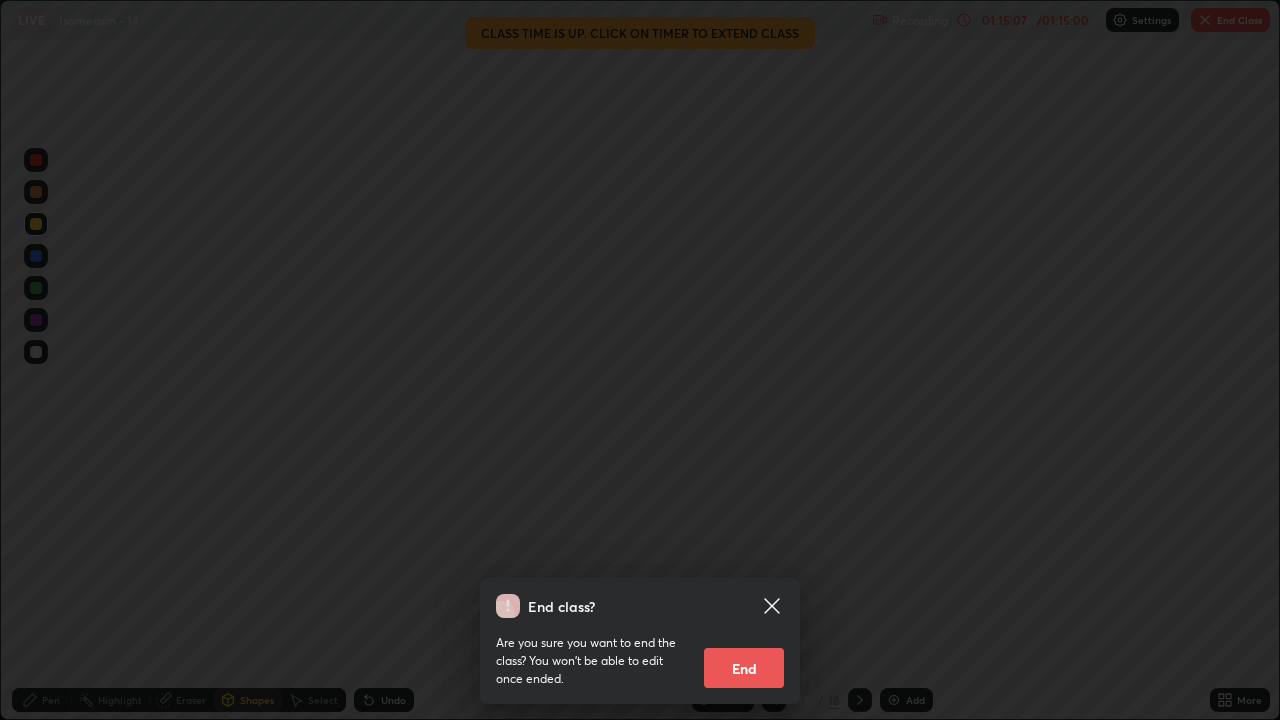 click on "End" at bounding box center [744, 668] 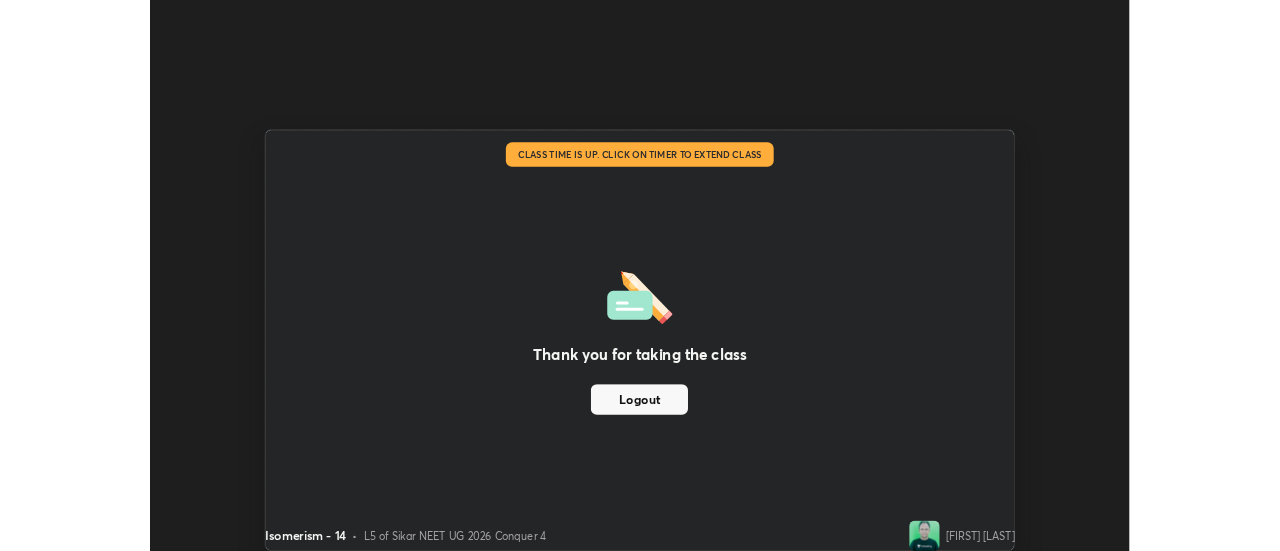 scroll, scrollTop: 551, scrollLeft: 1280, axis: both 